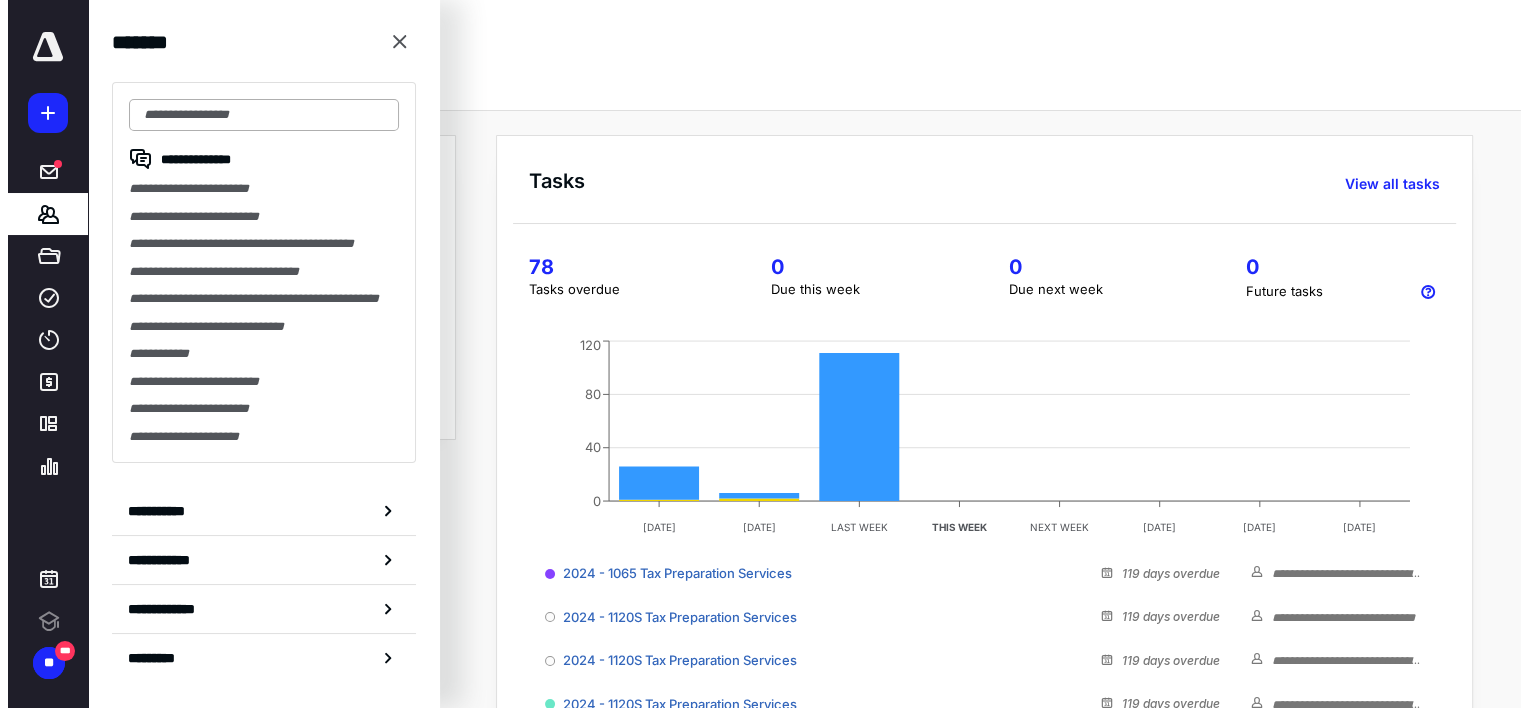 scroll, scrollTop: 0, scrollLeft: 0, axis: both 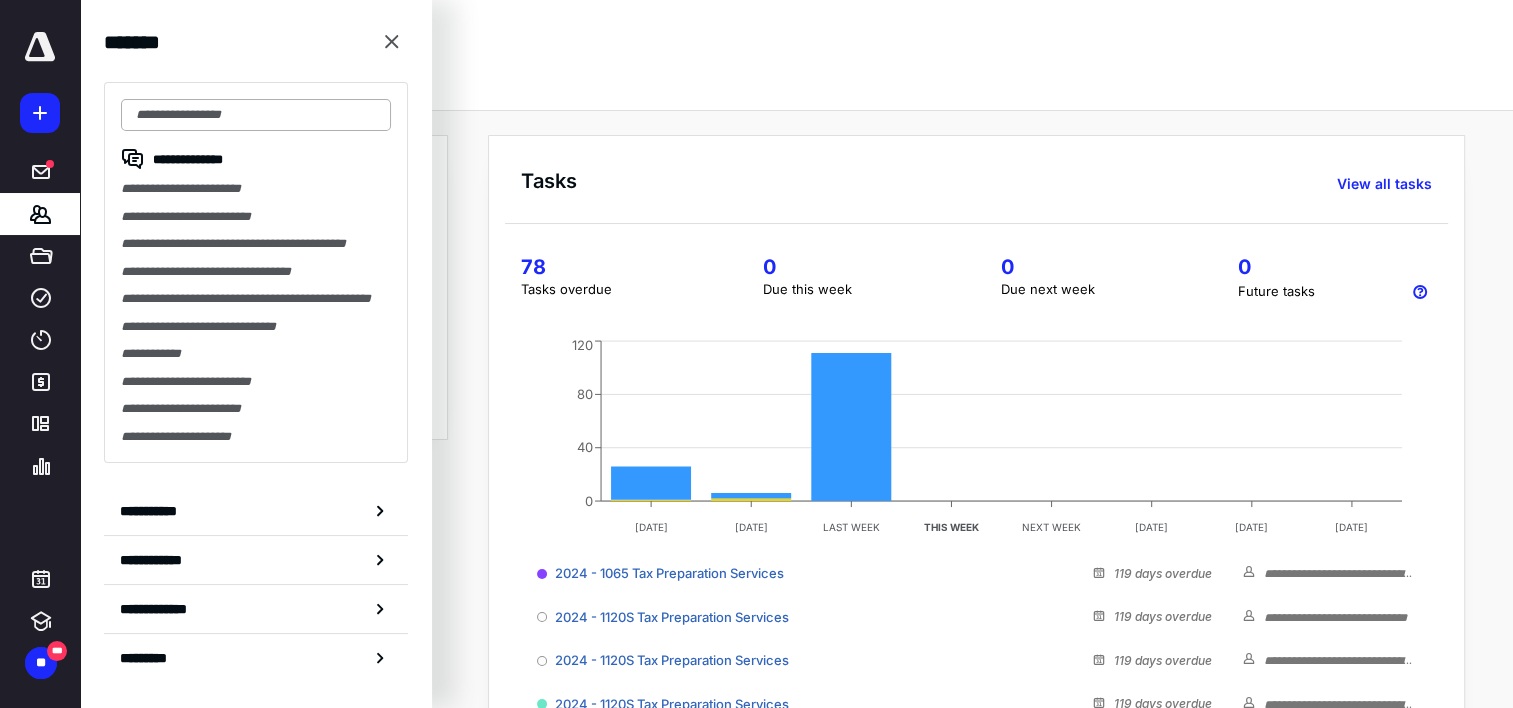 click at bounding box center [256, 115] 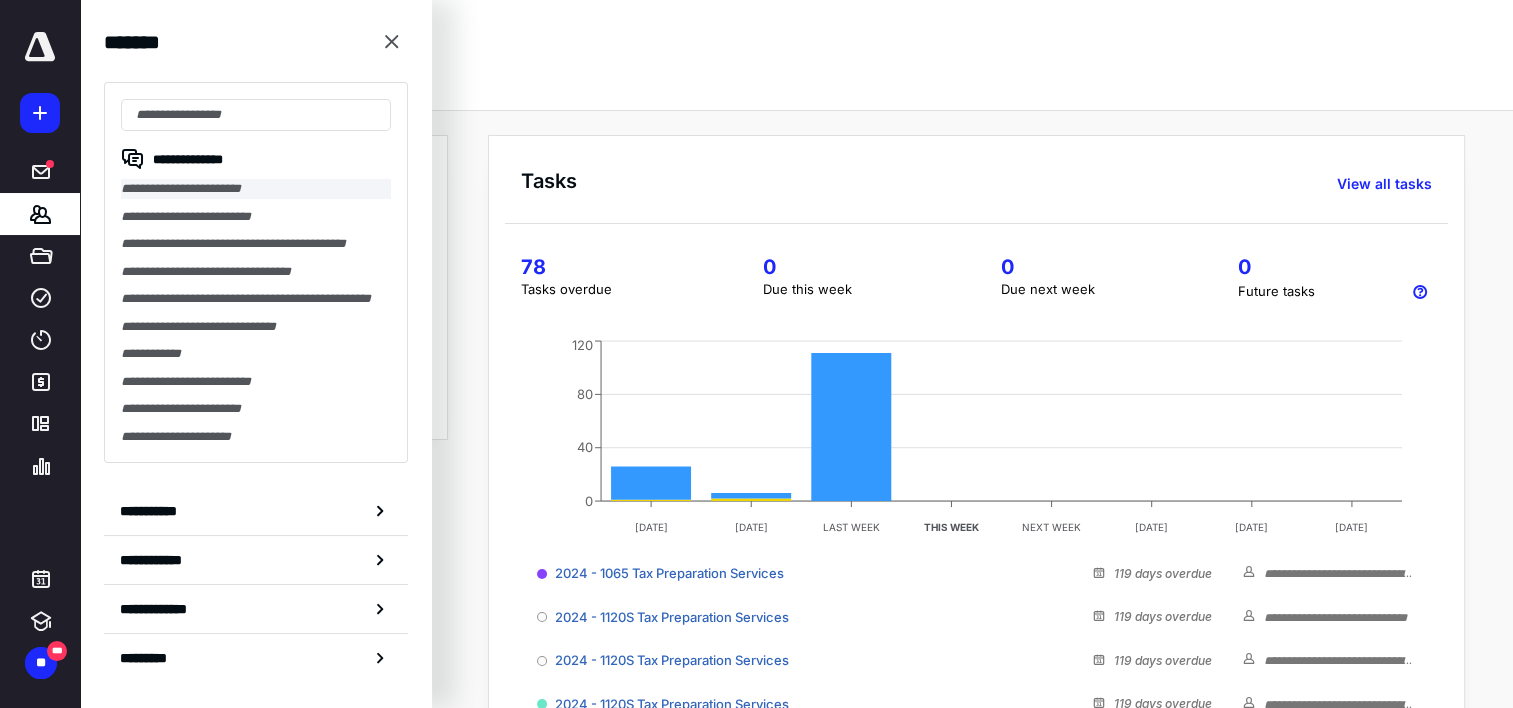 click on "**********" at bounding box center (256, 189) 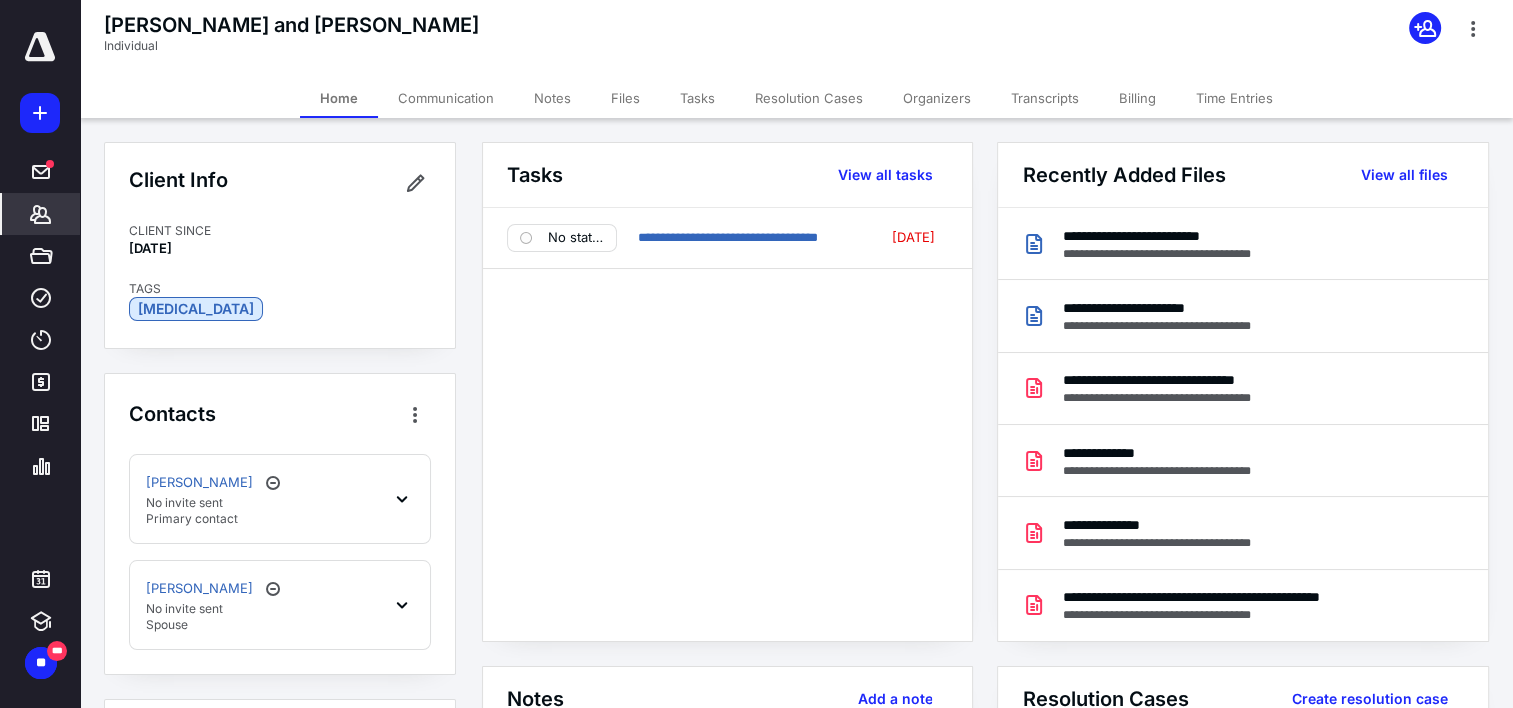 click on "Time Entries" at bounding box center [1234, 98] 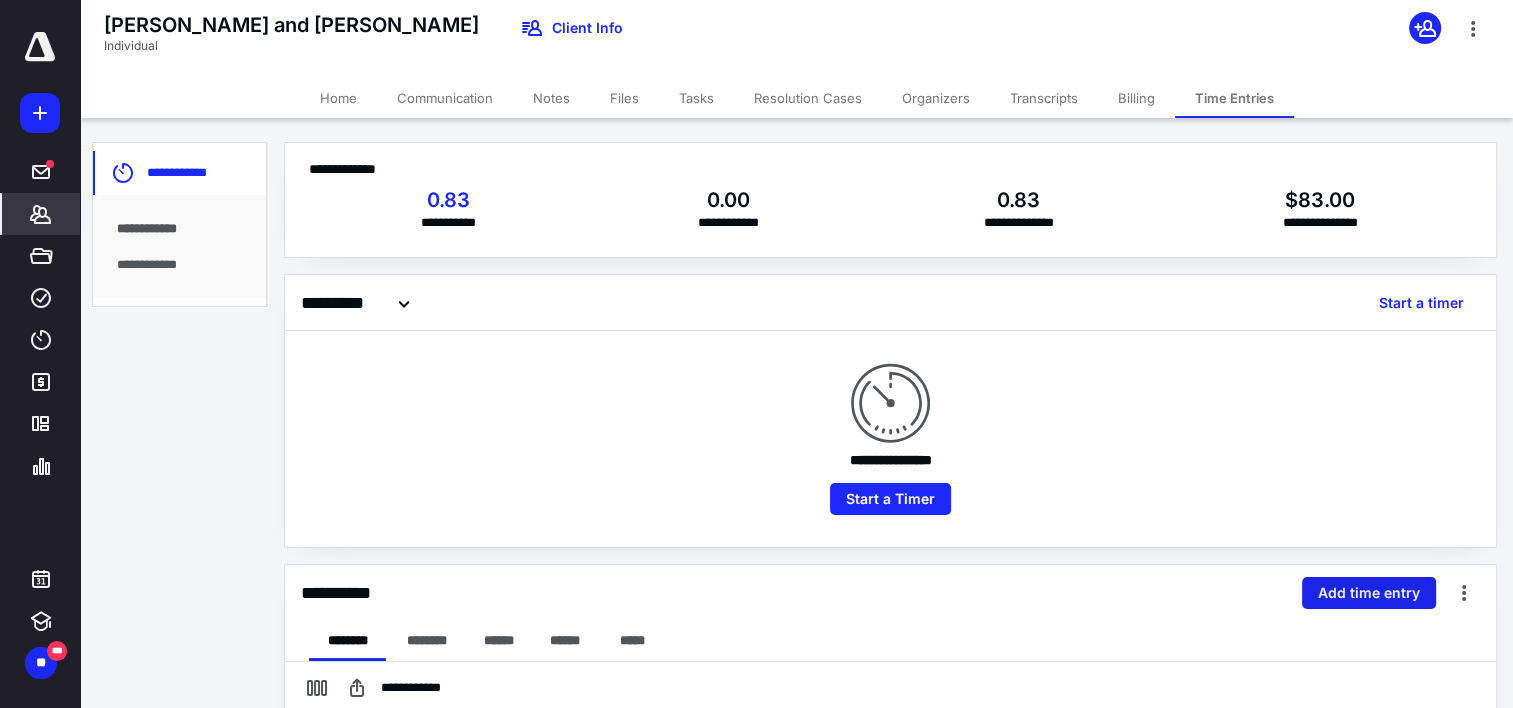 click on "Add time entry" at bounding box center (1369, 593) 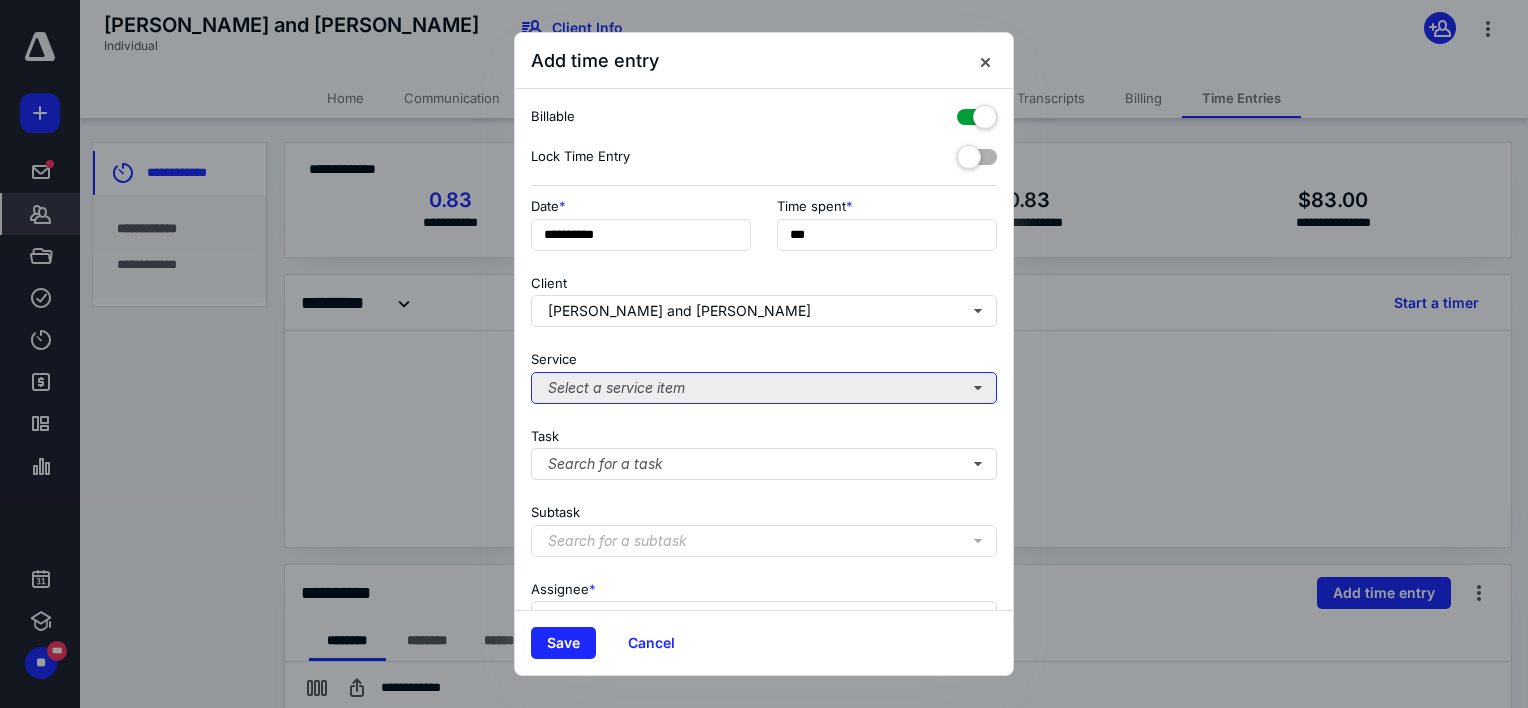 click on "Select a service item" at bounding box center [764, 388] 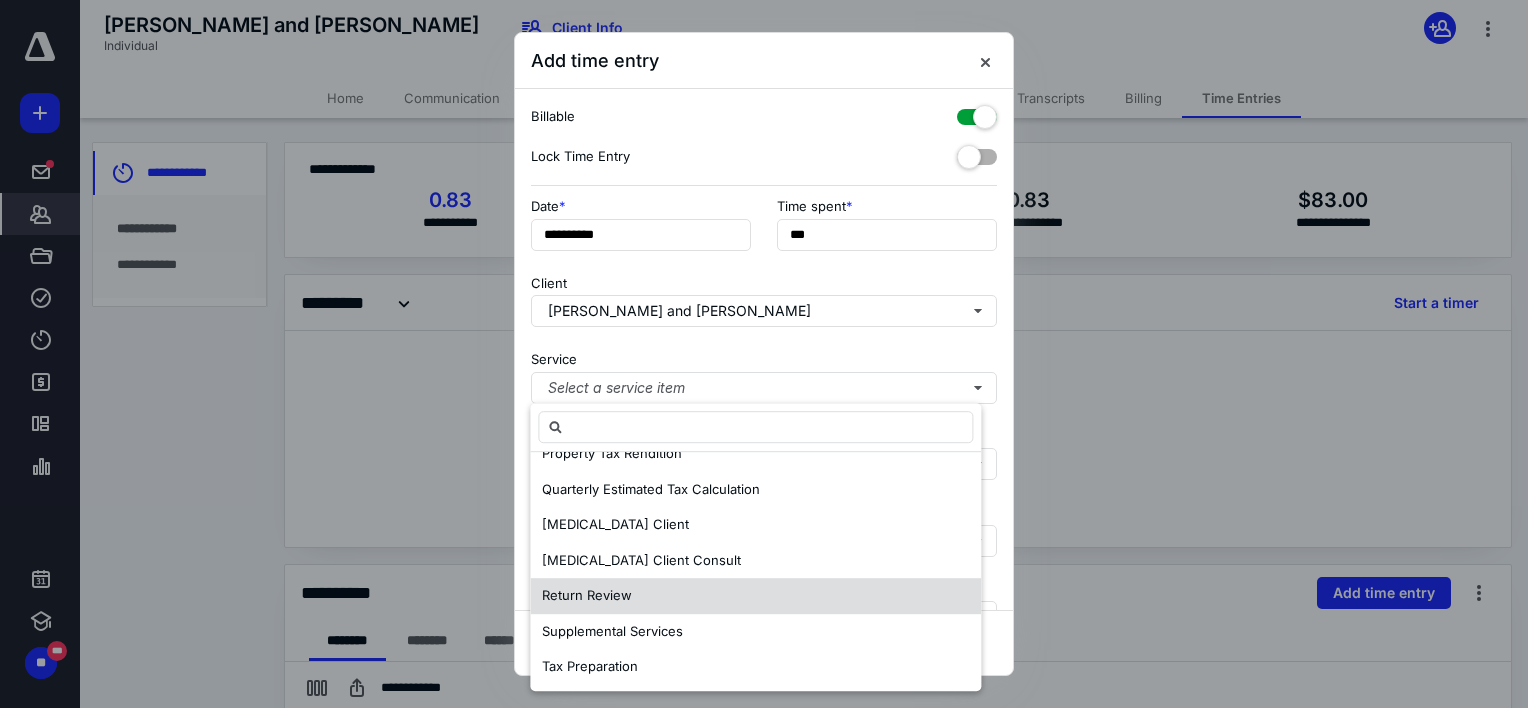 scroll, scrollTop: 593, scrollLeft: 0, axis: vertical 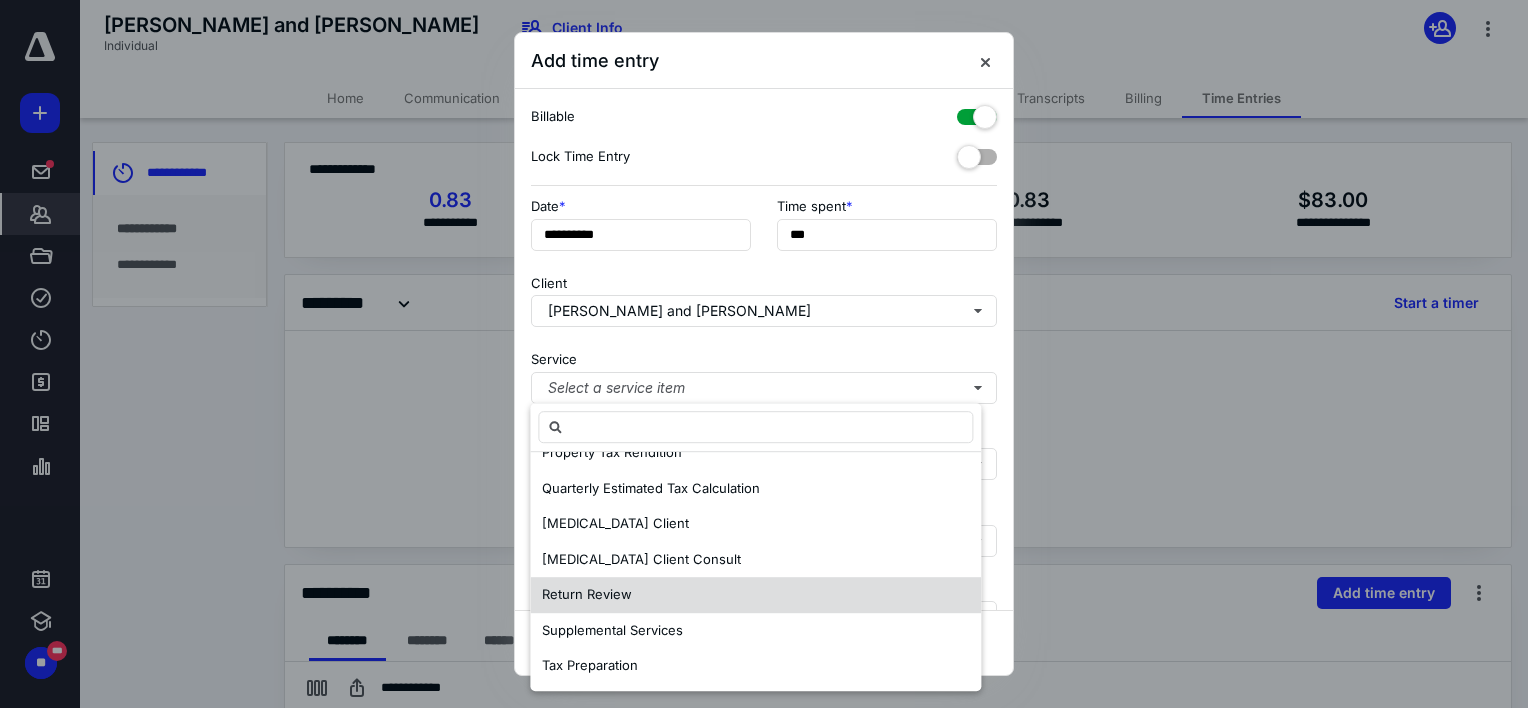 click on "Return Review" at bounding box center (587, 594) 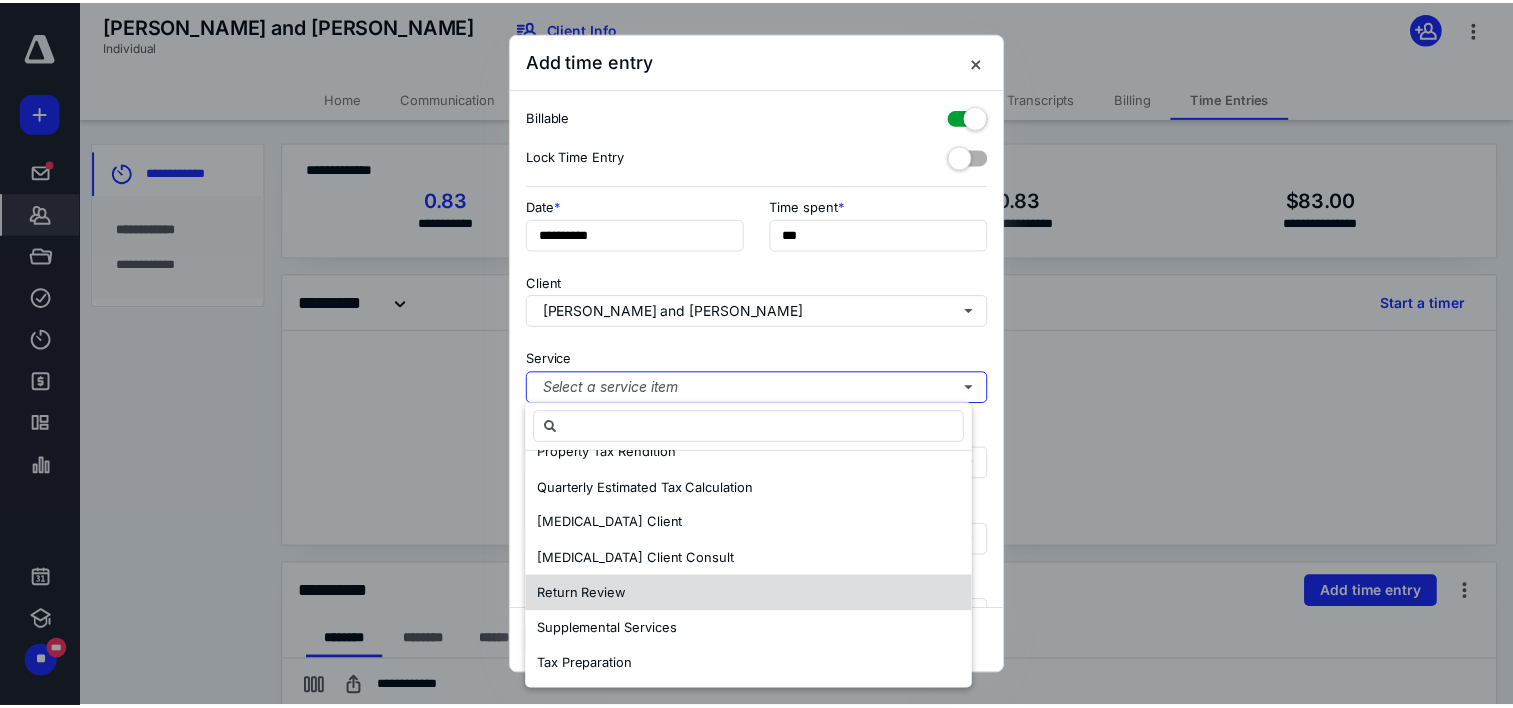 scroll, scrollTop: 0, scrollLeft: 0, axis: both 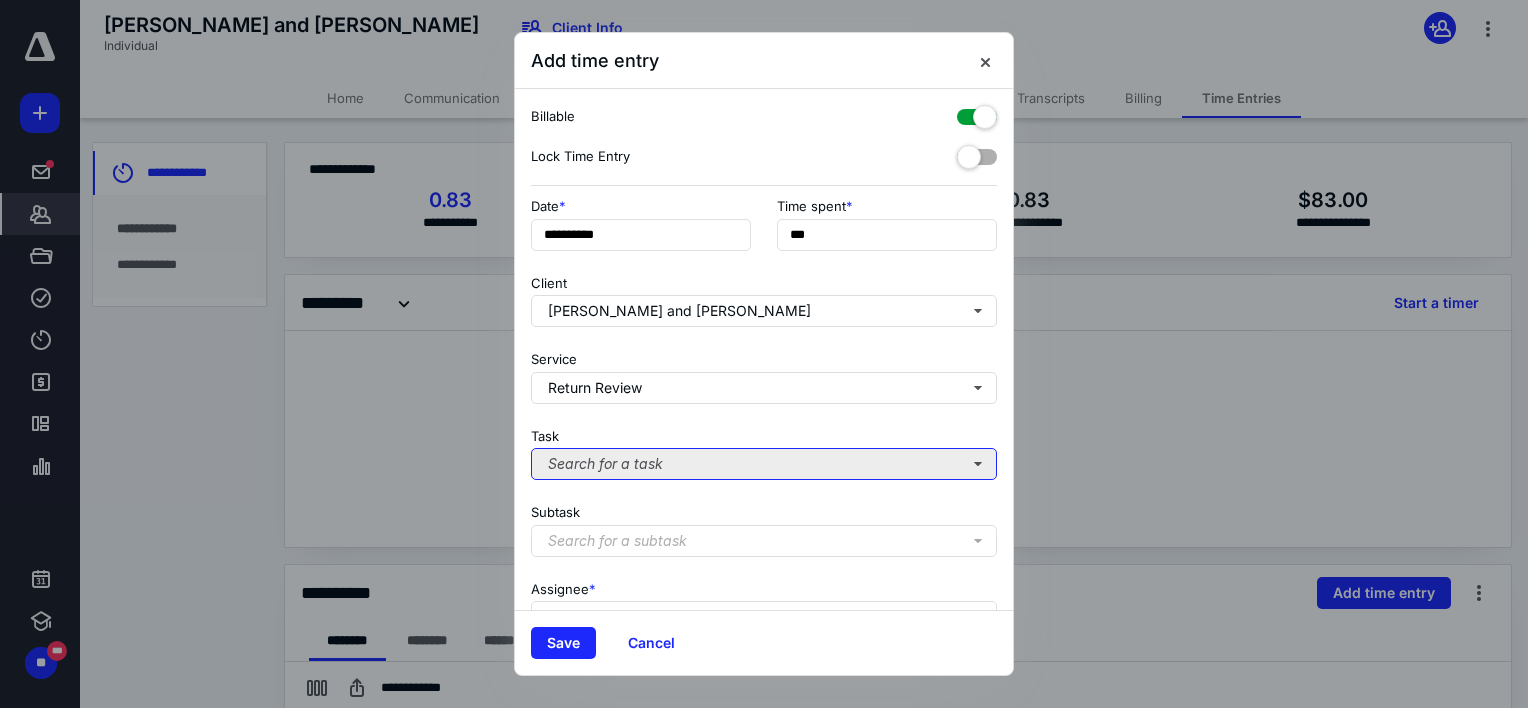 click on "Search for a task" at bounding box center (764, 464) 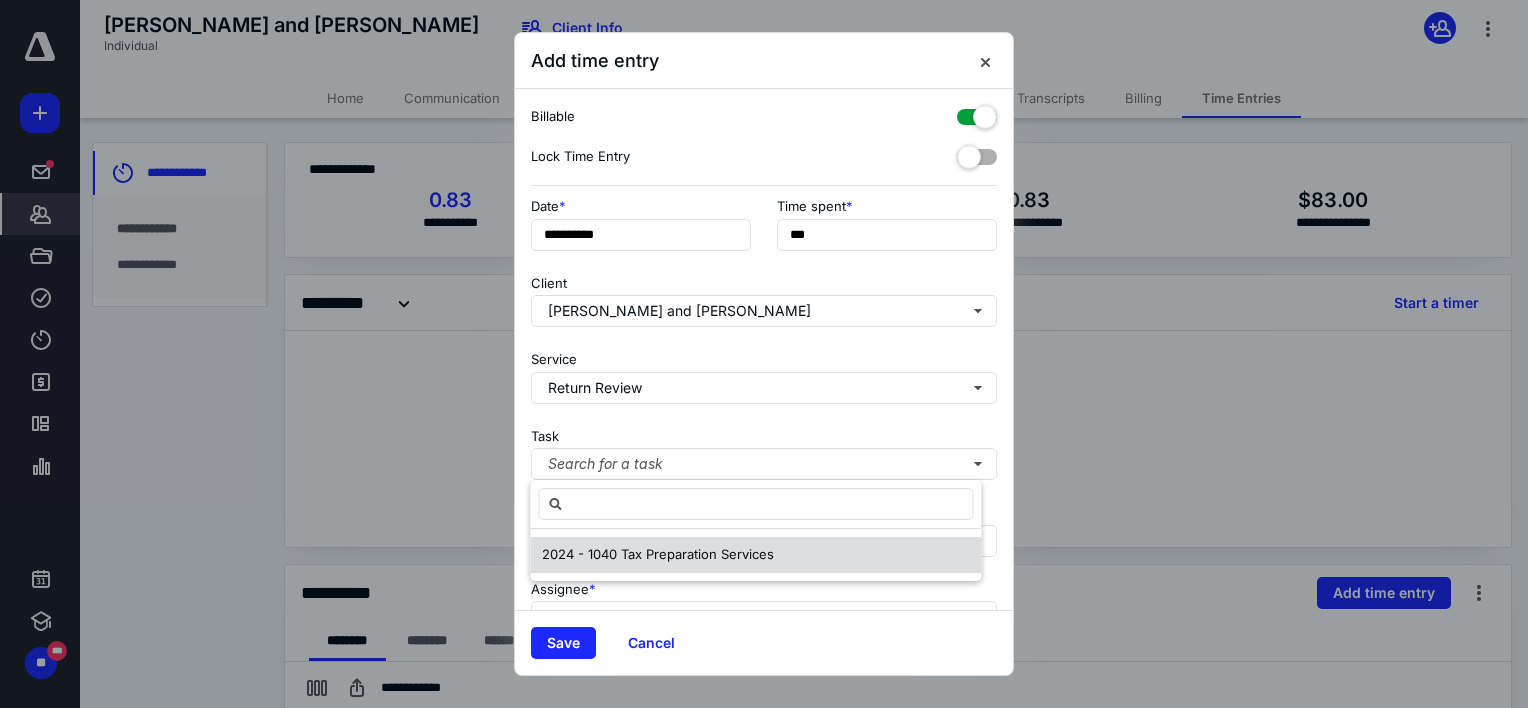 click on "2024 - 1040 Tax Preparation Services" at bounding box center (658, 554) 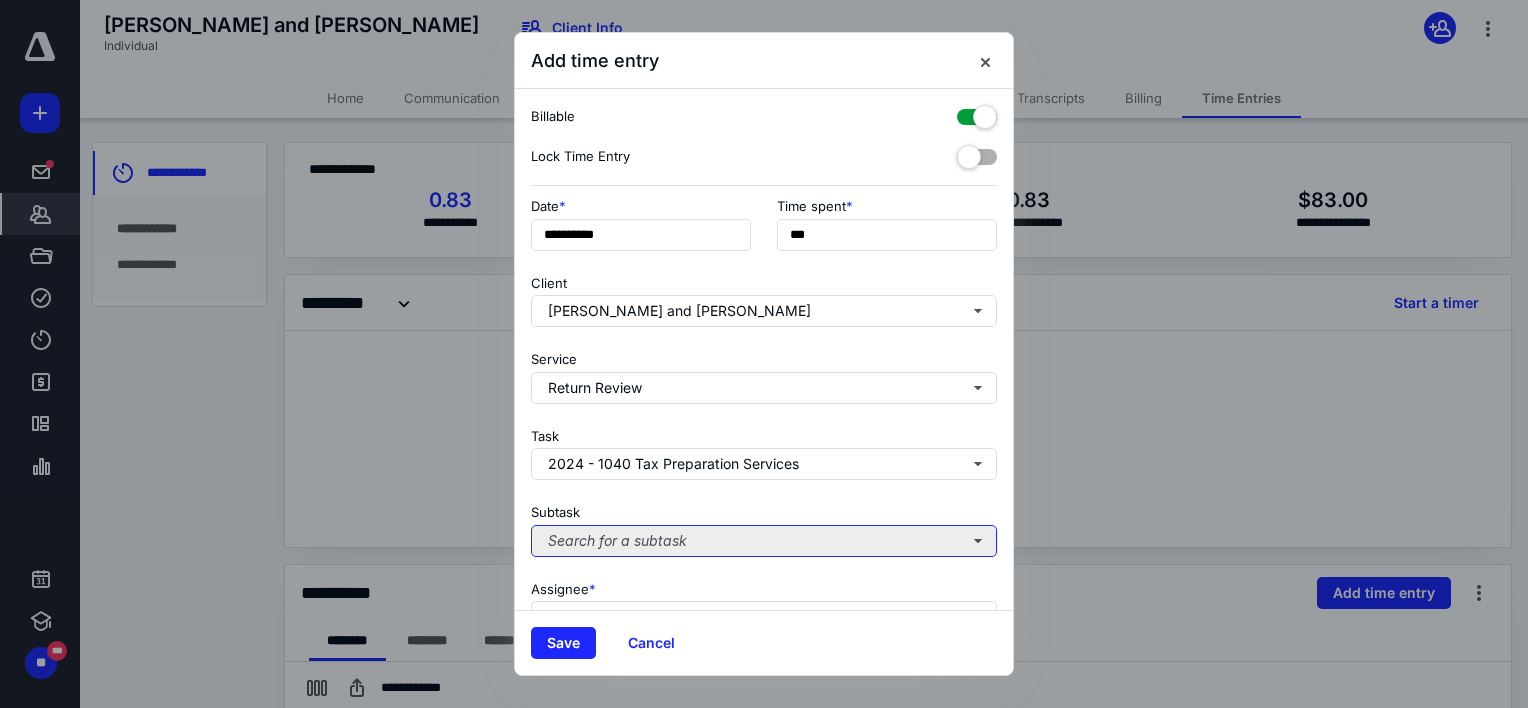 click on "Search for a subtask" at bounding box center [764, 541] 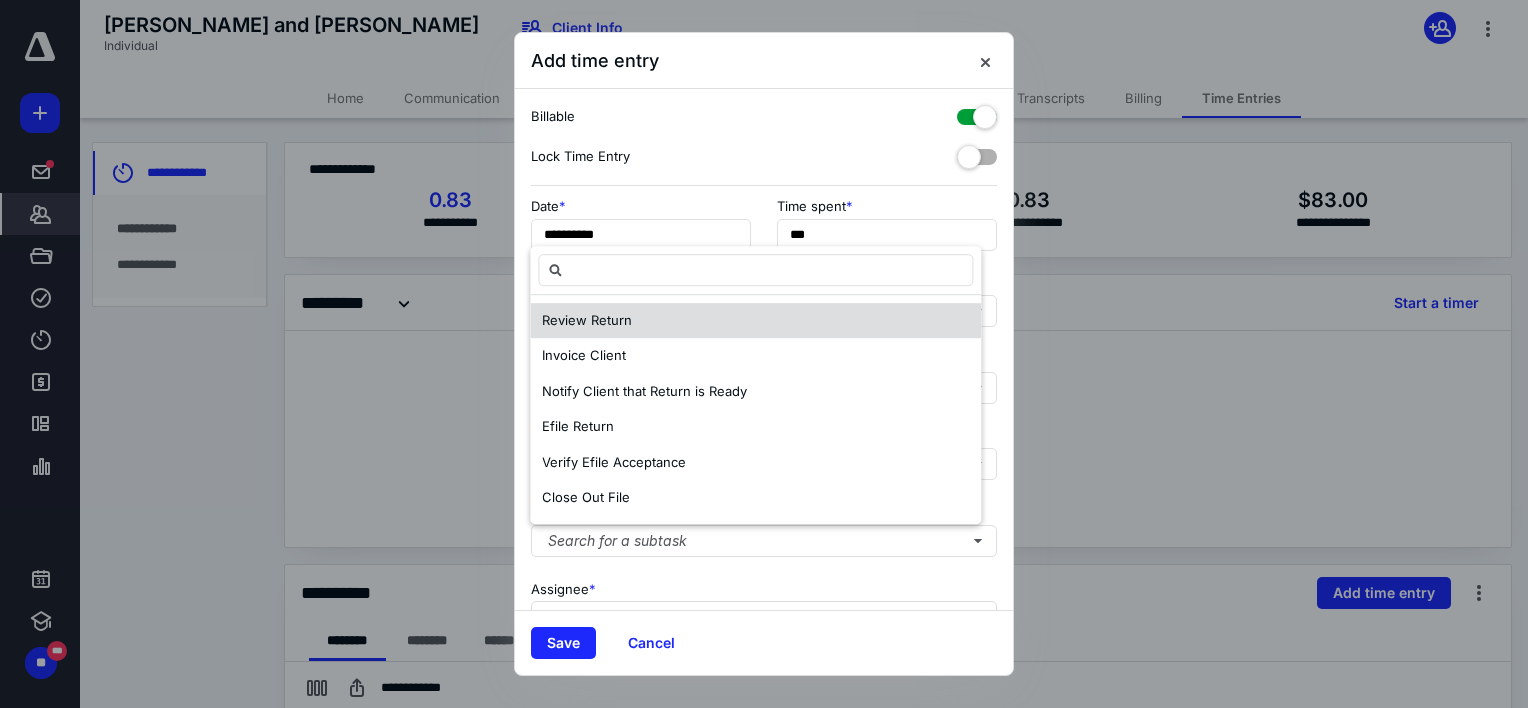 click on "Review Return" at bounding box center (587, 320) 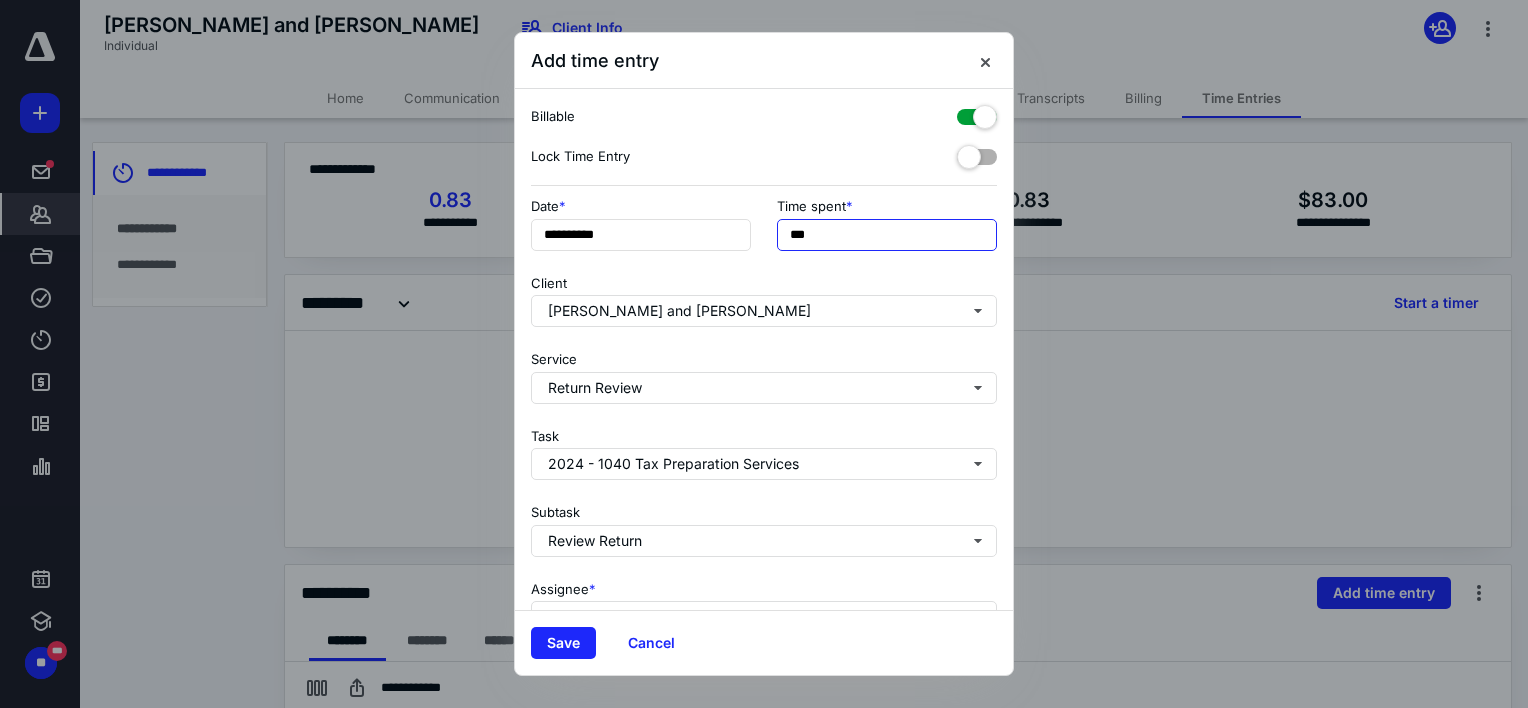 click on "***" at bounding box center (887, 235) 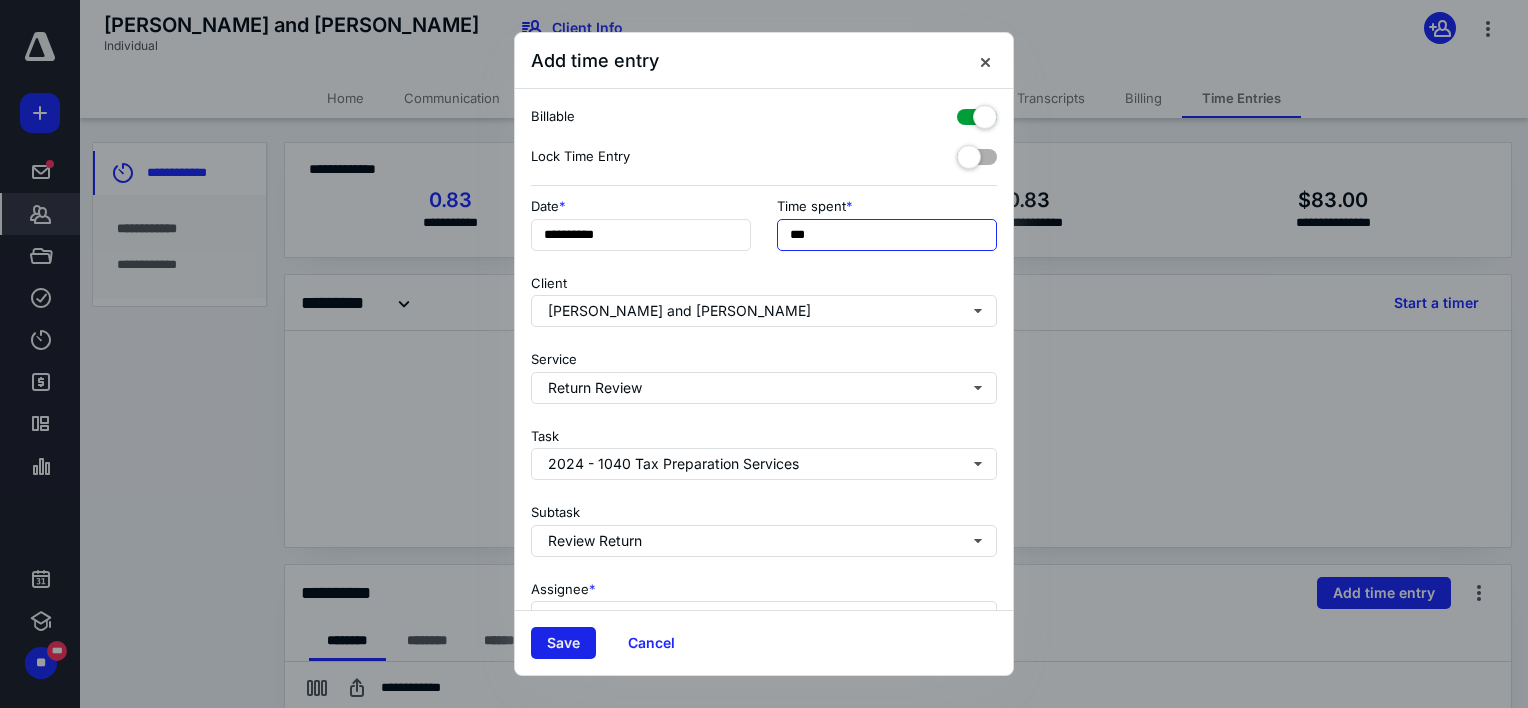 type on "***" 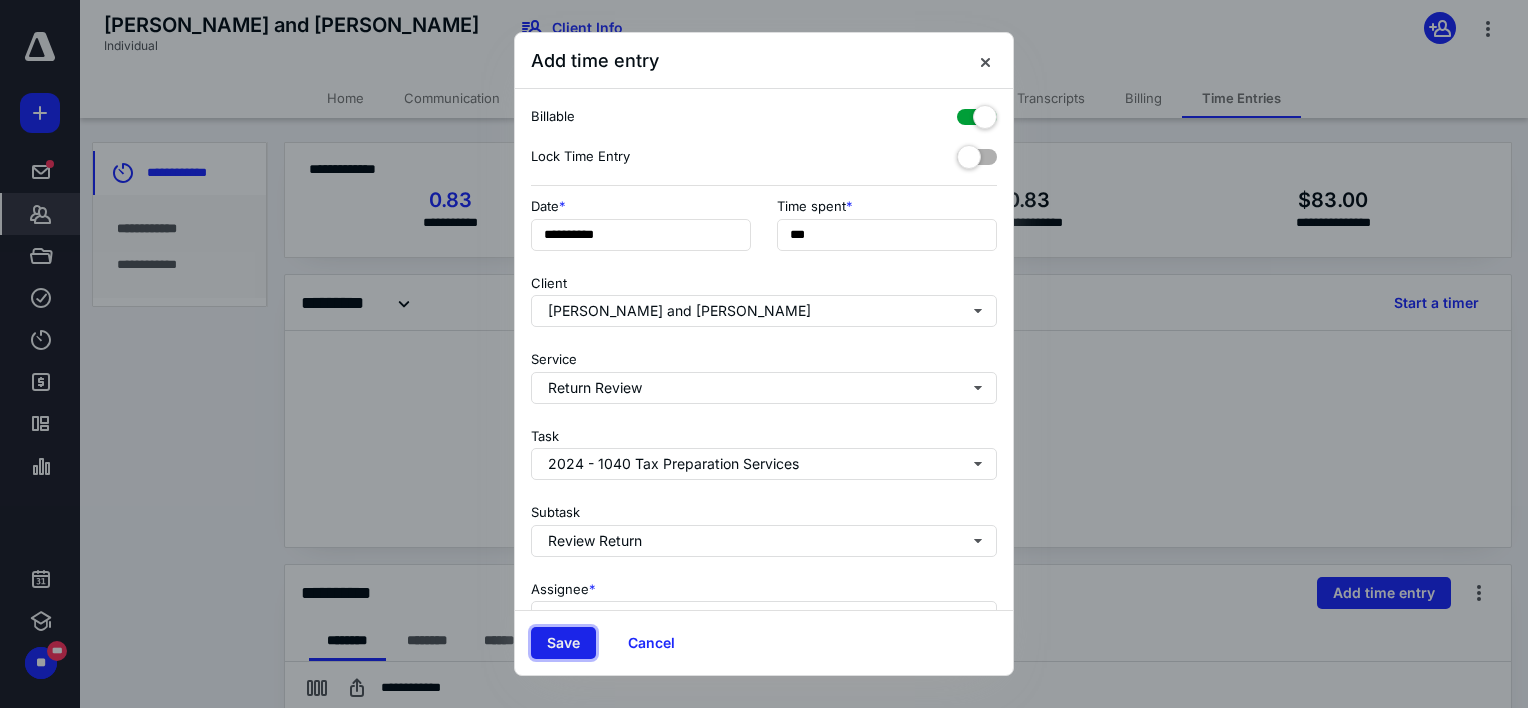 click on "Save" at bounding box center [563, 643] 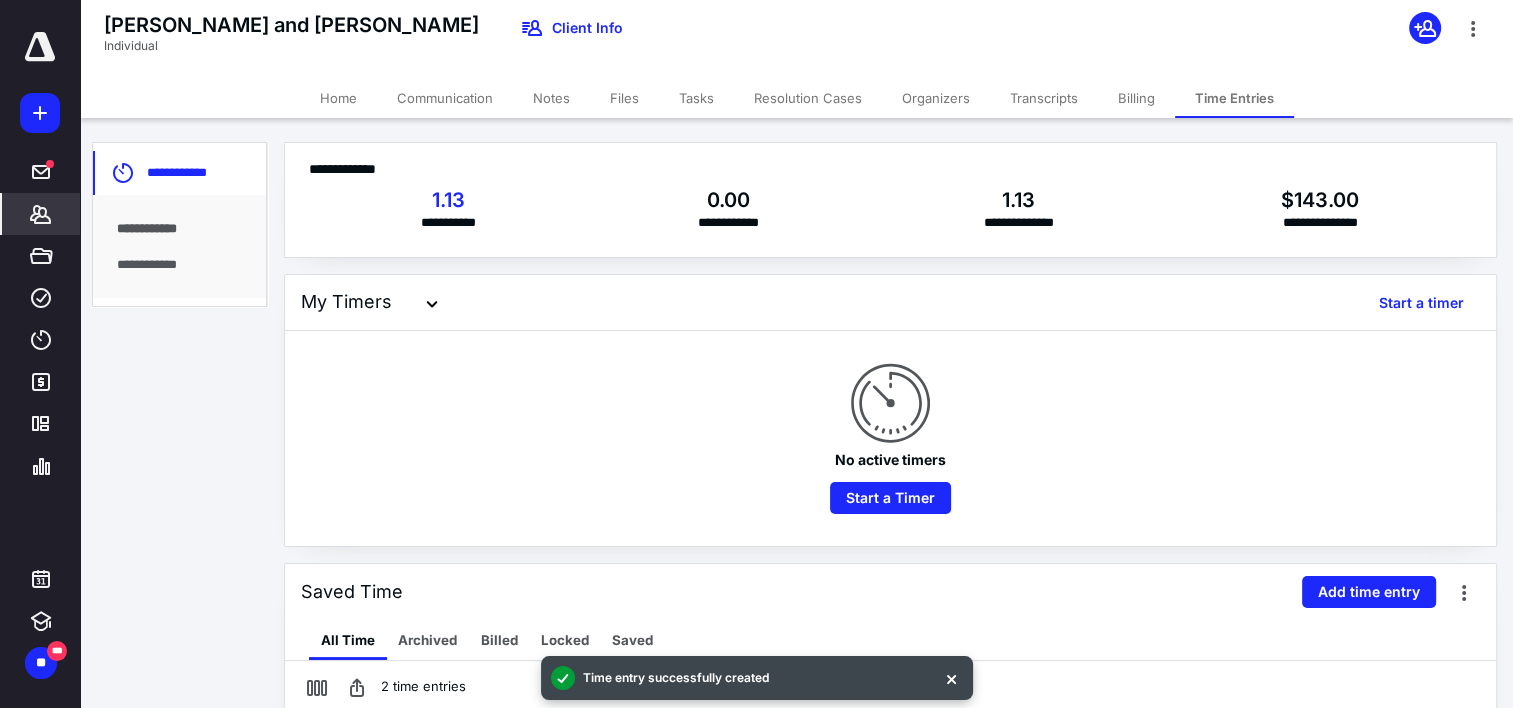 scroll, scrollTop: 0, scrollLeft: 0, axis: both 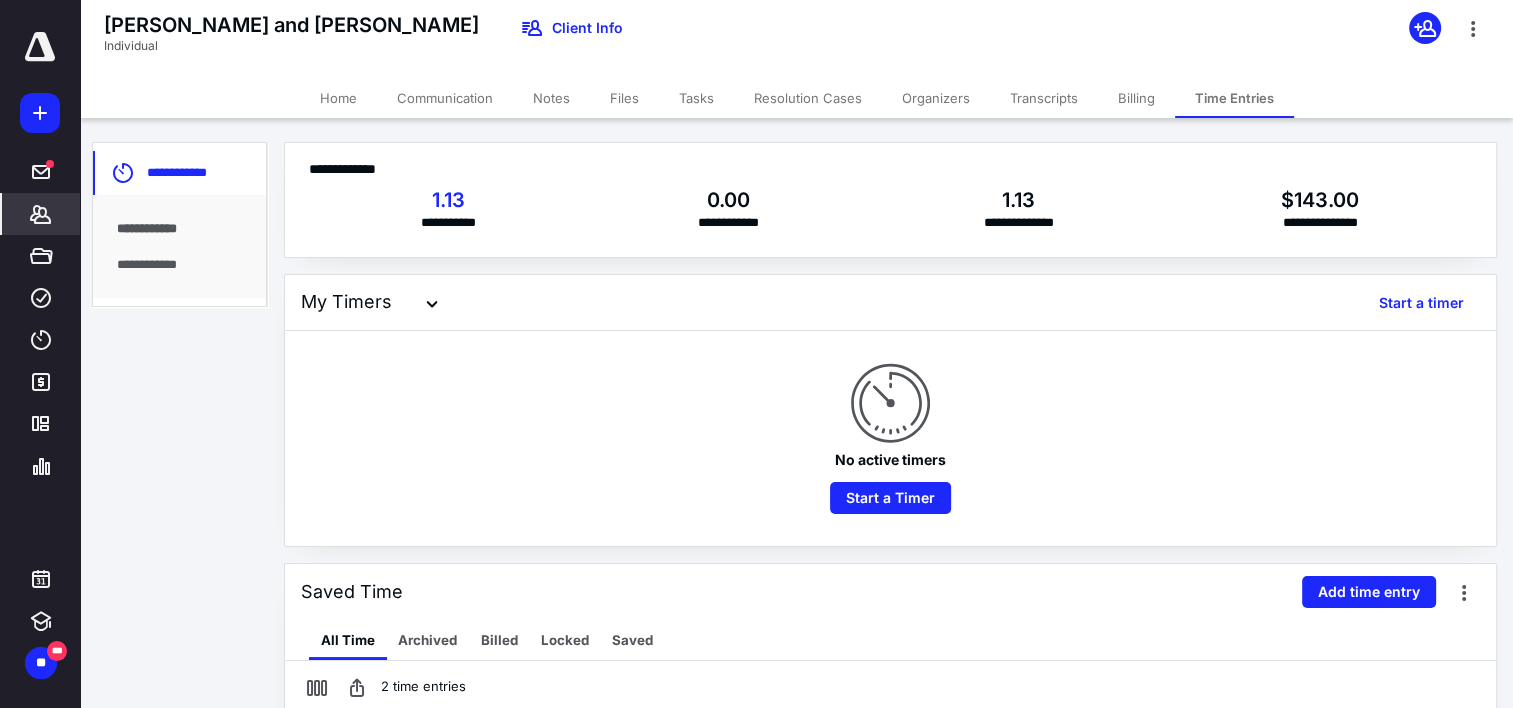 click on "Tasks" at bounding box center [696, 98] 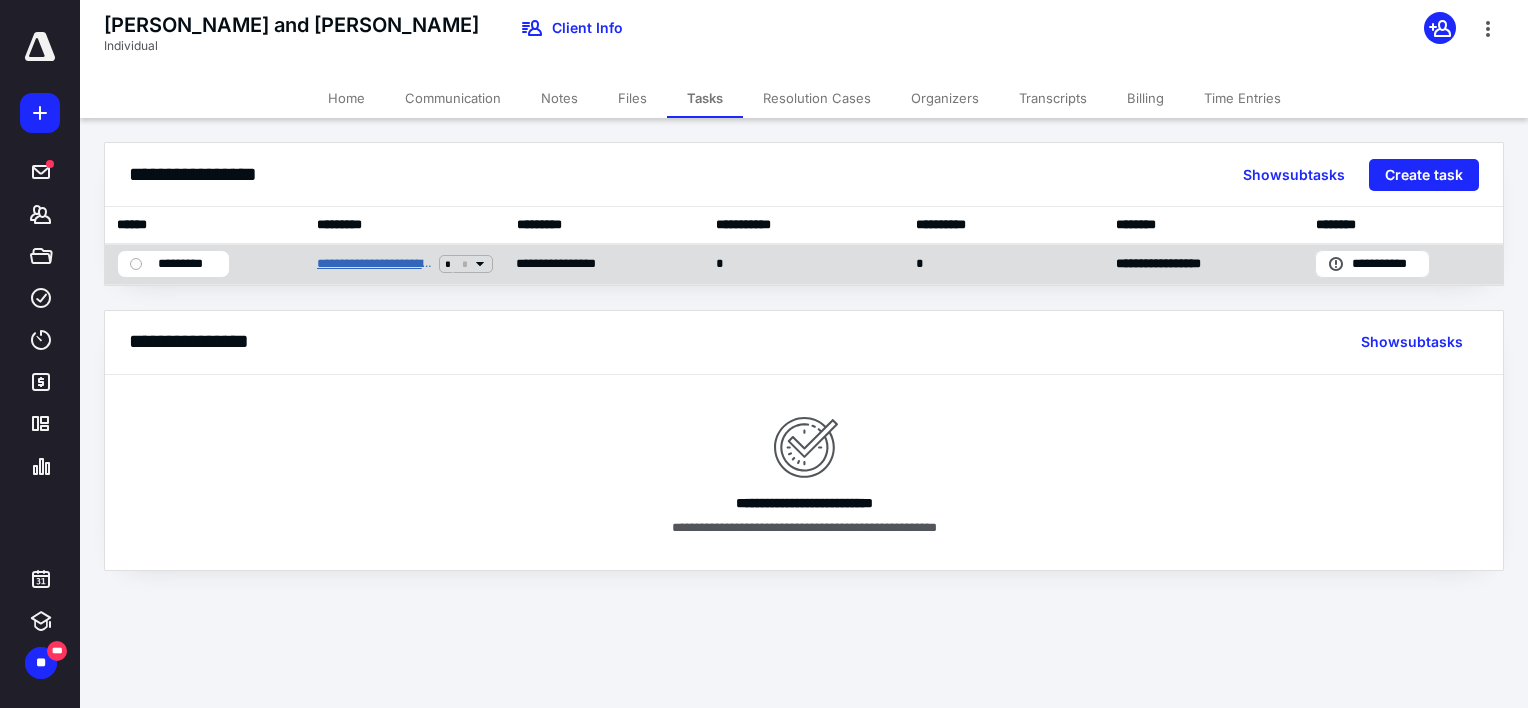 click on "**********" at bounding box center (374, 264) 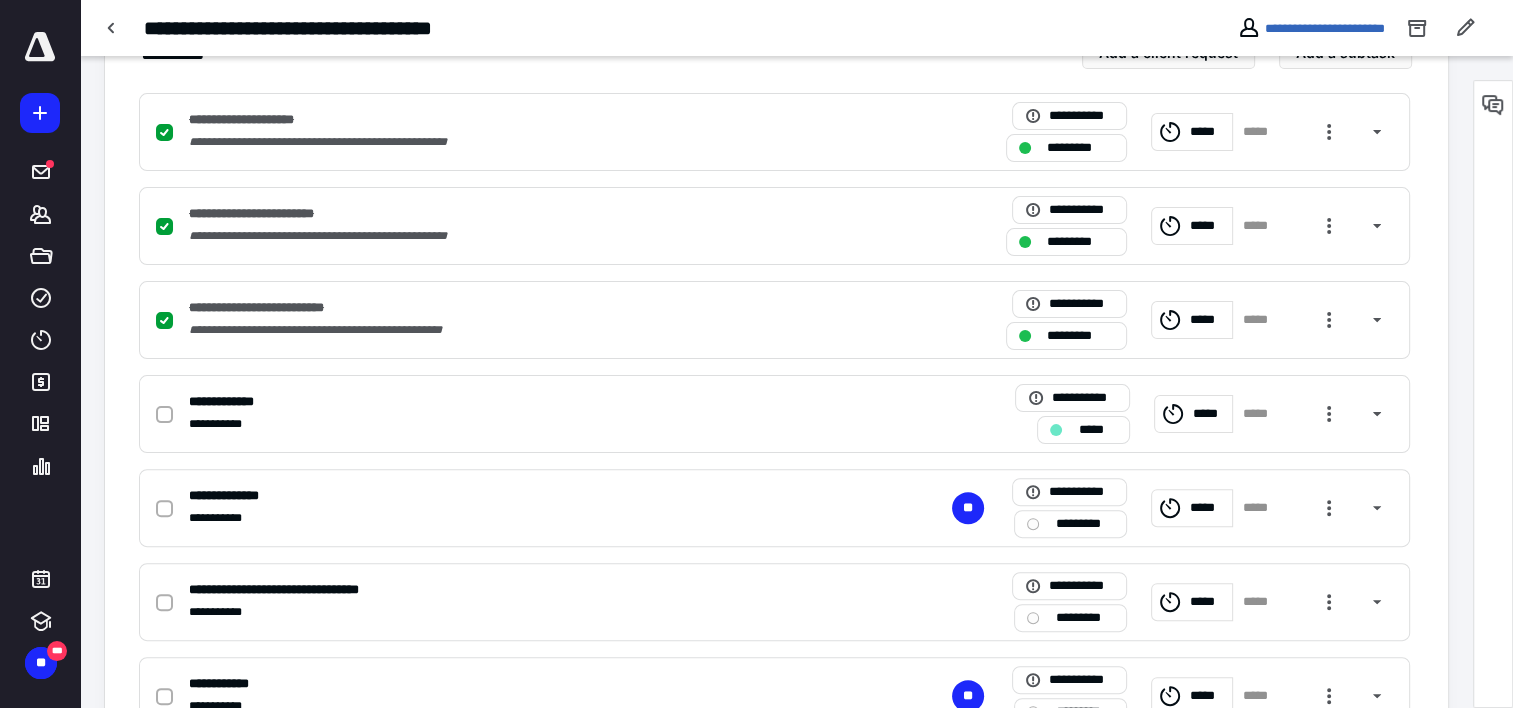 scroll, scrollTop: 500, scrollLeft: 0, axis: vertical 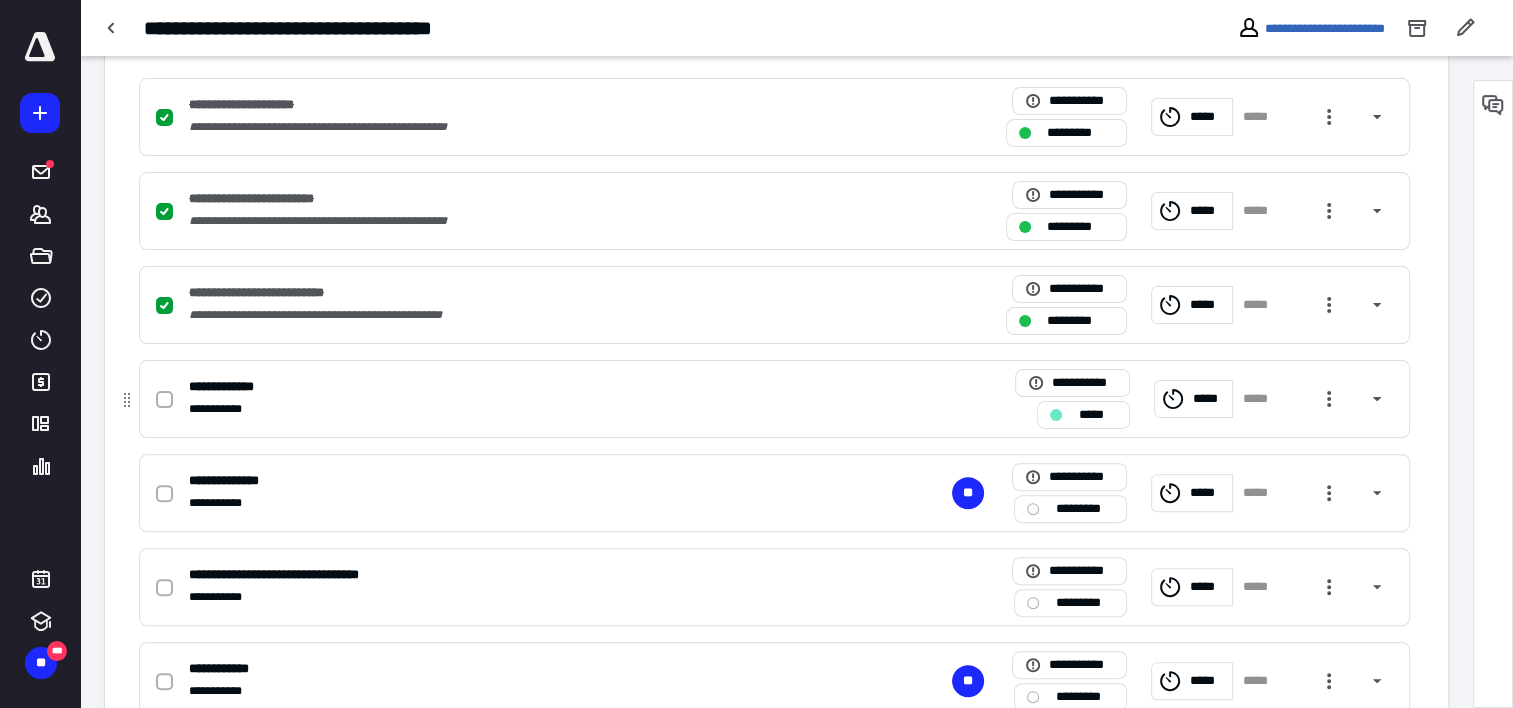 click at bounding box center (168, 399) 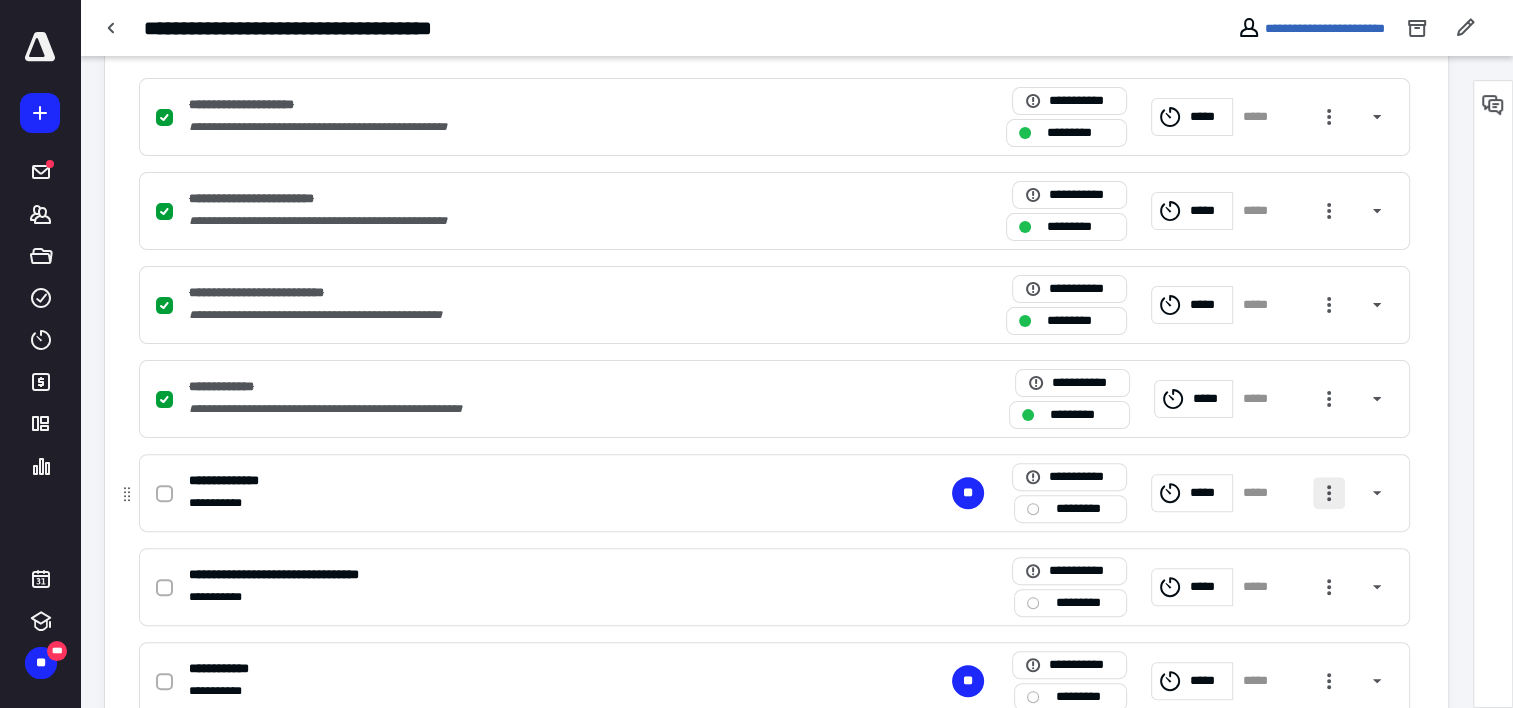 click at bounding box center (1329, 493) 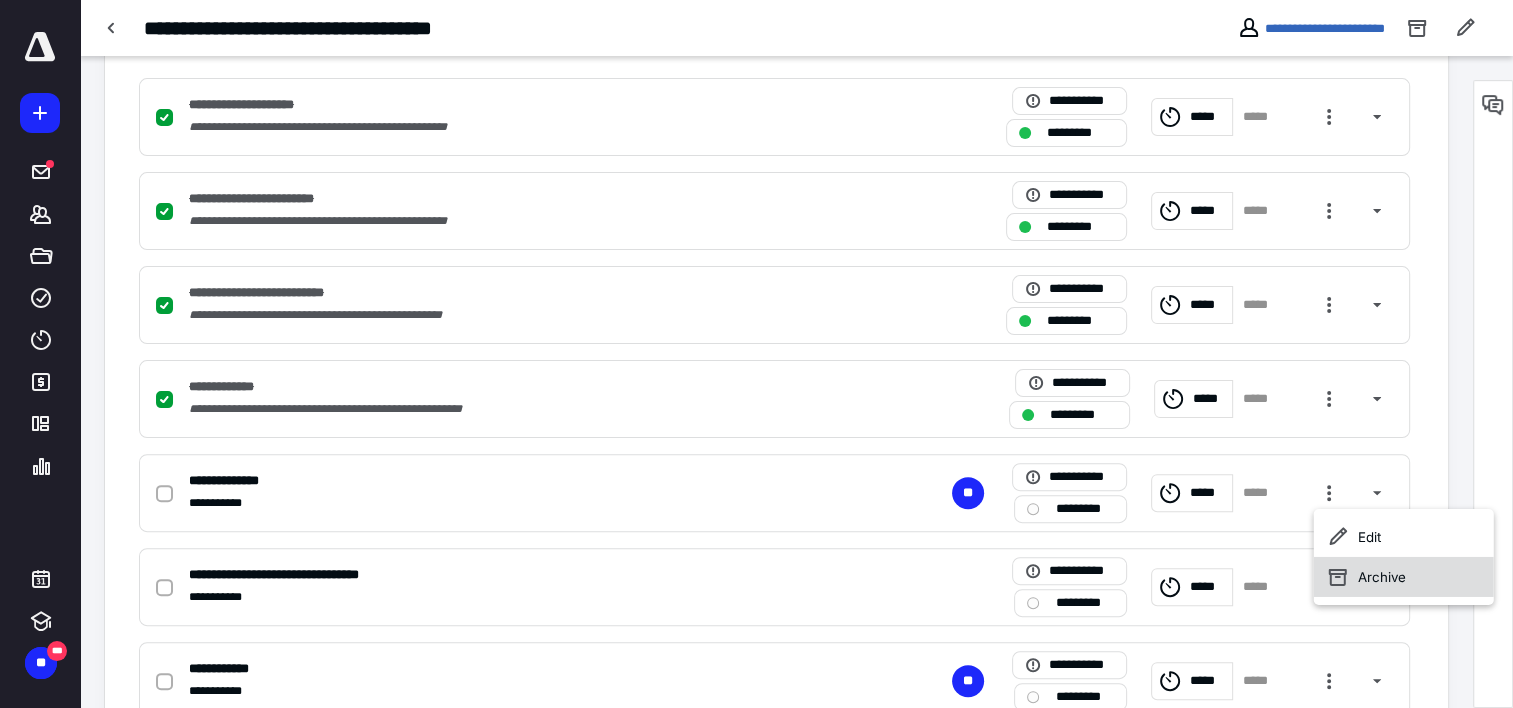 click on "Archive" at bounding box center (1404, 577) 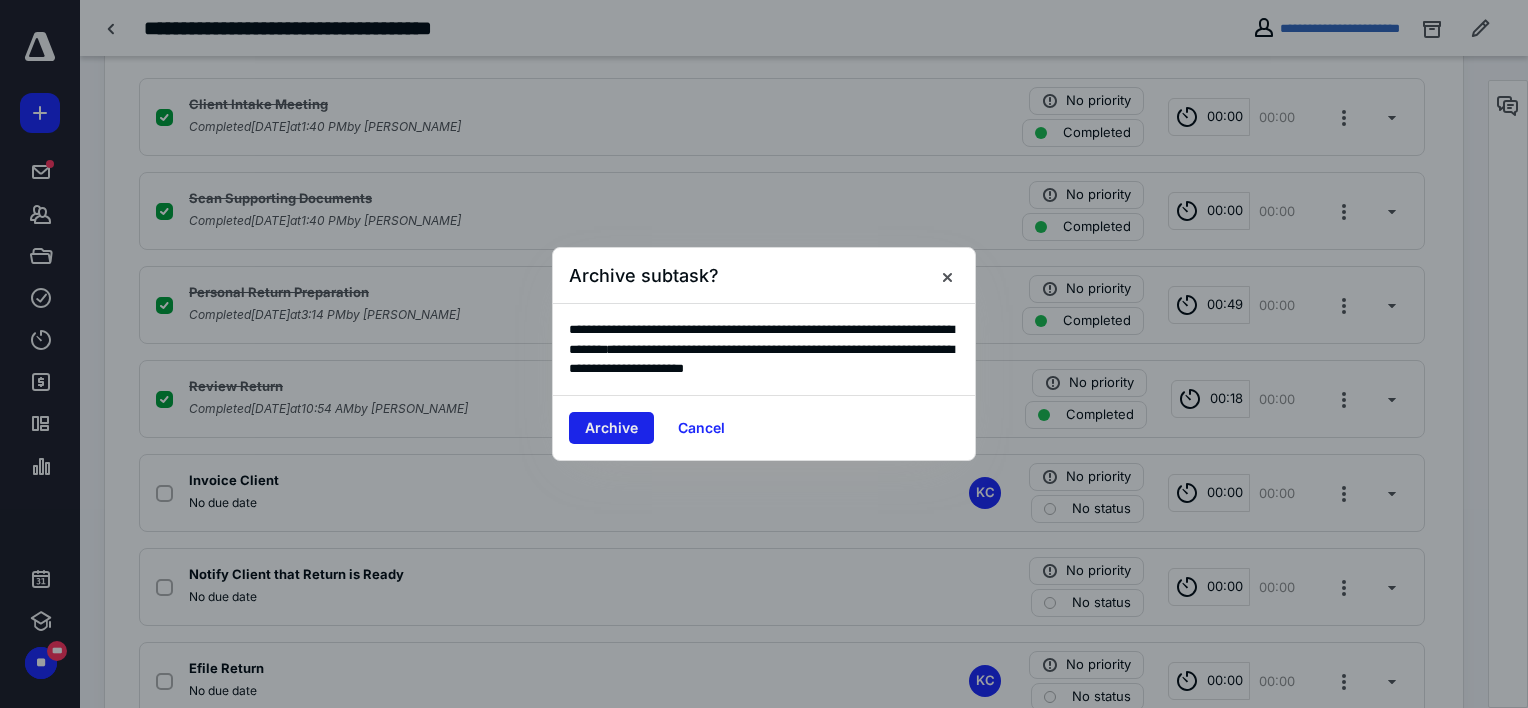 click on "Archive" at bounding box center (611, 428) 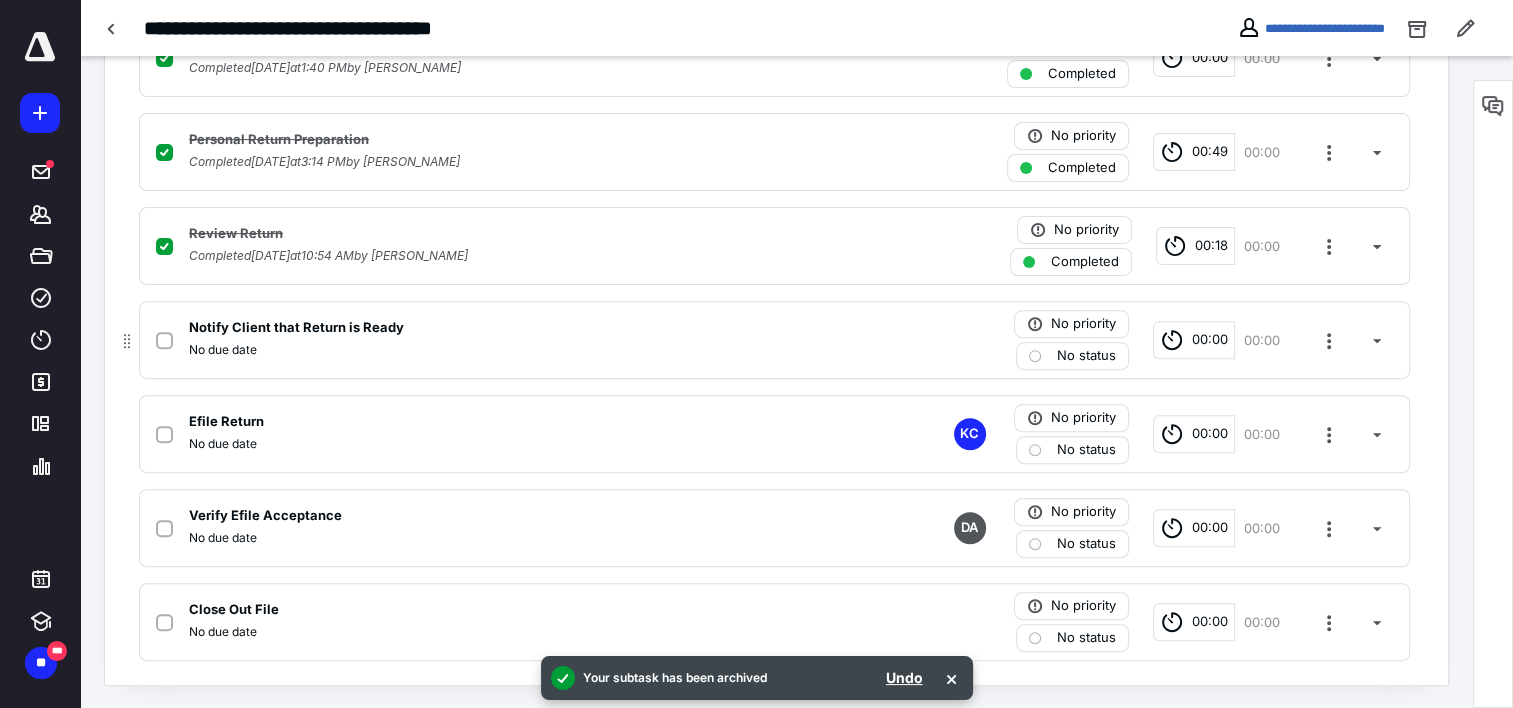scroll, scrollTop: 654, scrollLeft: 0, axis: vertical 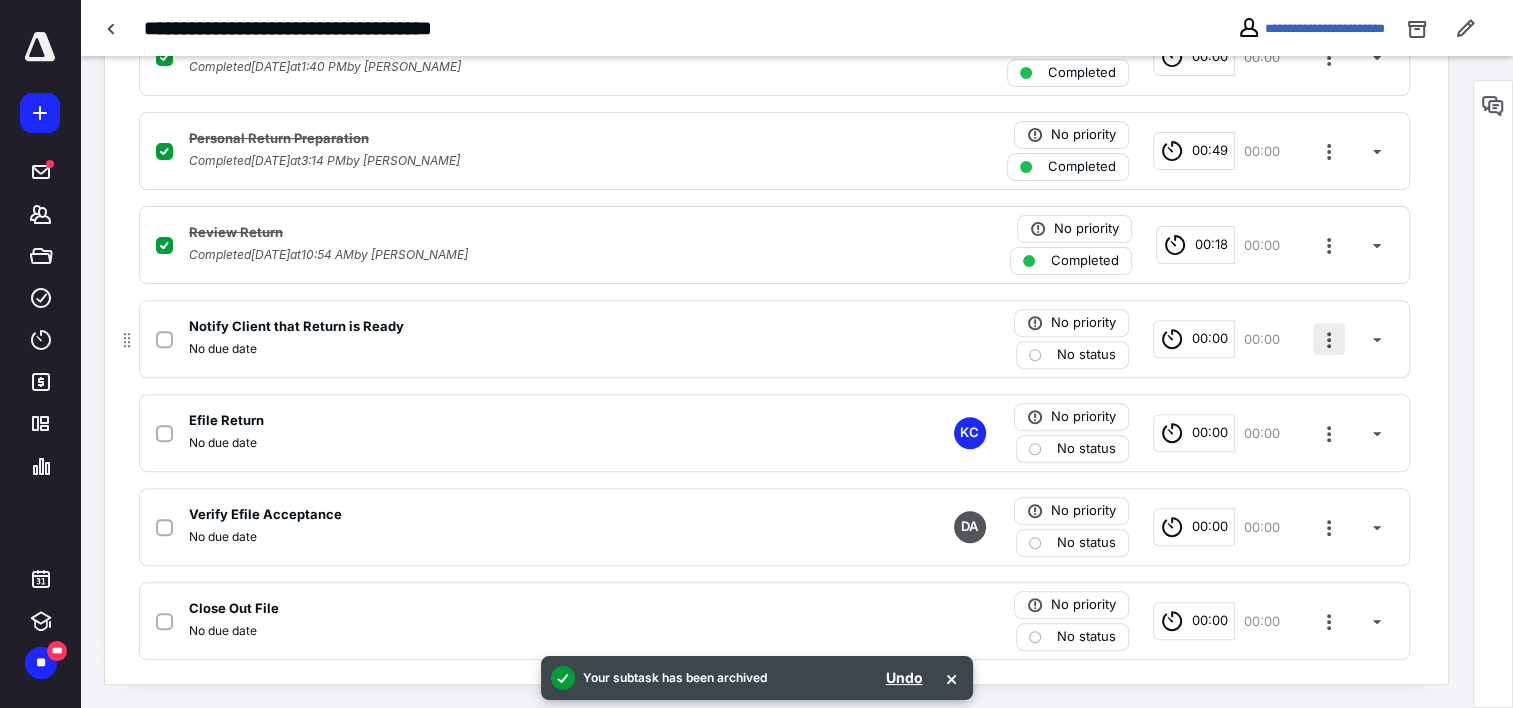 click at bounding box center [1329, 339] 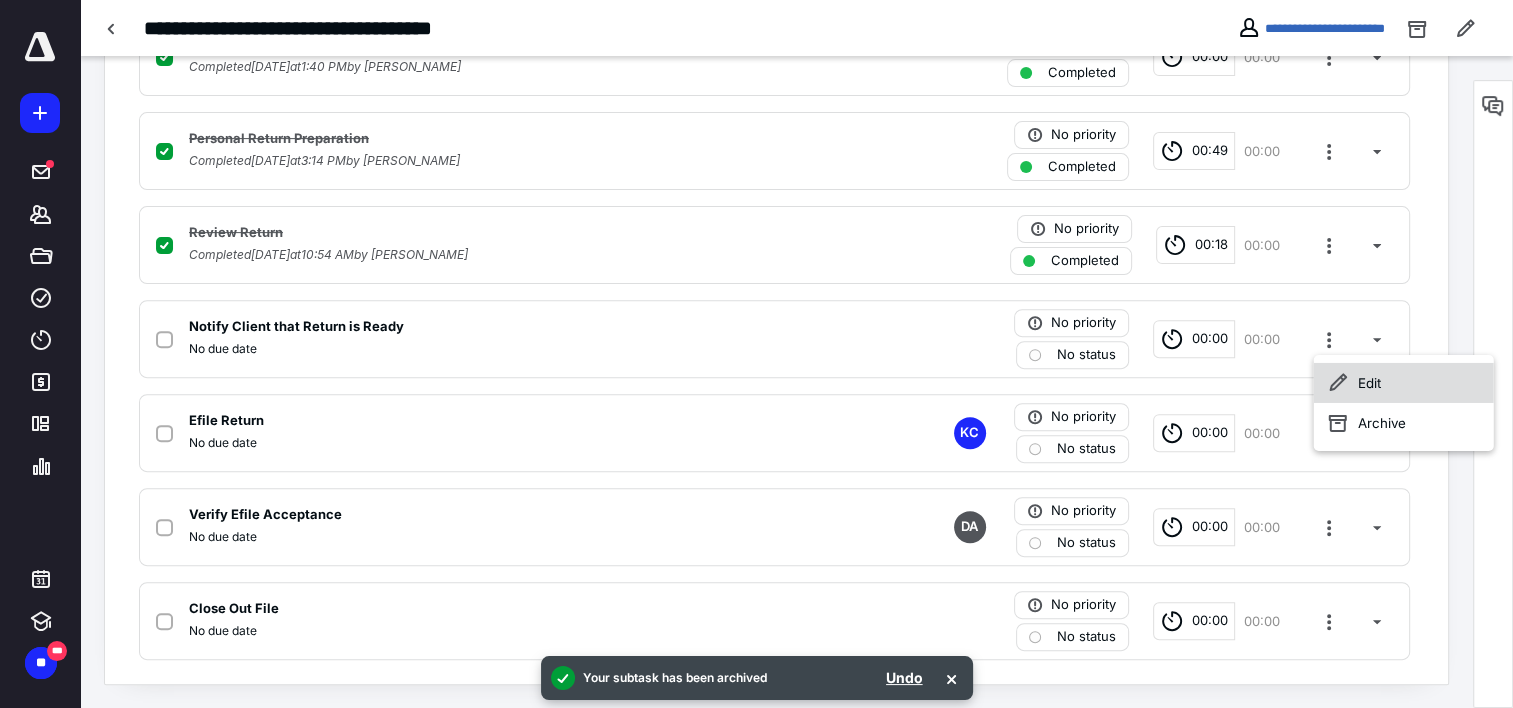 click on "Edit" at bounding box center [1404, 383] 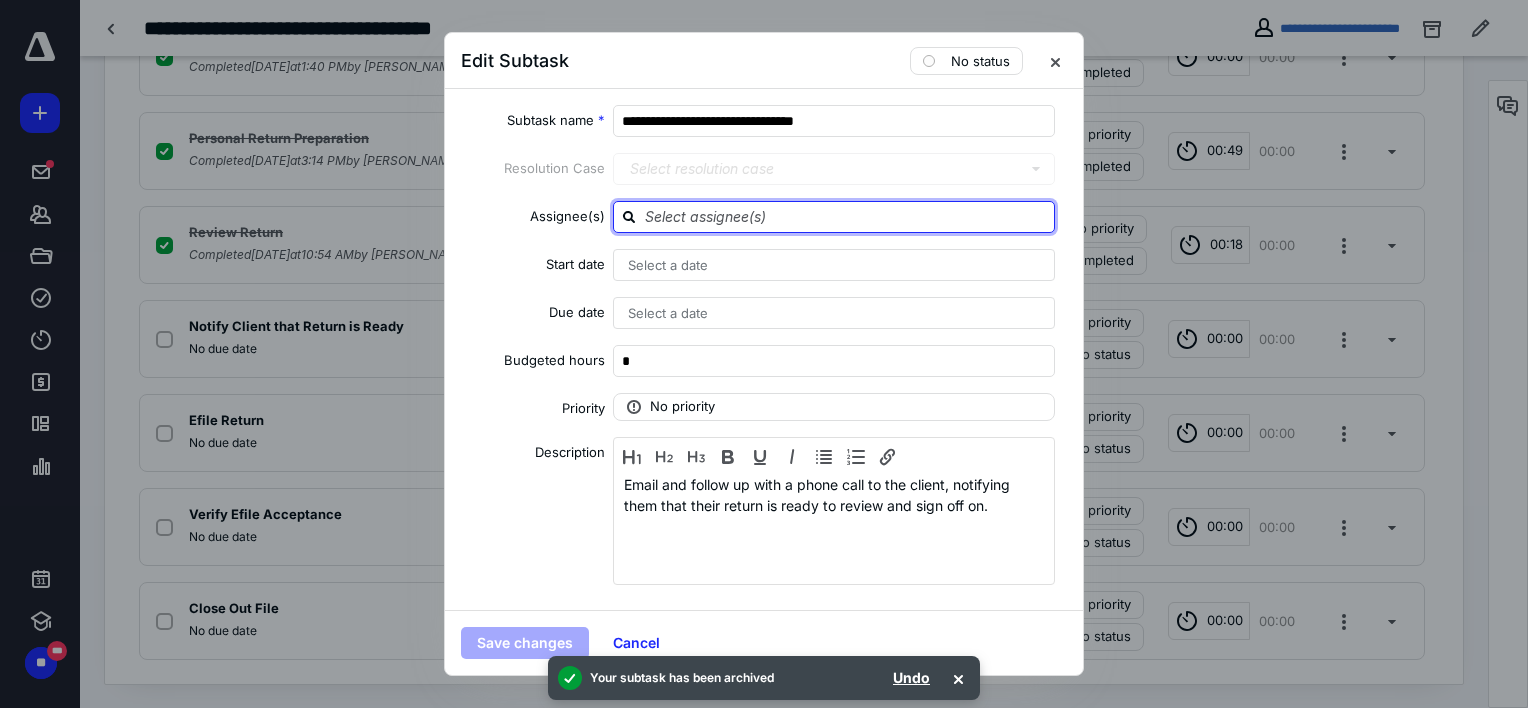 click at bounding box center (846, 216) 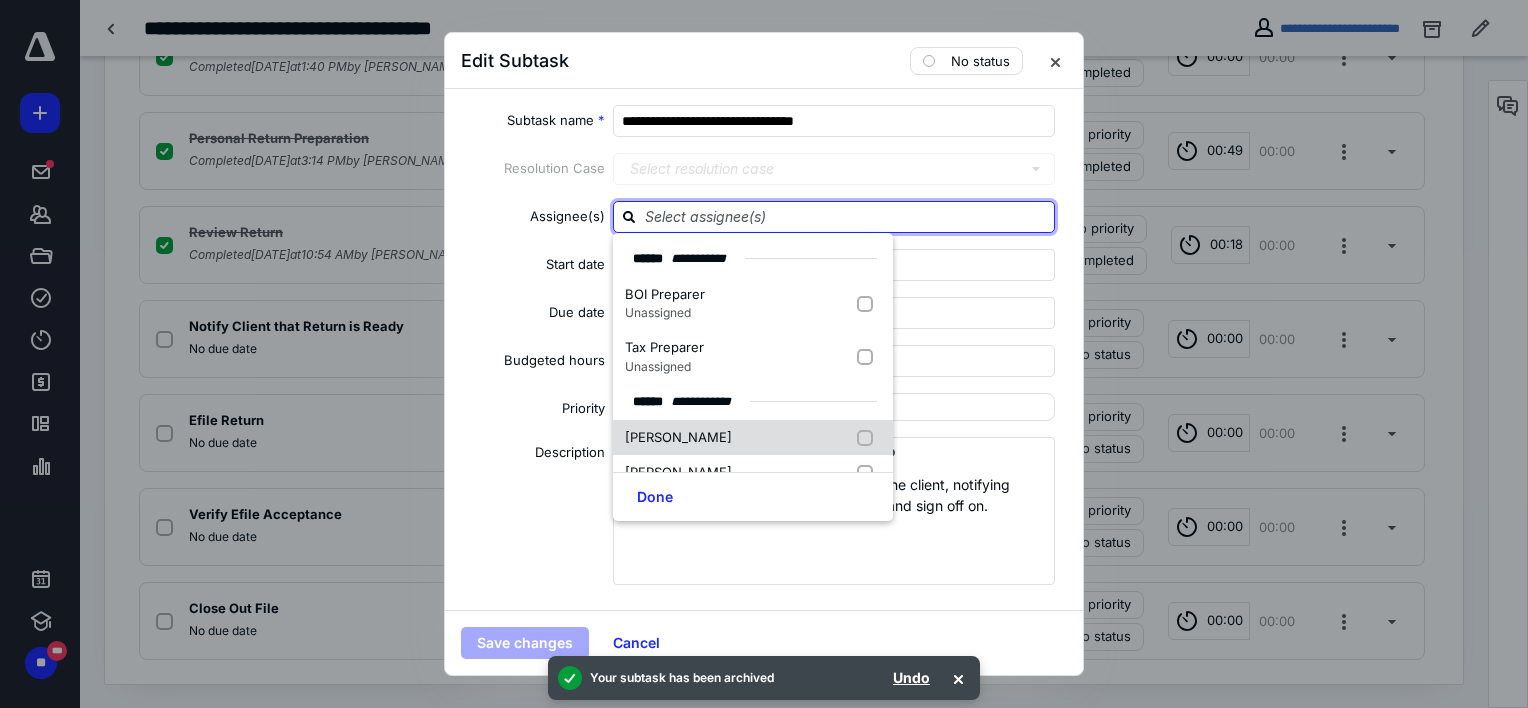 click on "[PERSON_NAME]" at bounding box center (678, 437) 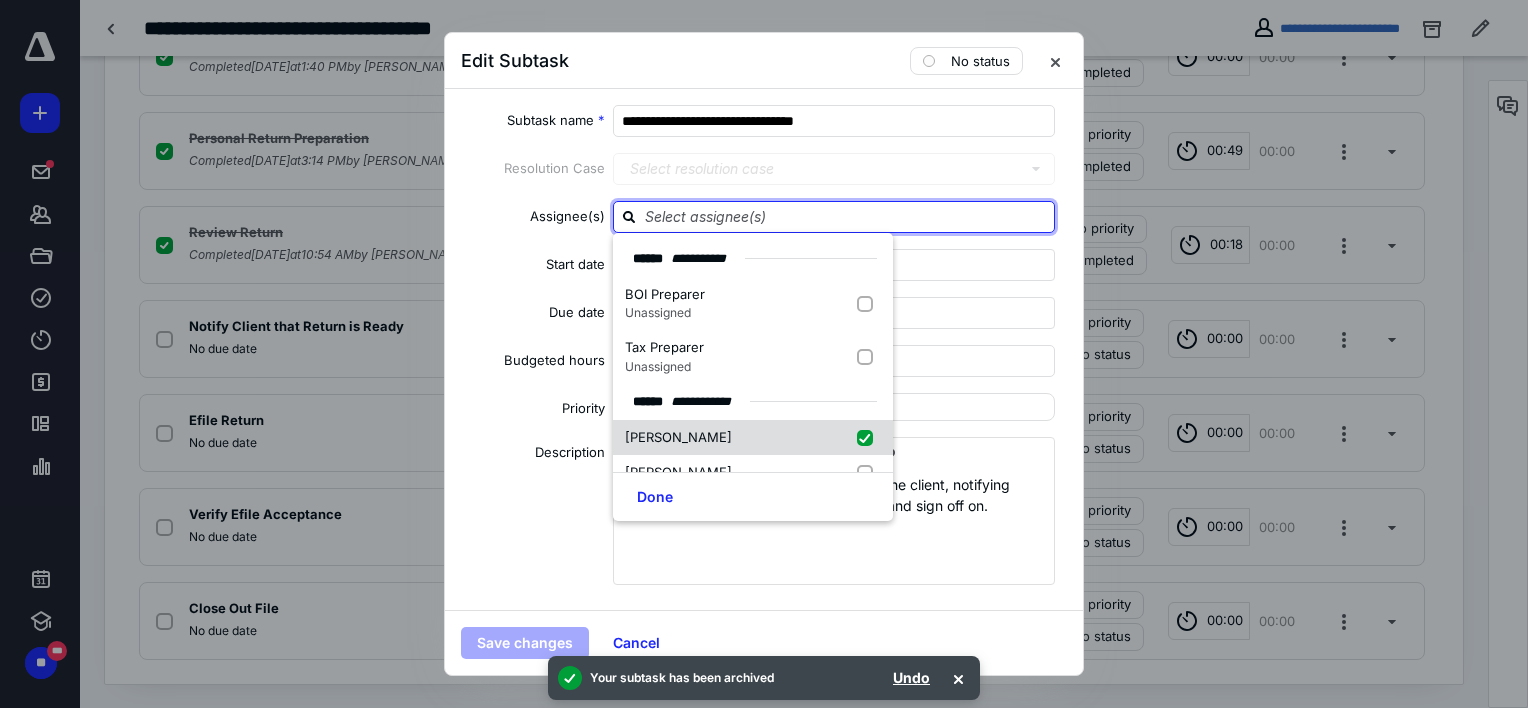 checkbox on "true" 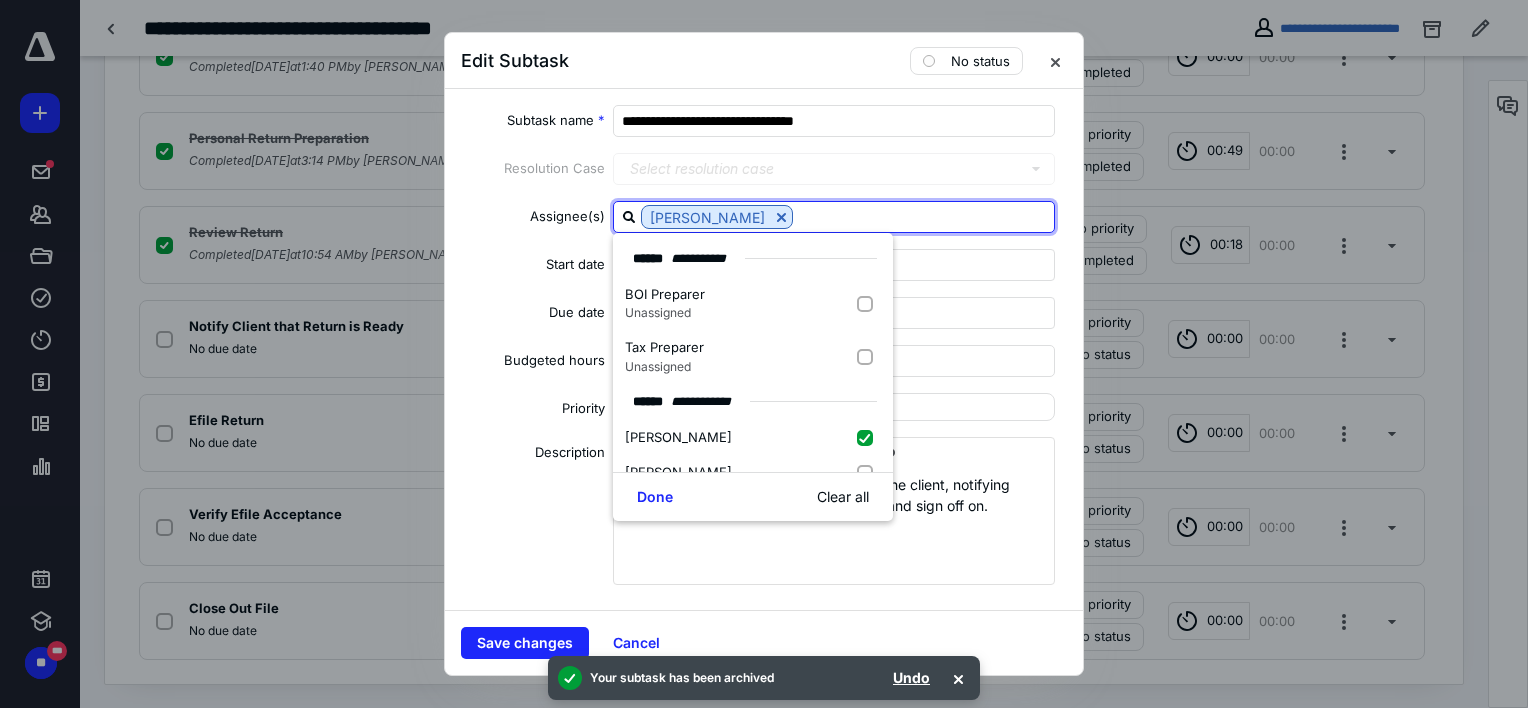 click on "**********" at bounding box center [764, 349] 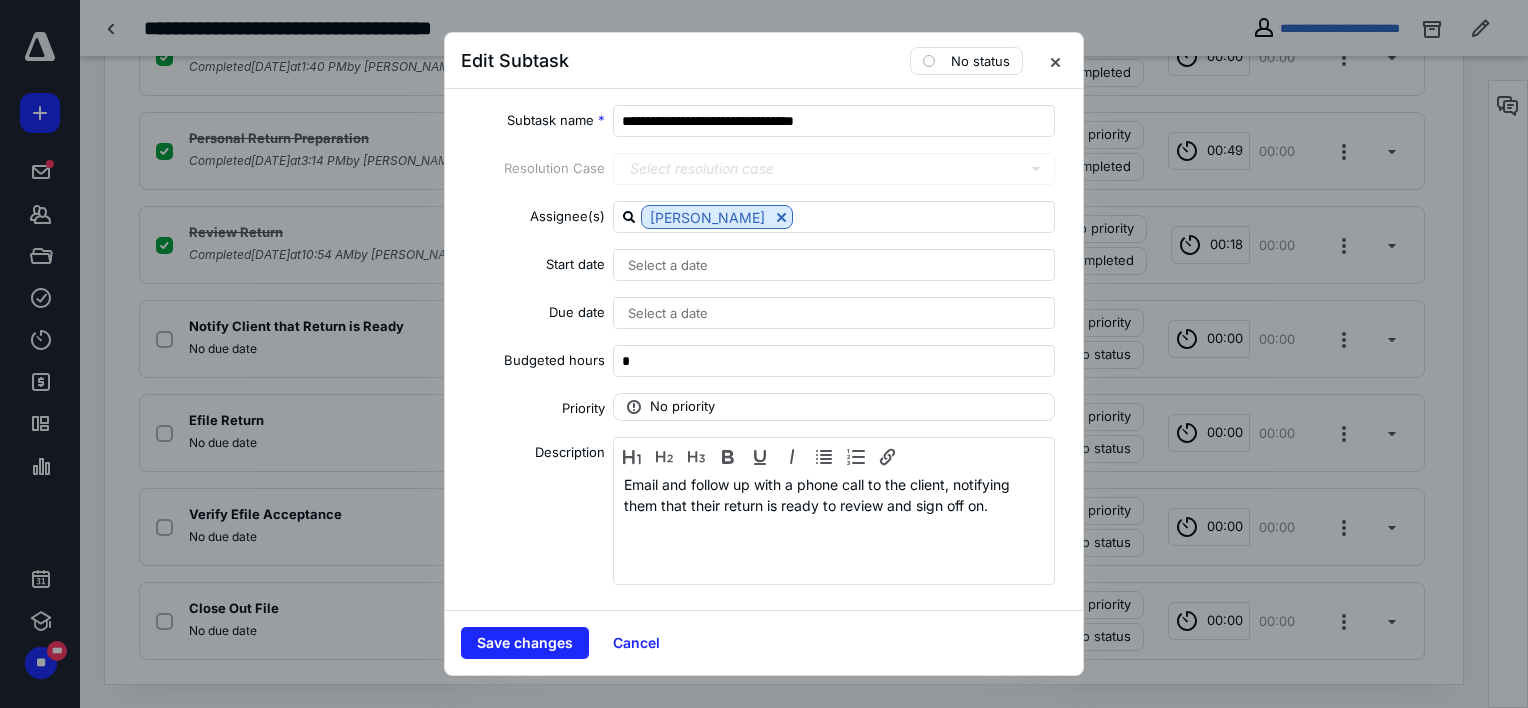 click on "Select a date" at bounding box center (668, 313) 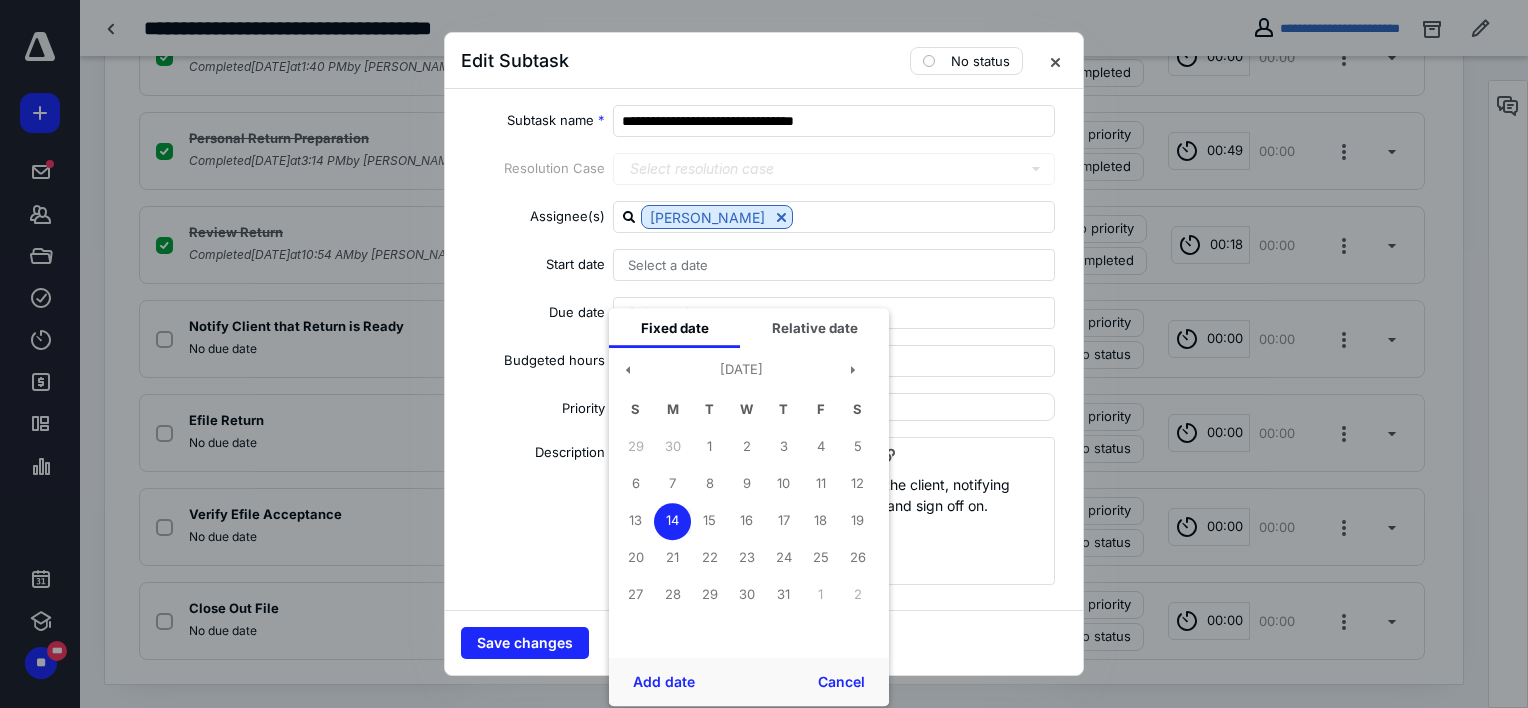 click on "14" at bounding box center [672, 521] 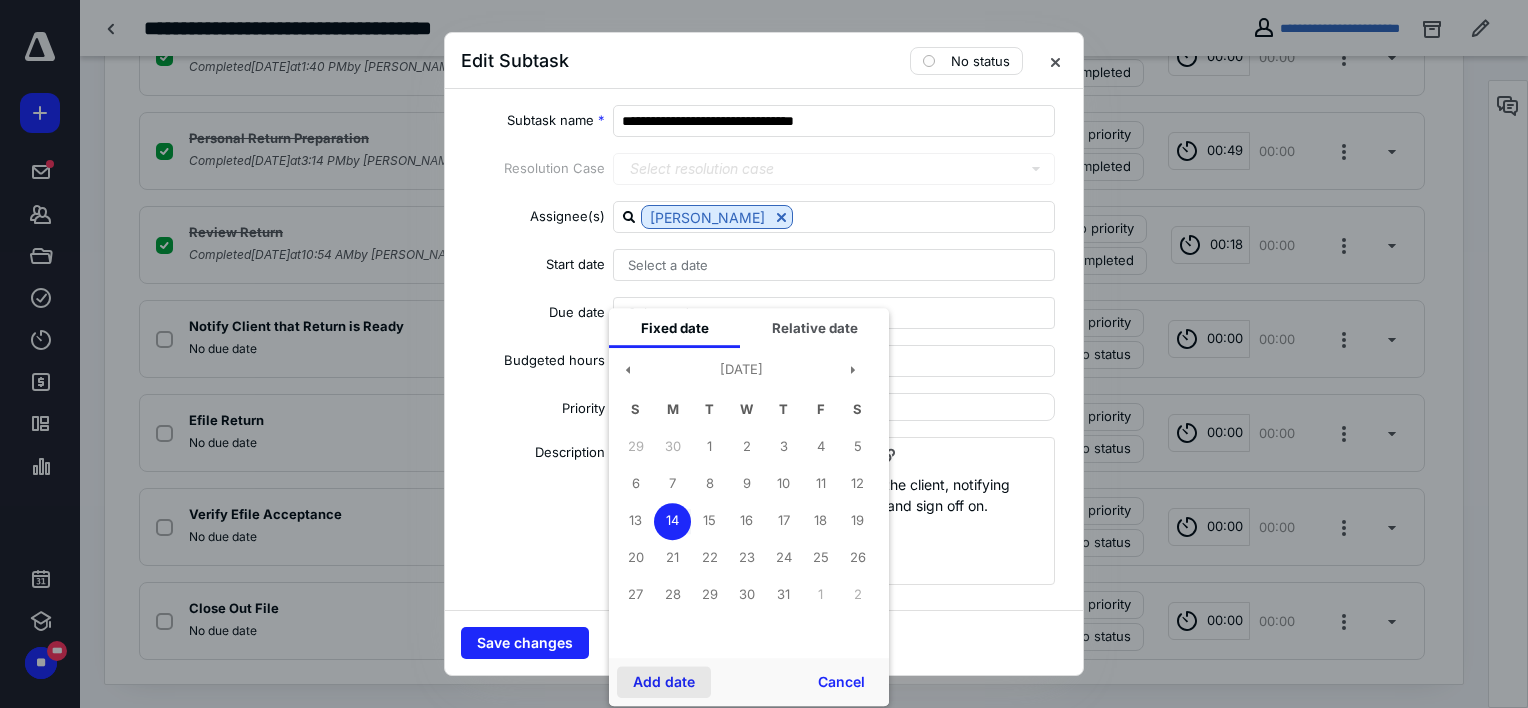 click on "Add date" at bounding box center (664, 682) 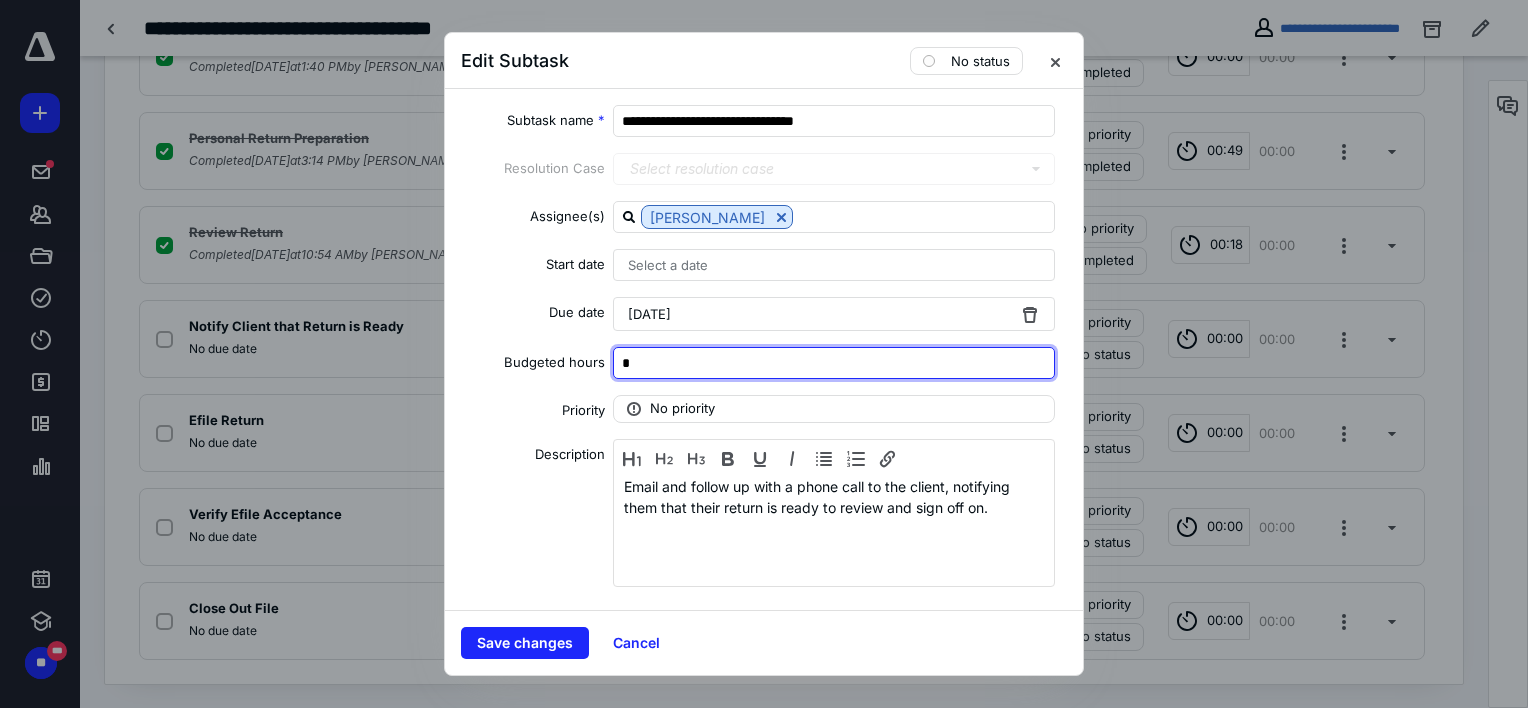 click on "*" at bounding box center [834, 363] 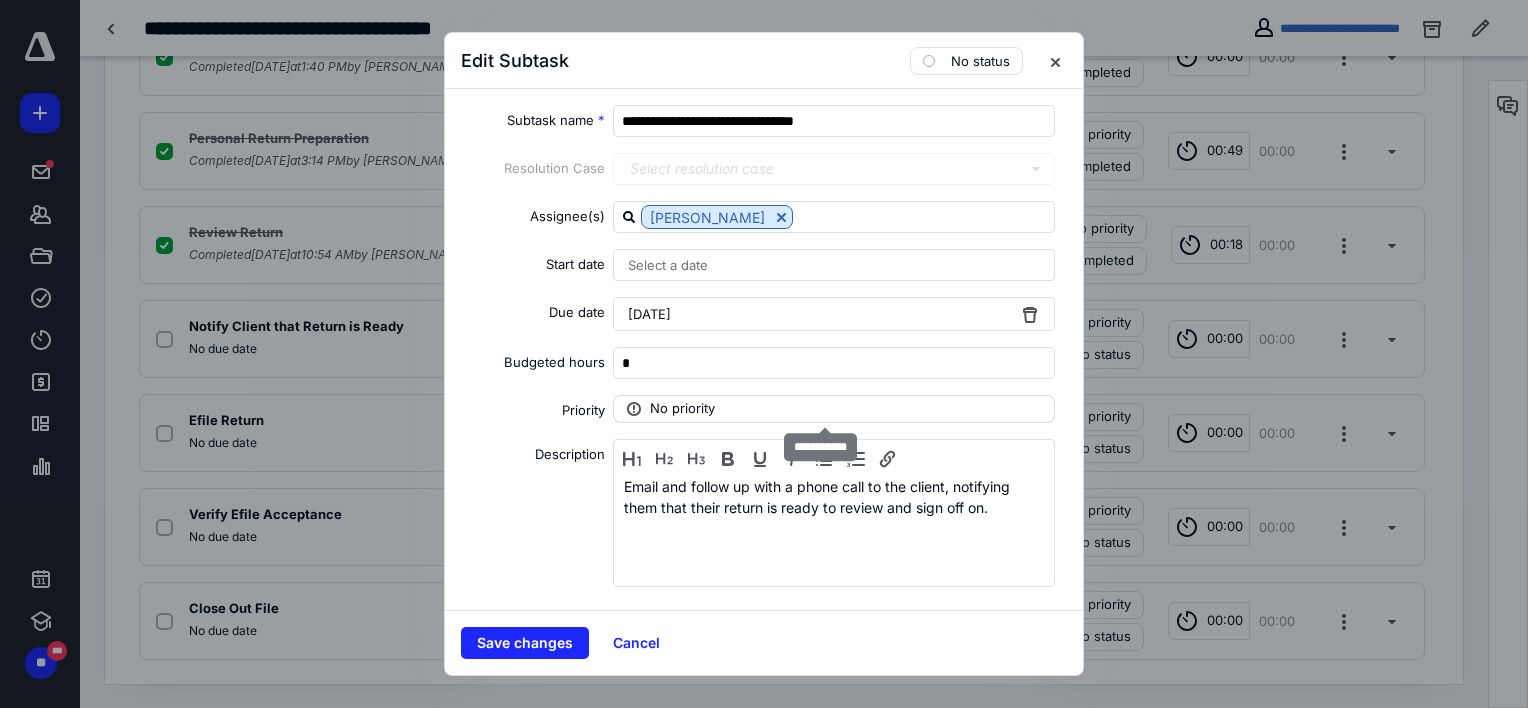 click on "No priority" at bounding box center [682, 409] 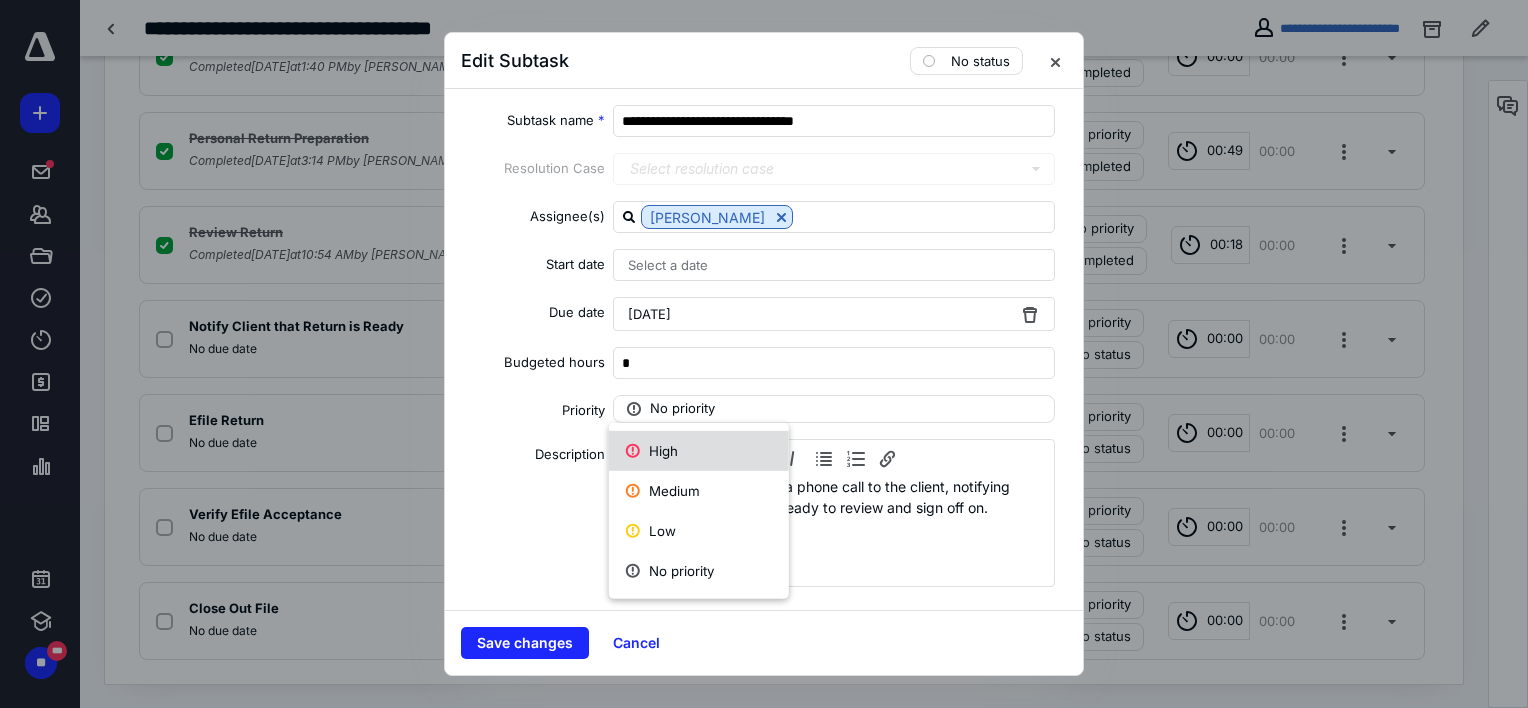 click on "High" at bounding box center [699, 451] 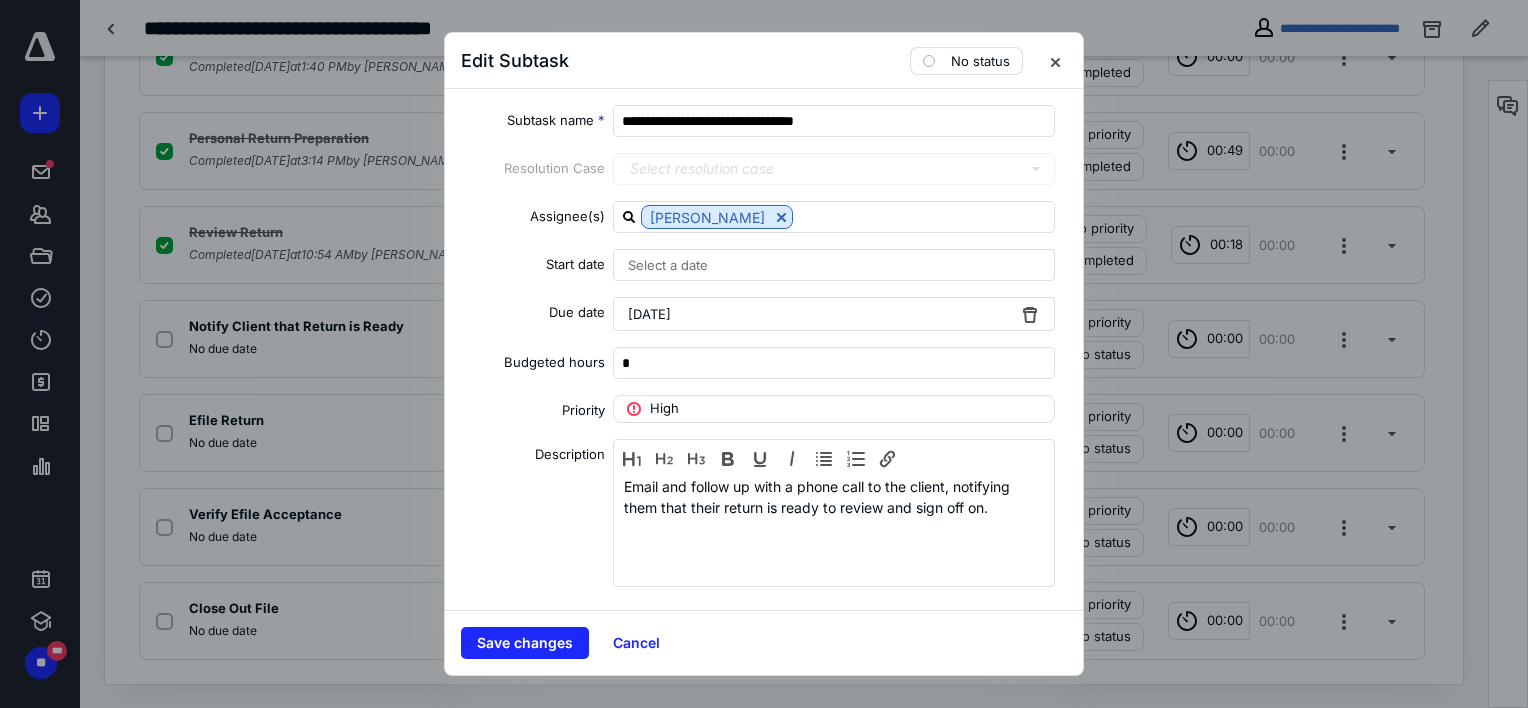 click on "No status" at bounding box center [966, 61] 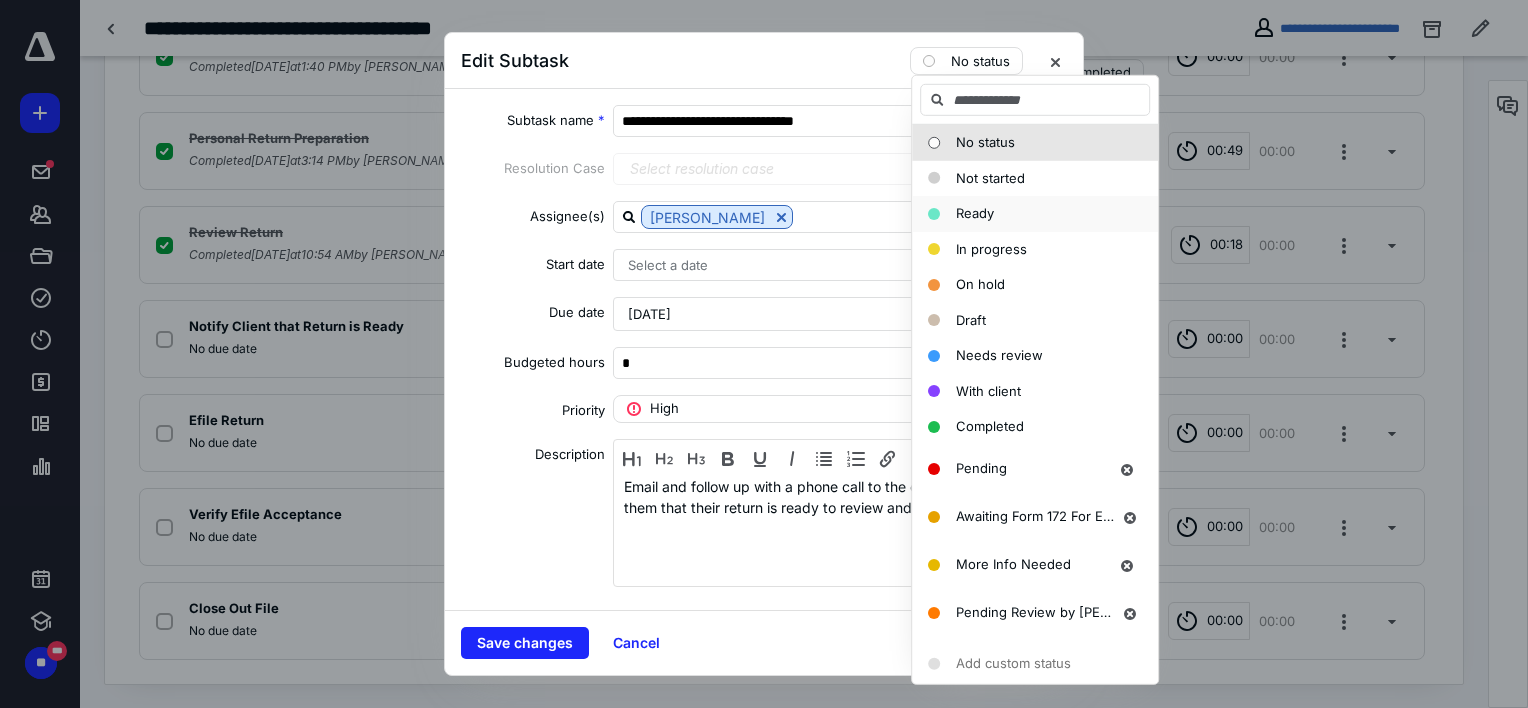 click on "Ready" at bounding box center (1023, 214) 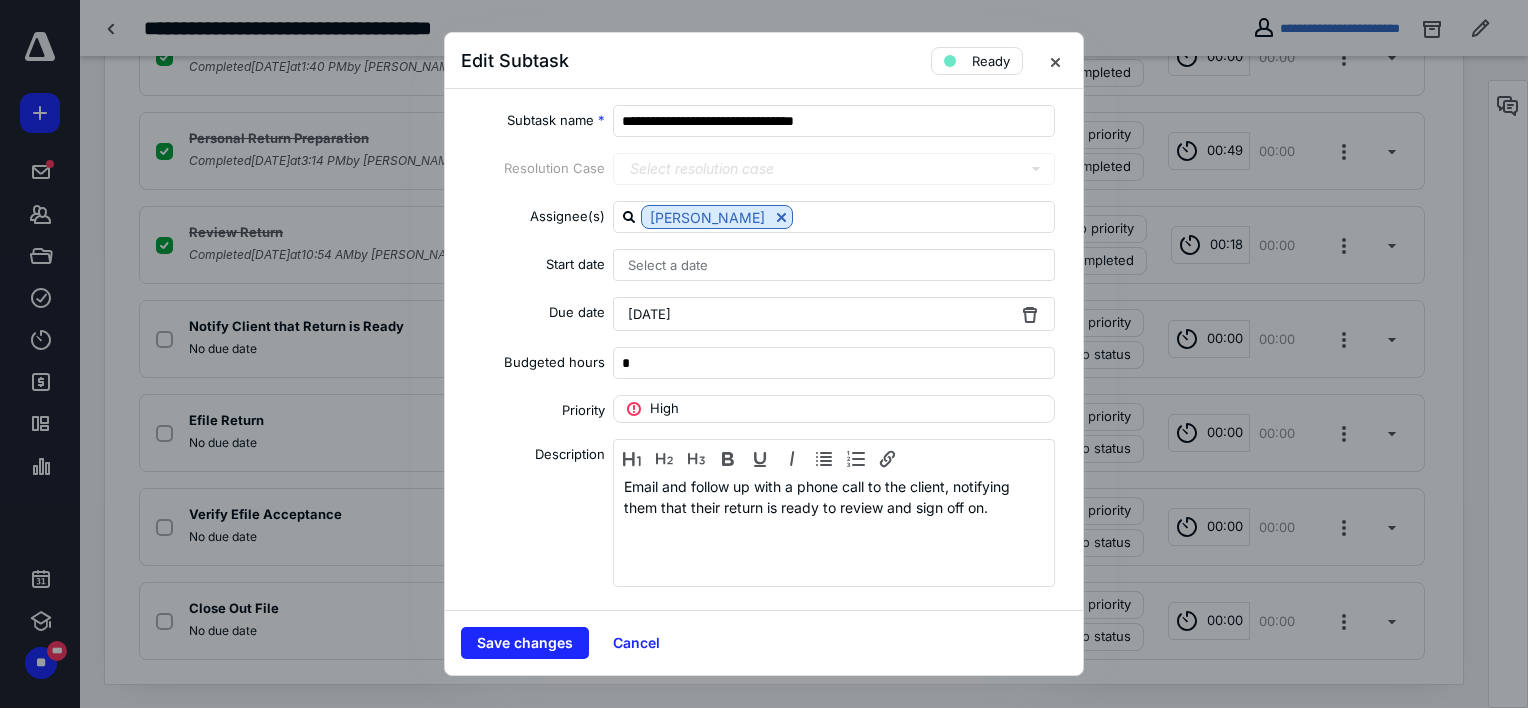 click on "Save changes Cancel" at bounding box center (764, 642) 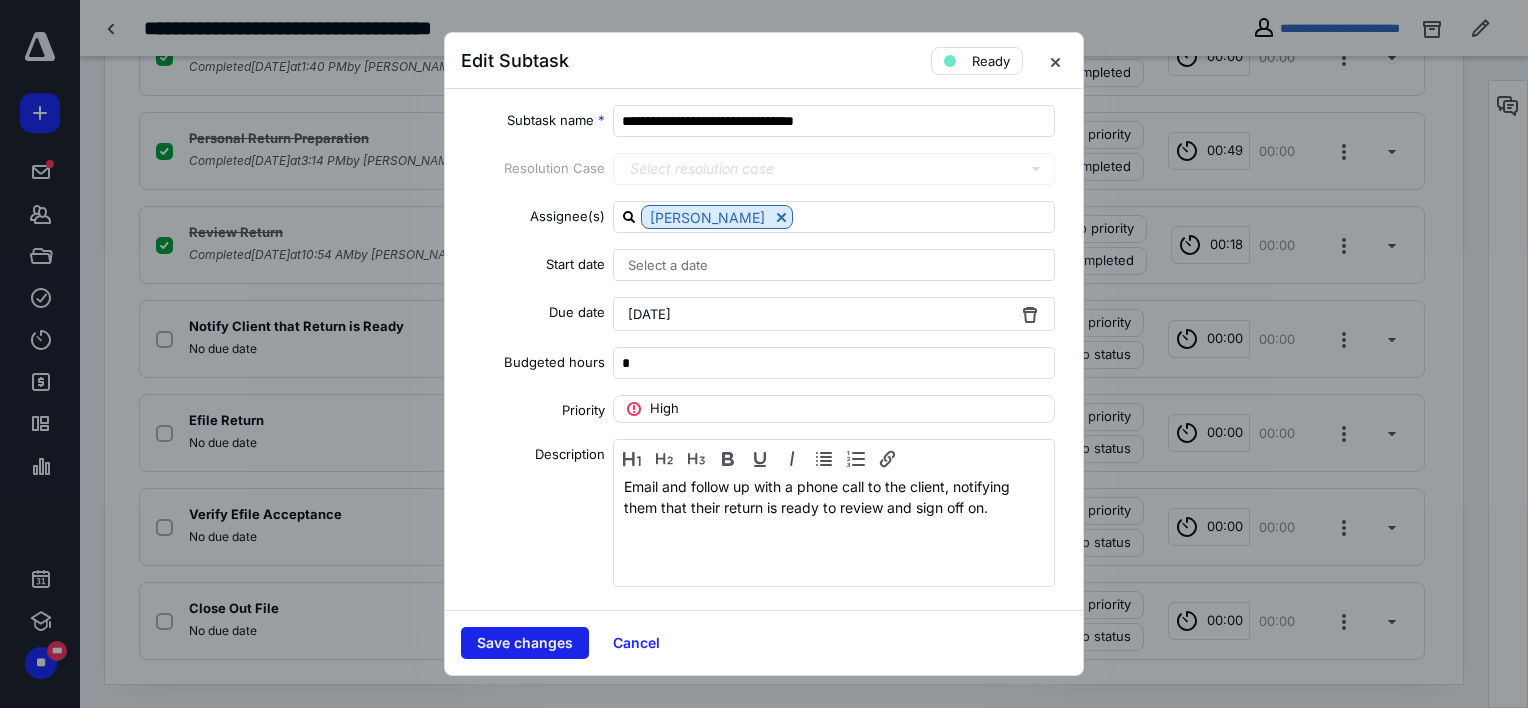 click on "Save changes" at bounding box center [525, 643] 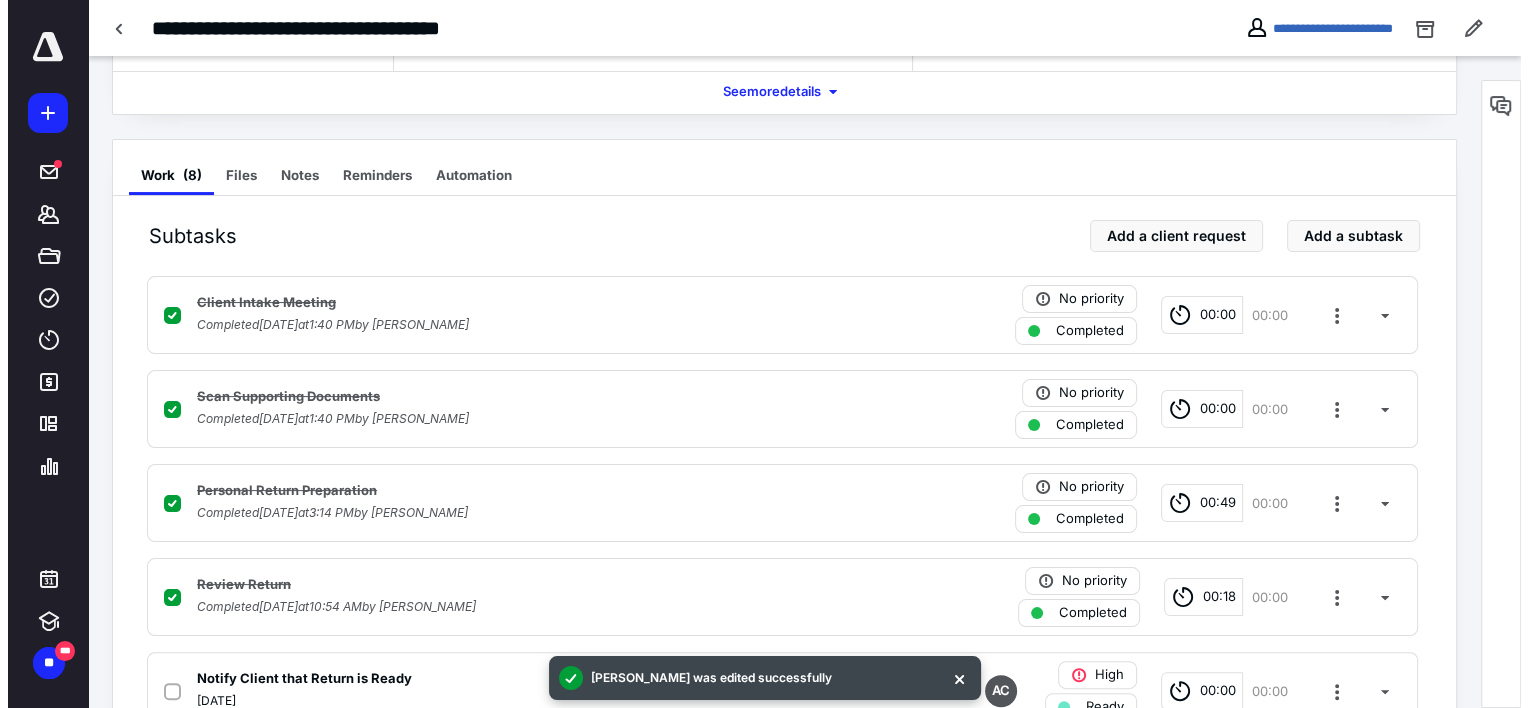 scroll, scrollTop: 254, scrollLeft: 0, axis: vertical 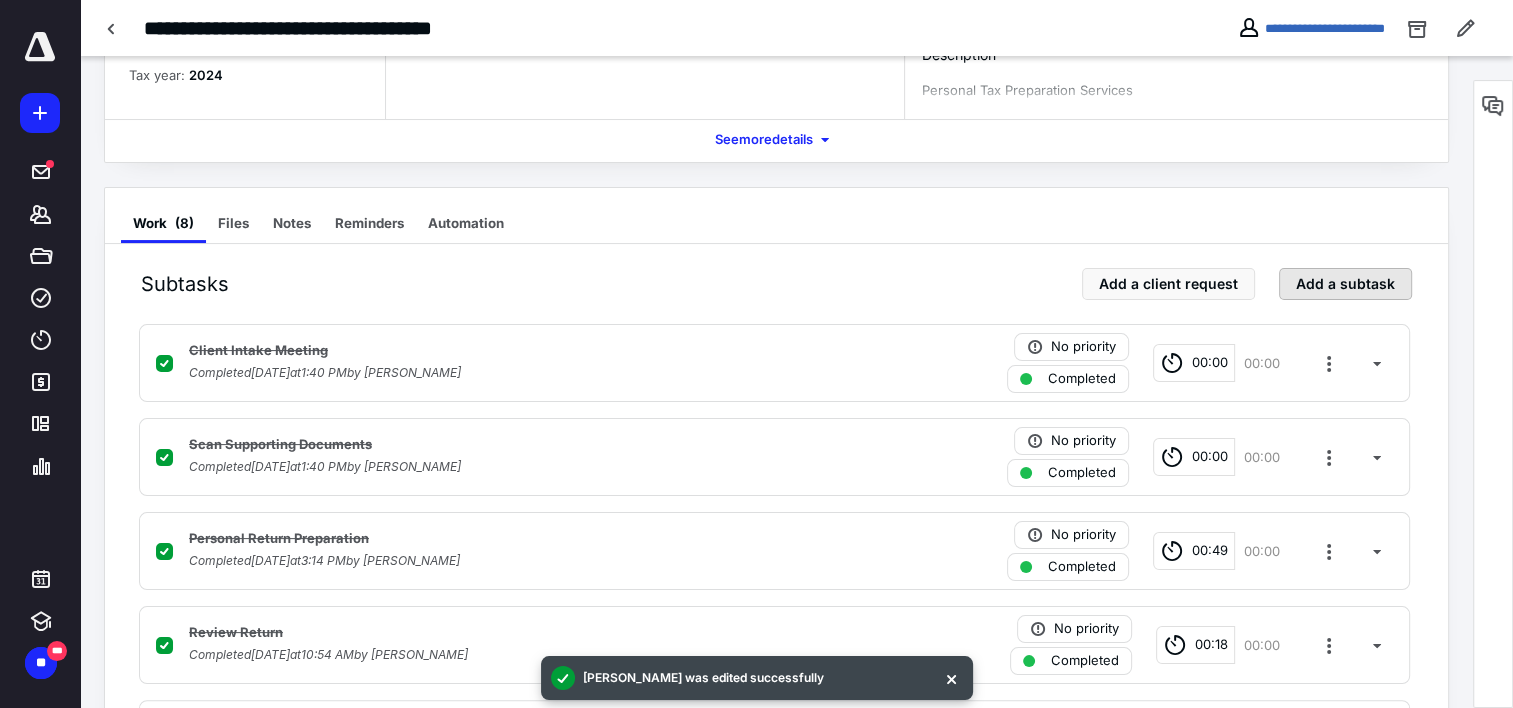 click on "Add a subtask" at bounding box center (1345, 284) 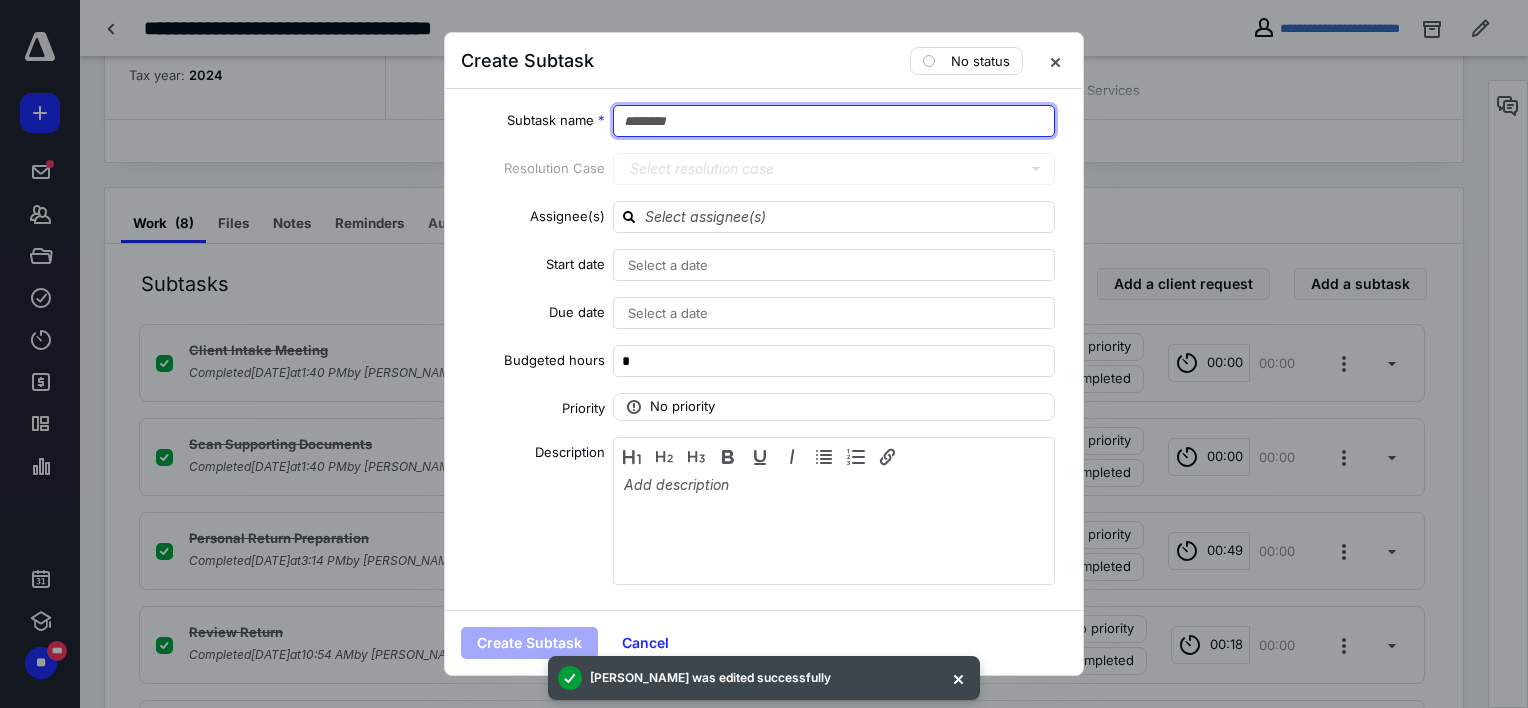click at bounding box center (834, 121) 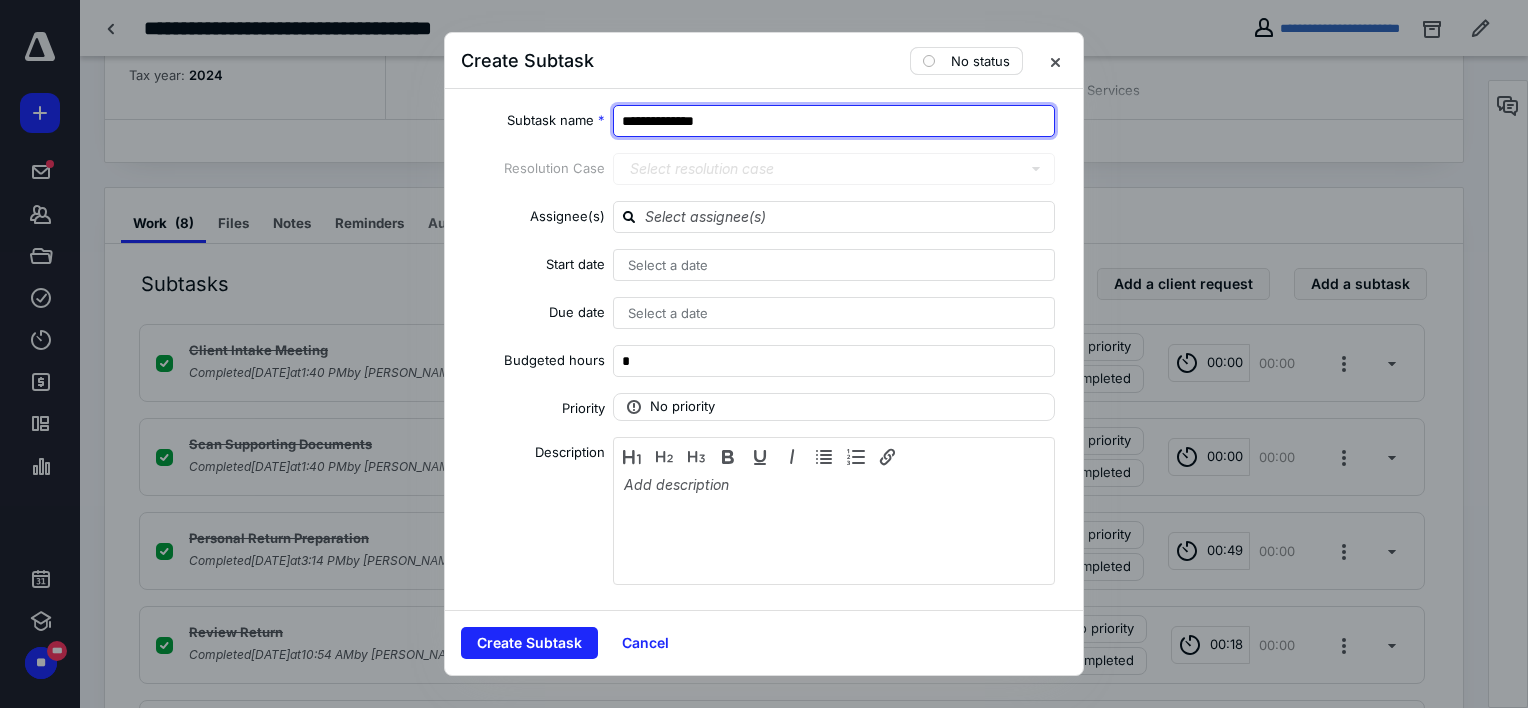 type on "**********" 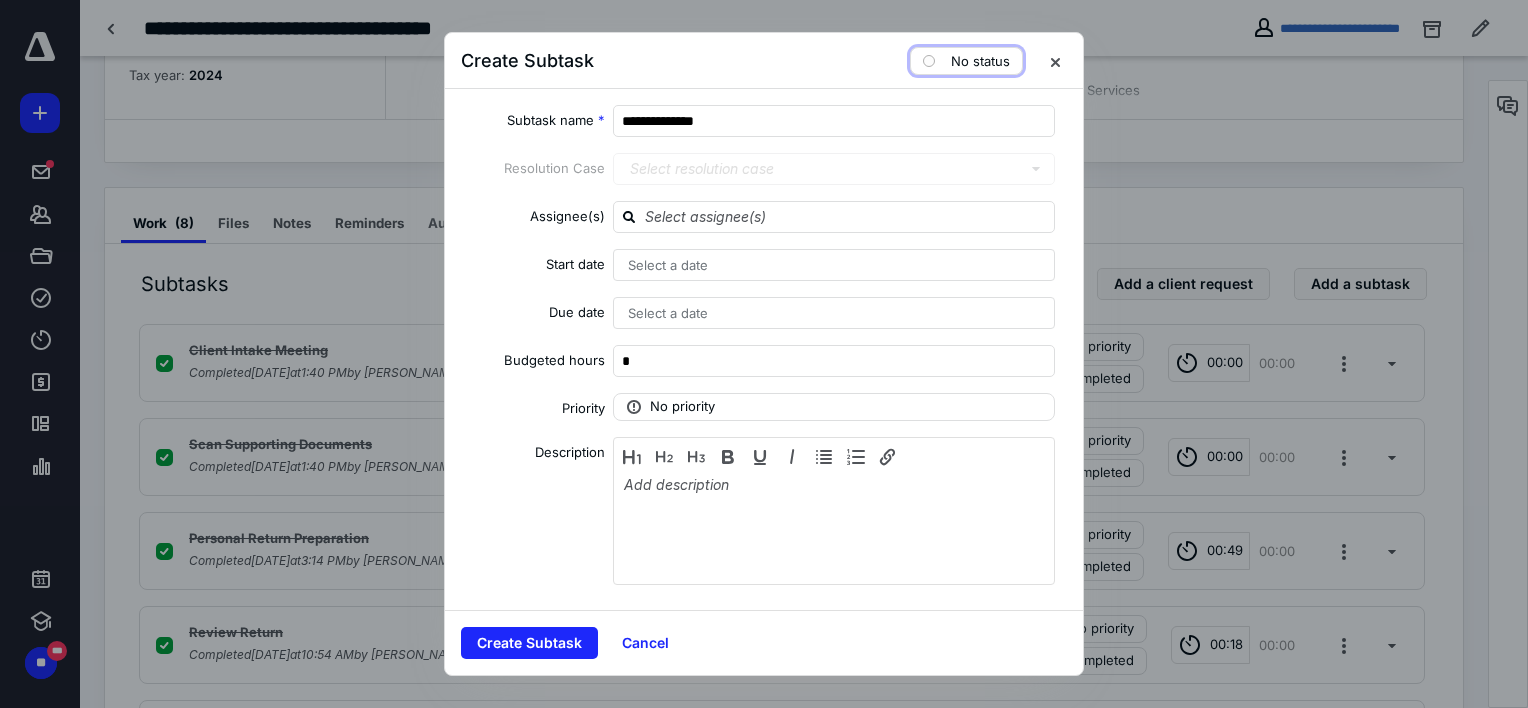 click on "No status" at bounding box center [966, 61] 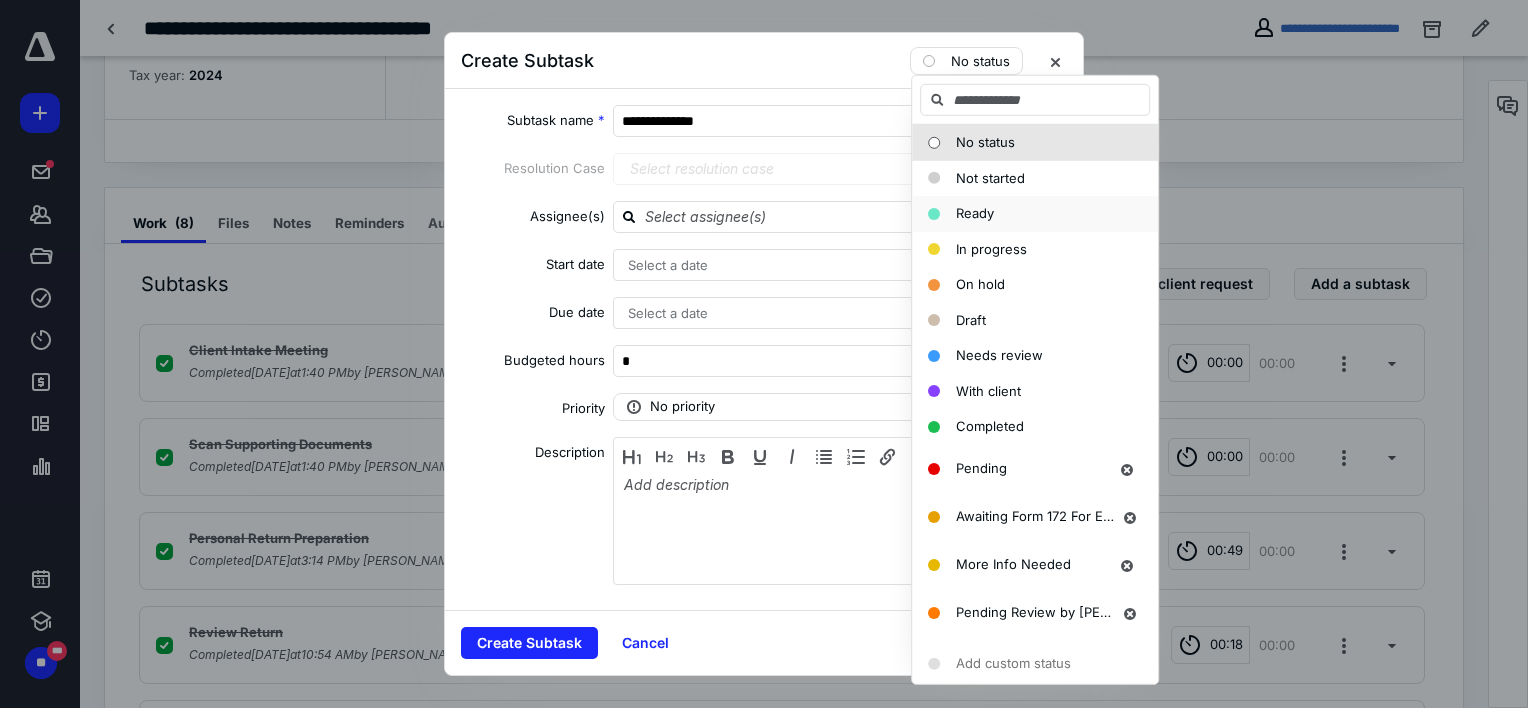 click on "Ready" at bounding box center [975, 213] 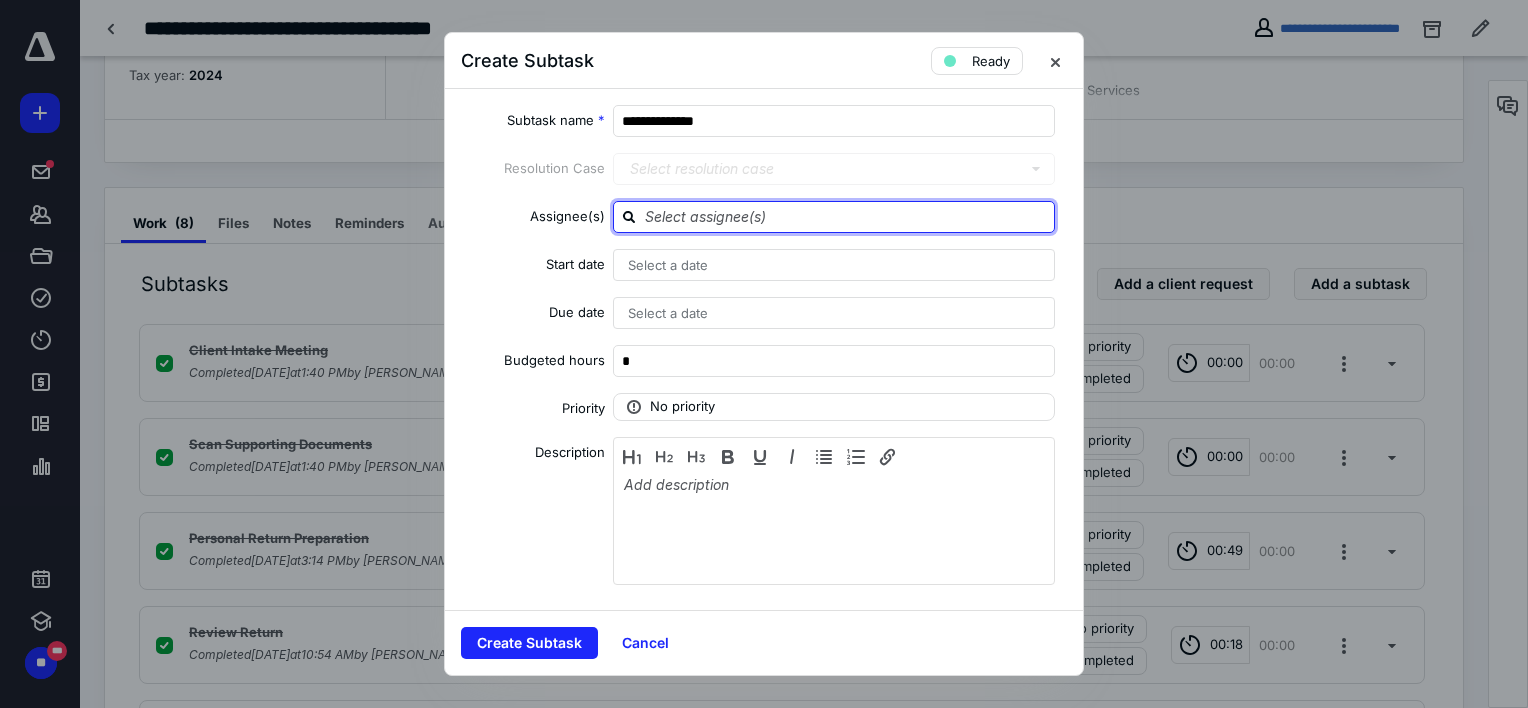 click at bounding box center [846, 216] 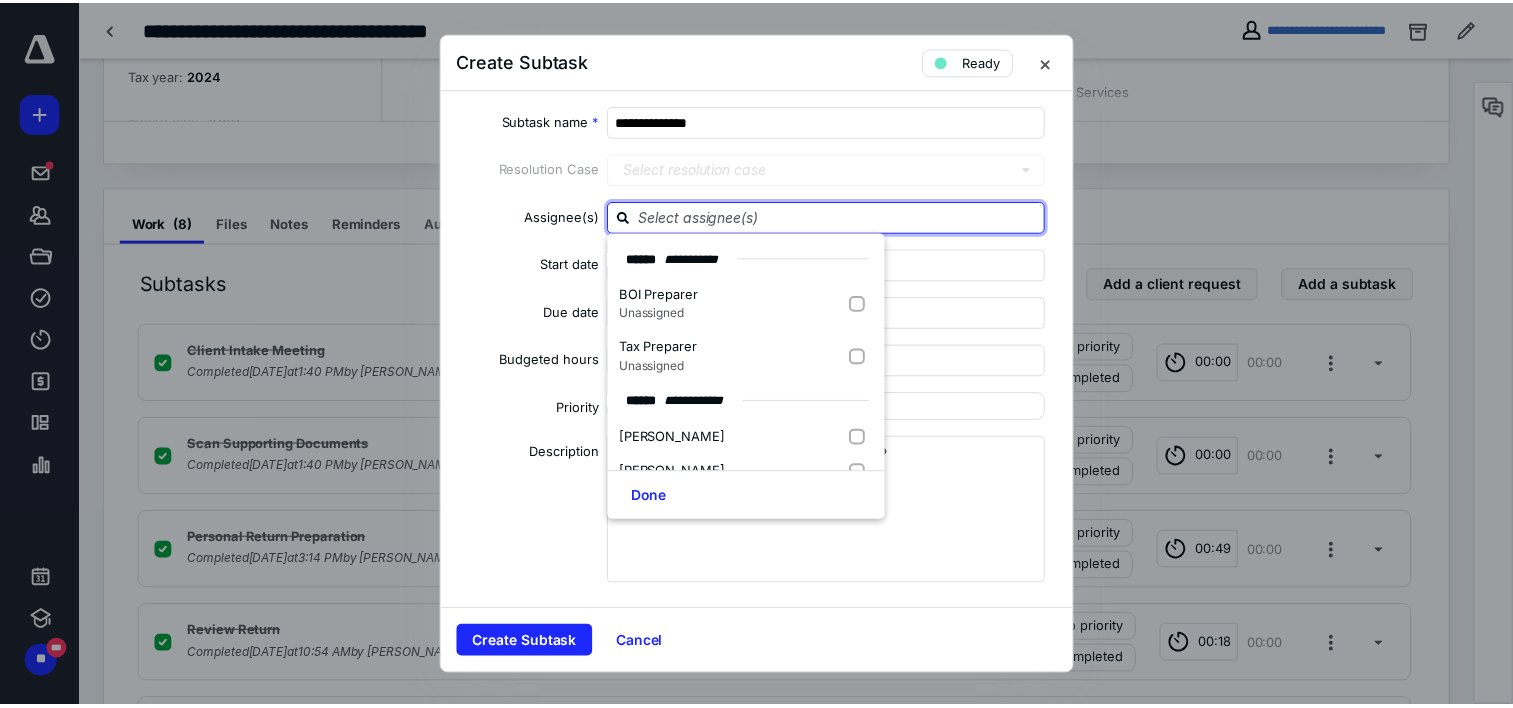 scroll, scrollTop: 100, scrollLeft: 0, axis: vertical 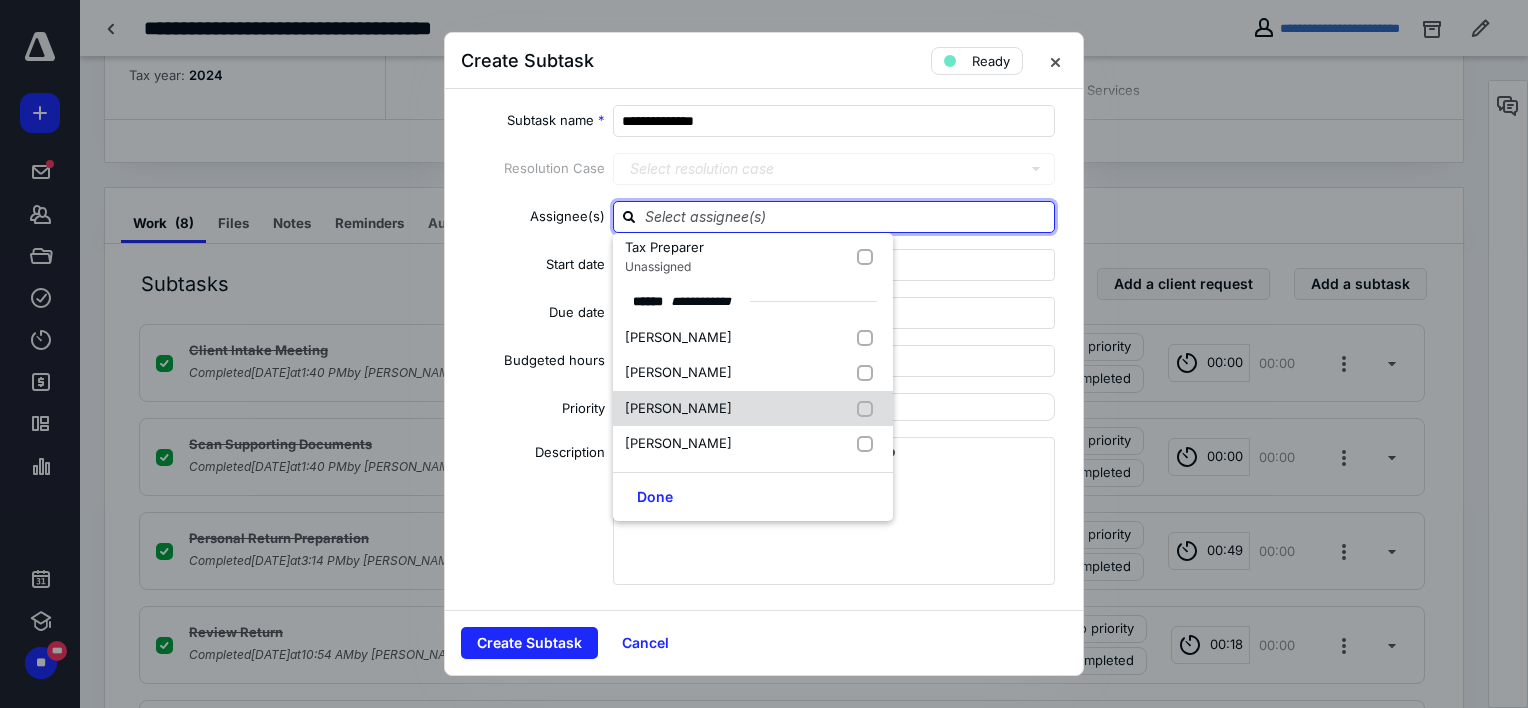 click on "[PERSON_NAME]" at bounding box center (678, 408) 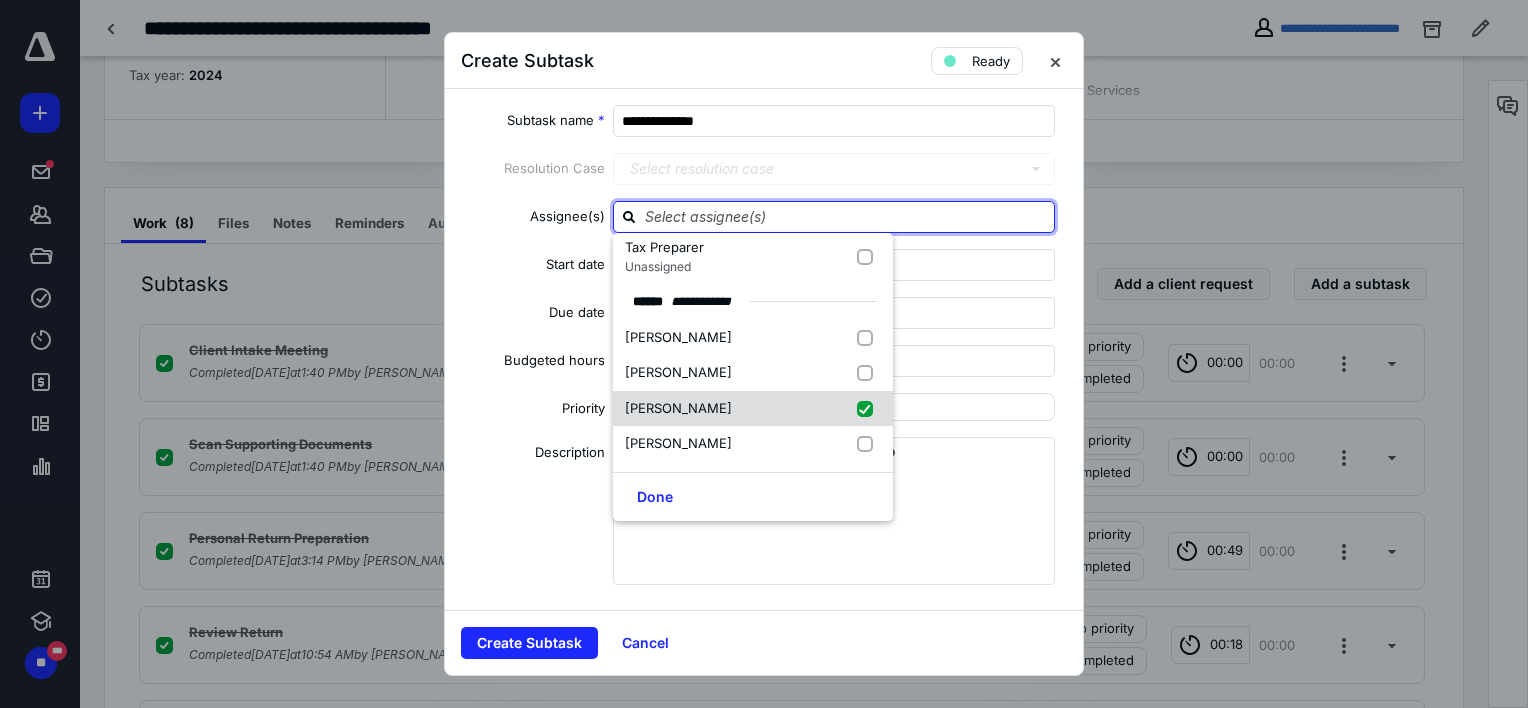 checkbox on "true" 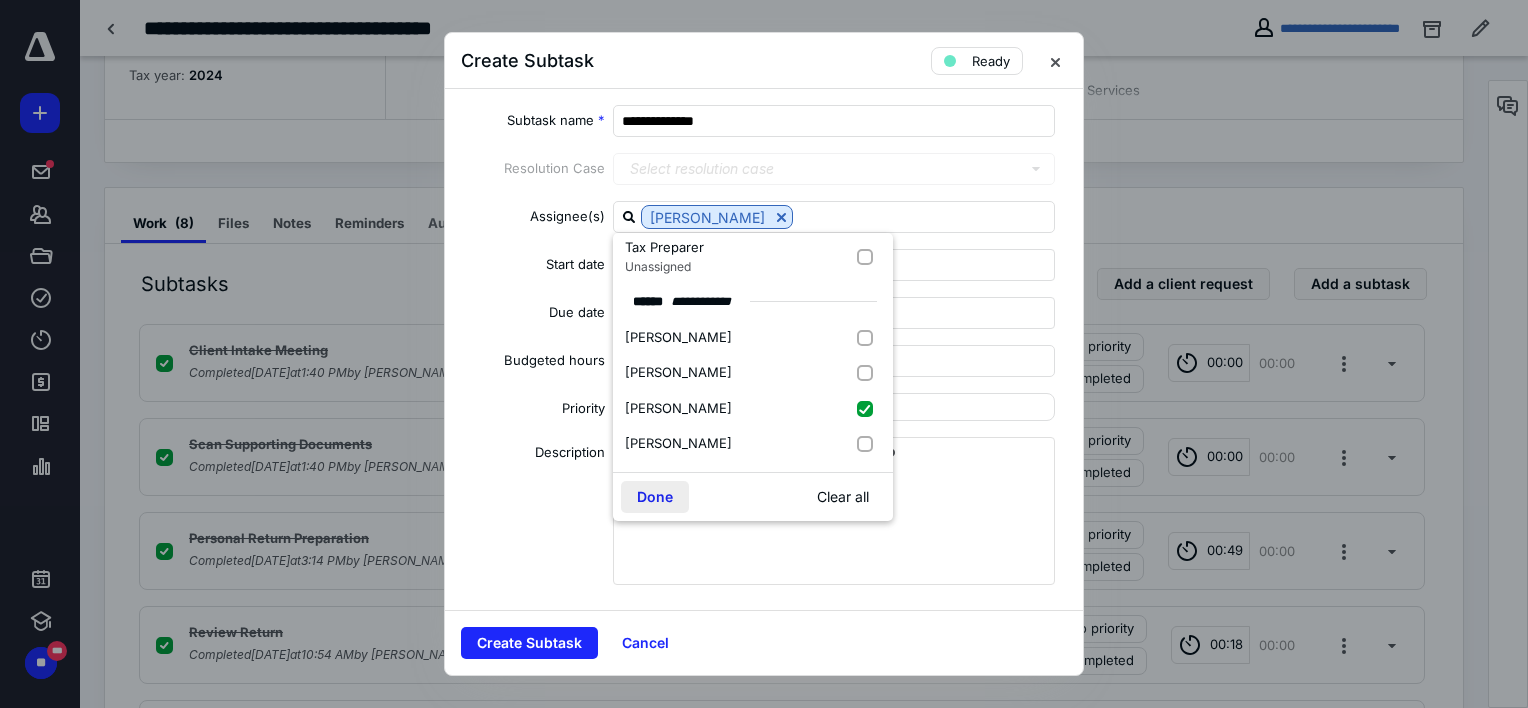 click on "Done" at bounding box center (655, 497) 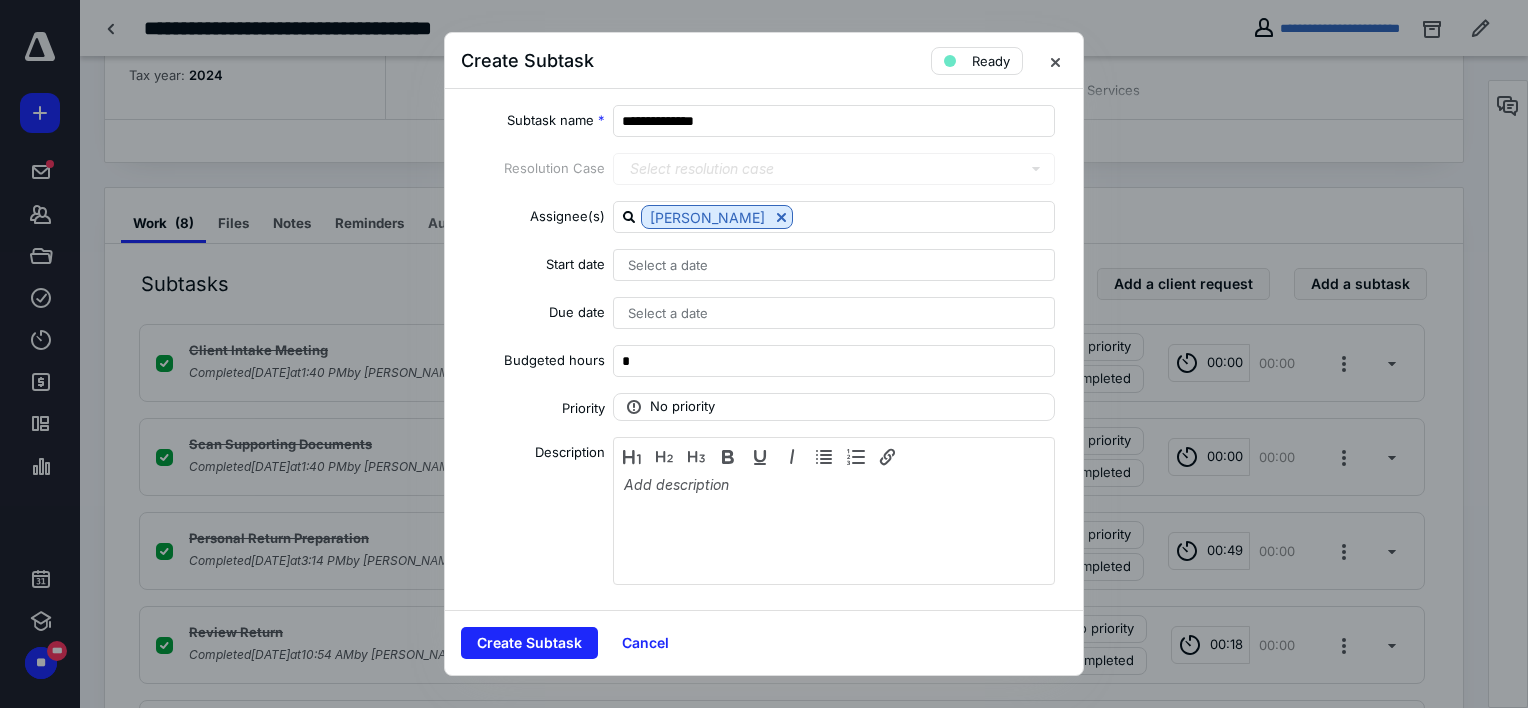 click on "Select a date" at bounding box center (668, 313) 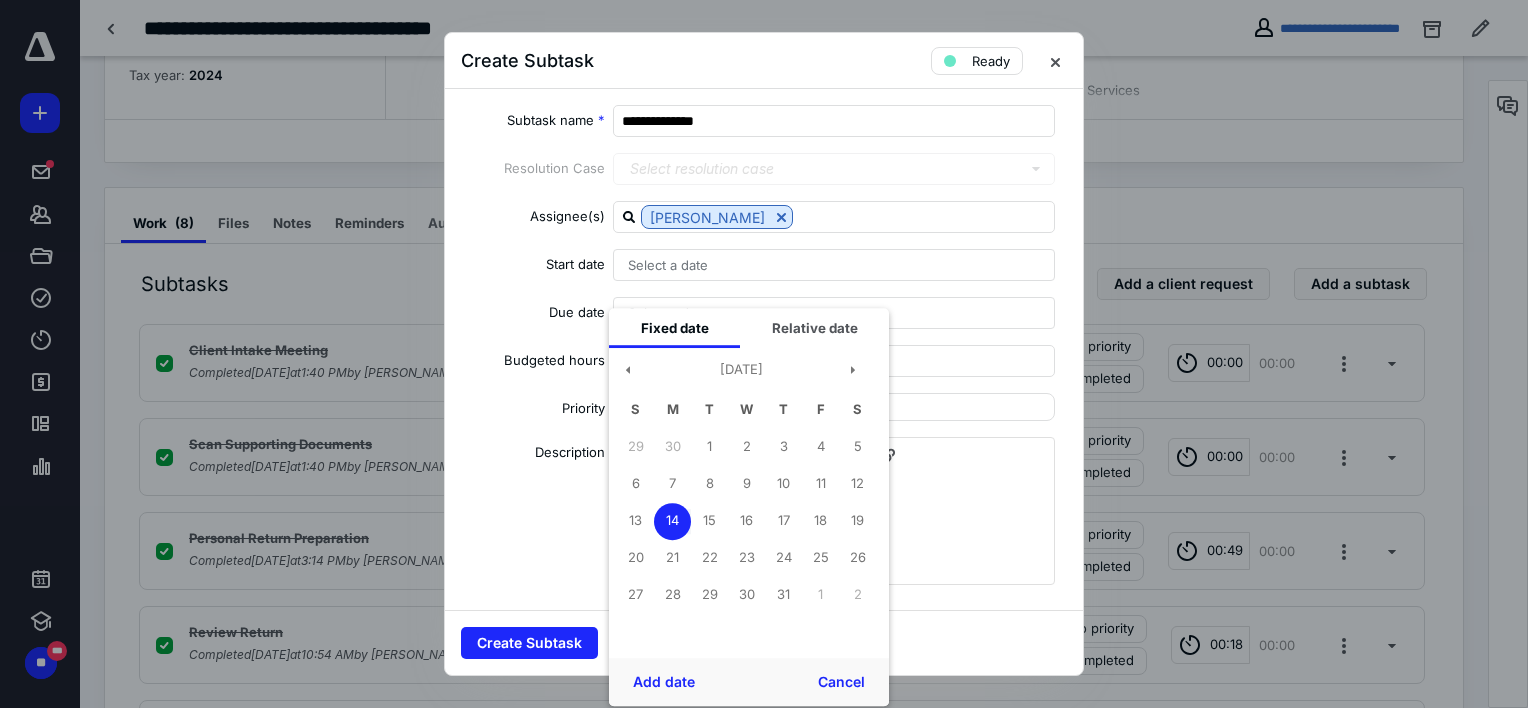 click on "14" at bounding box center [672, 521] 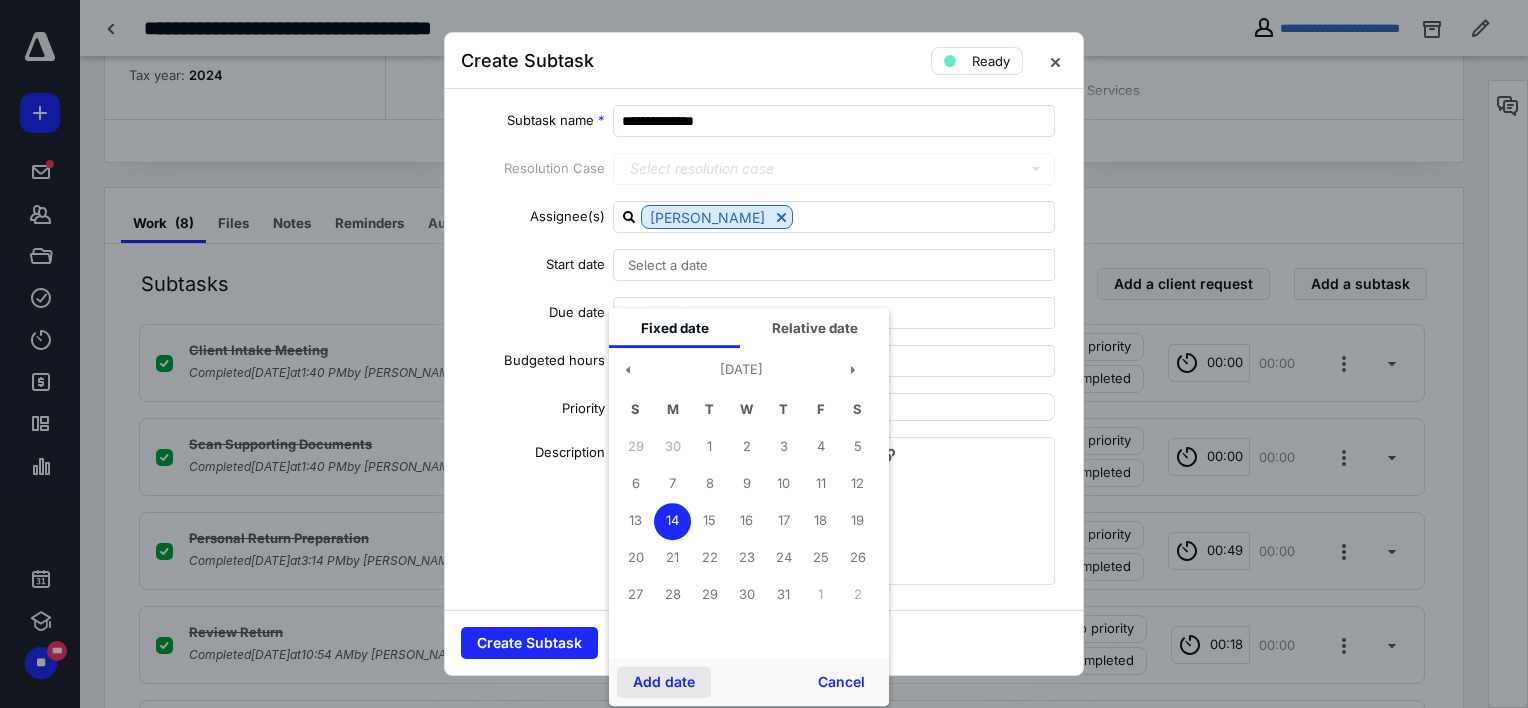 click on "Add date" at bounding box center (664, 682) 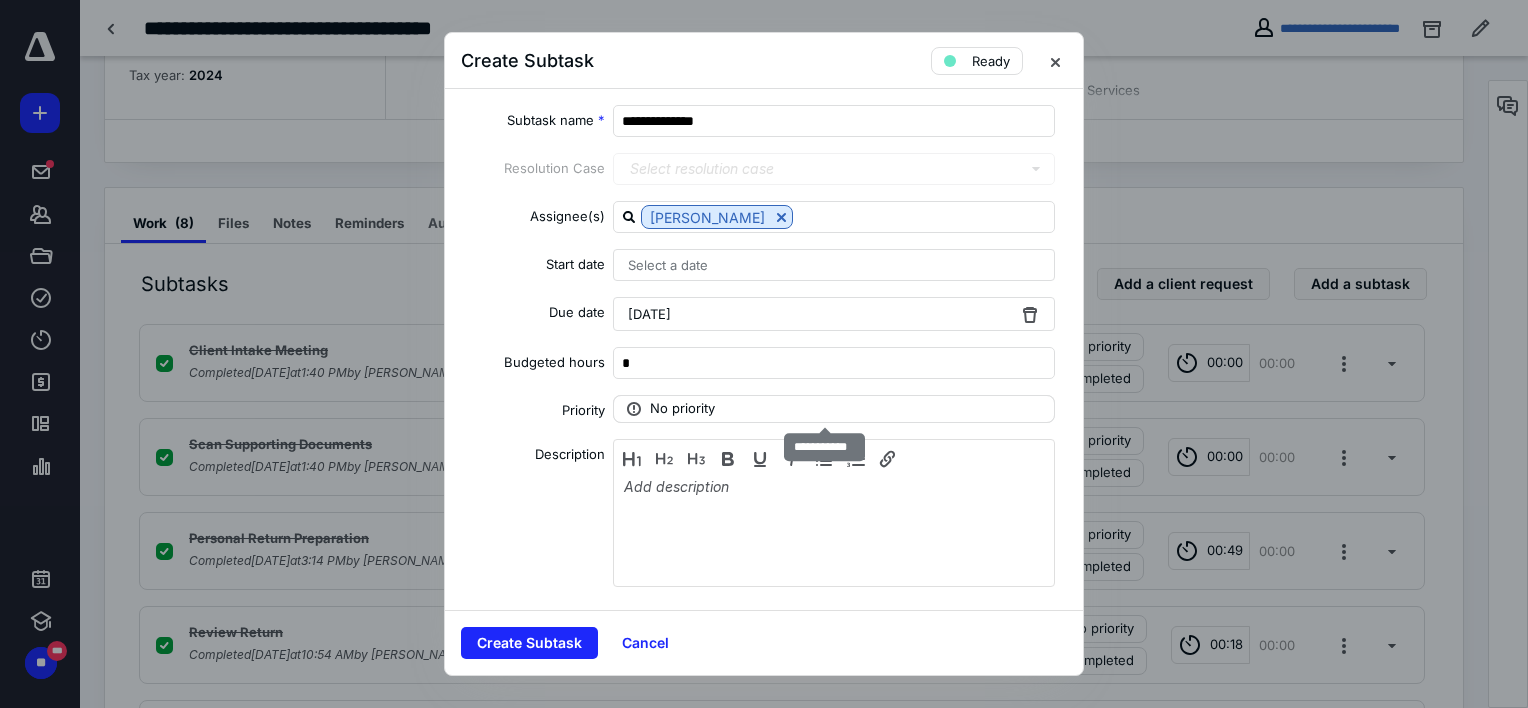 click on "No priority" at bounding box center (682, 409) 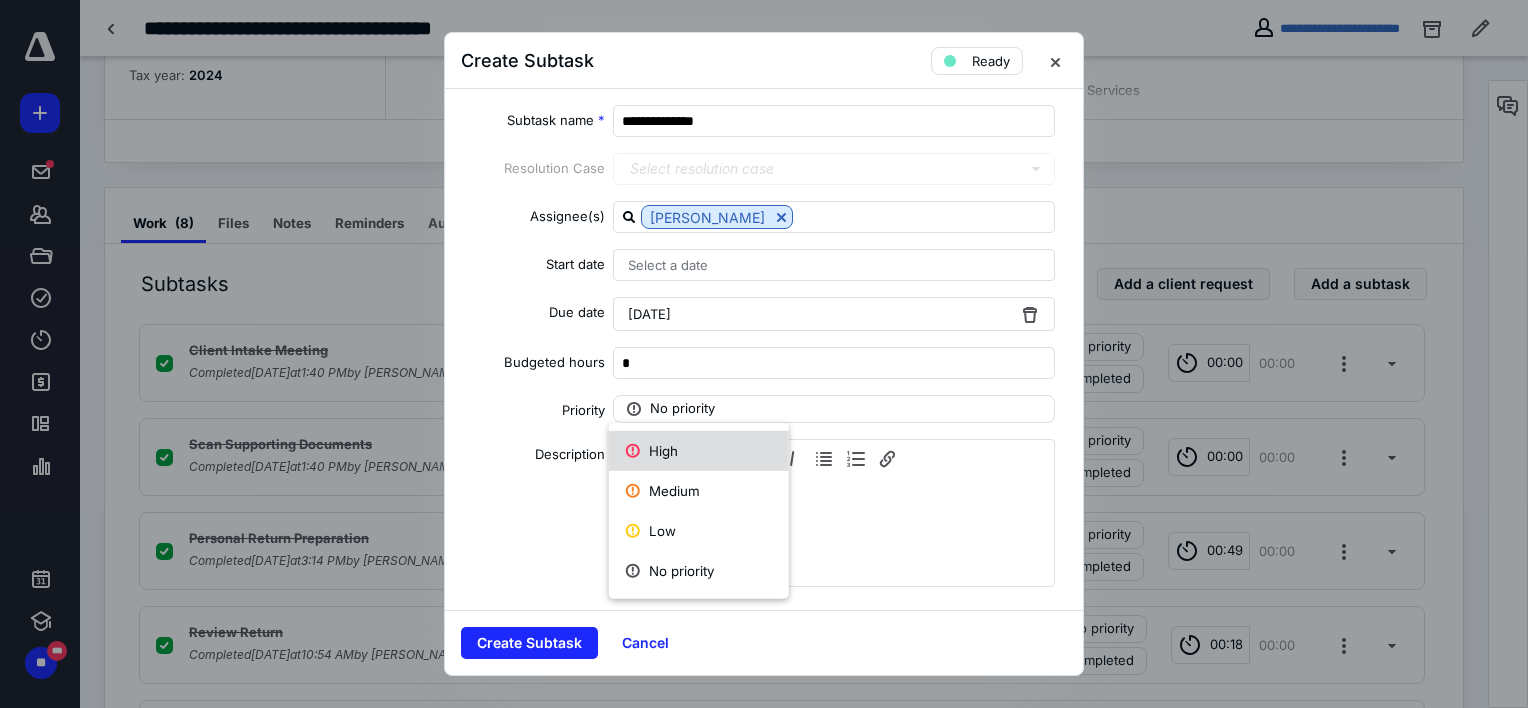 click on "High" at bounding box center [699, 451] 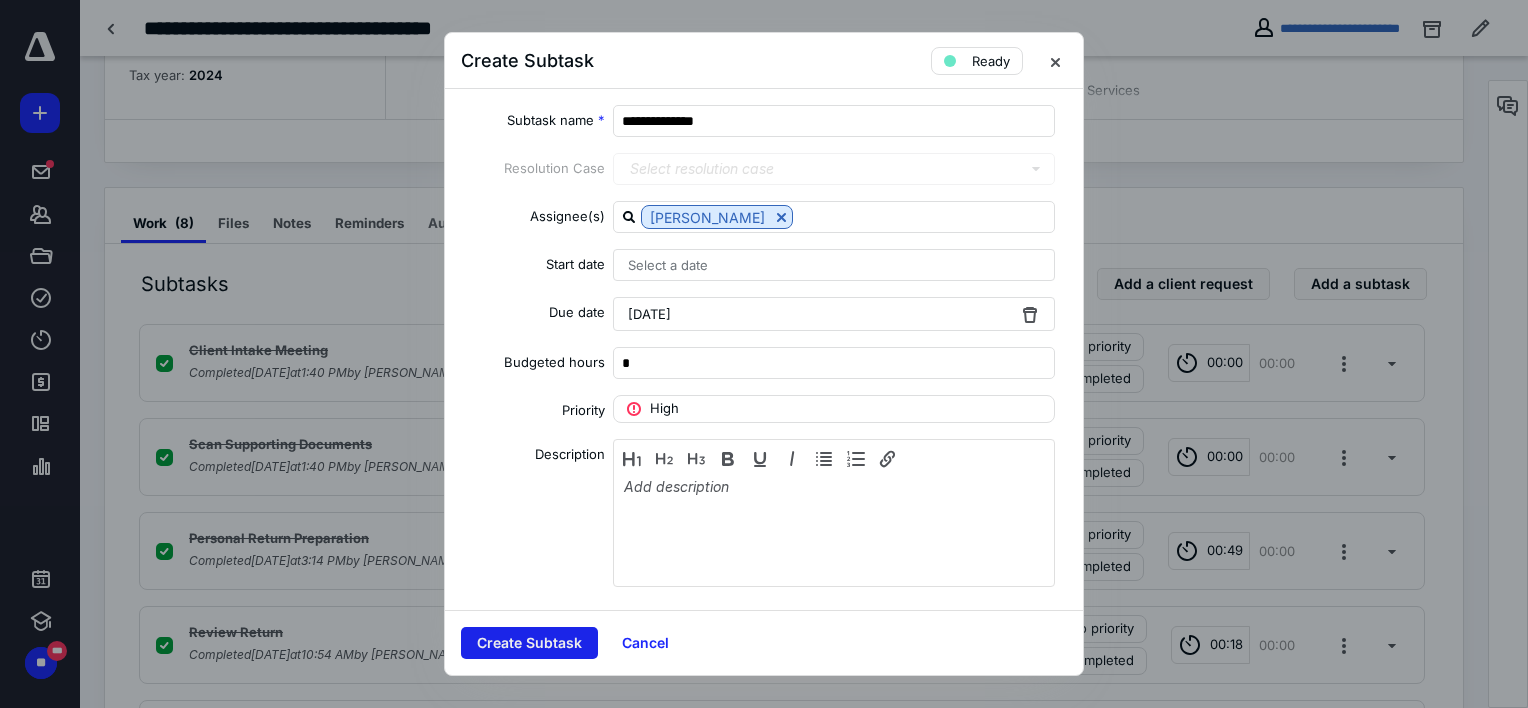 click on "Create Subtask" at bounding box center (529, 643) 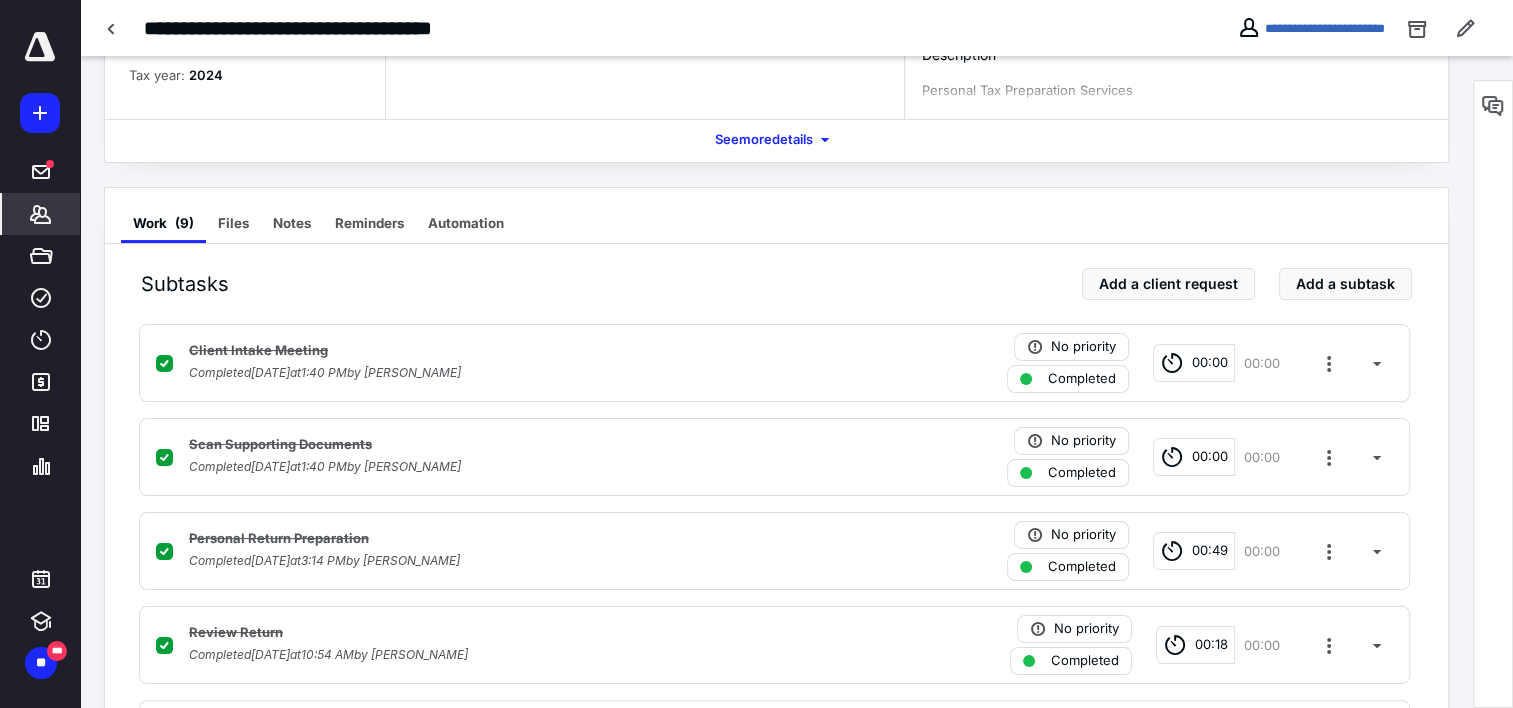 click 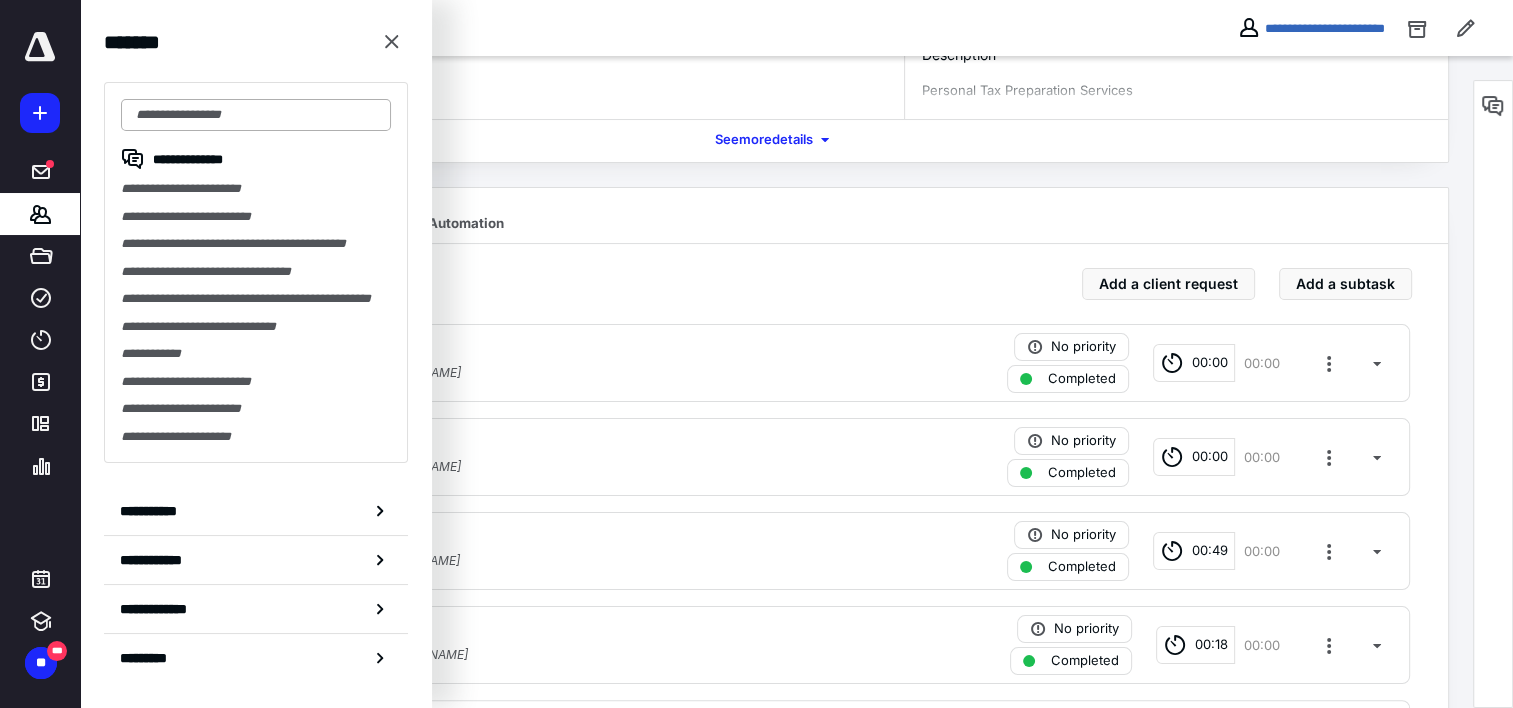 click at bounding box center [256, 115] 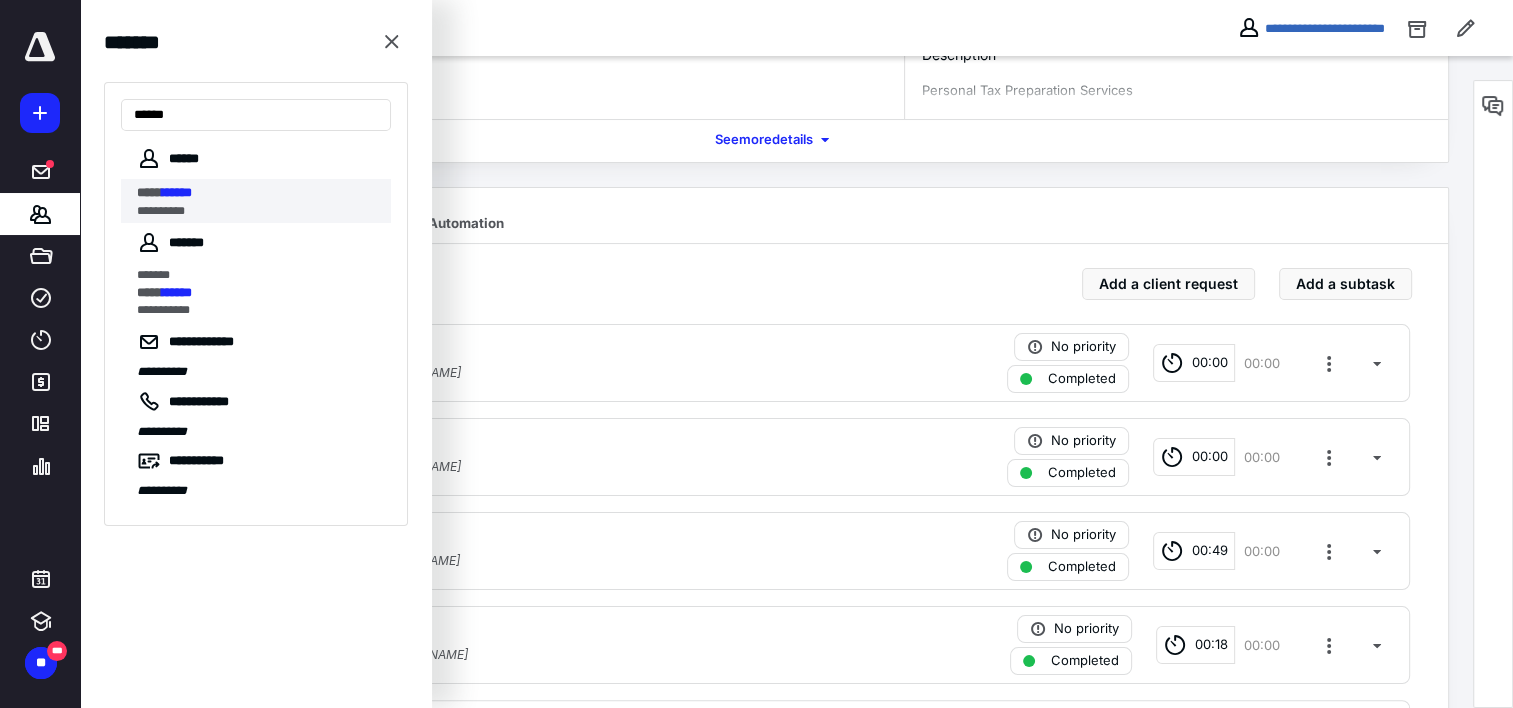 type on "******" 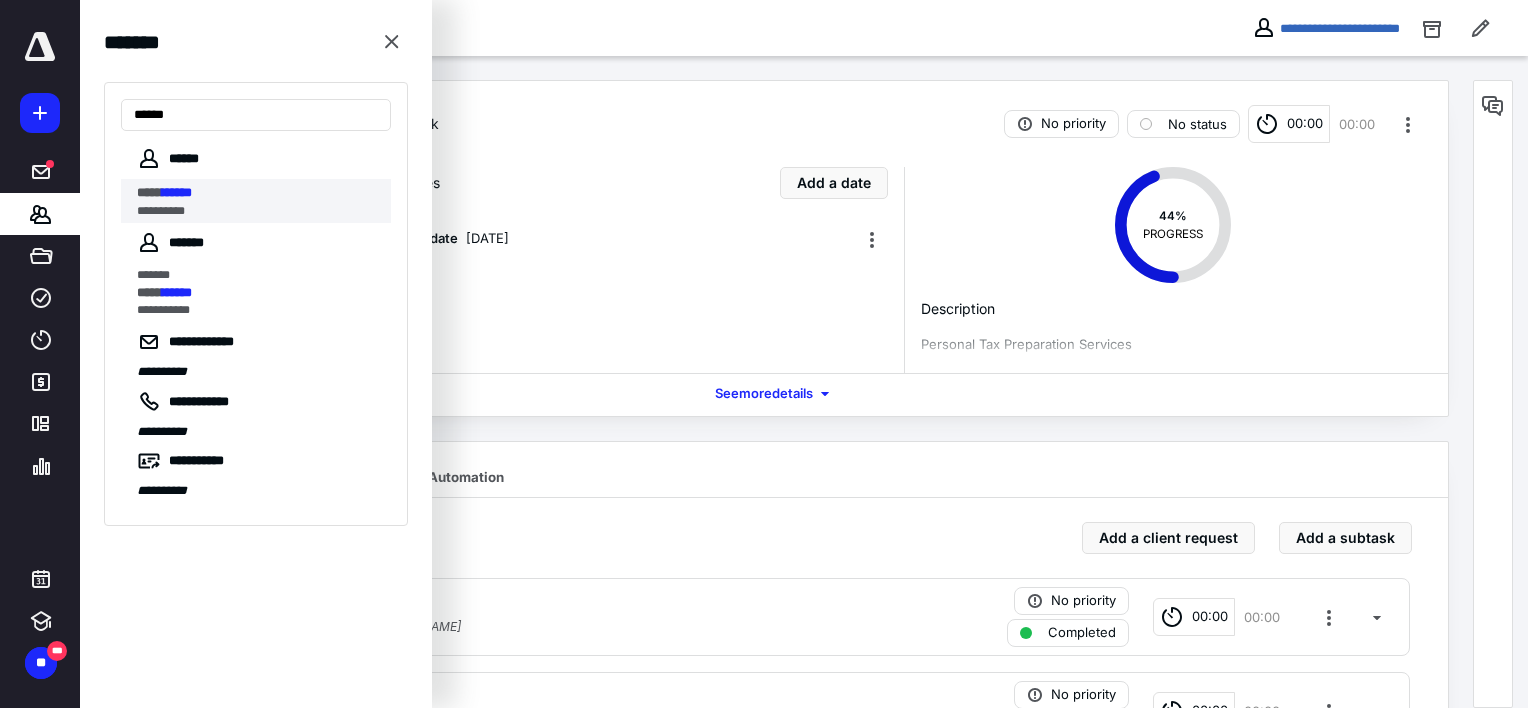 click on "**********" at bounding box center [756, 1457] 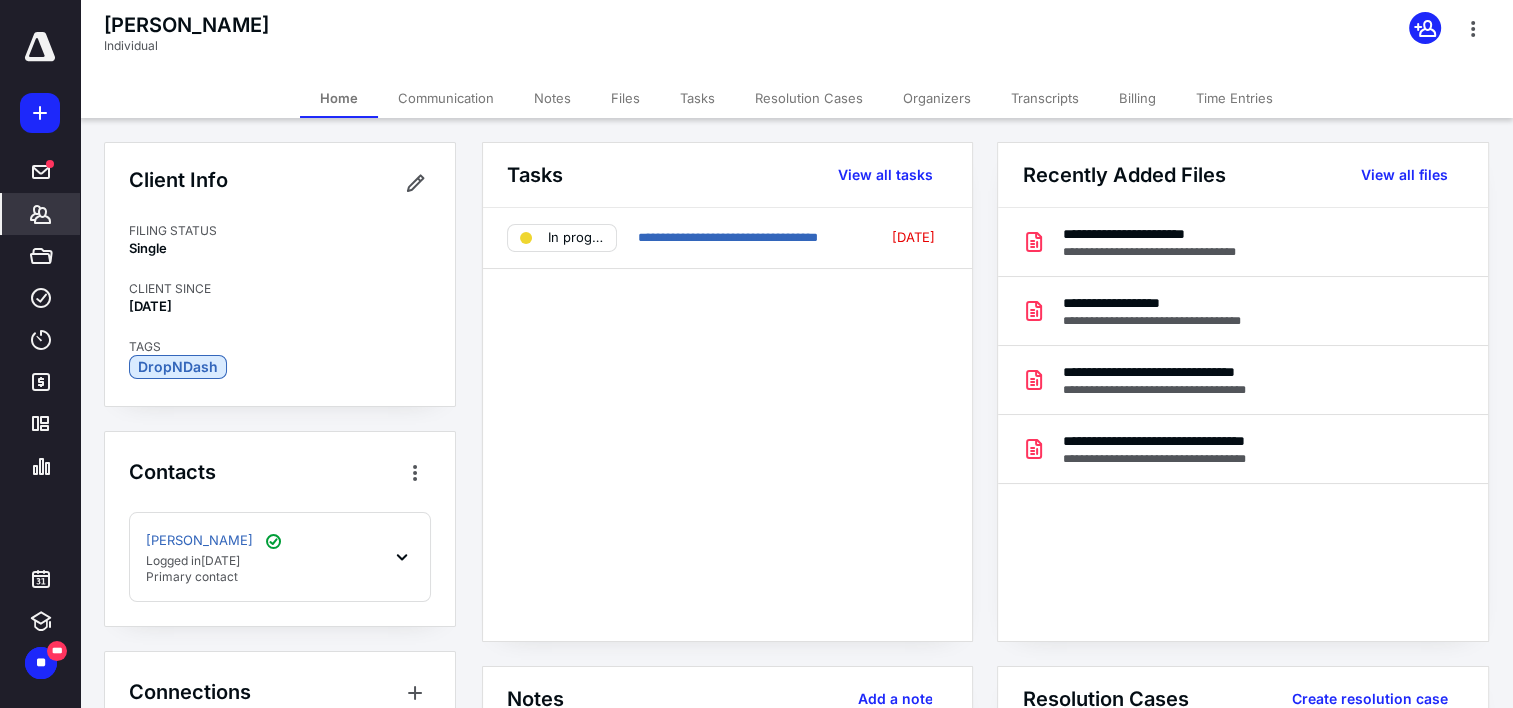 click on "Billing" at bounding box center (1137, 98) 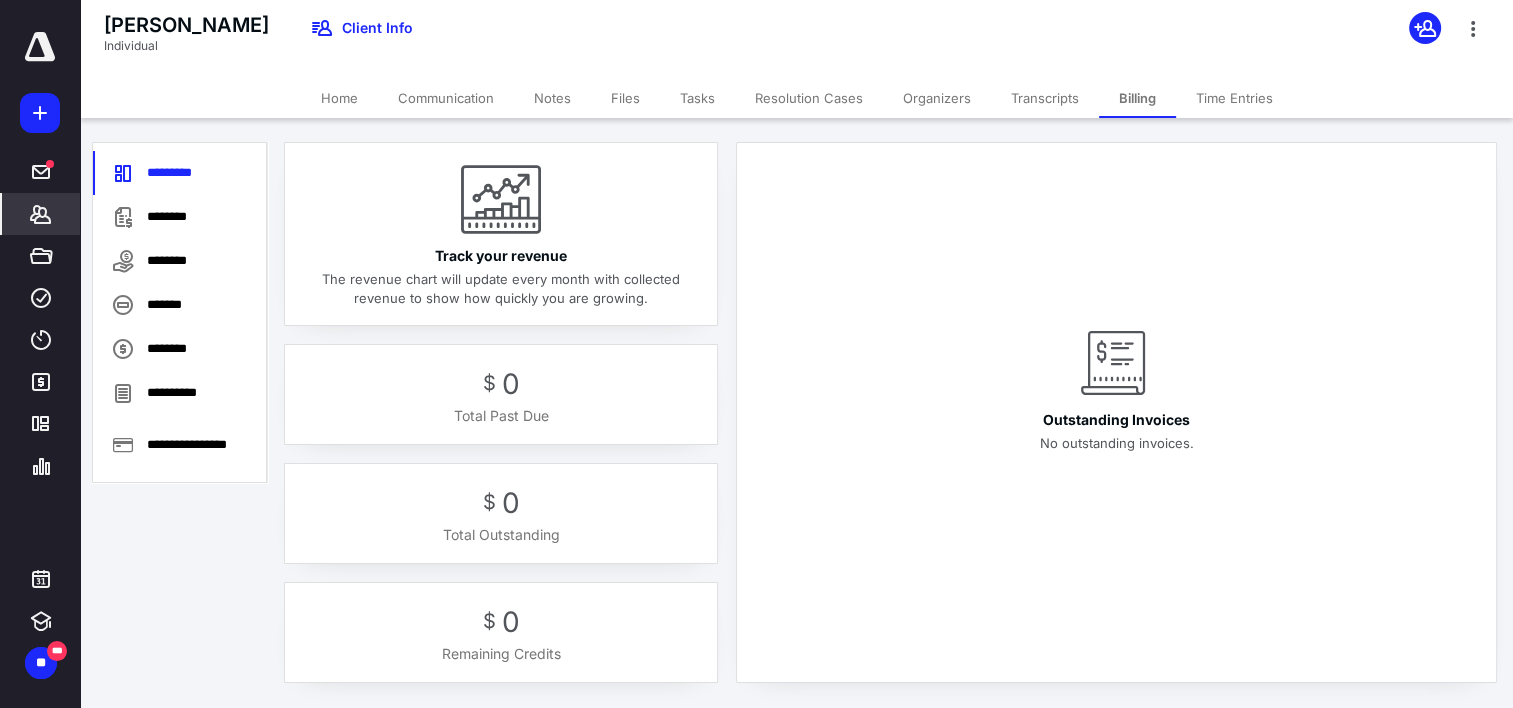 click on "Time Entries" at bounding box center (1234, 98) 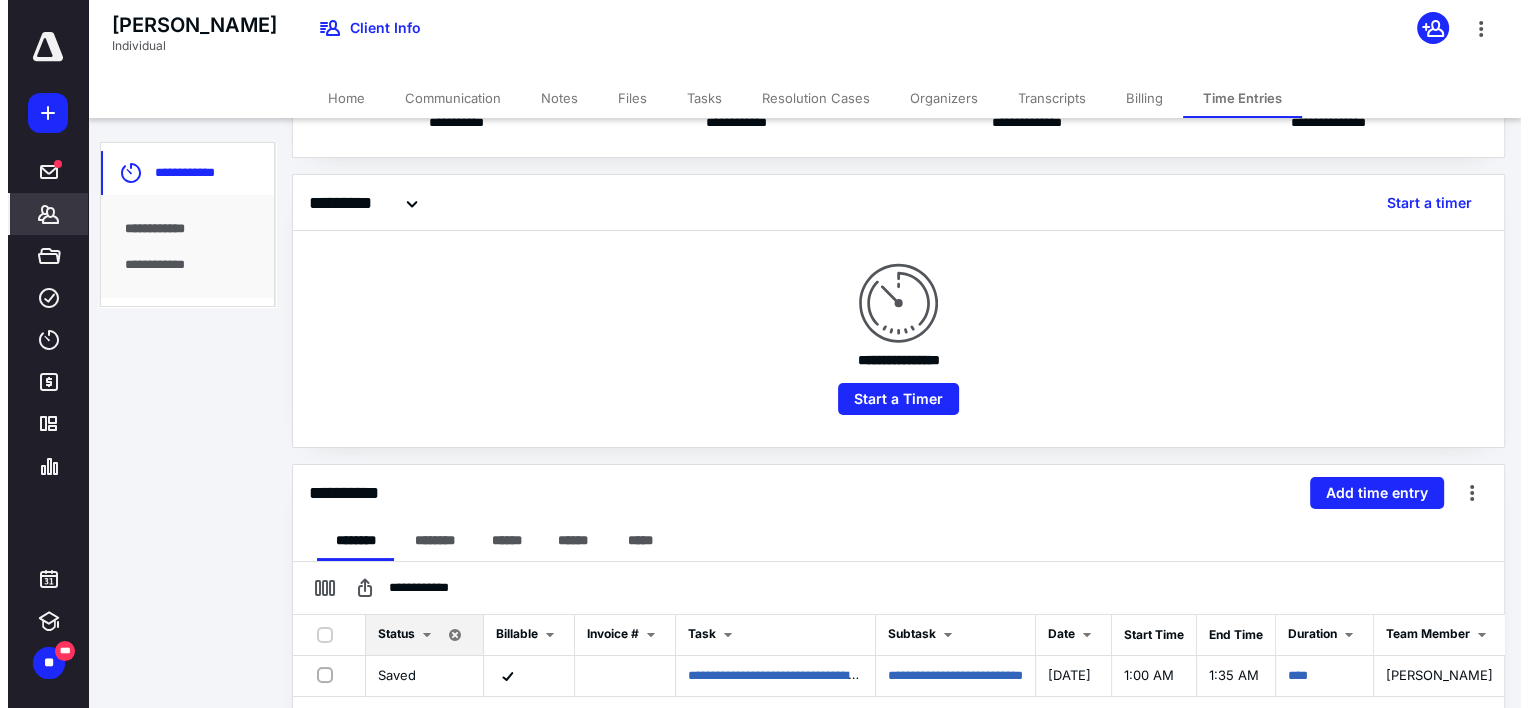 scroll, scrollTop: 100, scrollLeft: 0, axis: vertical 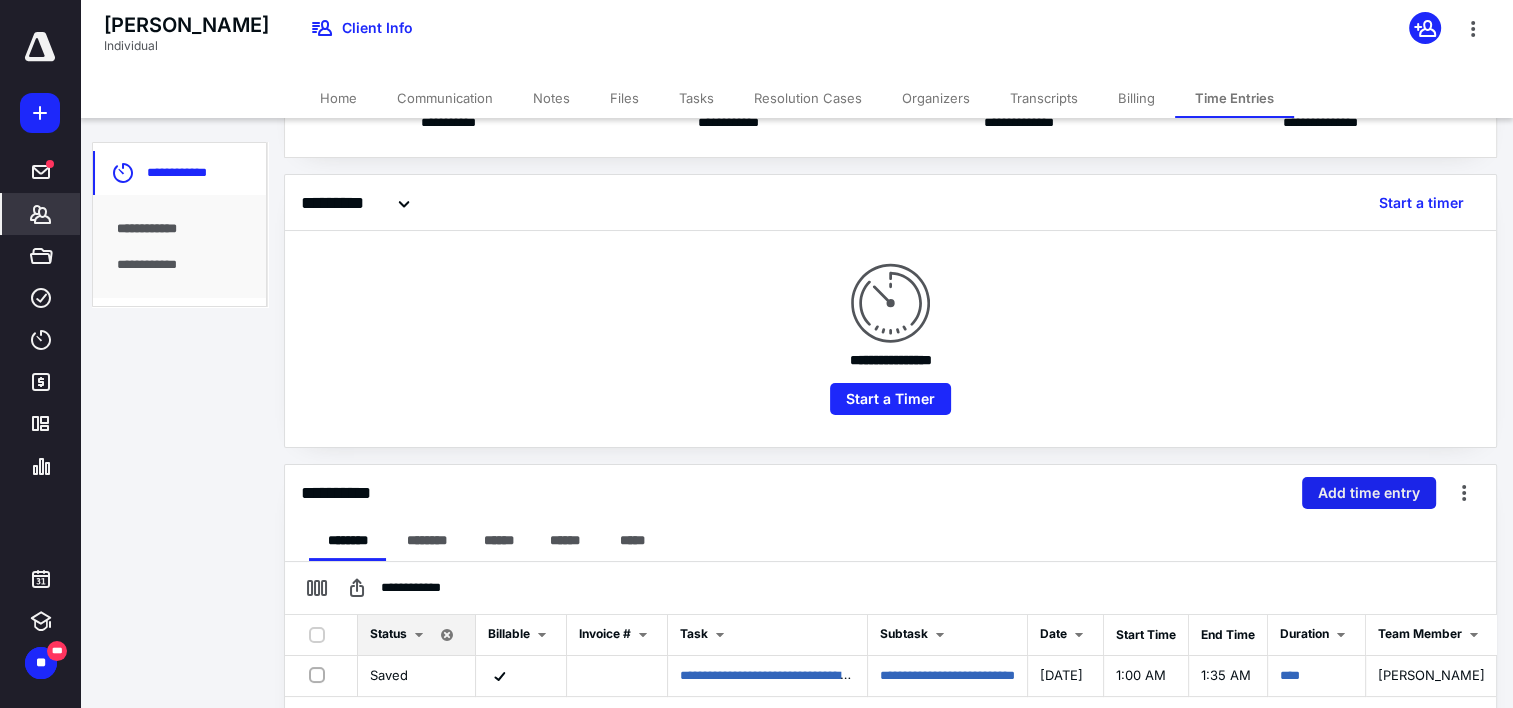 click on "Add time entry" at bounding box center [1369, 493] 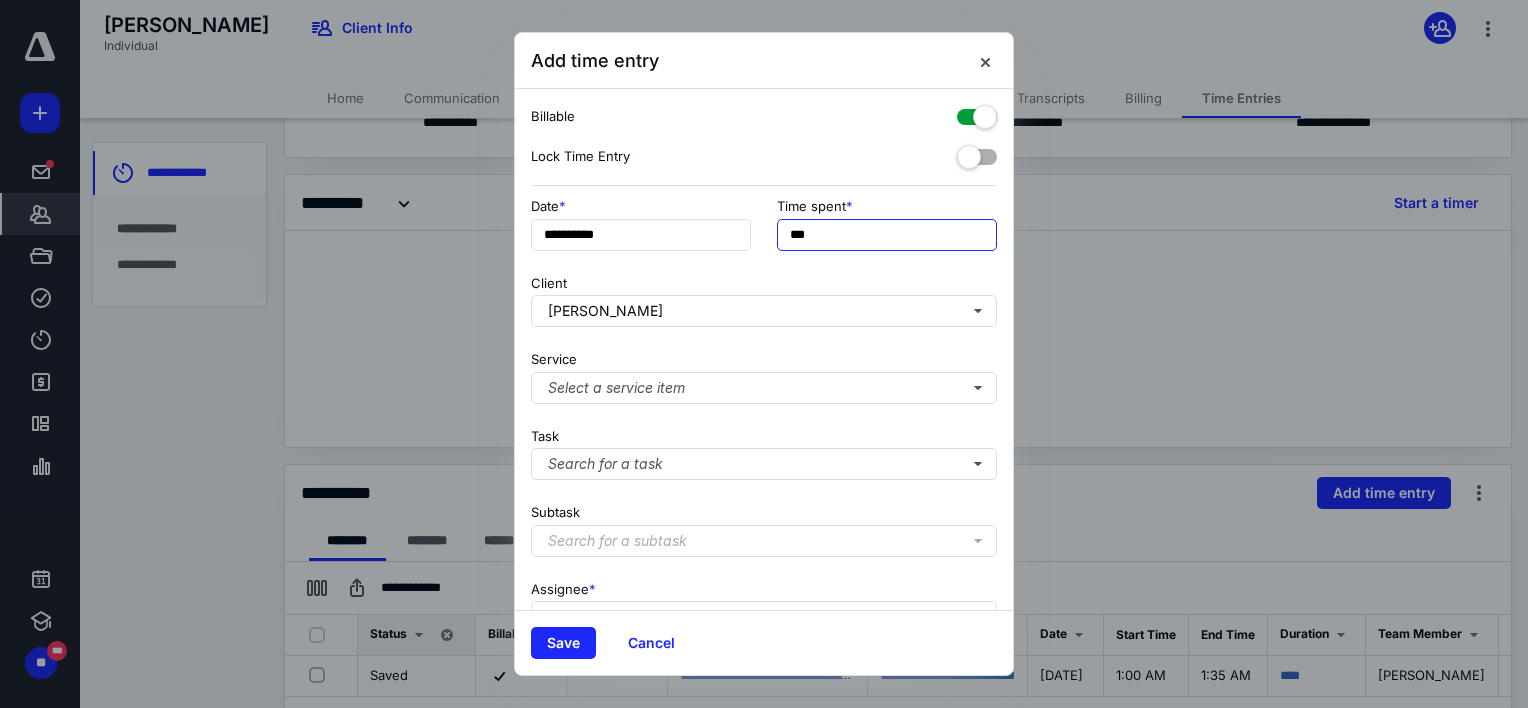 click on "***" at bounding box center (887, 235) 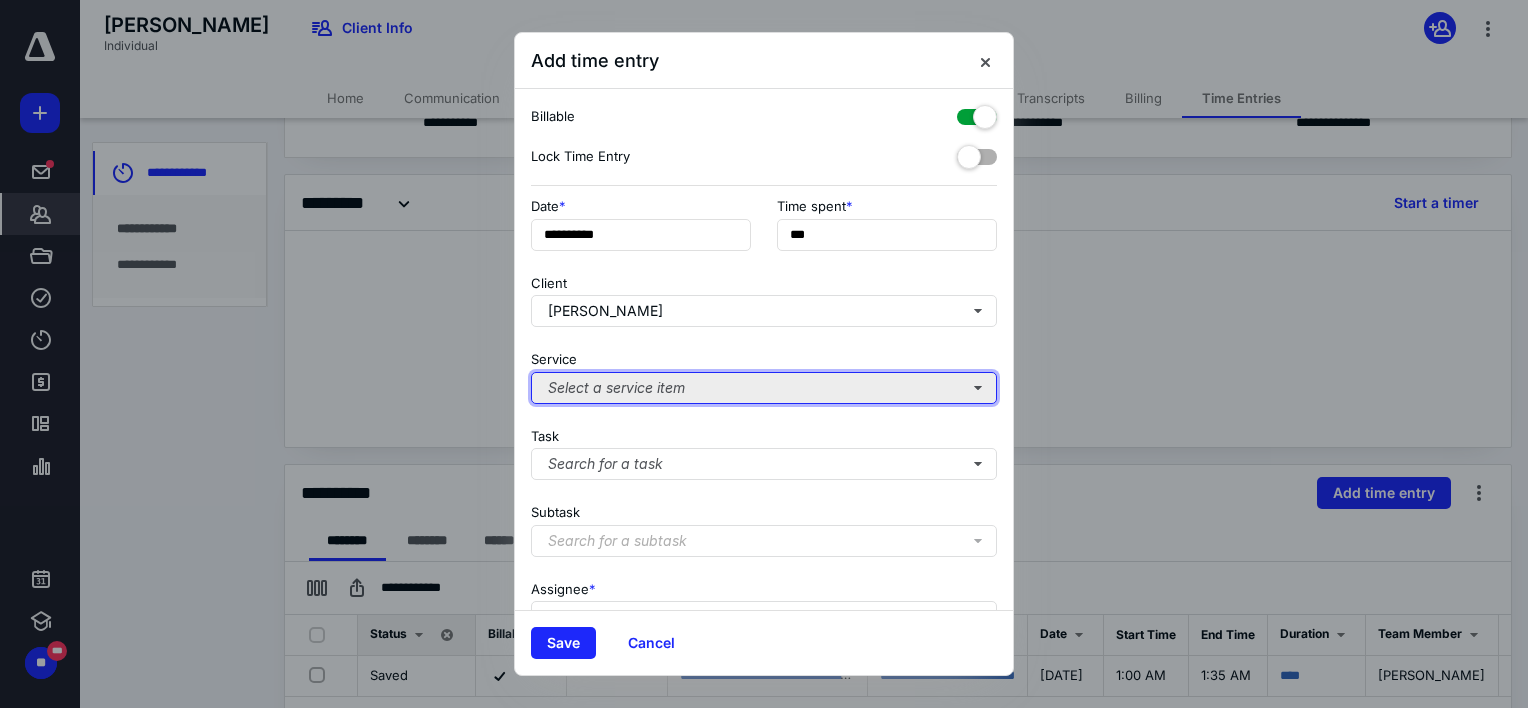 click on "Select a service item" at bounding box center [764, 388] 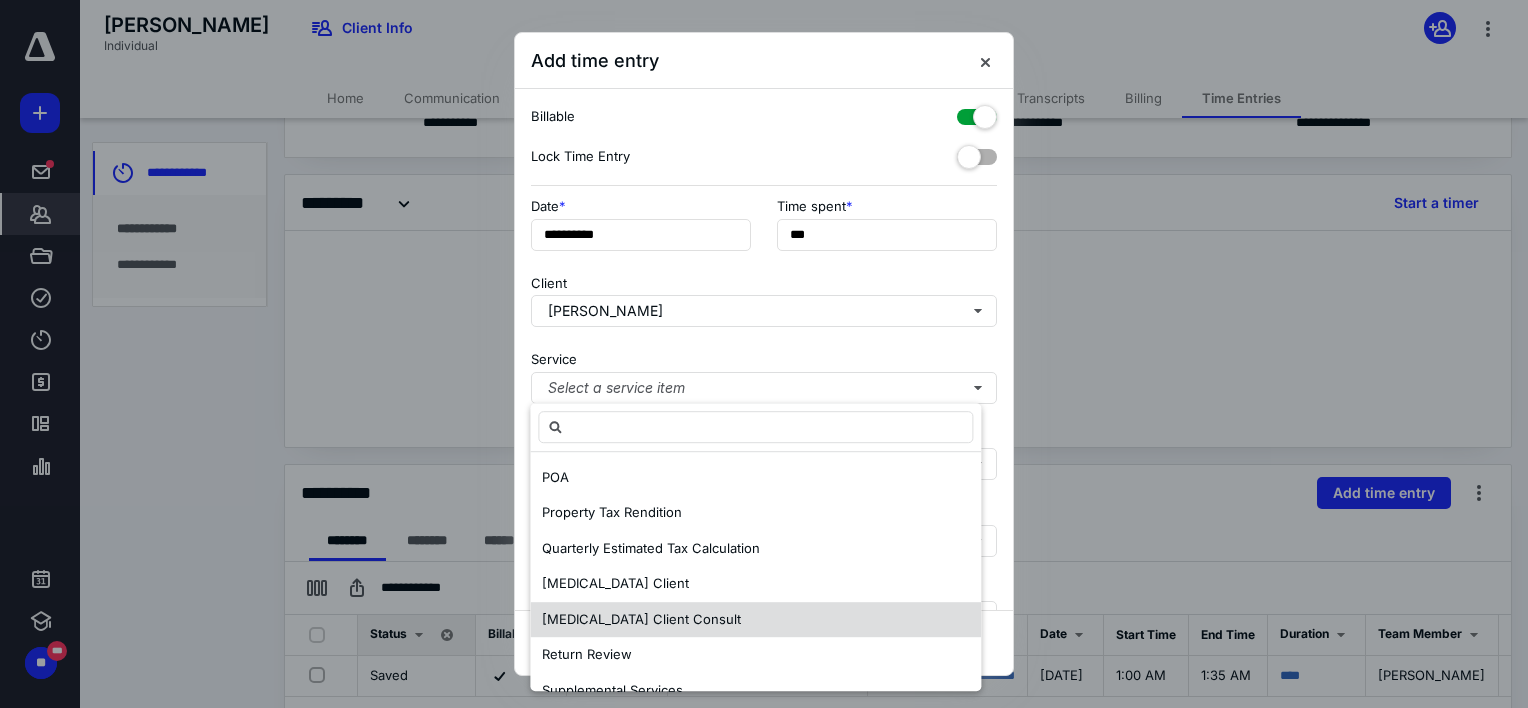 scroll, scrollTop: 593, scrollLeft: 0, axis: vertical 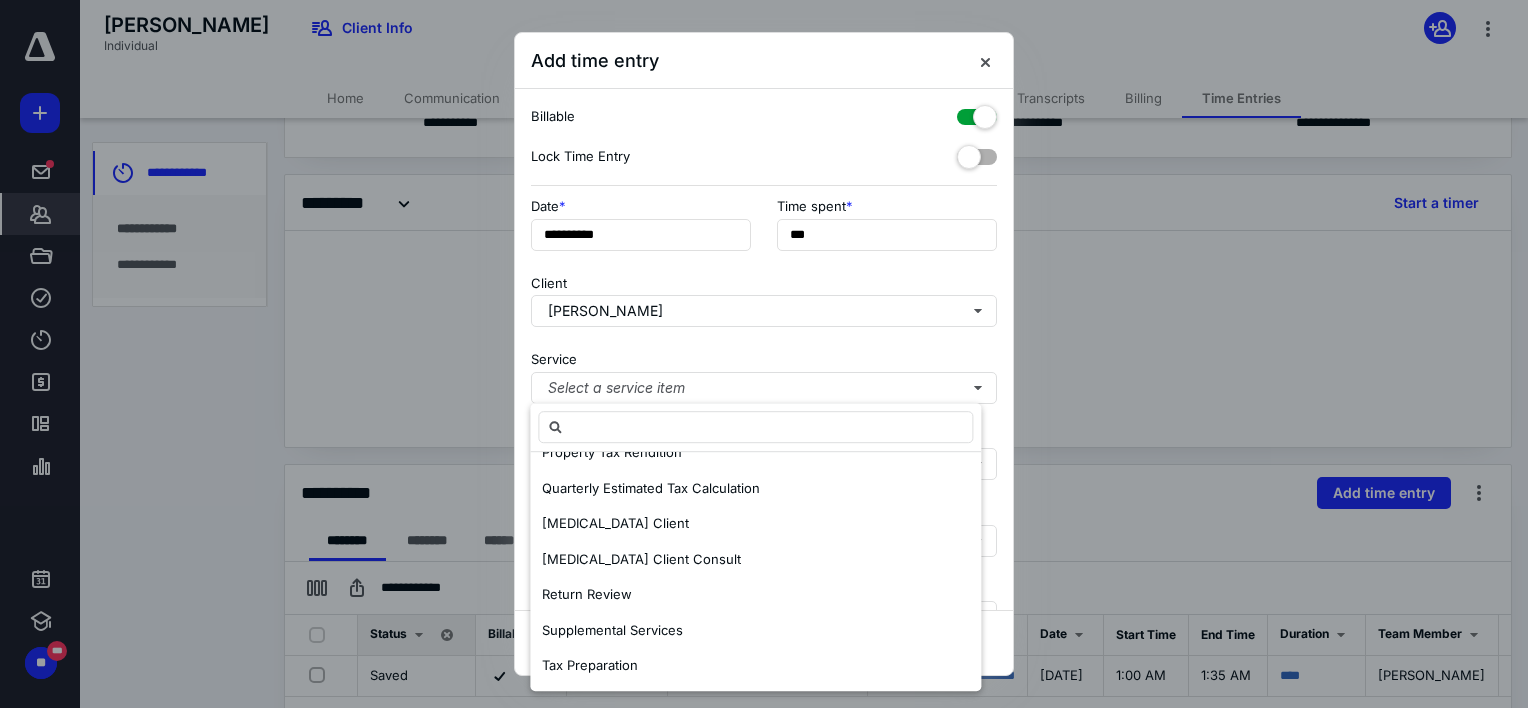 click on "Return Review" at bounding box center (587, 594) 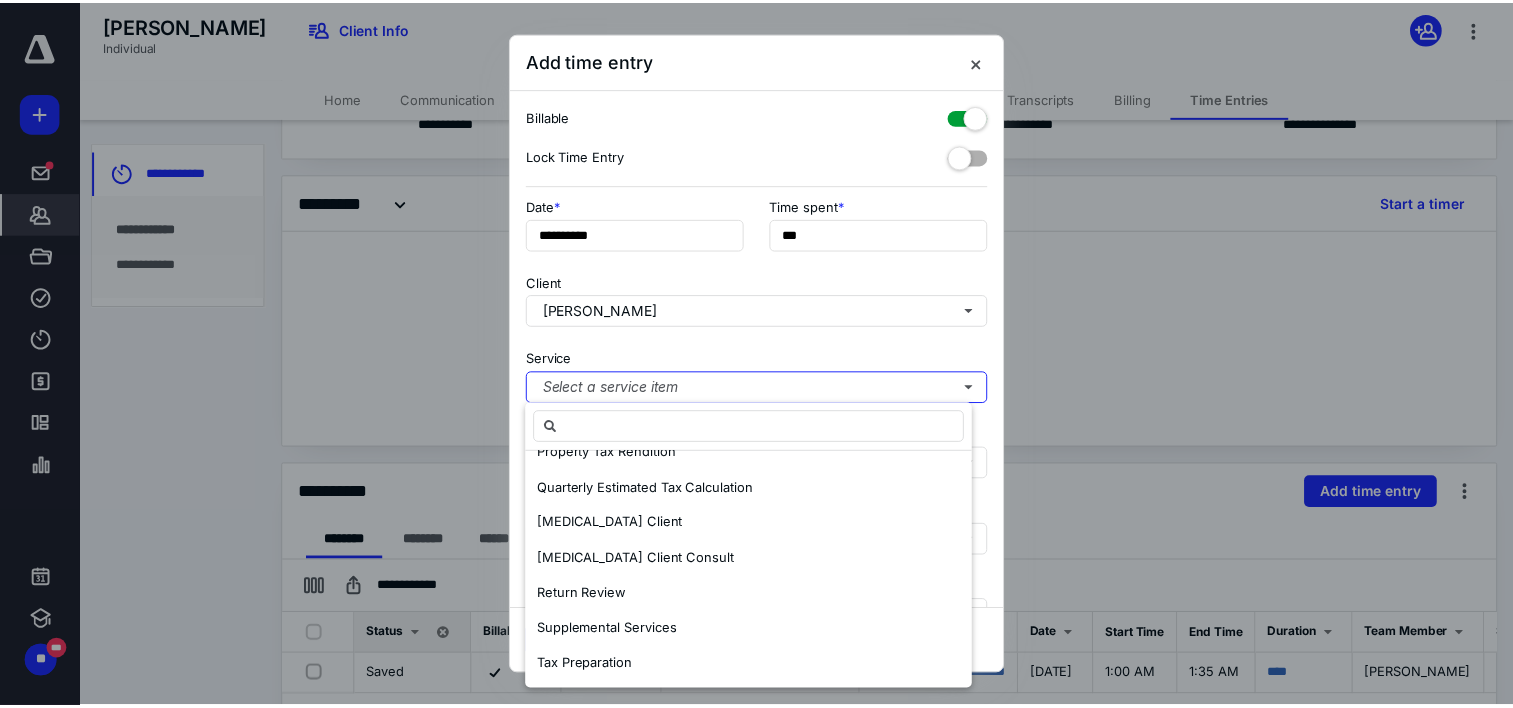 scroll, scrollTop: 0, scrollLeft: 0, axis: both 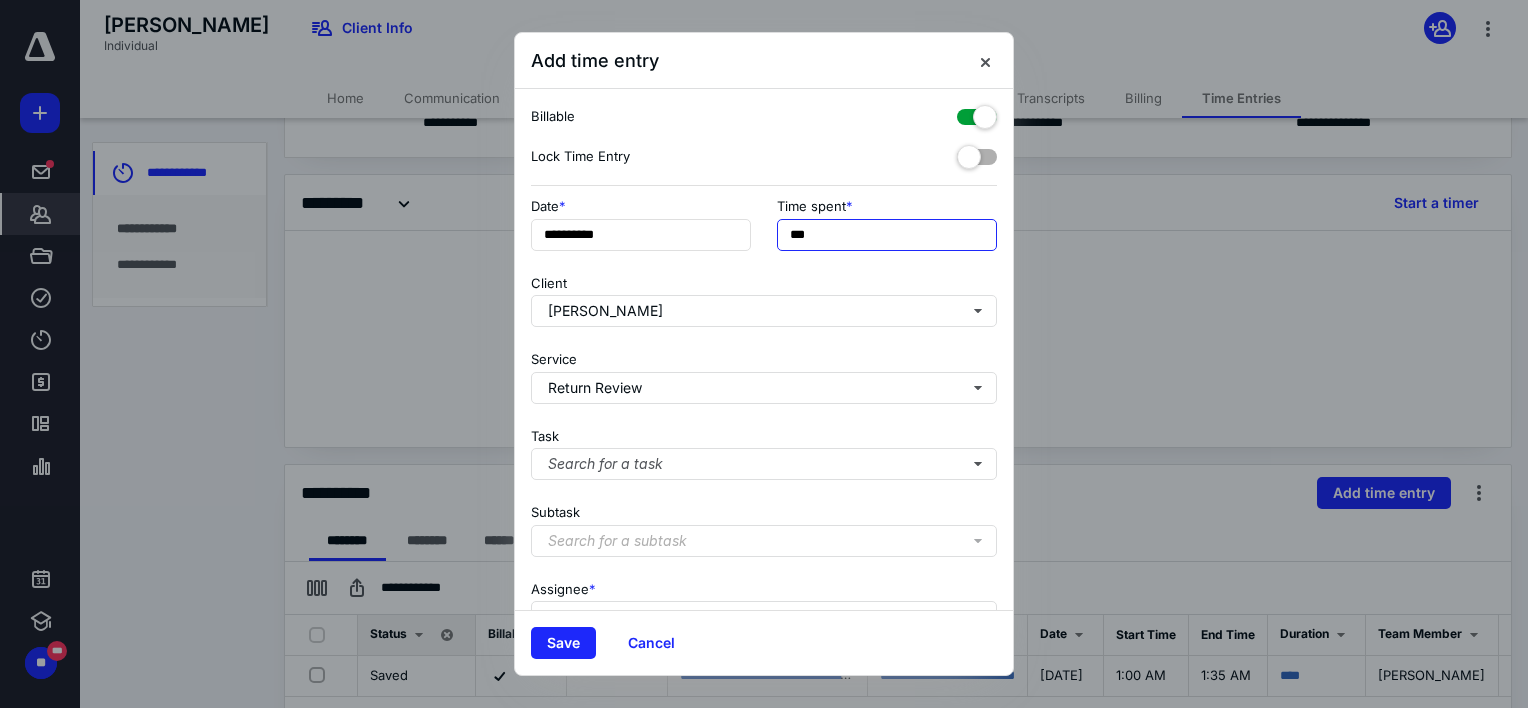 click on "***" at bounding box center (887, 235) 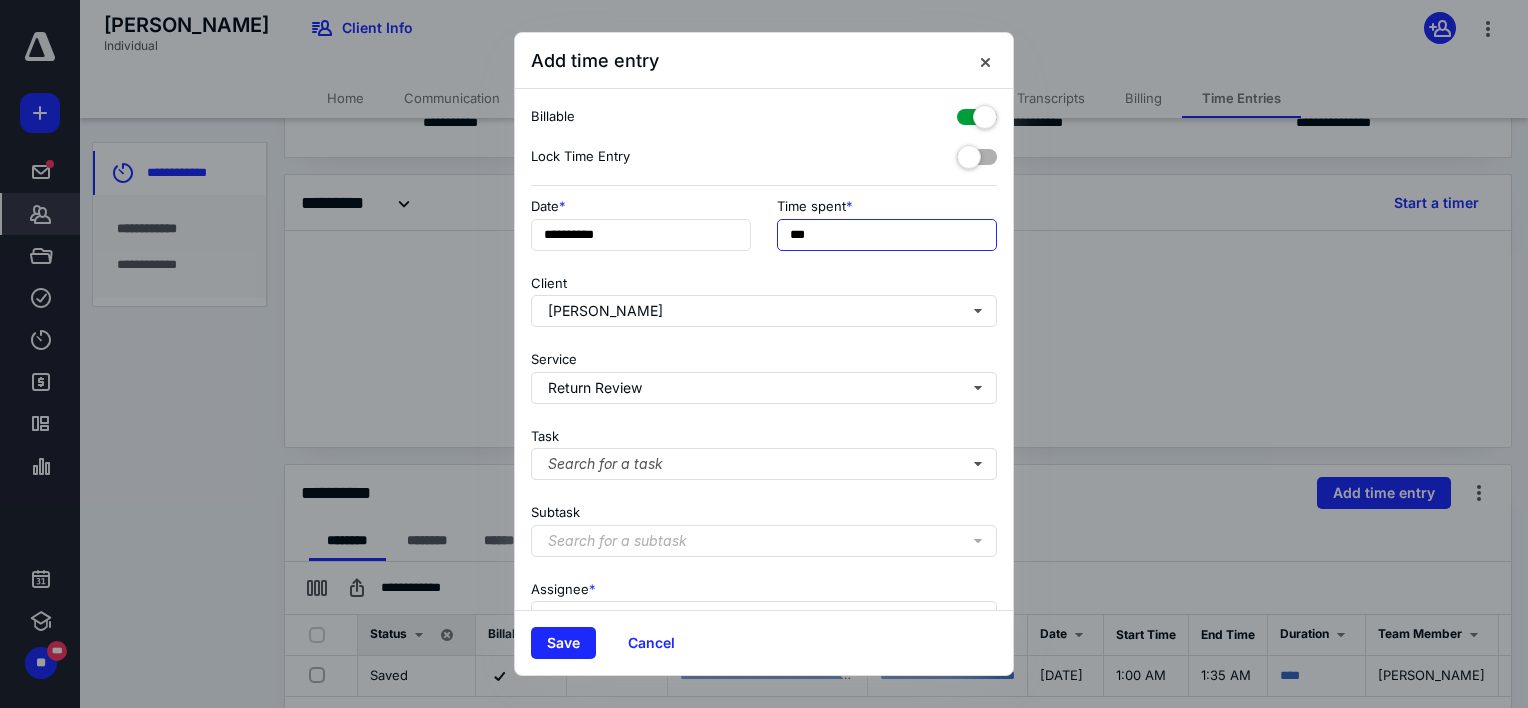 type on "***" 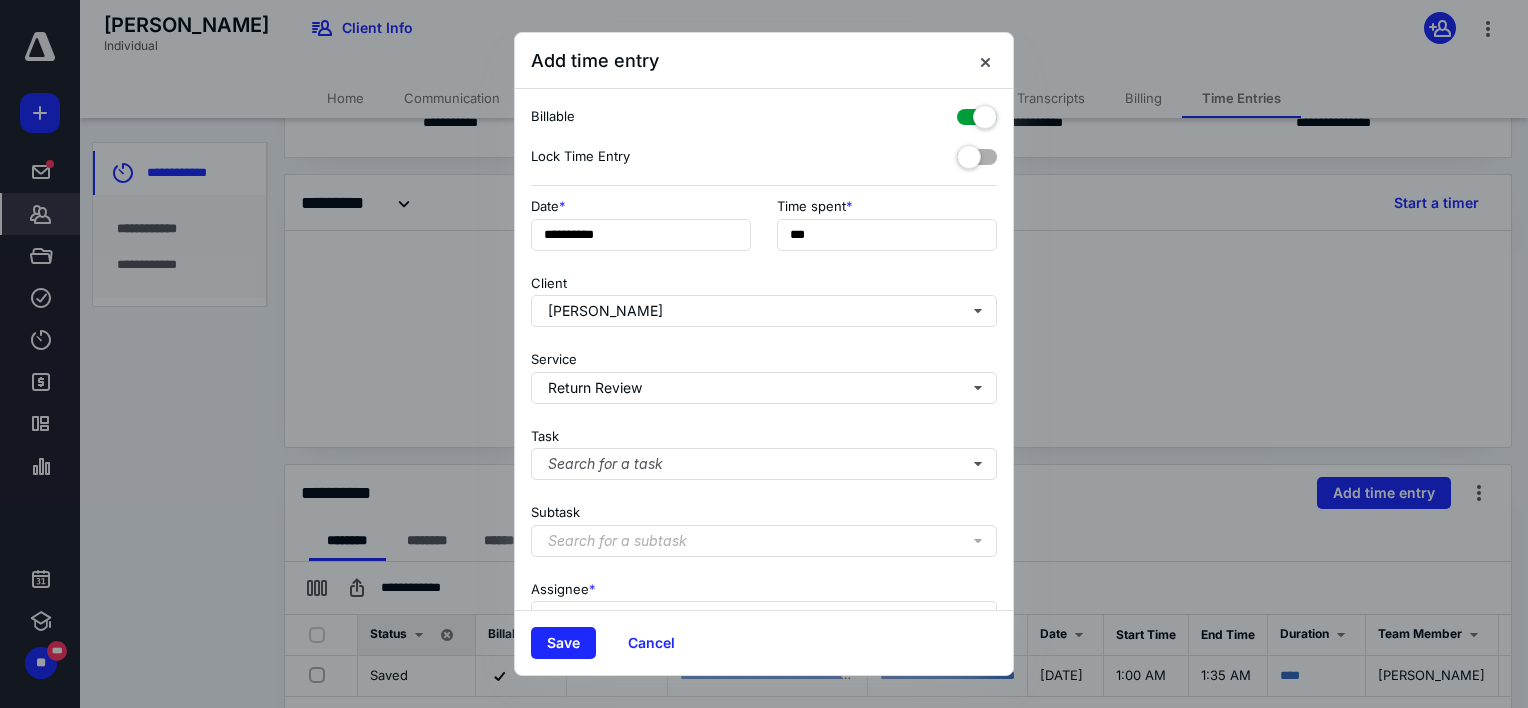 click on "**********" at bounding box center (764, 349) 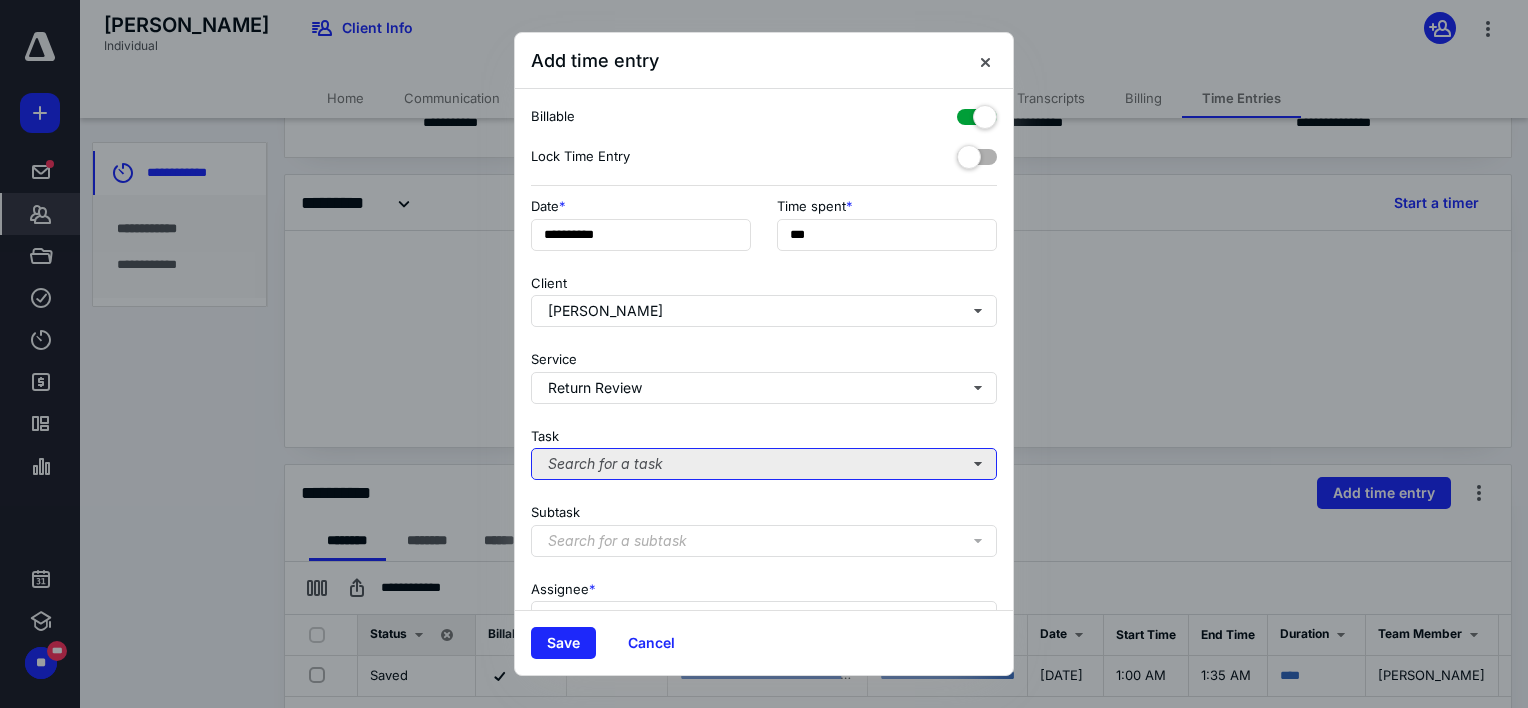 click on "Search for a task" at bounding box center (764, 464) 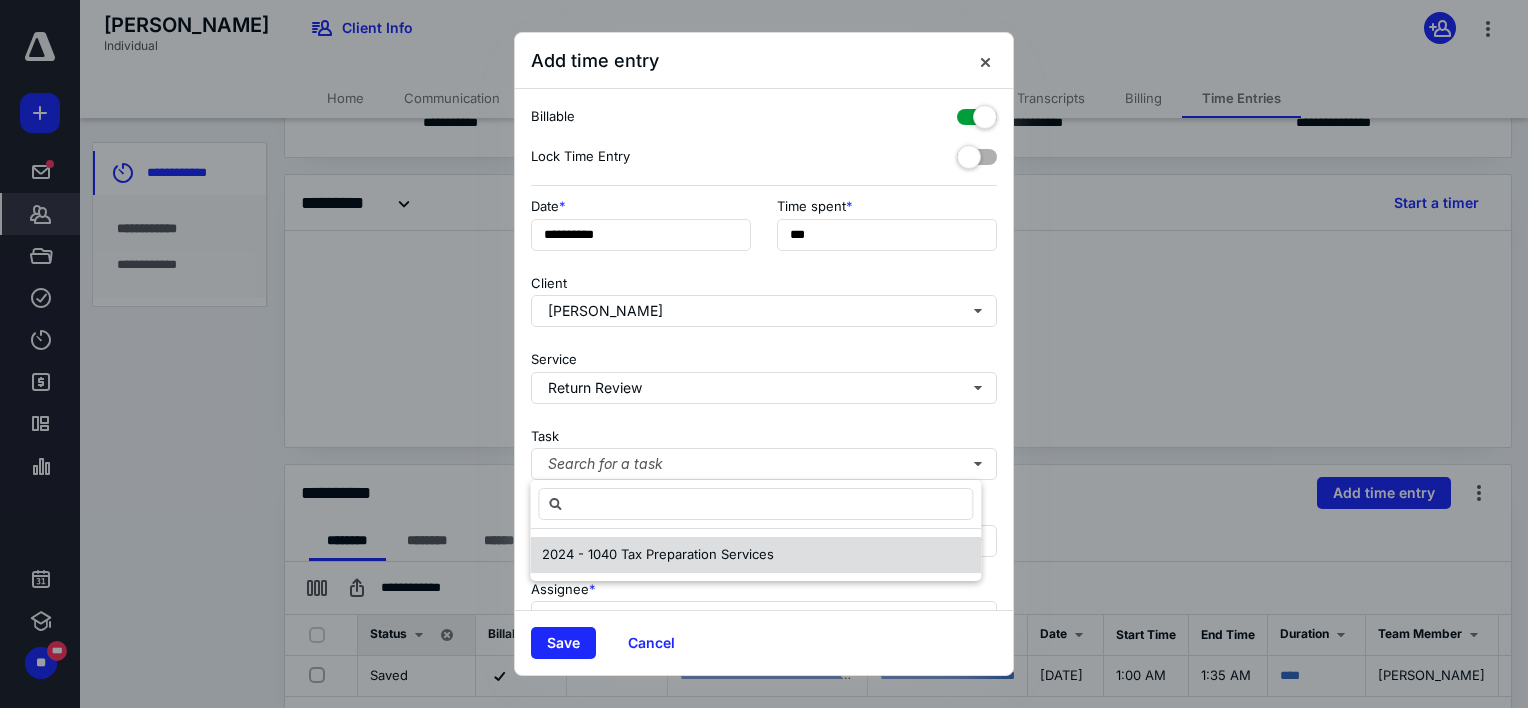 click on "2024 - 1040 Tax Preparation Services" at bounding box center [755, 555] 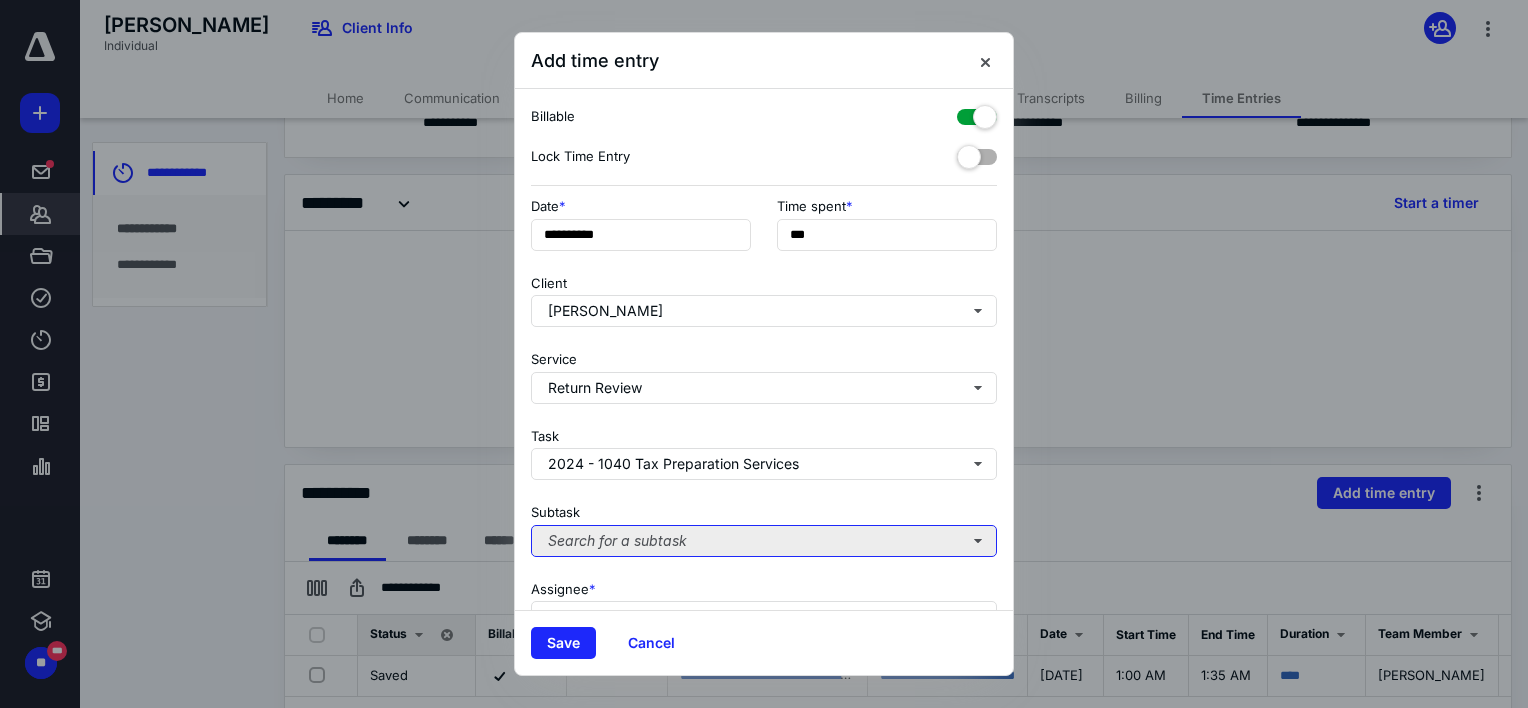 click on "Search for a subtask" at bounding box center [764, 541] 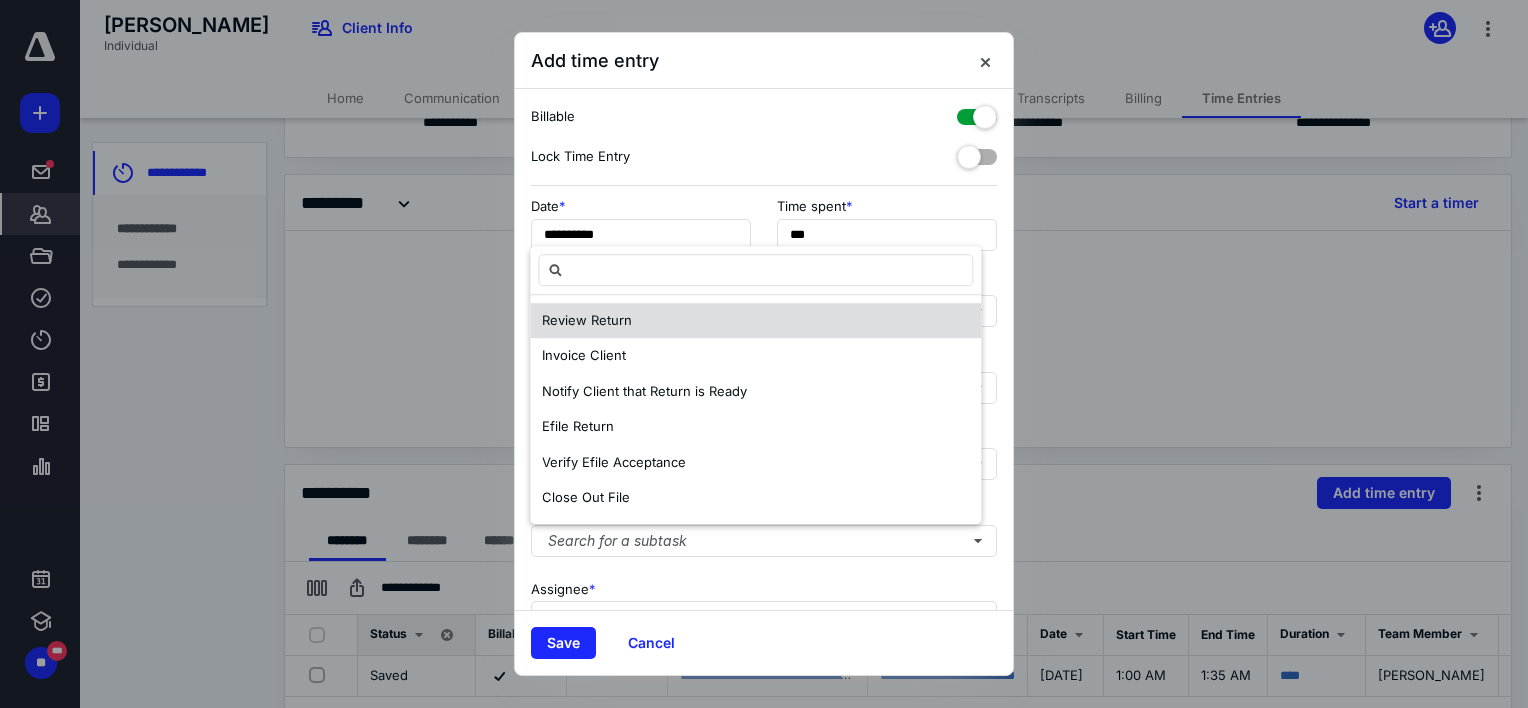 click on "Review Return" at bounding box center (755, 321) 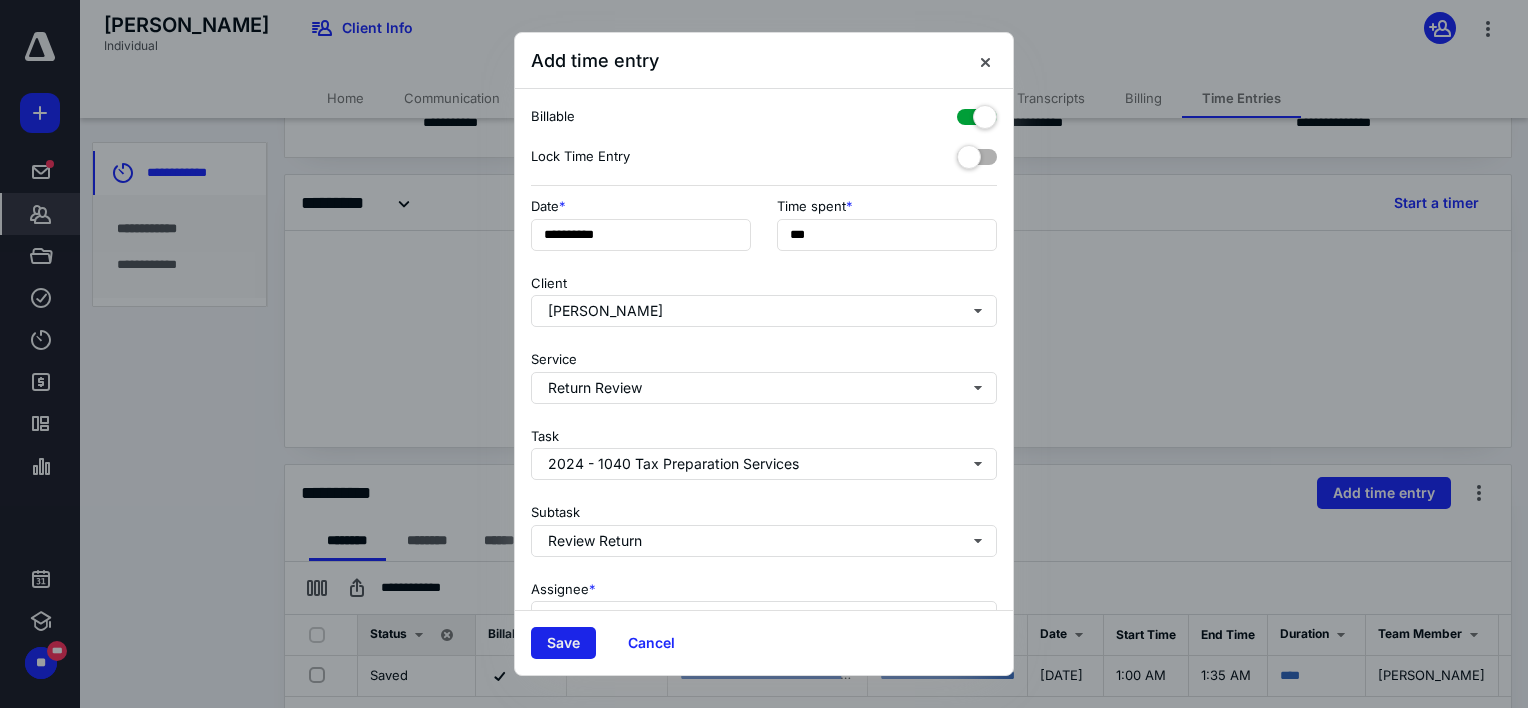 click on "Save" at bounding box center [563, 643] 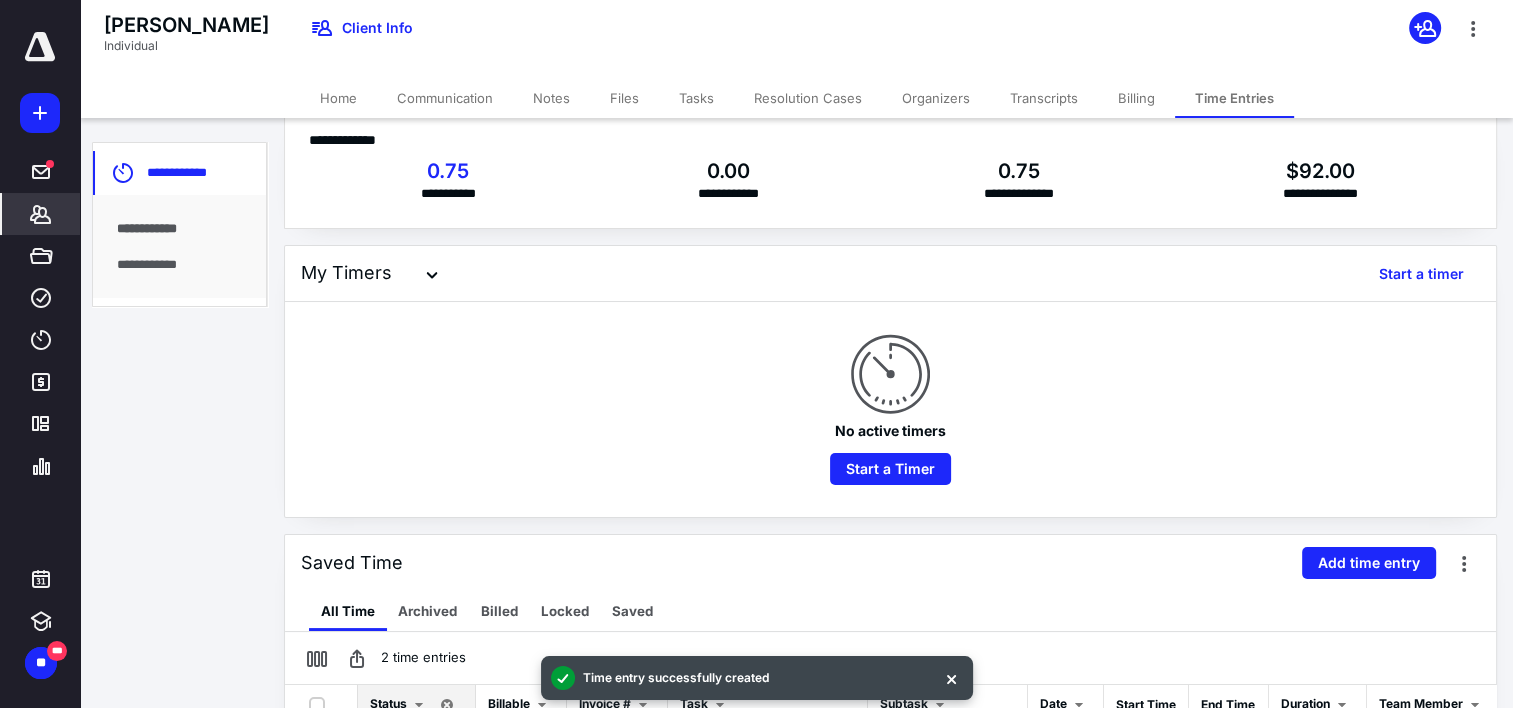scroll, scrollTop: 0, scrollLeft: 0, axis: both 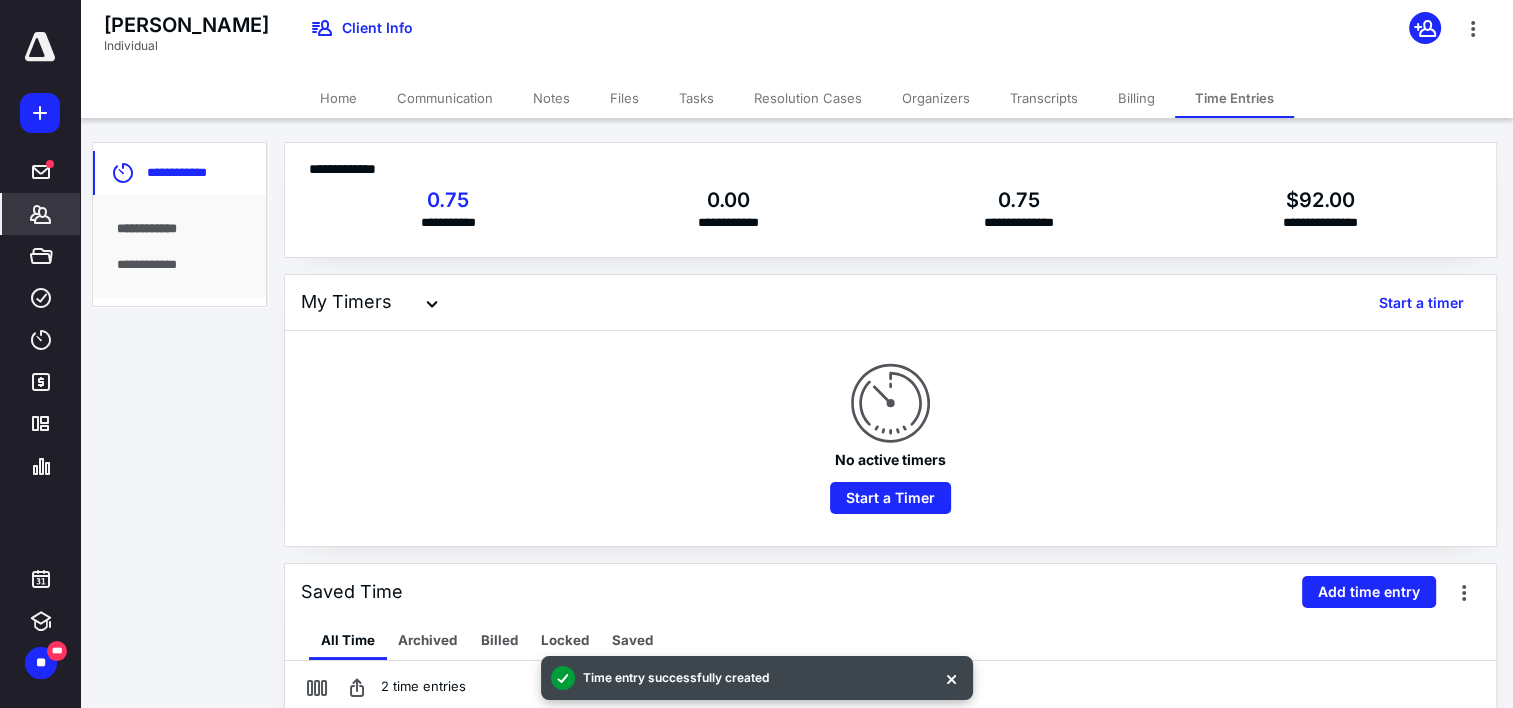 click on "Notes" at bounding box center [551, 98] 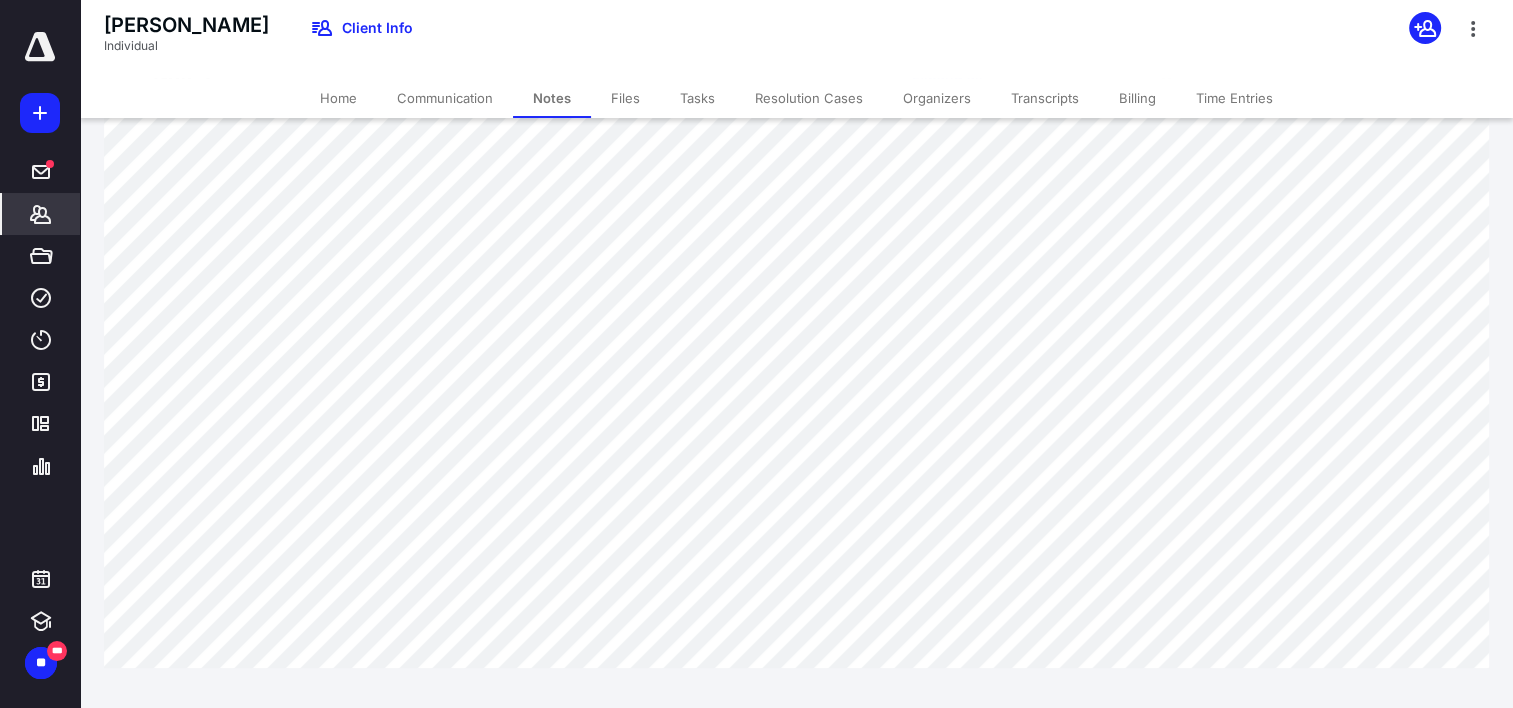 scroll, scrollTop: 0, scrollLeft: 0, axis: both 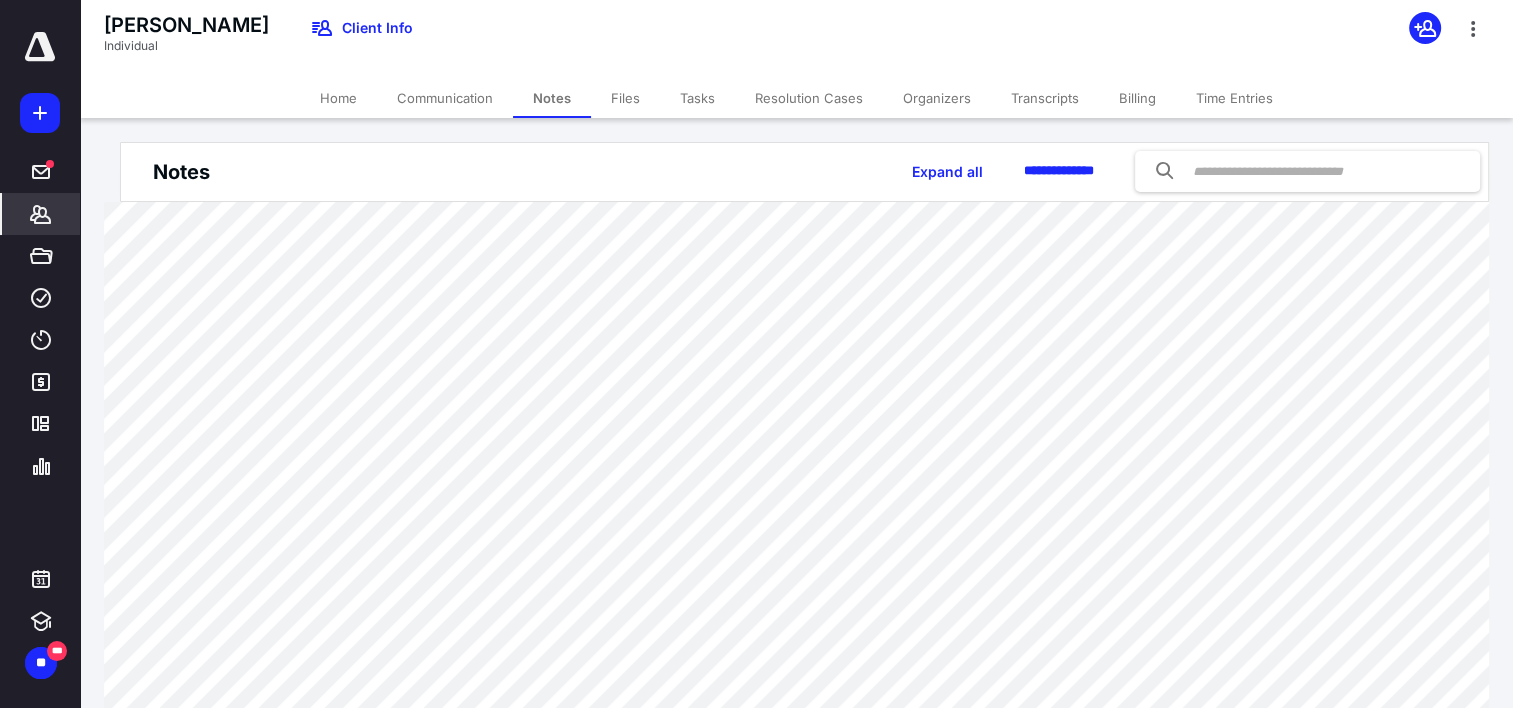 click on "Notes" at bounding box center [552, 98] 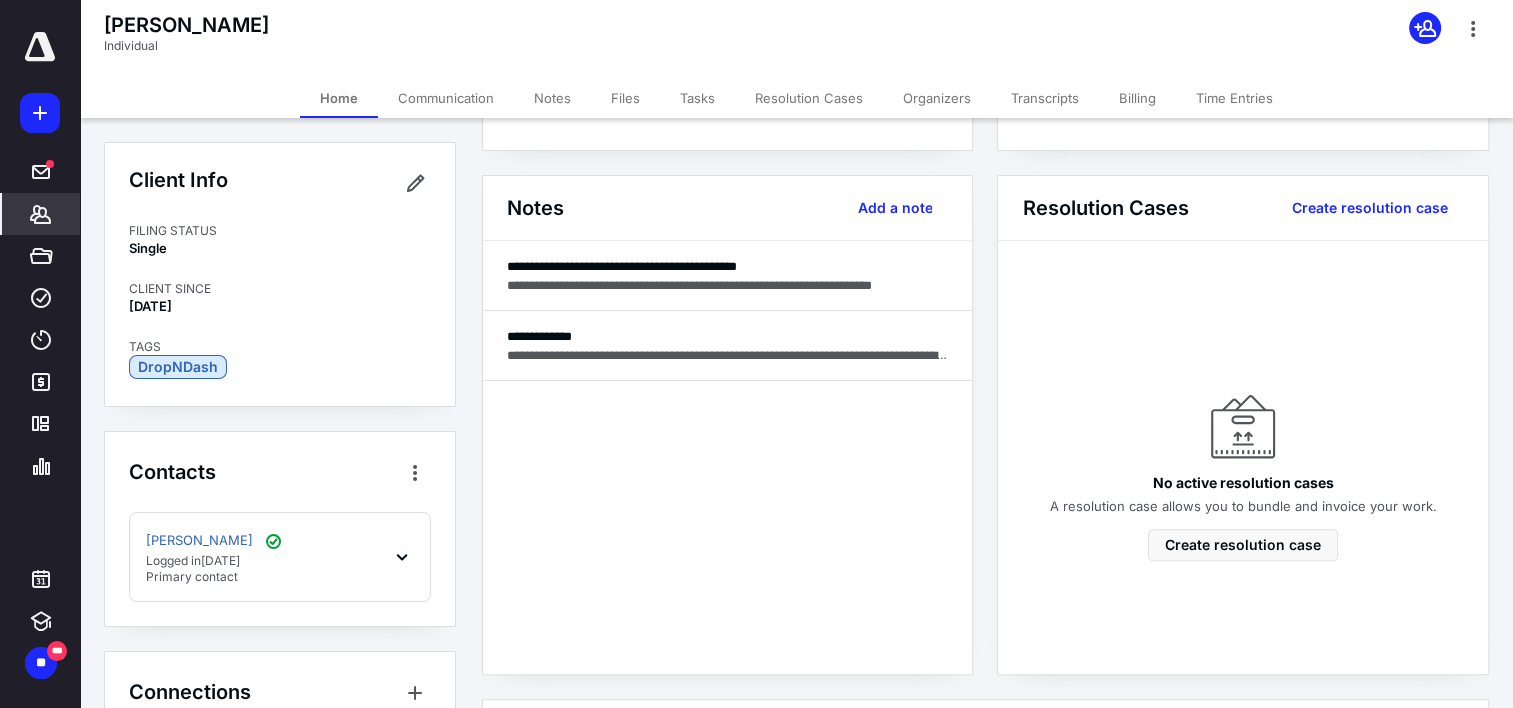 scroll, scrollTop: 500, scrollLeft: 0, axis: vertical 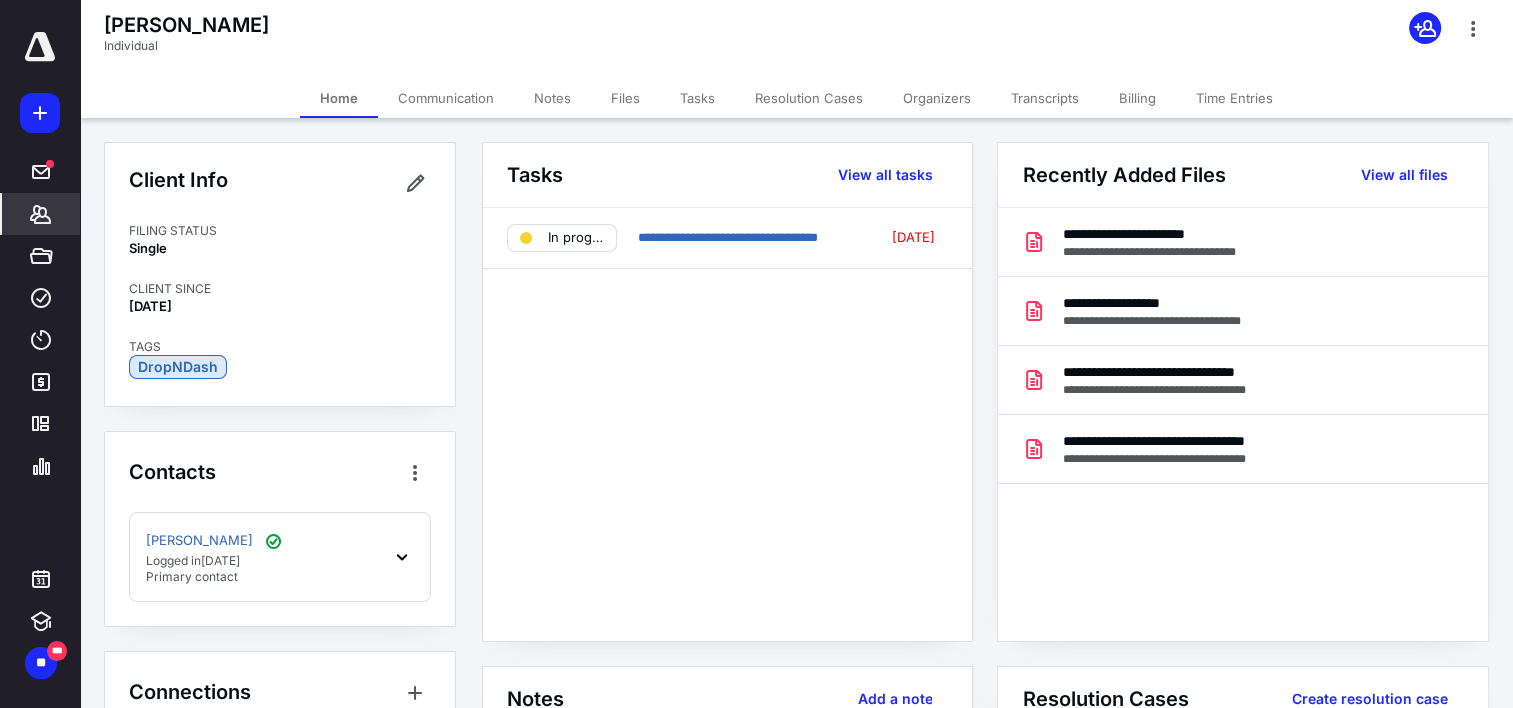 click on "Billing" at bounding box center [1137, 98] 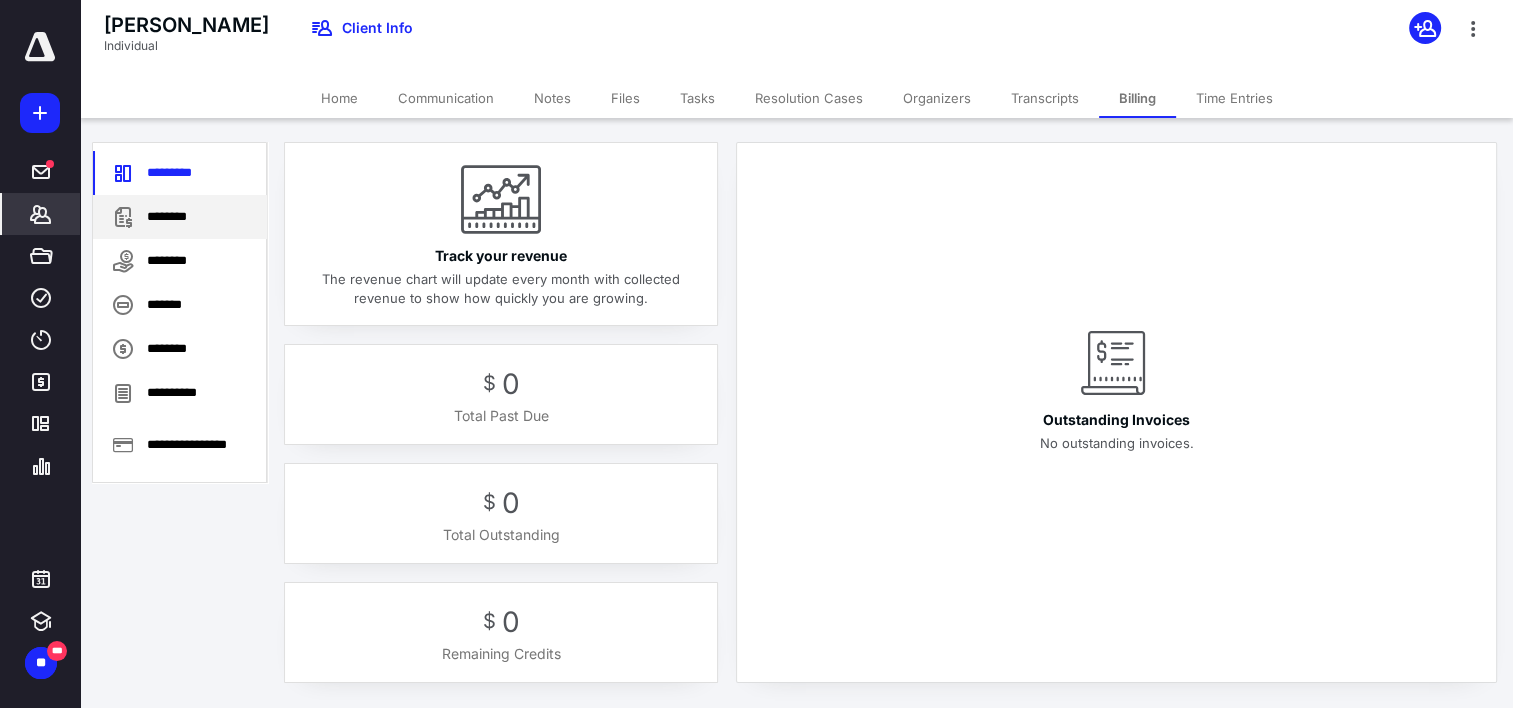 click on "********" at bounding box center (180, 217) 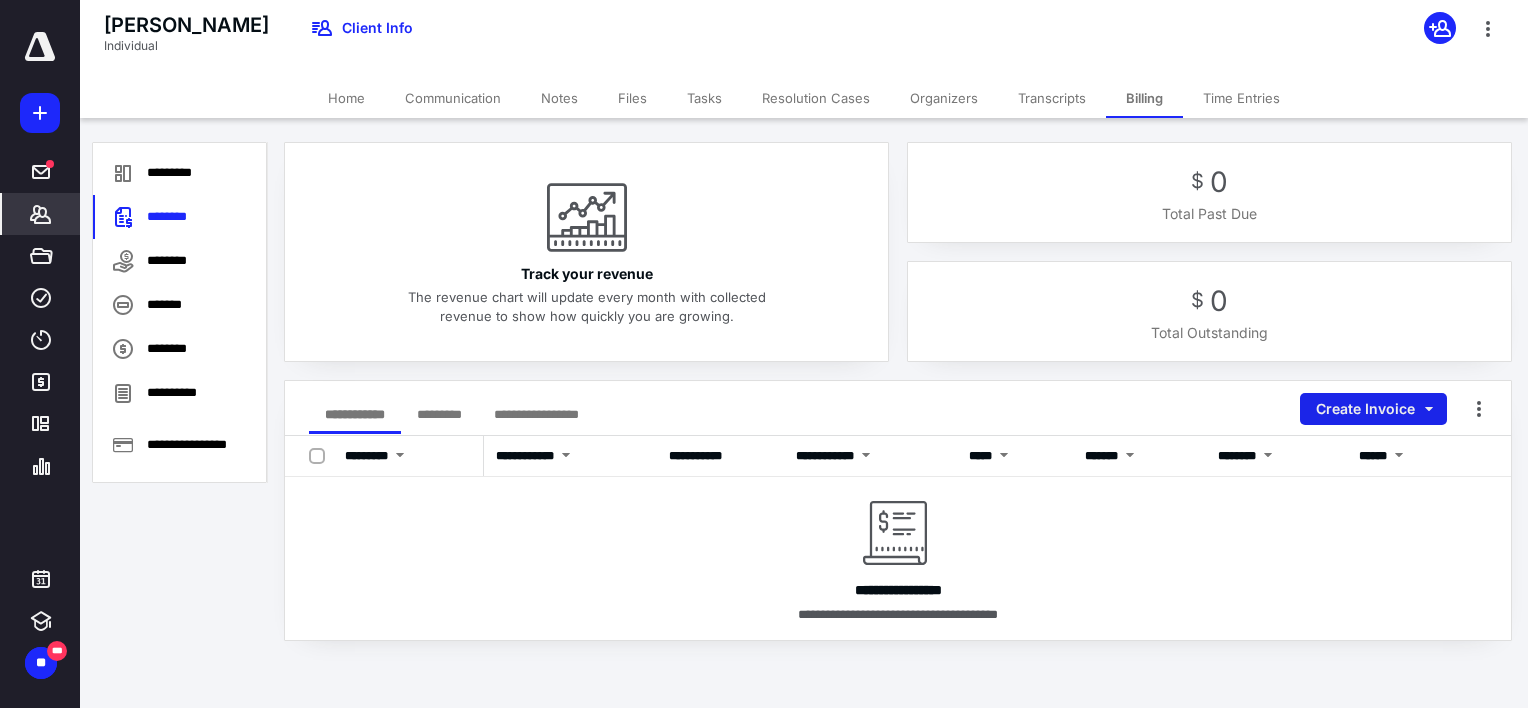 click on "Create Invoice" at bounding box center (1373, 409) 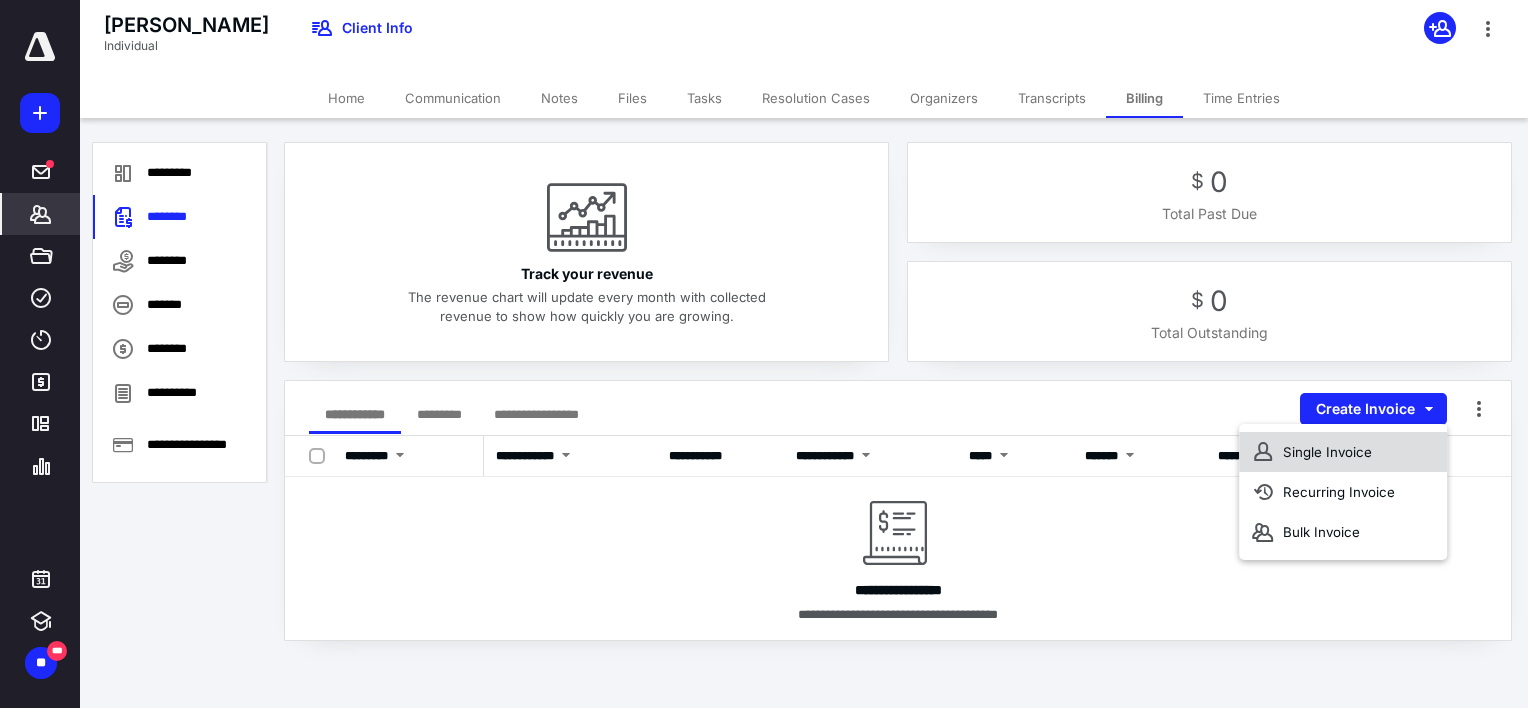 click on "Single Invoice" at bounding box center [1343, 452] 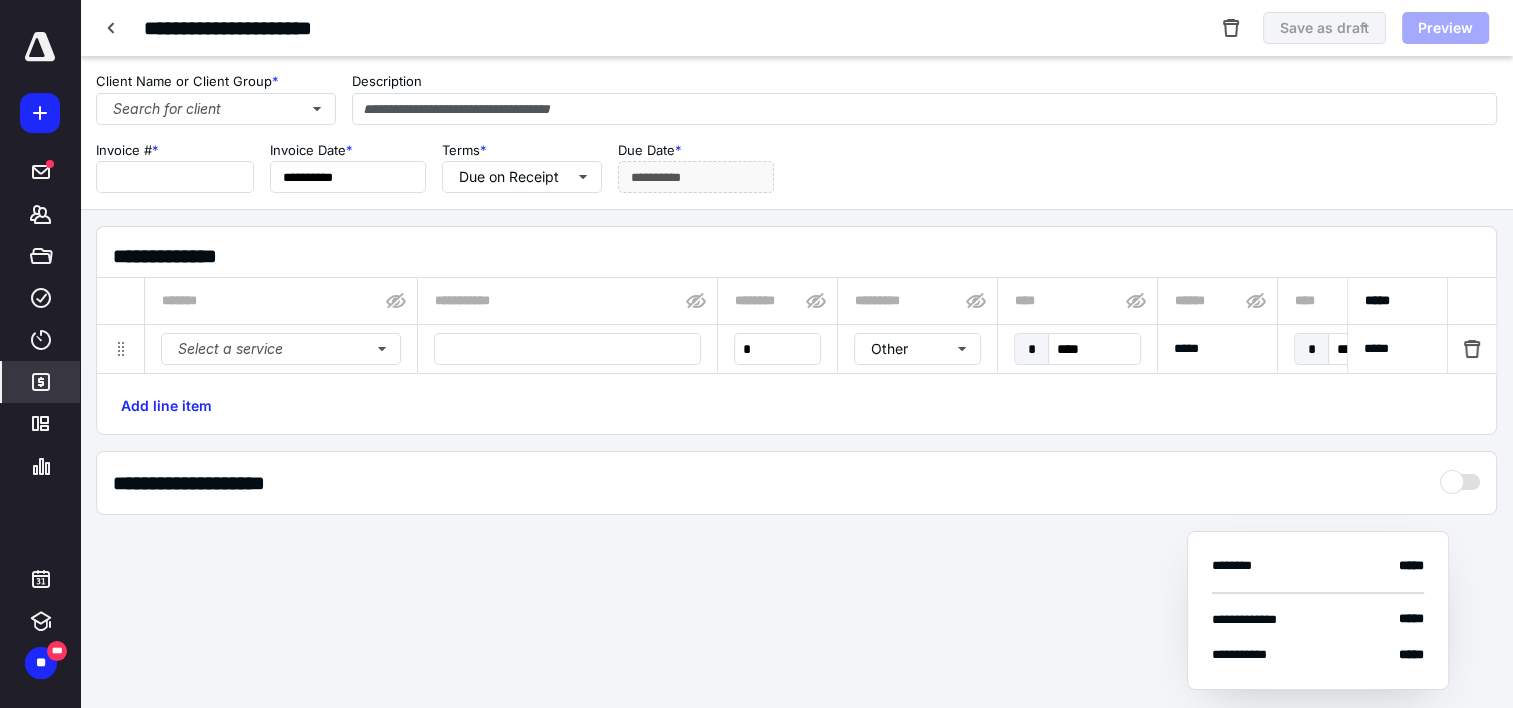 type on "****" 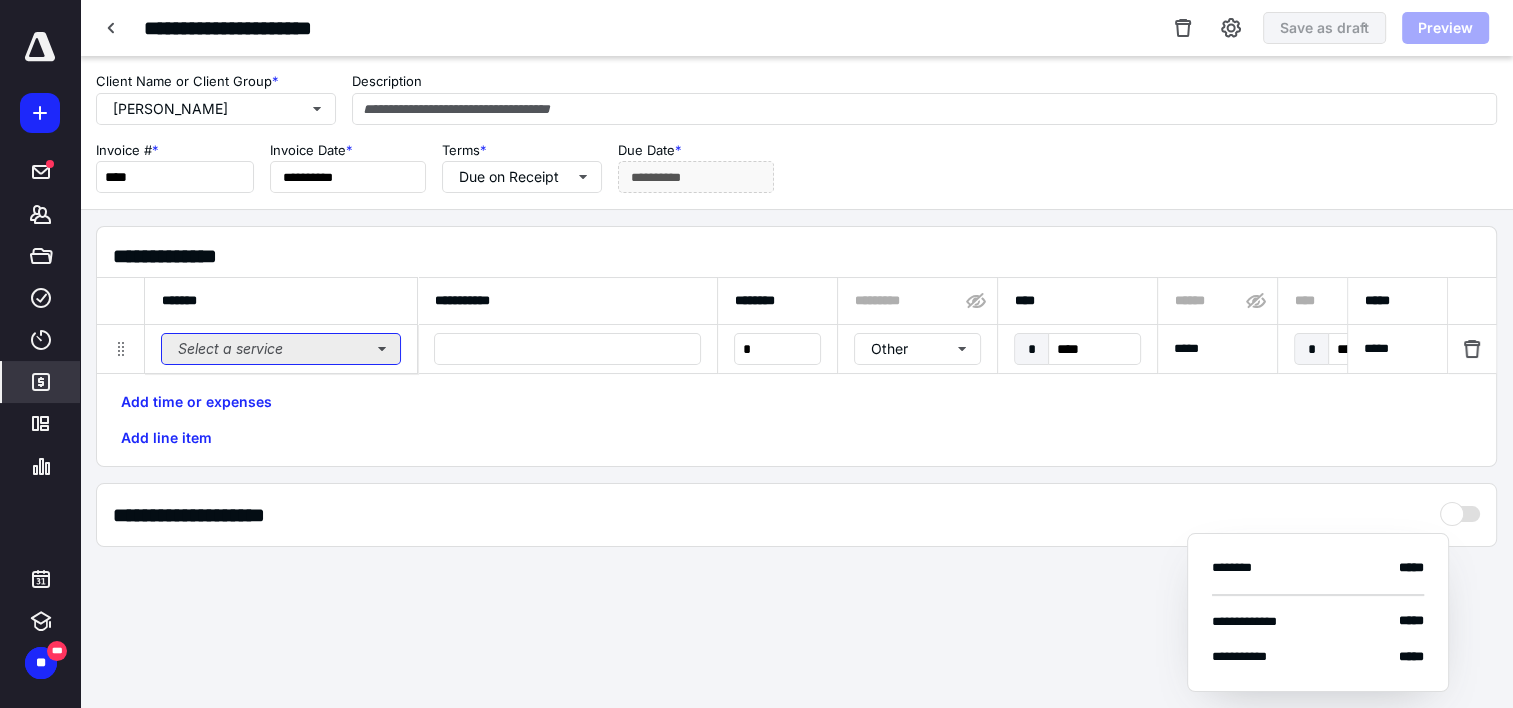 click on "Select a service" at bounding box center (281, 349) 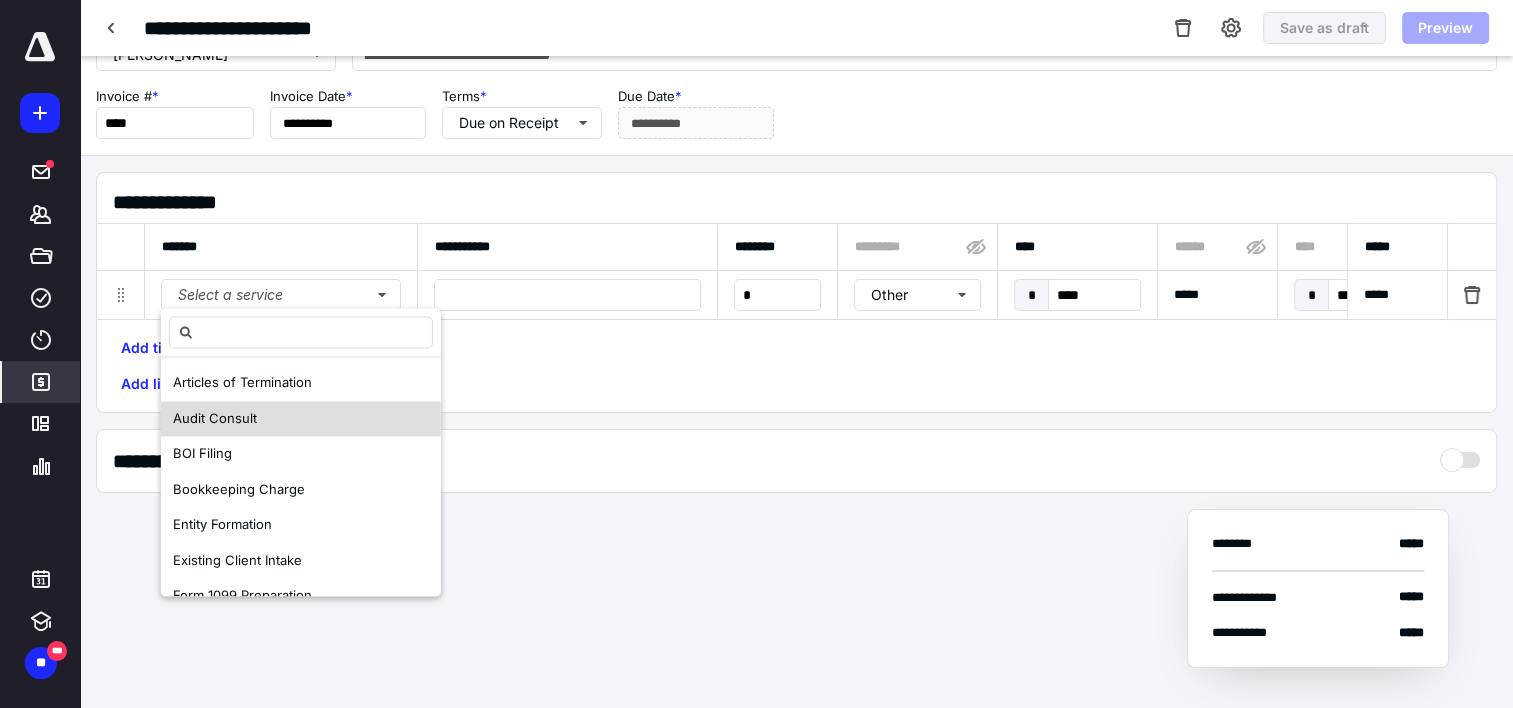 scroll, scrollTop: 84, scrollLeft: 0, axis: vertical 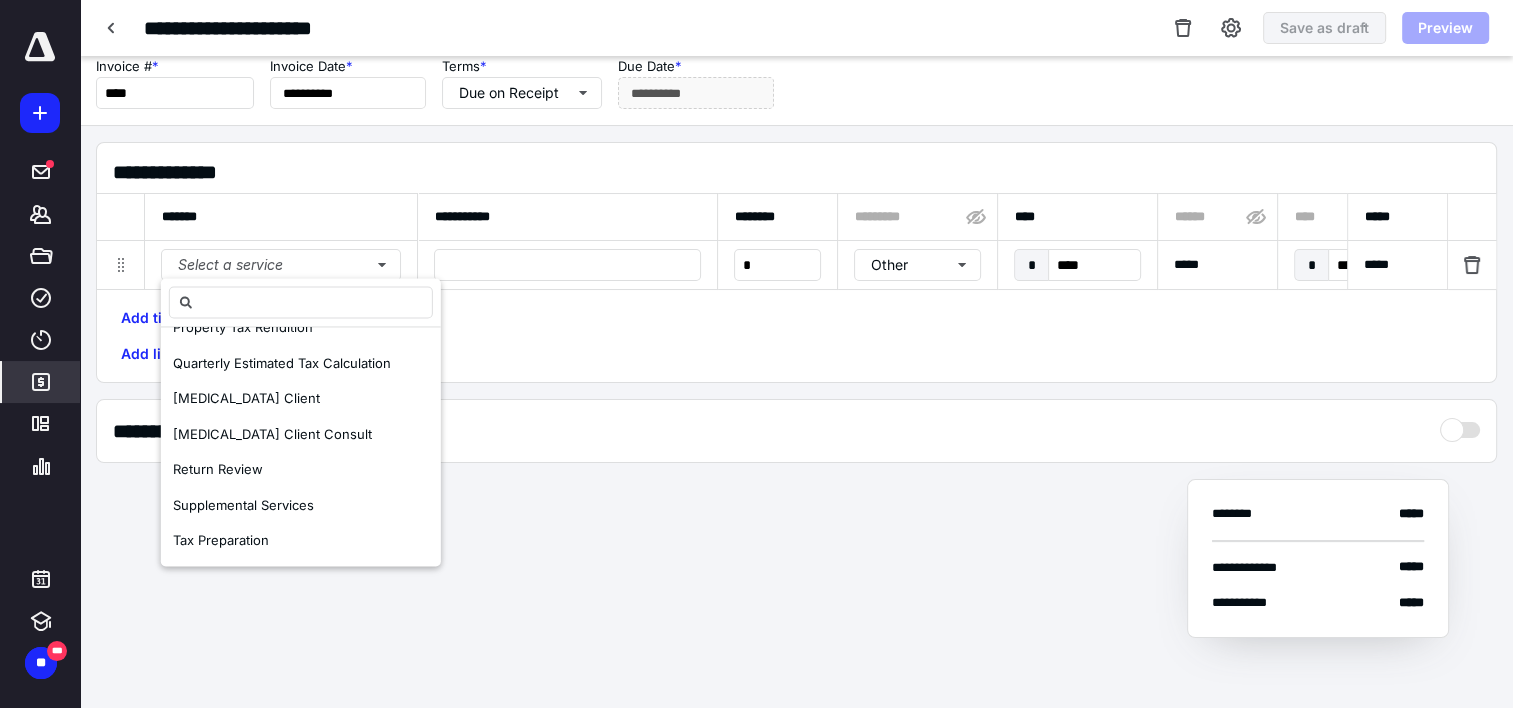 click on "Tax Preparation" at bounding box center (221, 541) 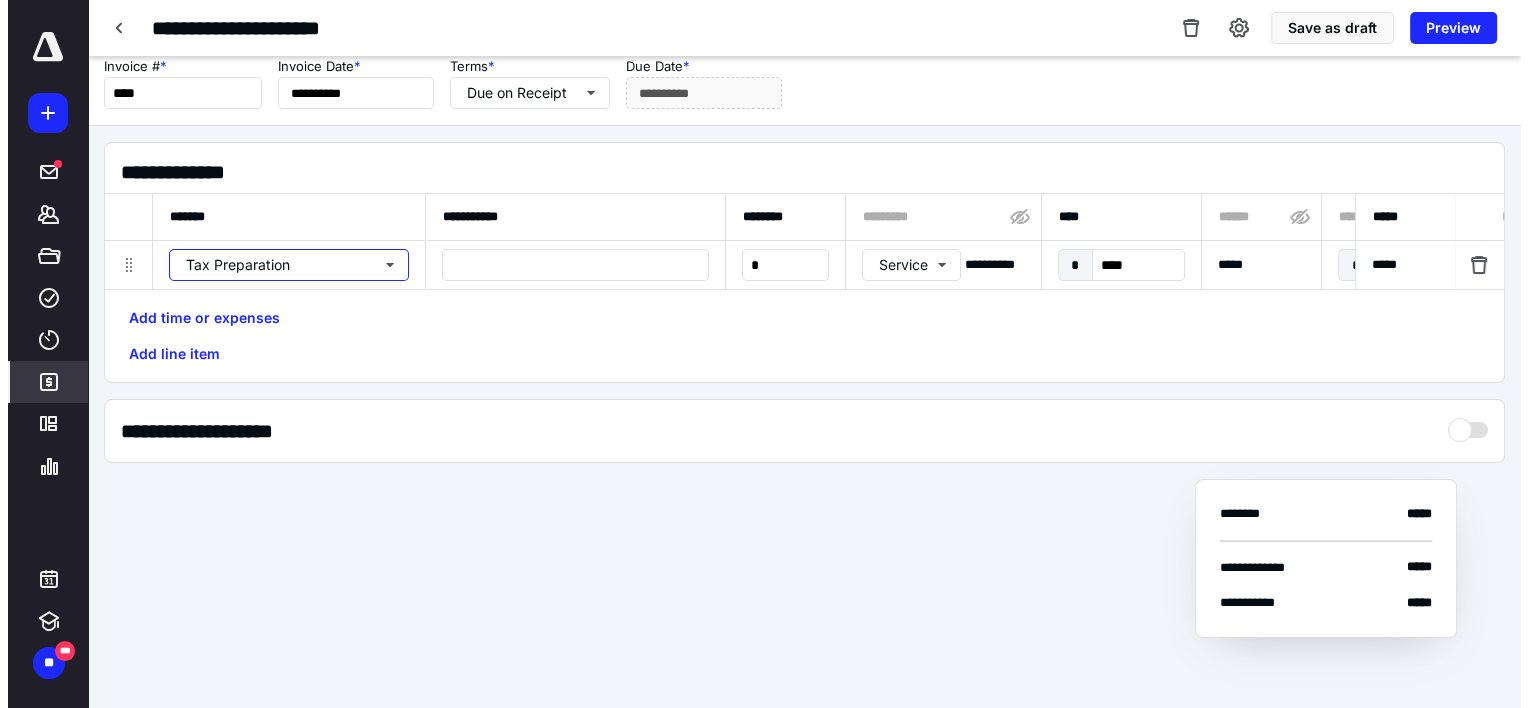 scroll, scrollTop: 0, scrollLeft: 0, axis: both 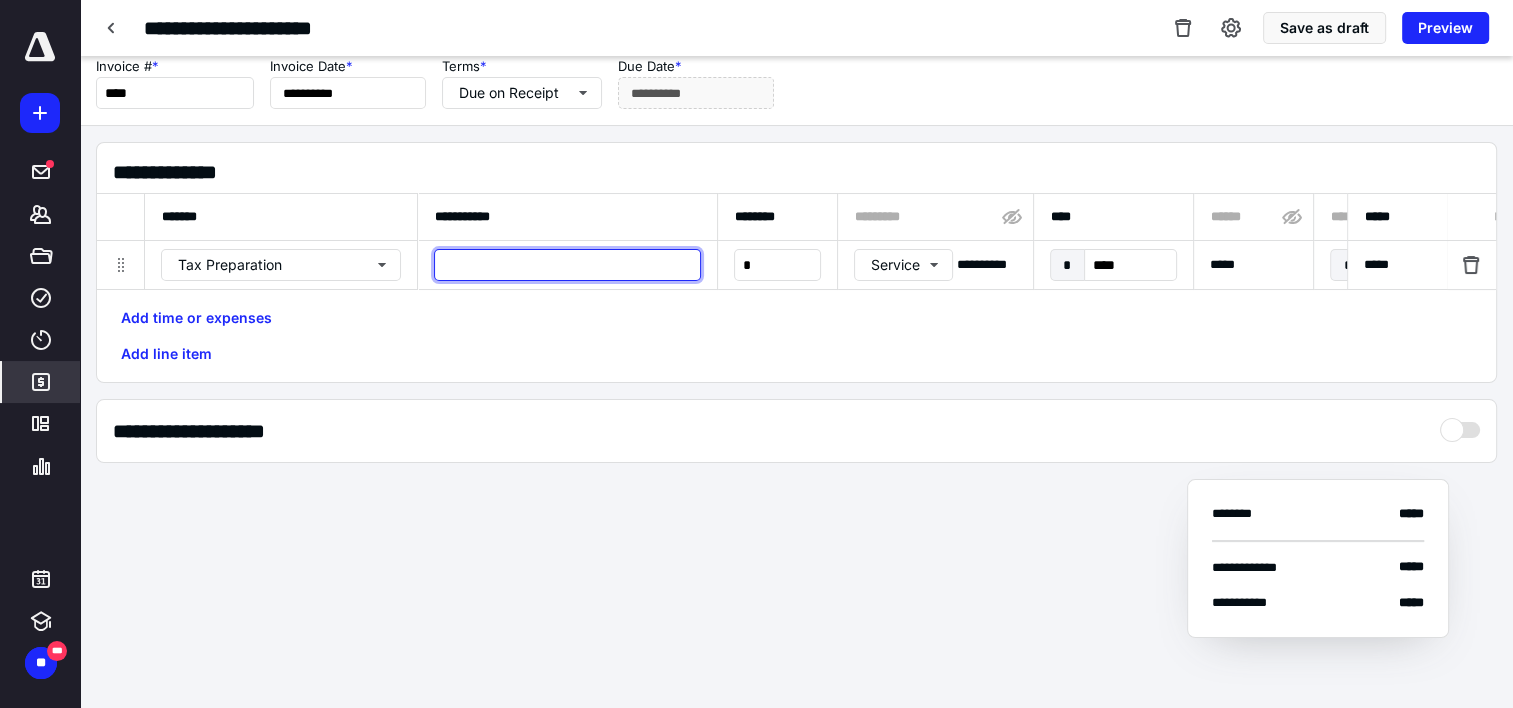 click at bounding box center [567, 265] 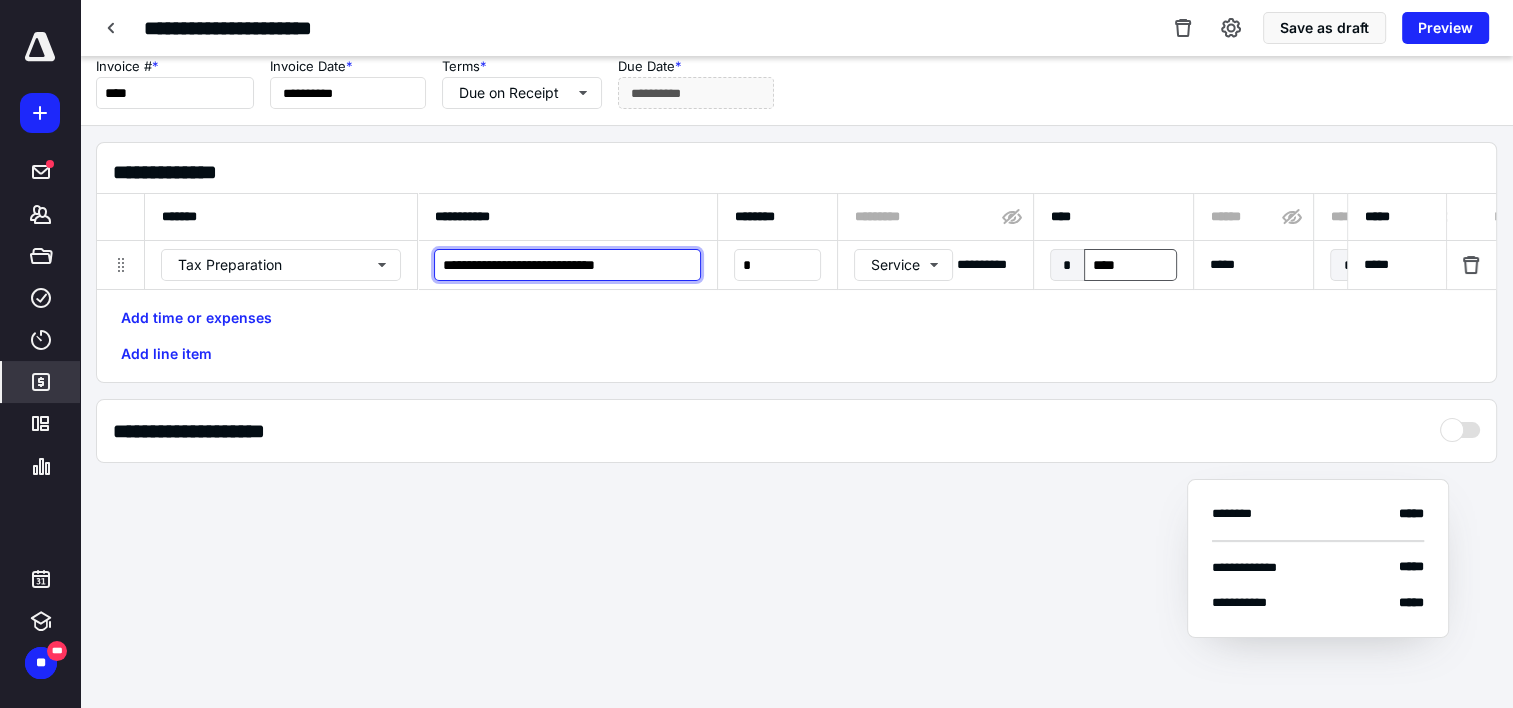 type on "**********" 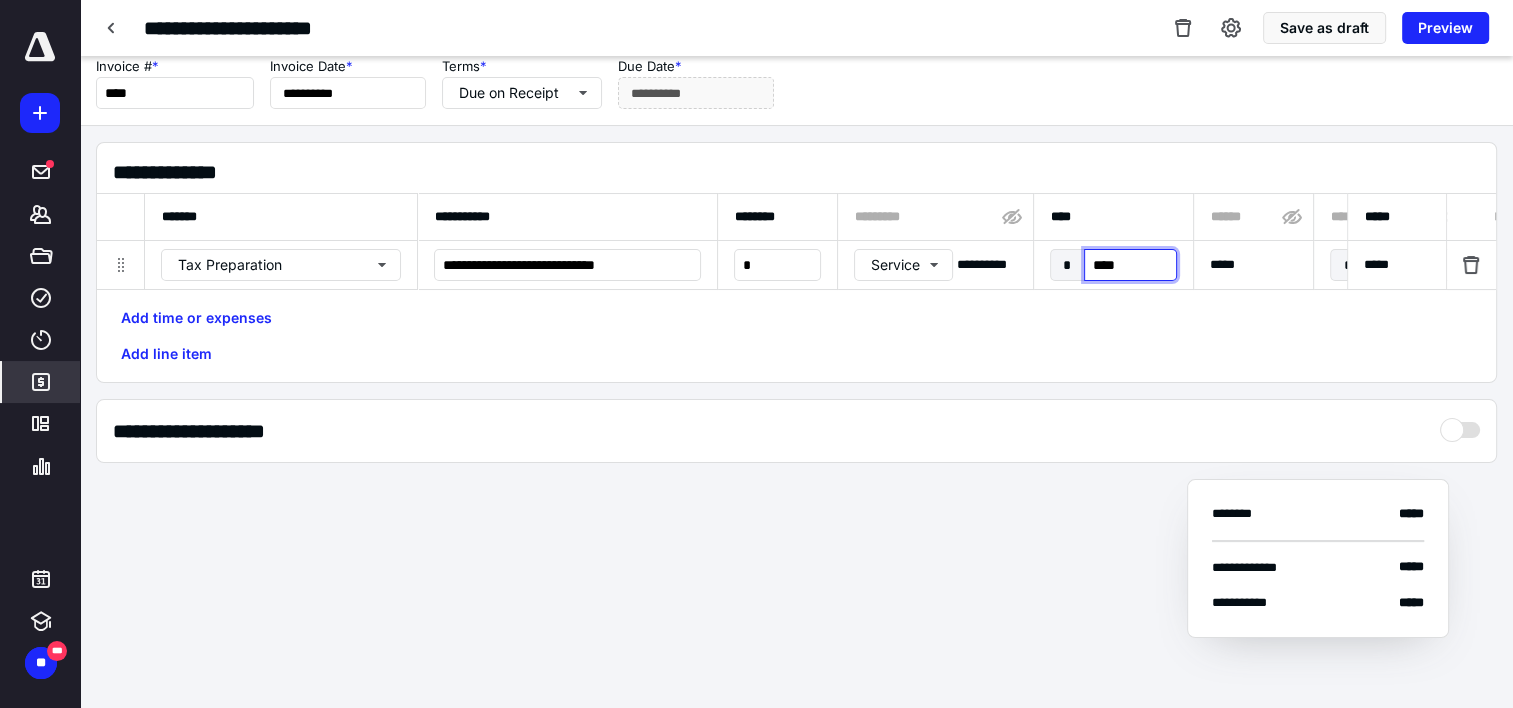 click on "****" at bounding box center [1130, 265] 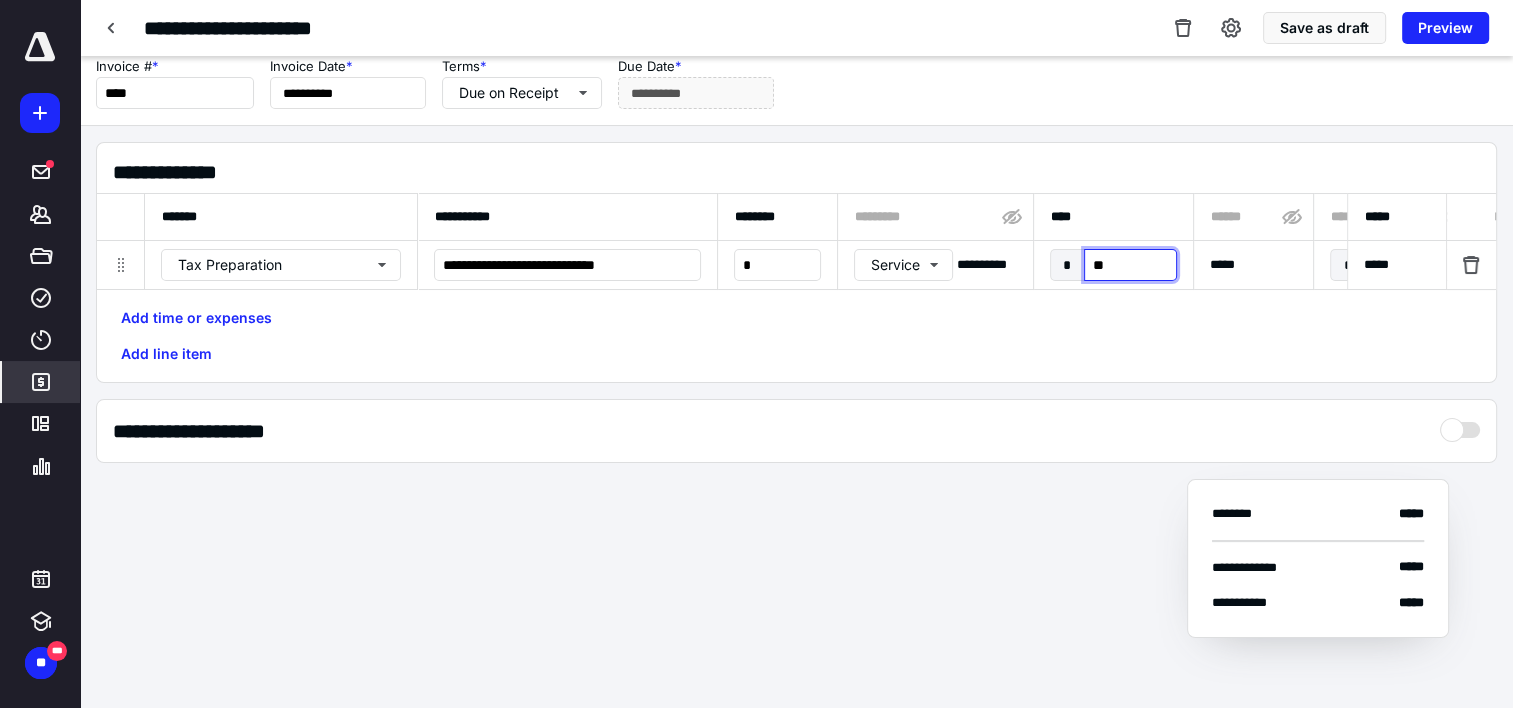 type on "***" 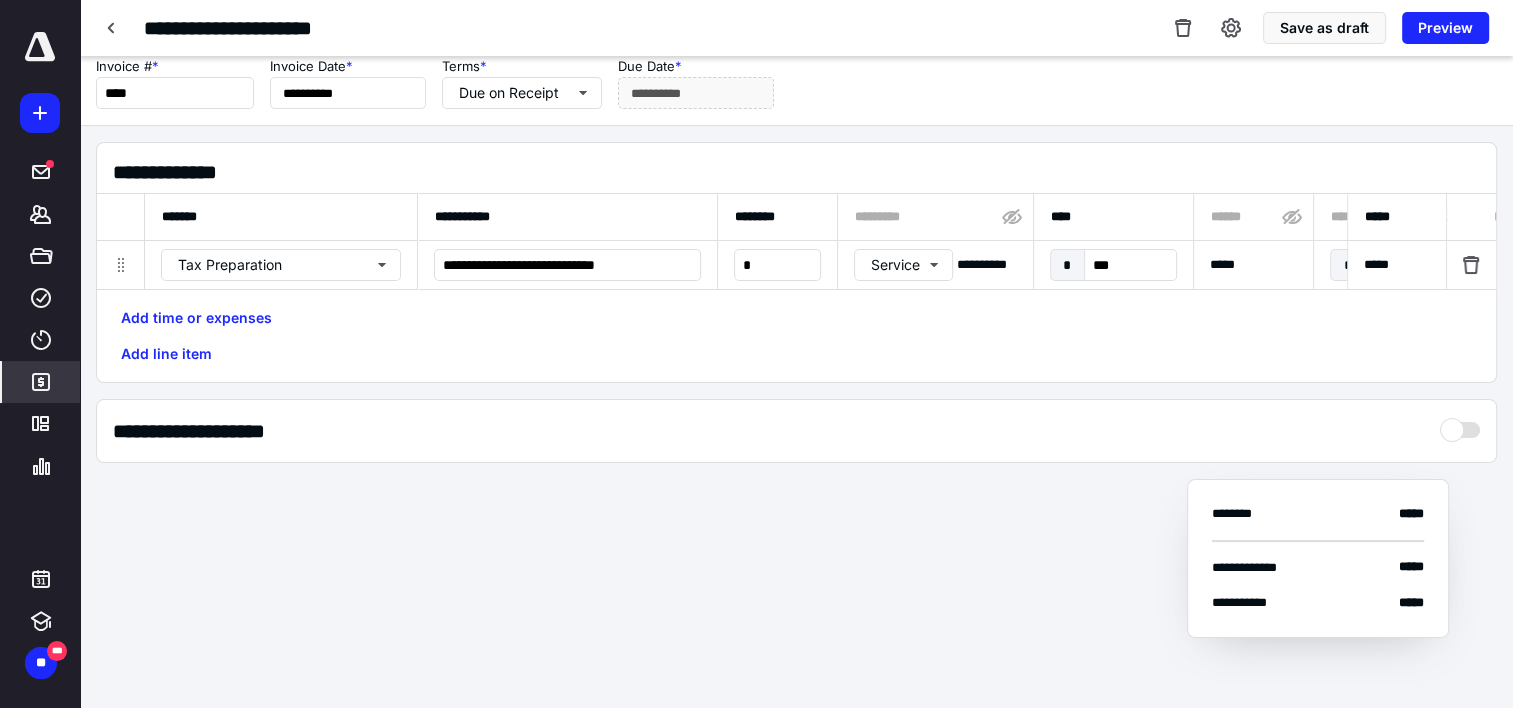 click on "**********" at bounding box center [796, 305] 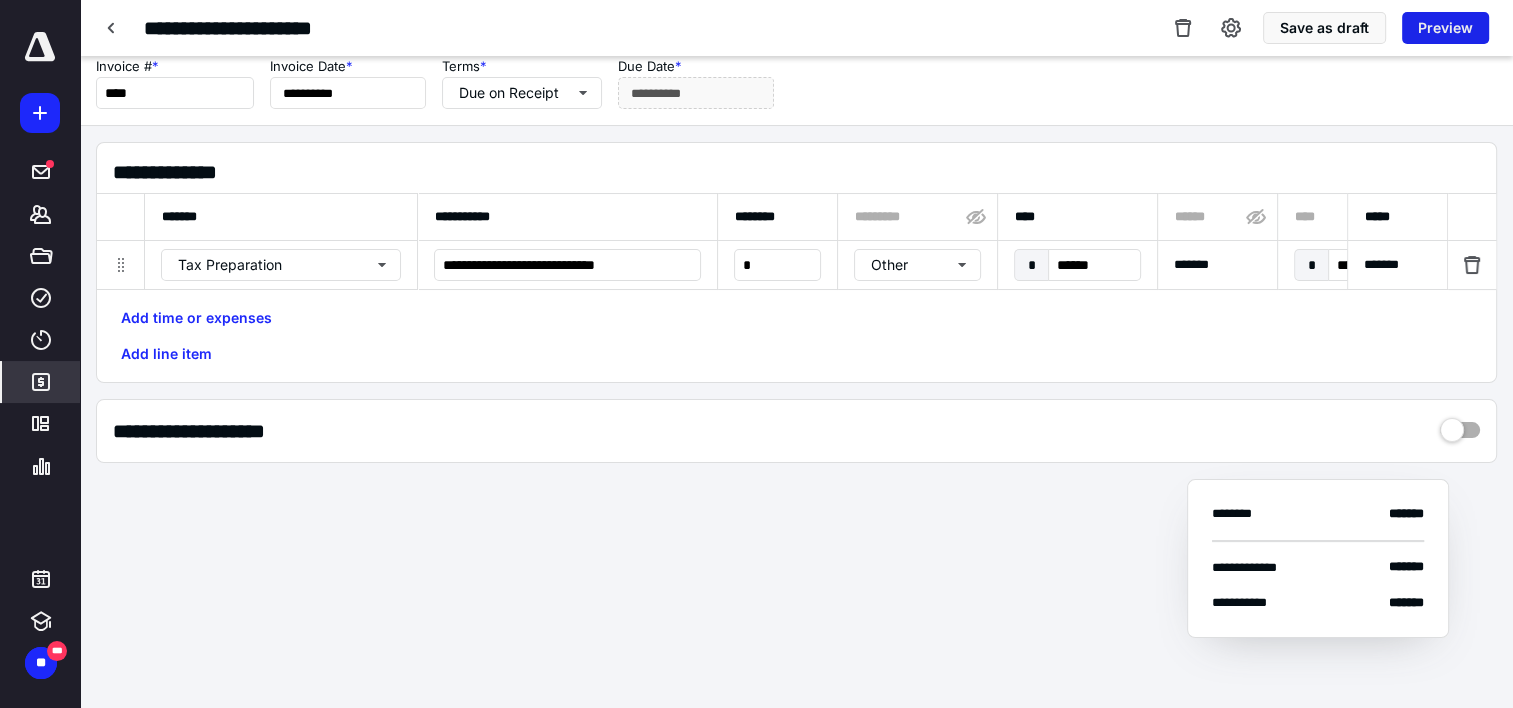 click on "Preview" at bounding box center [1445, 28] 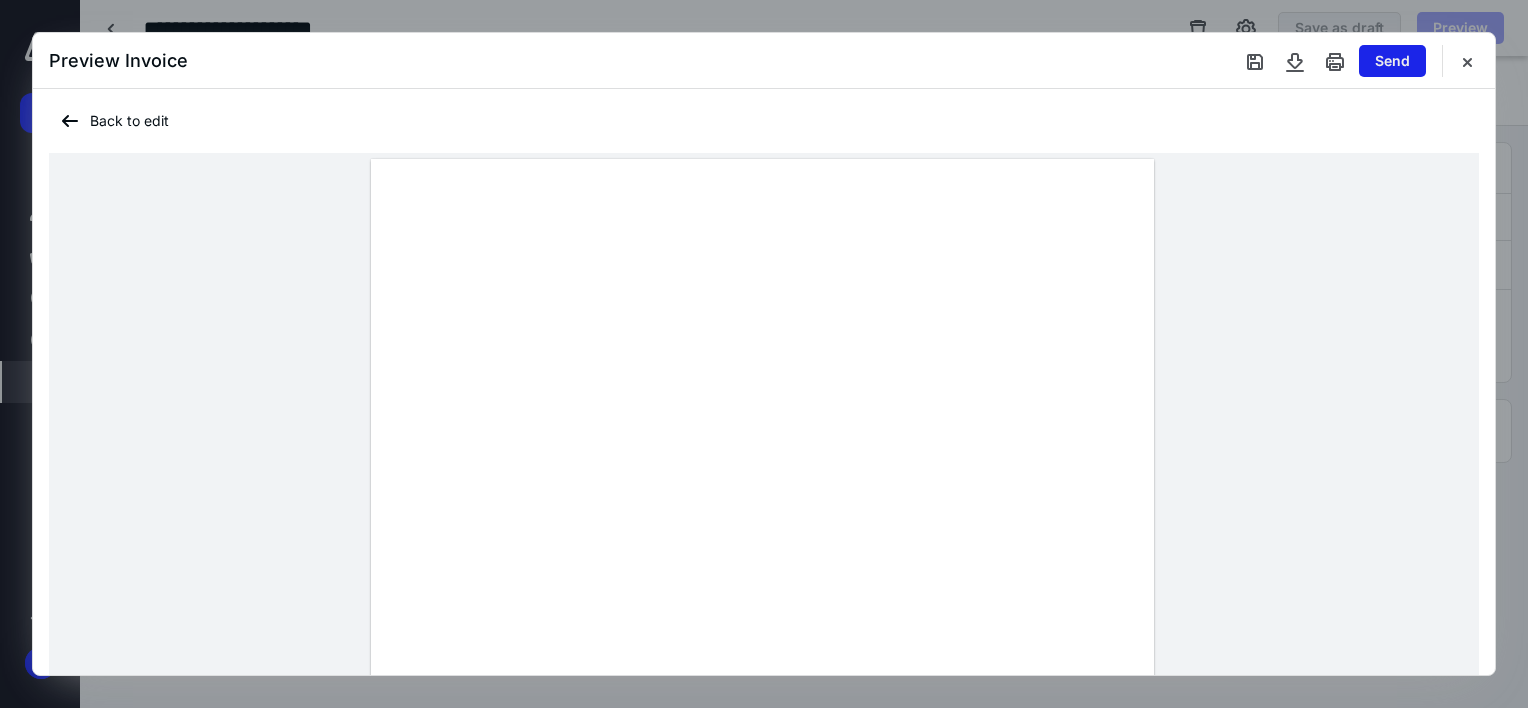 click on "Send" at bounding box center (1392, 61) 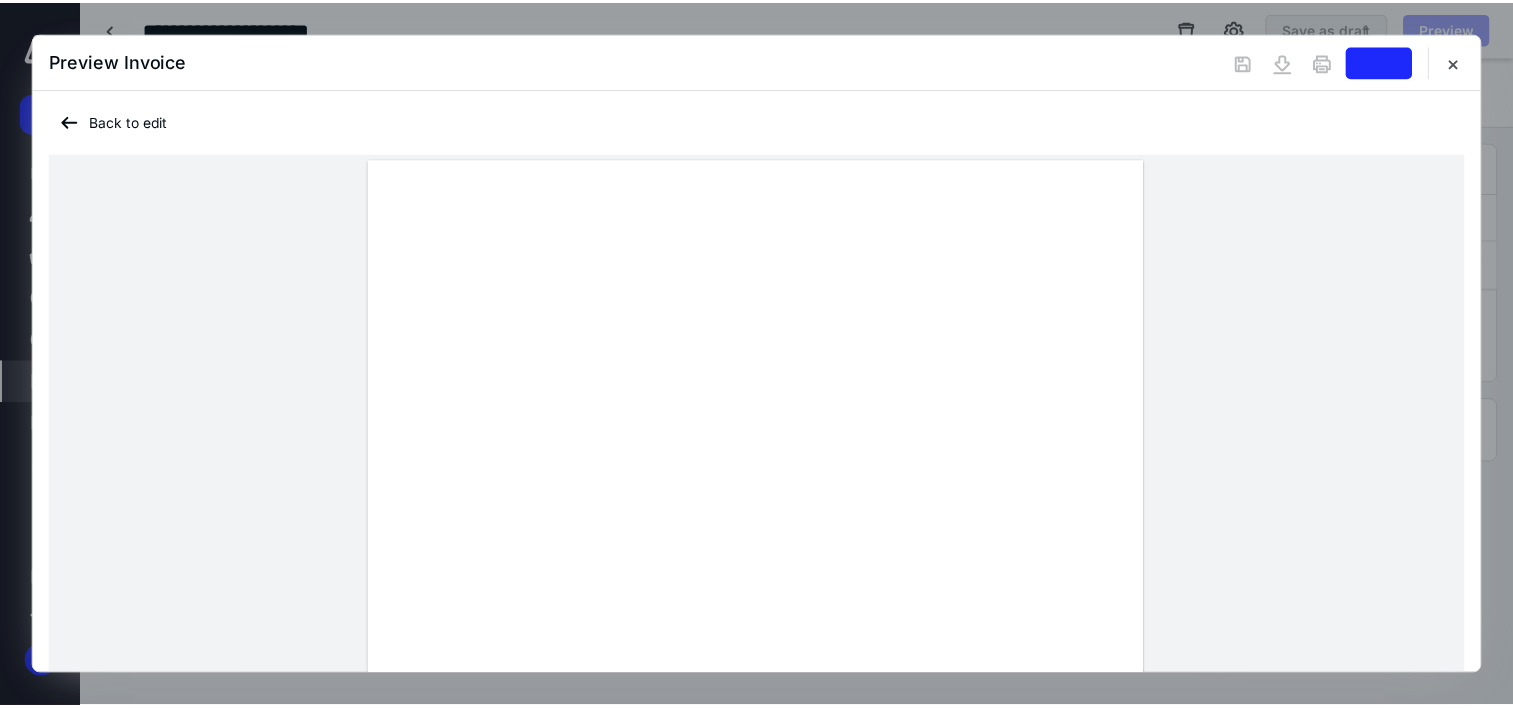 scroll, scrollTop: 0, scrollLeft: 0, axis: both 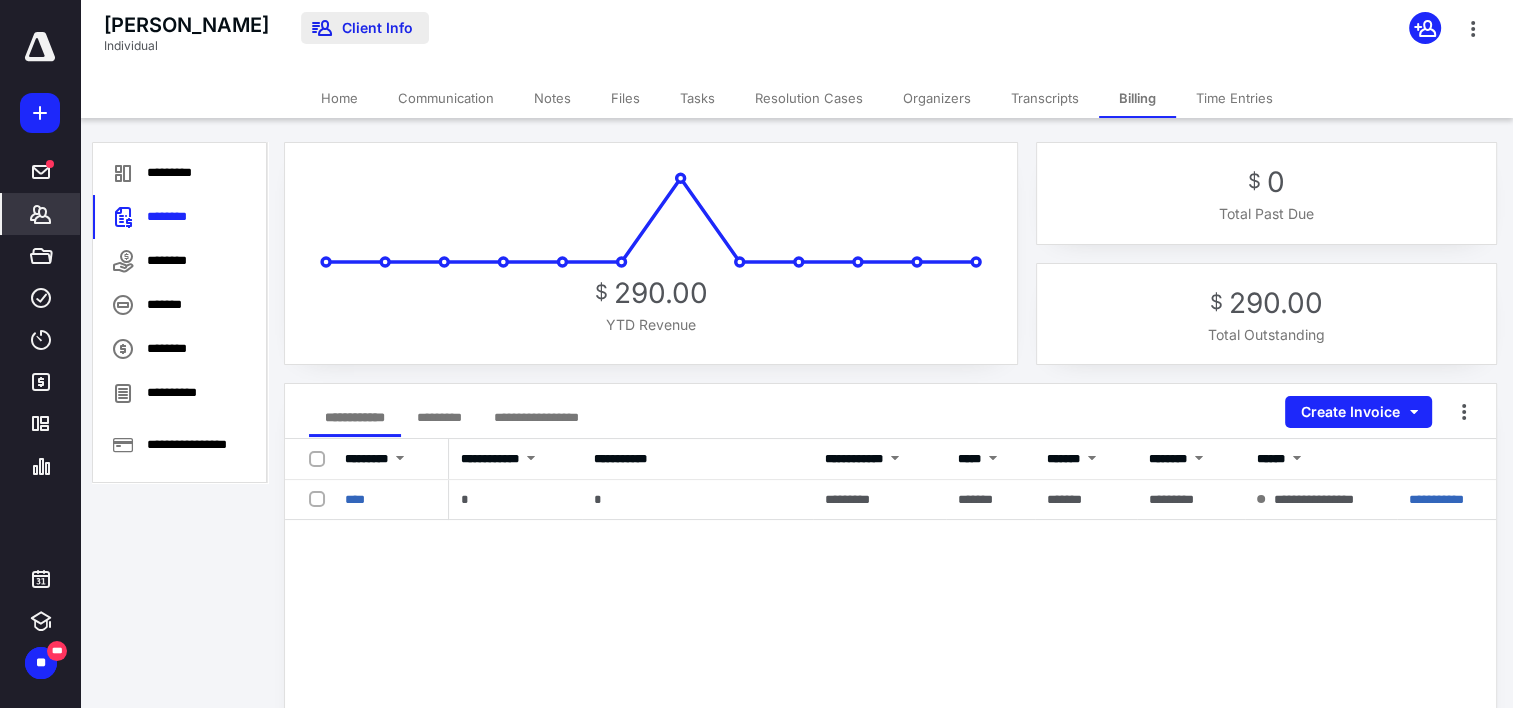 click on "Client Info" at bounding box center (365, 28) 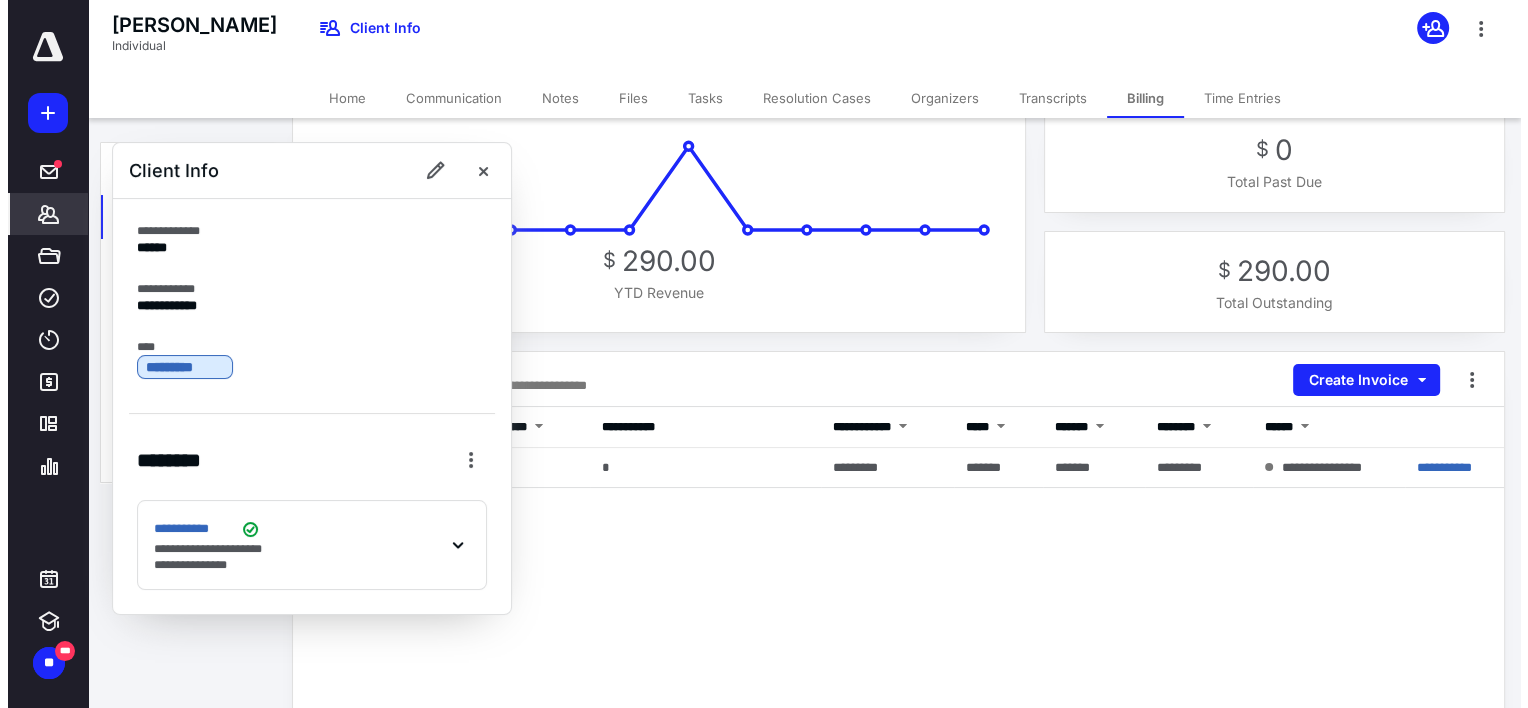 scroll, scrollTop: 0, scrollLeft: 0, axis: both 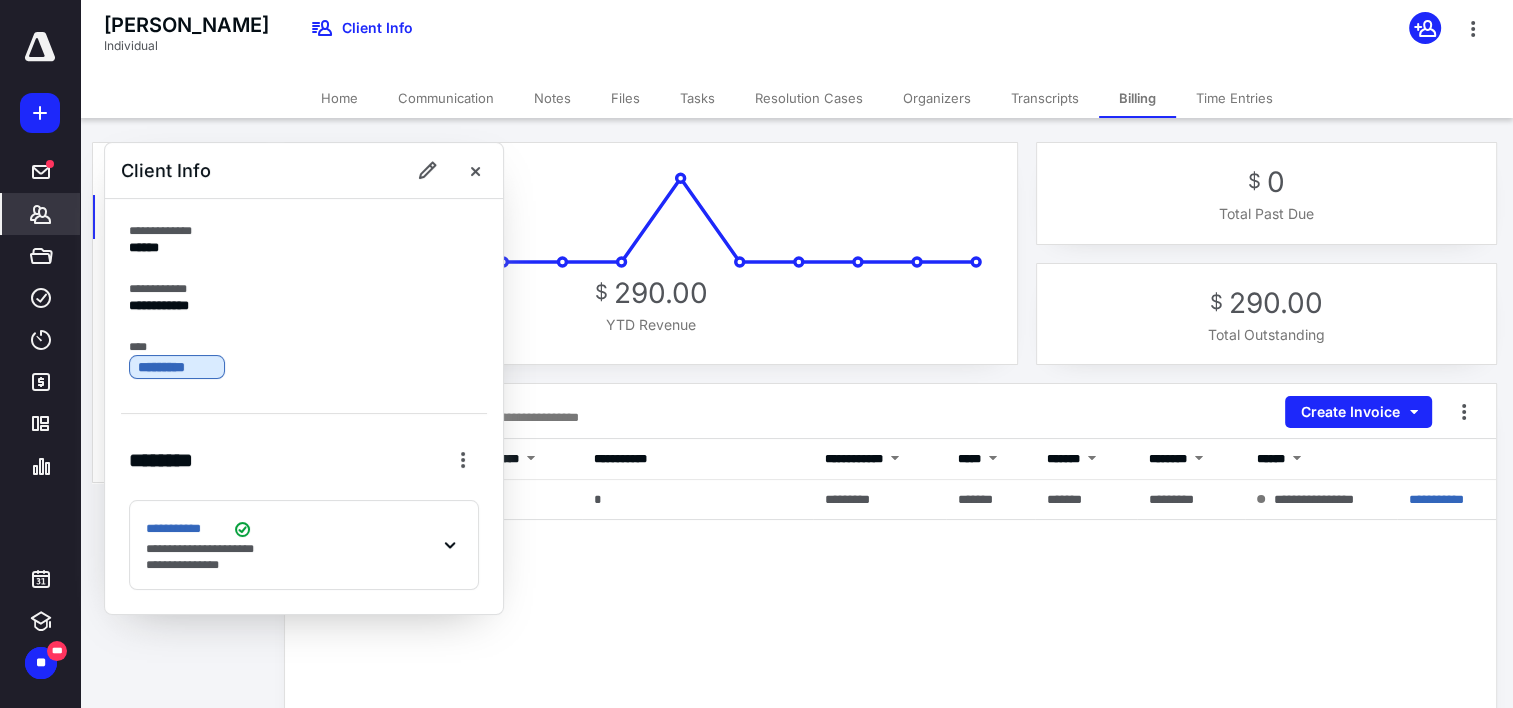 click on "**********" at bounding box center [890, 839] 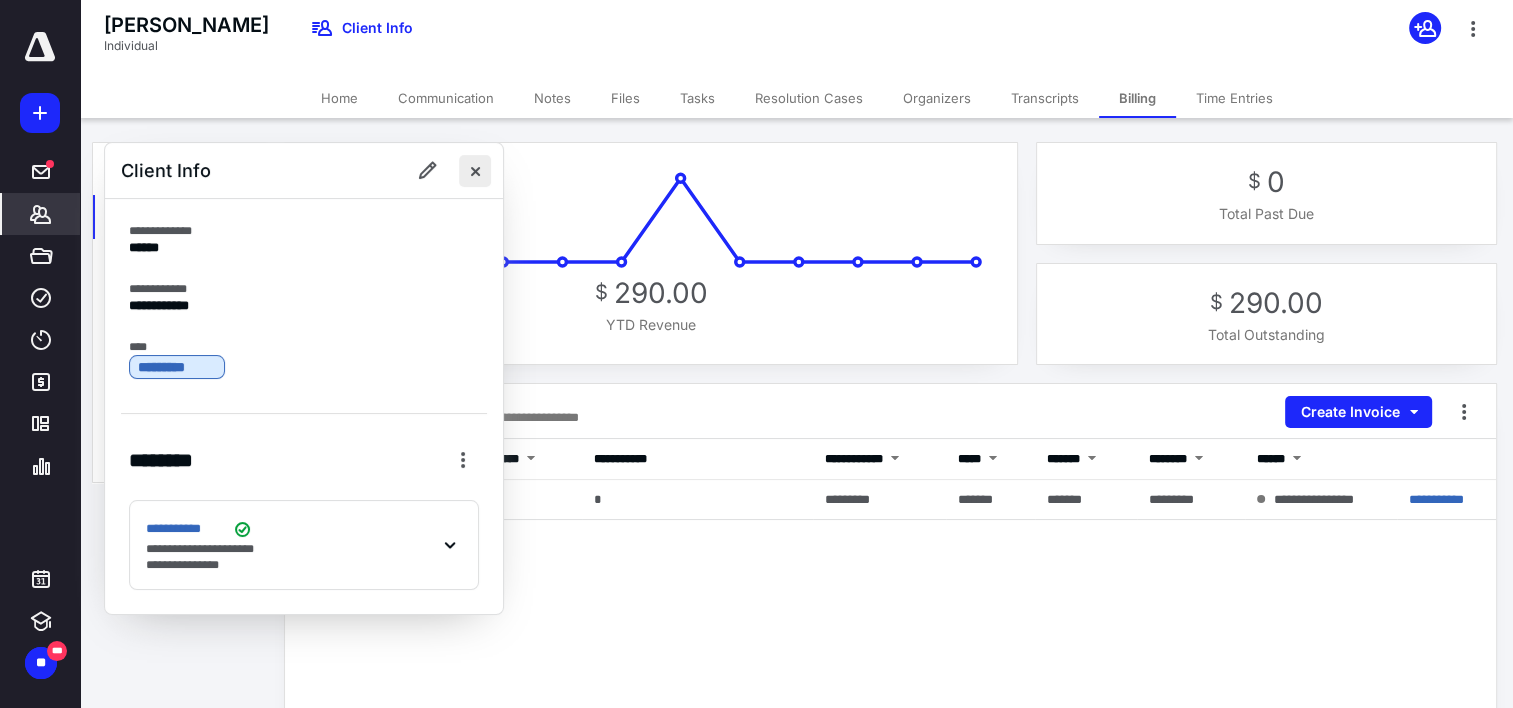 click at bounding box center [475, 171] 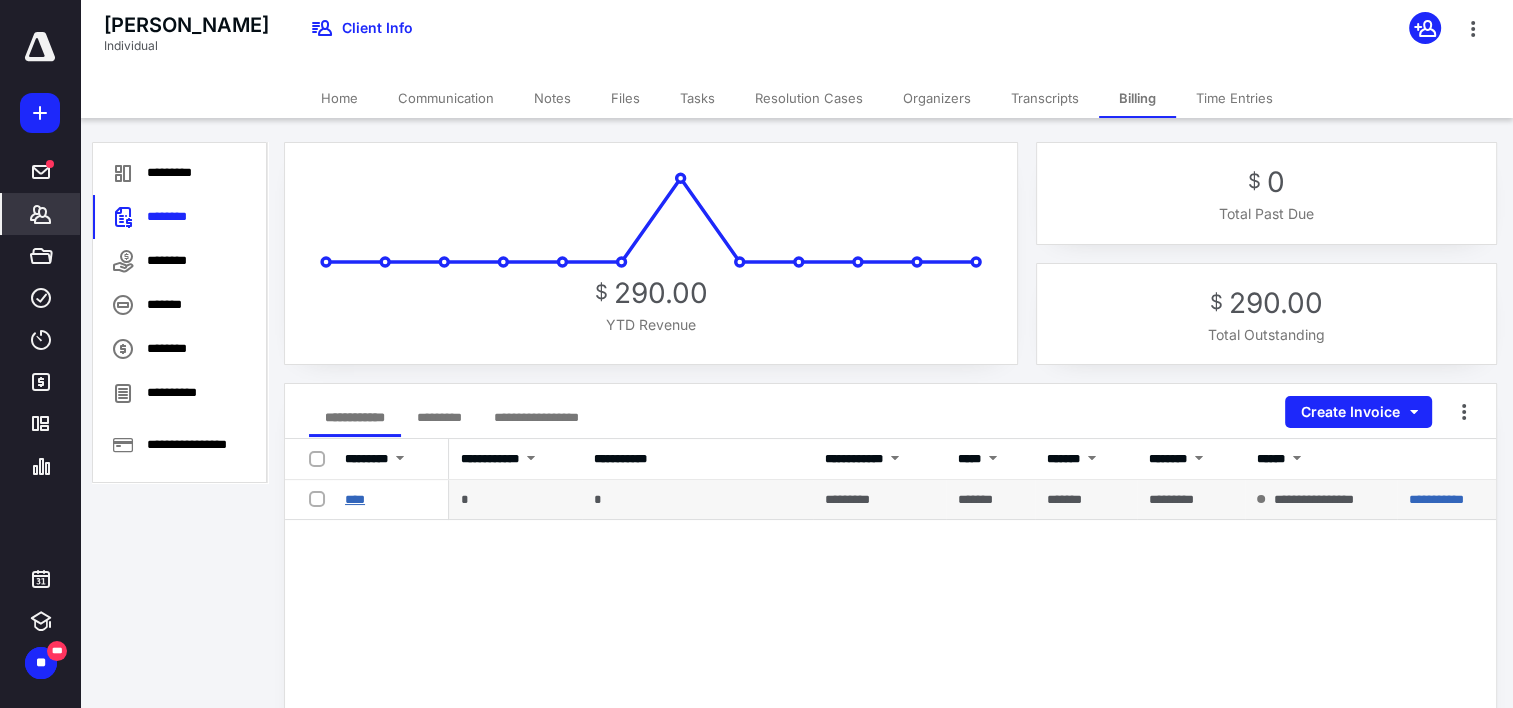 click on "****" at bounding box center (355, 499) 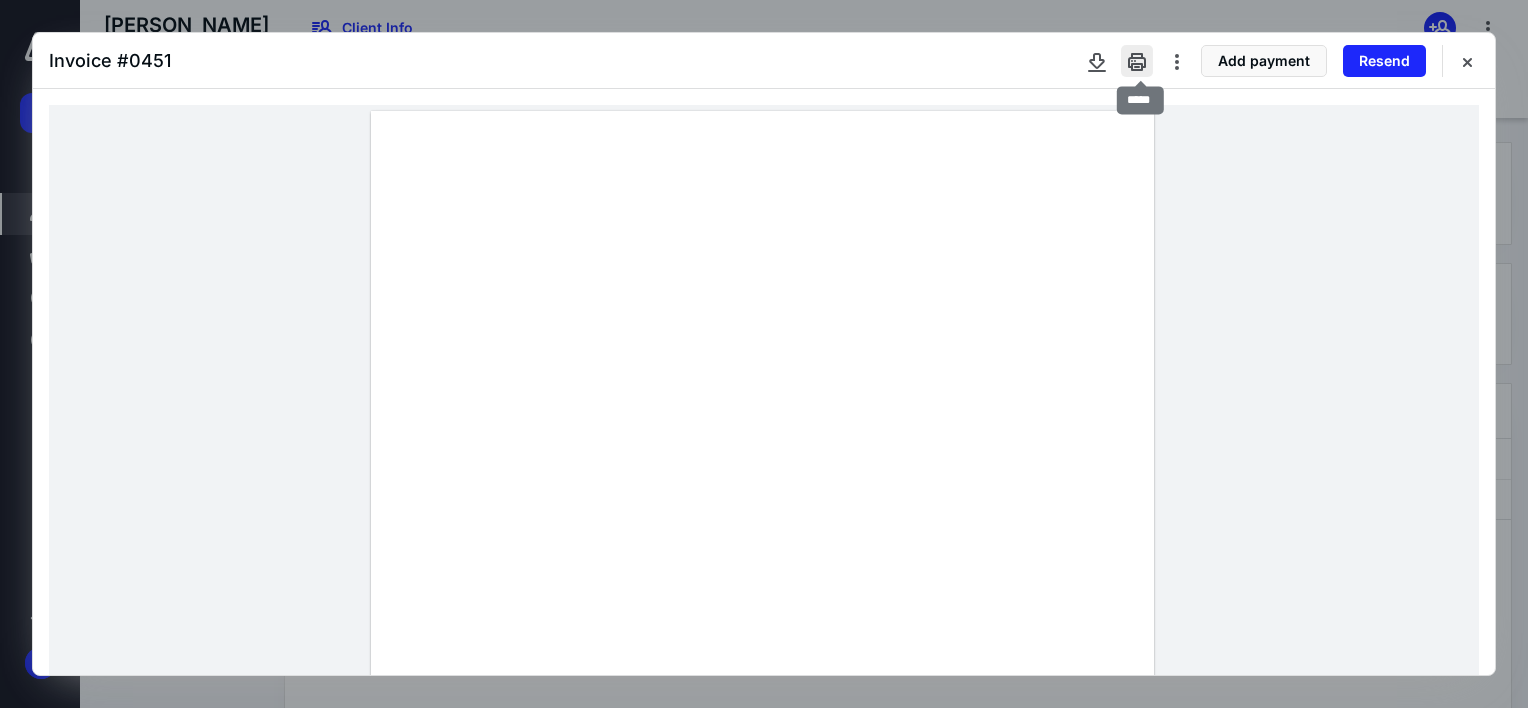 click at bounding box center (1137, 61) 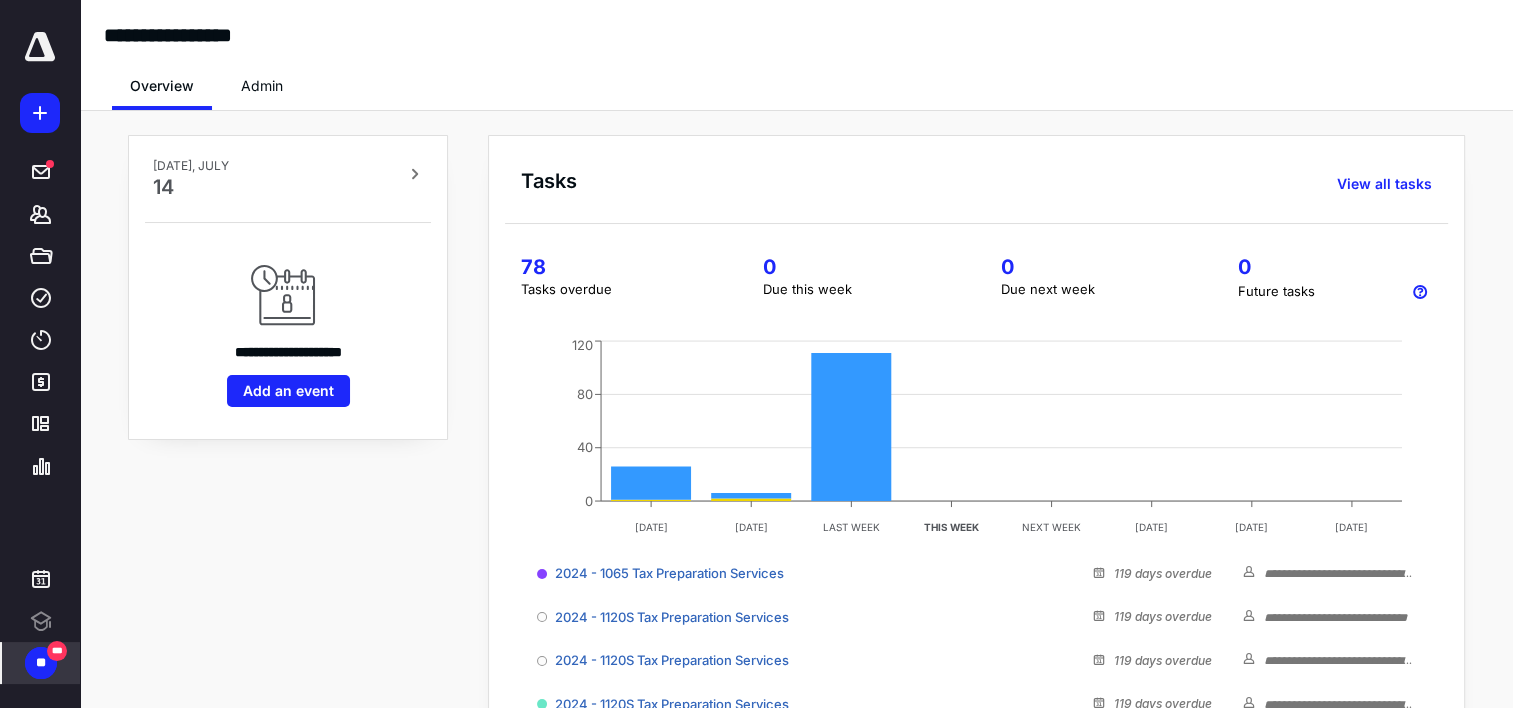 scroll, scrollTop: 0, scrollLeft: 0, axis: both 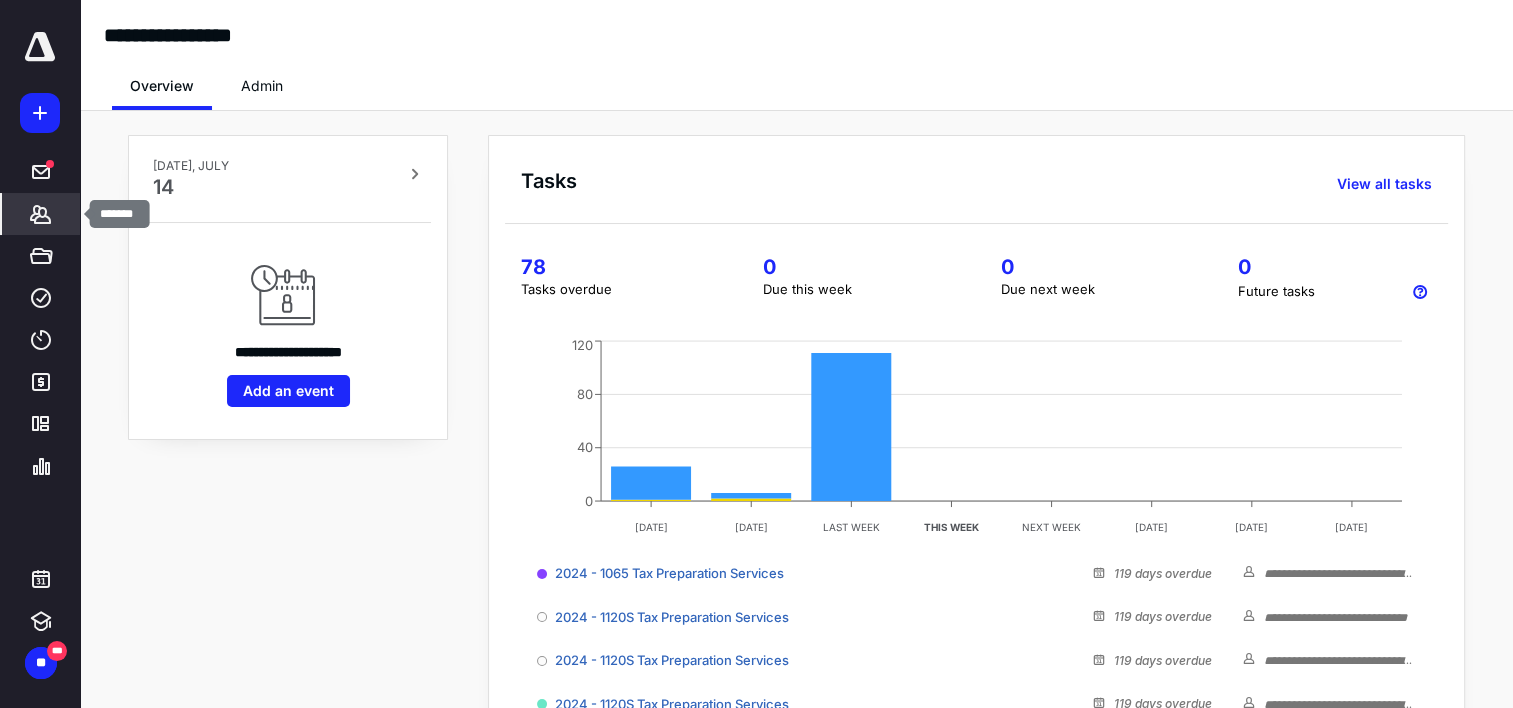 click on "*******" at bounding box center (41, 214) 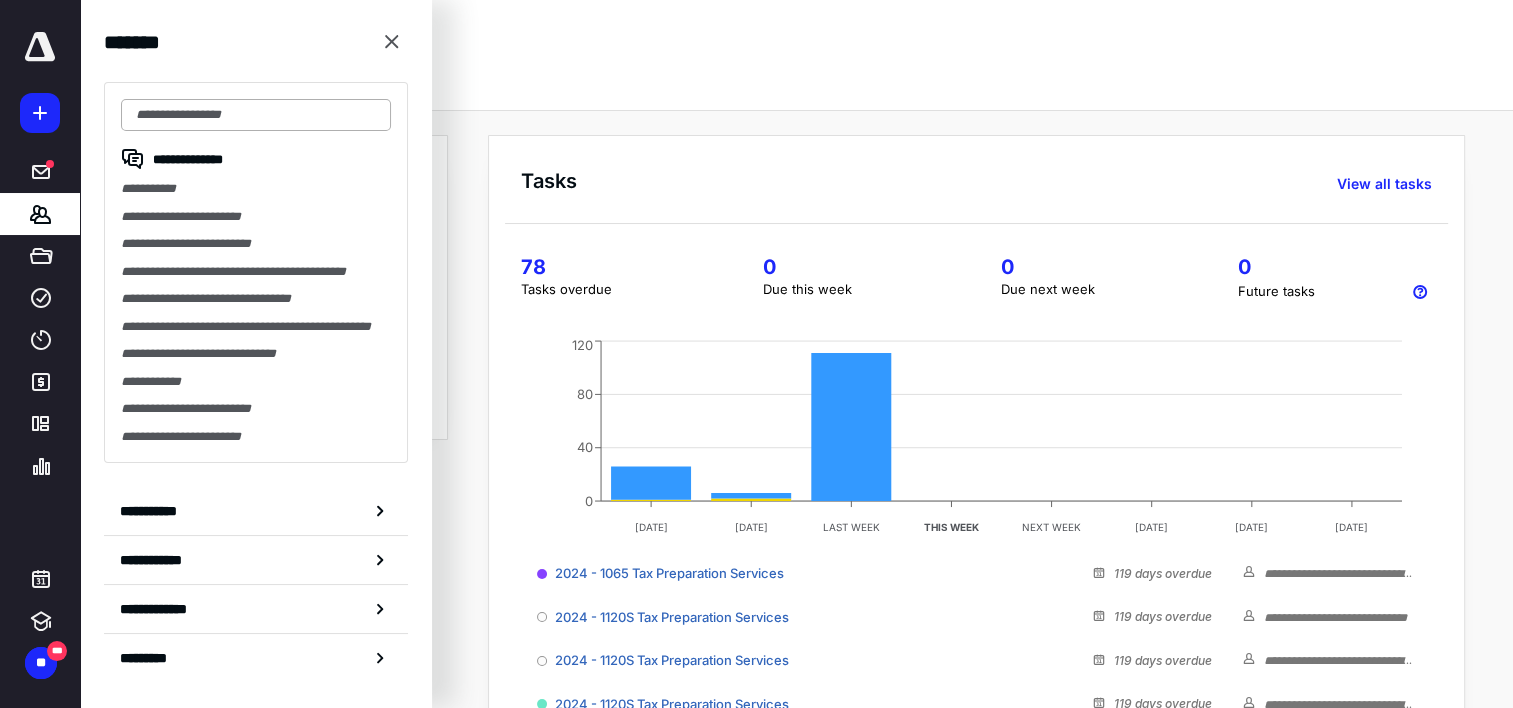 click at bounding box center (256, 115) 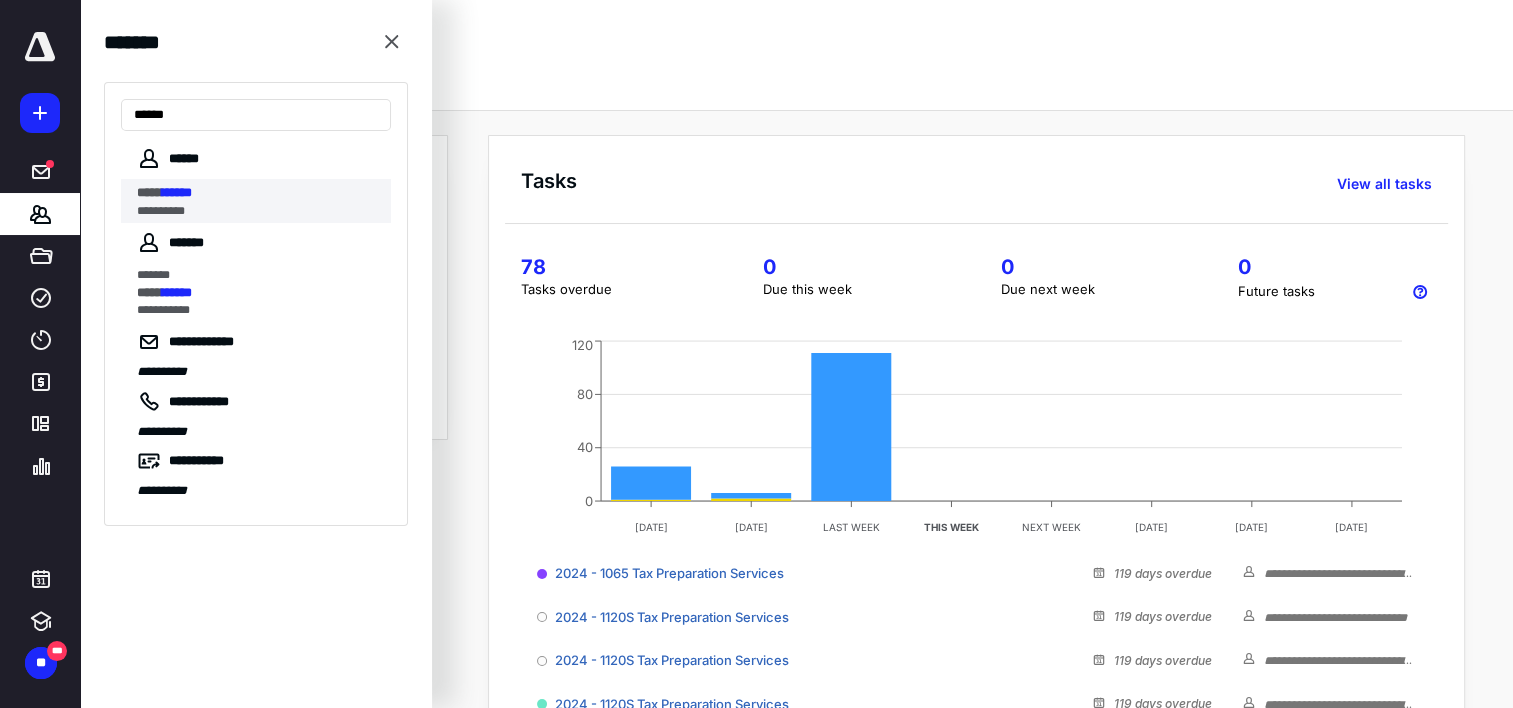 type on "******" 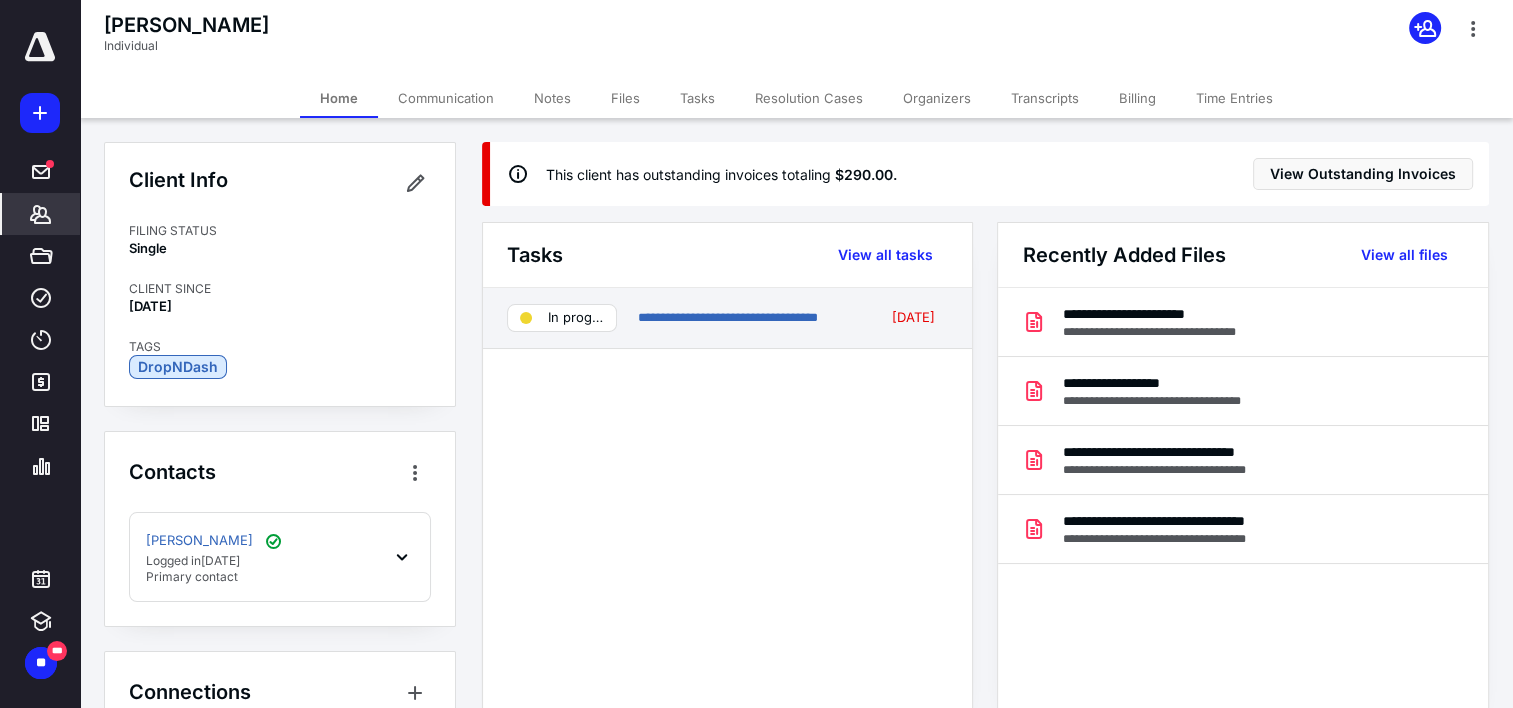 click on "**********" at bounding box center (747, 318) 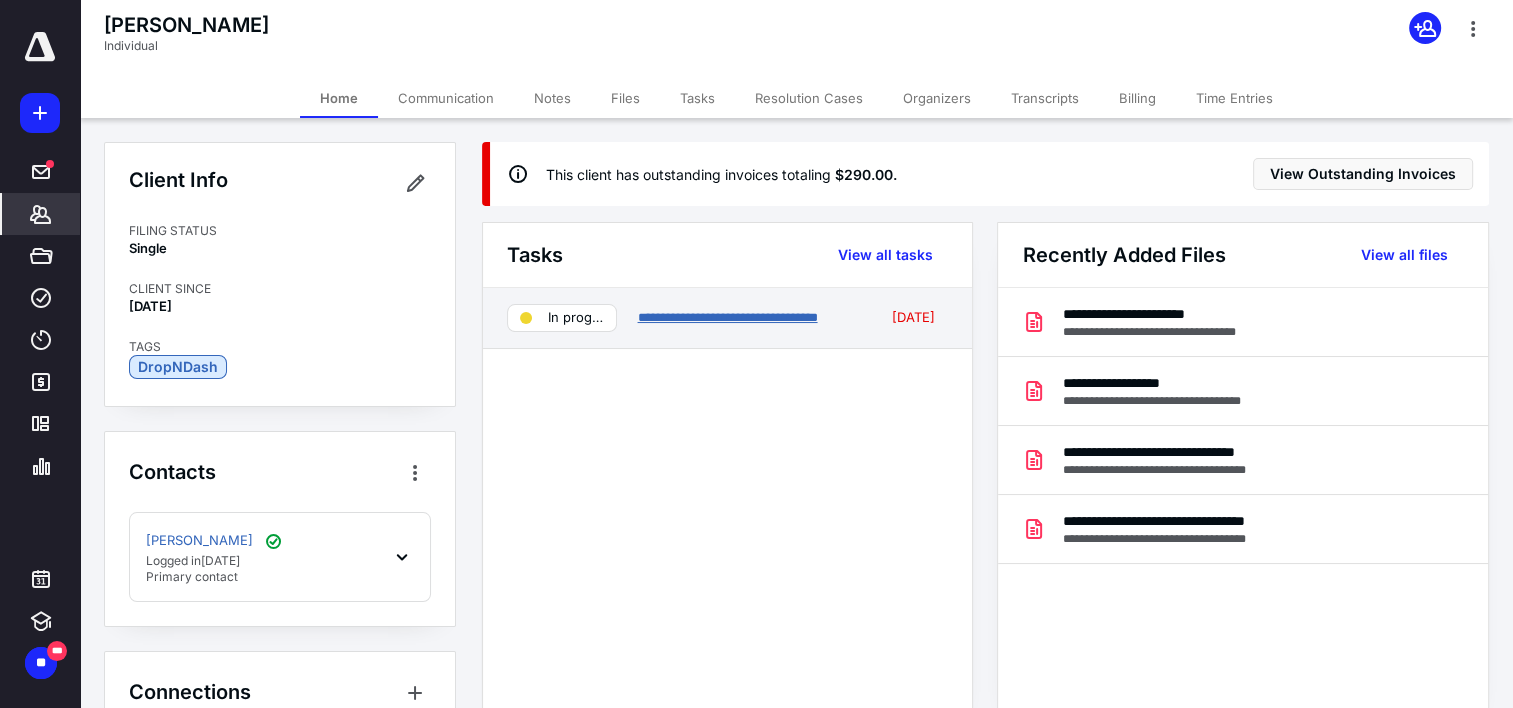 click on "**********" at bounding box center (727, 317) 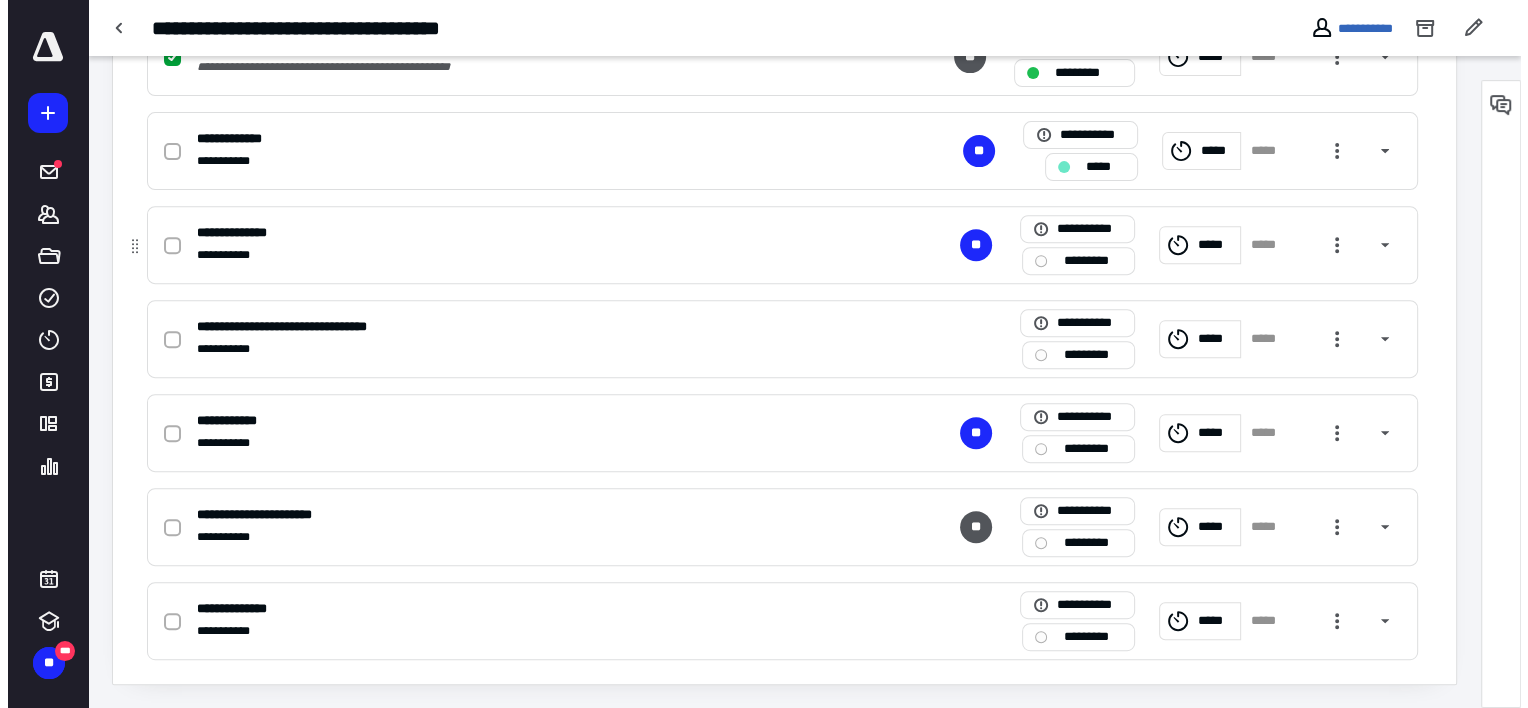 scroll, scrollTop: 748, scrollLeft: 0, axis: vertical 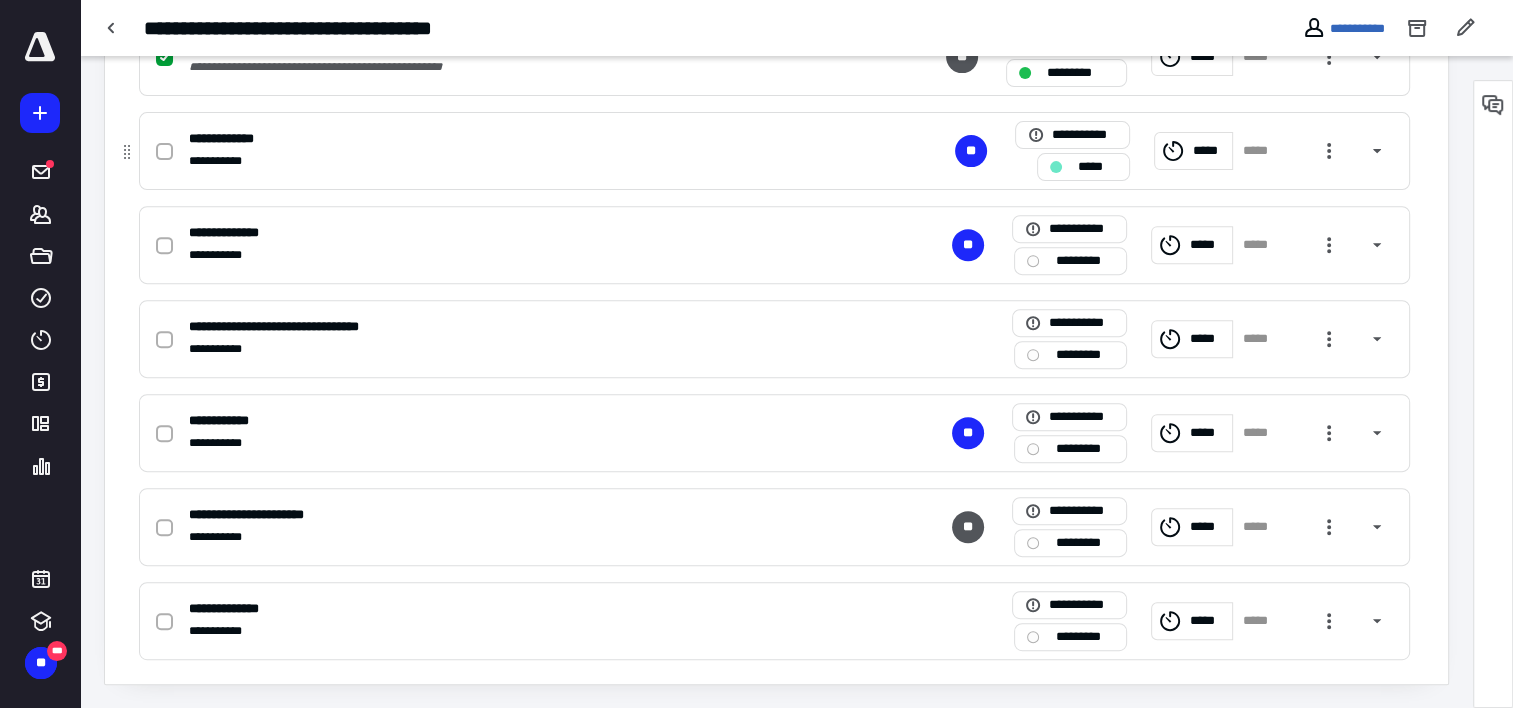 click at bounding box center (168, 151) 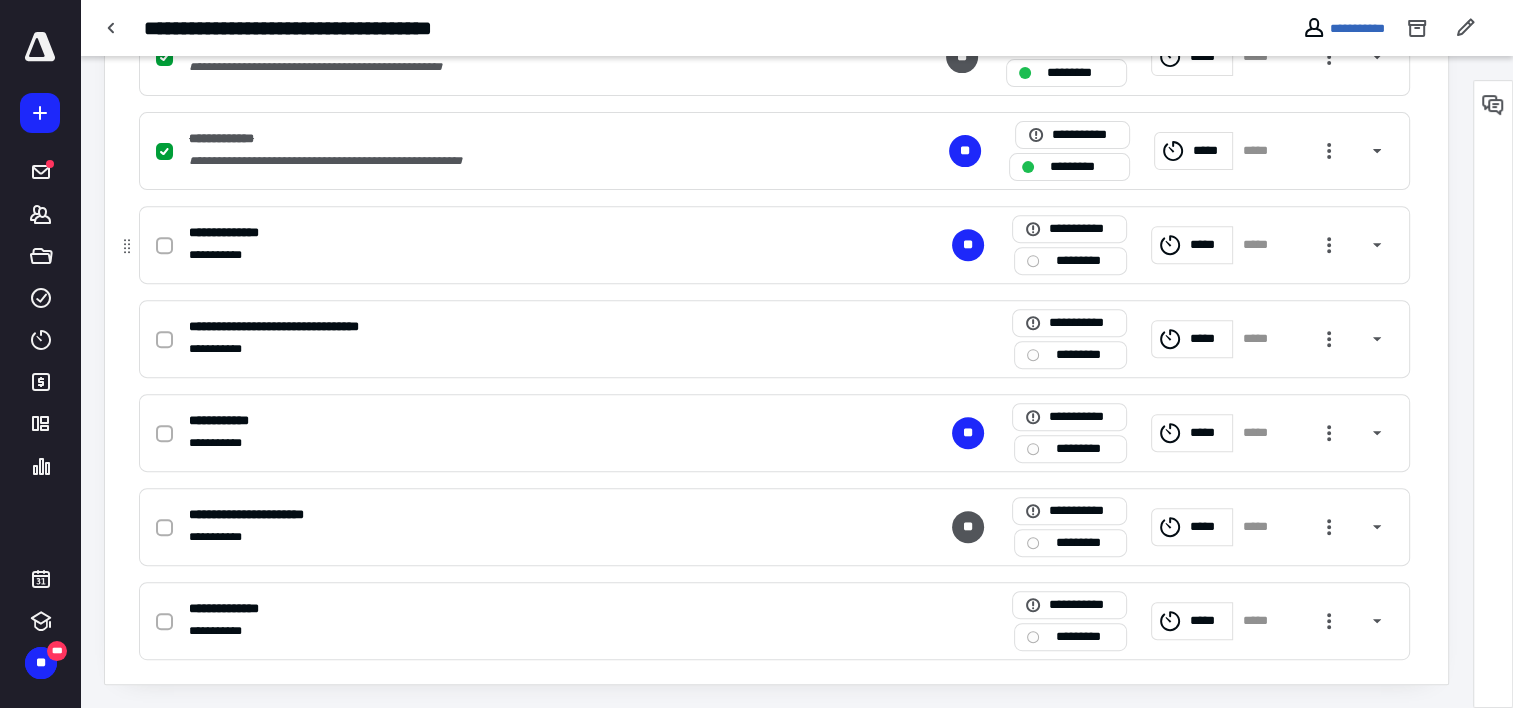 click 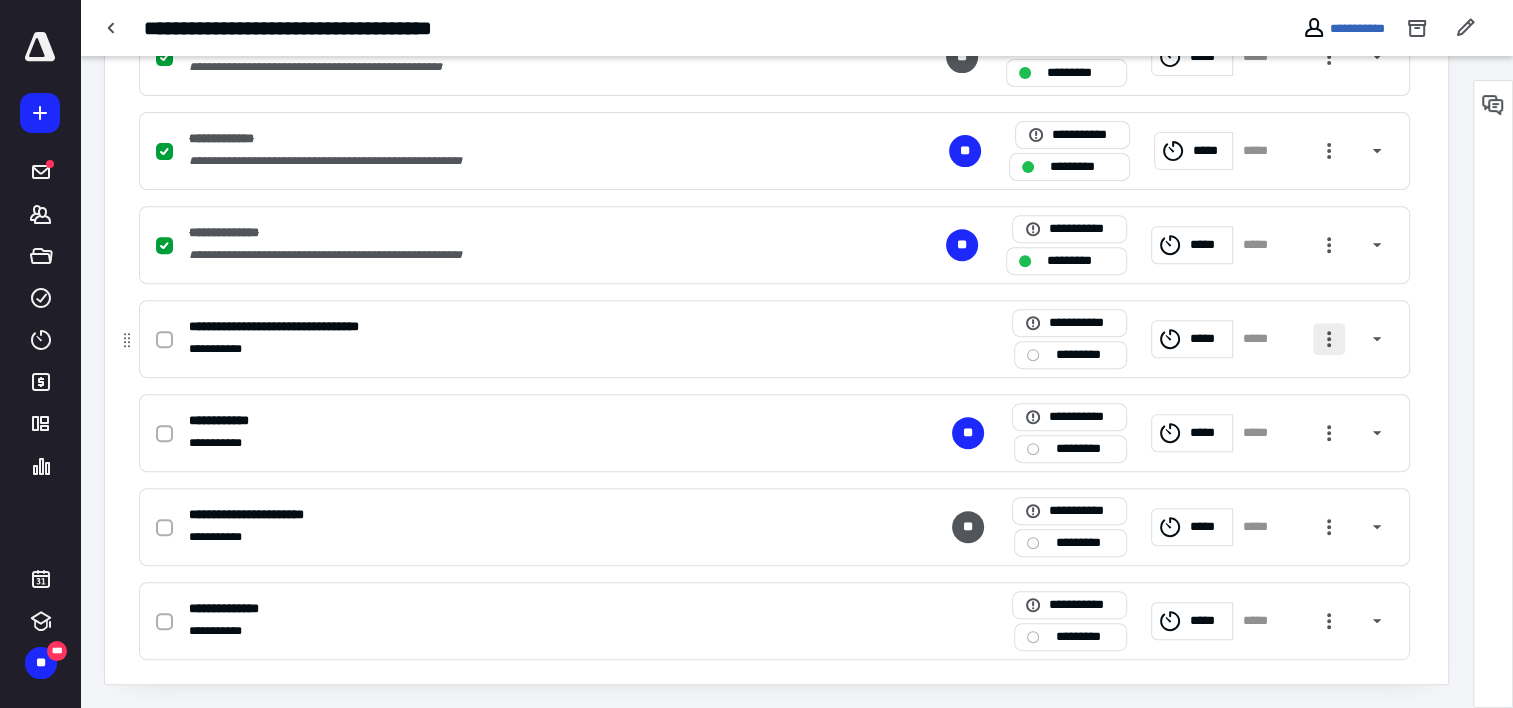 click at bounding box center (1329, 339) 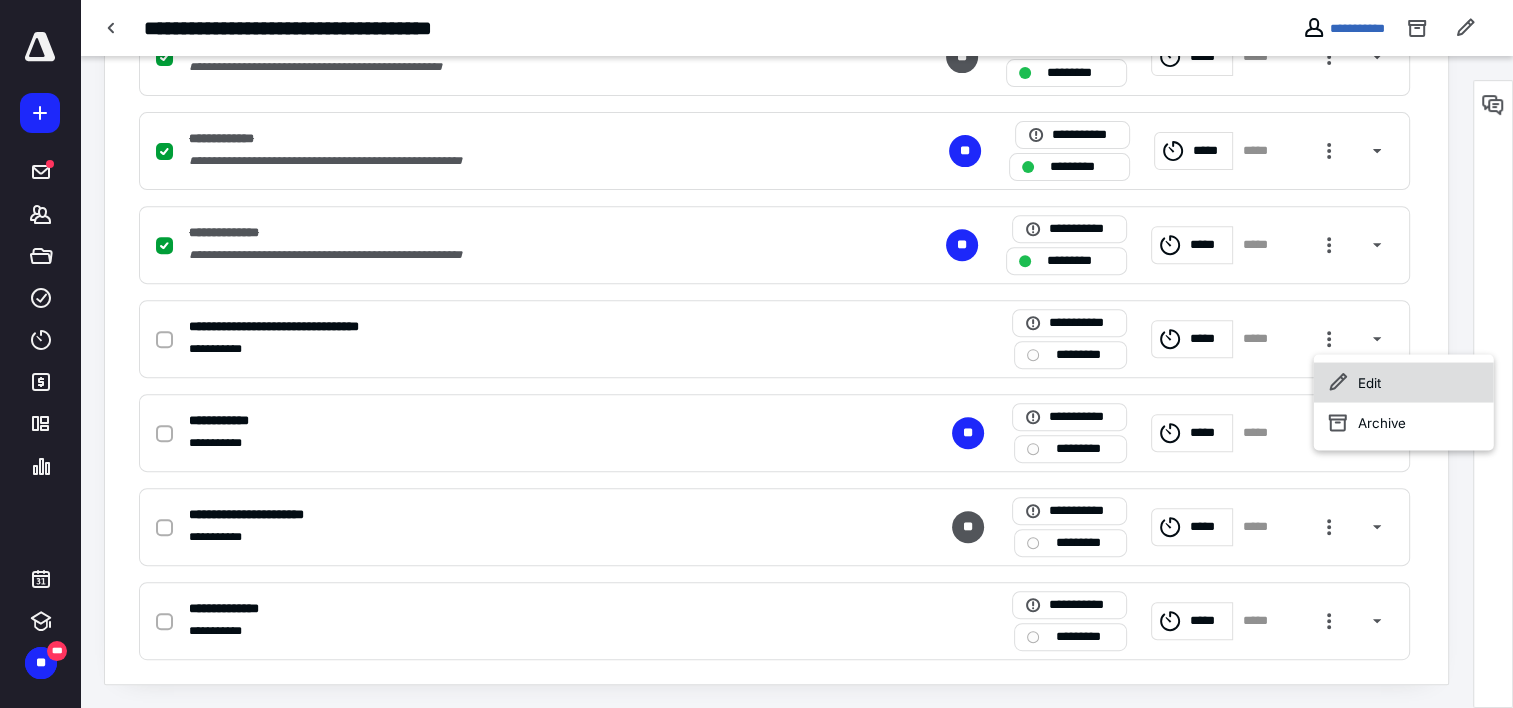 click on "Edit" at bounding box center (1404, 382) 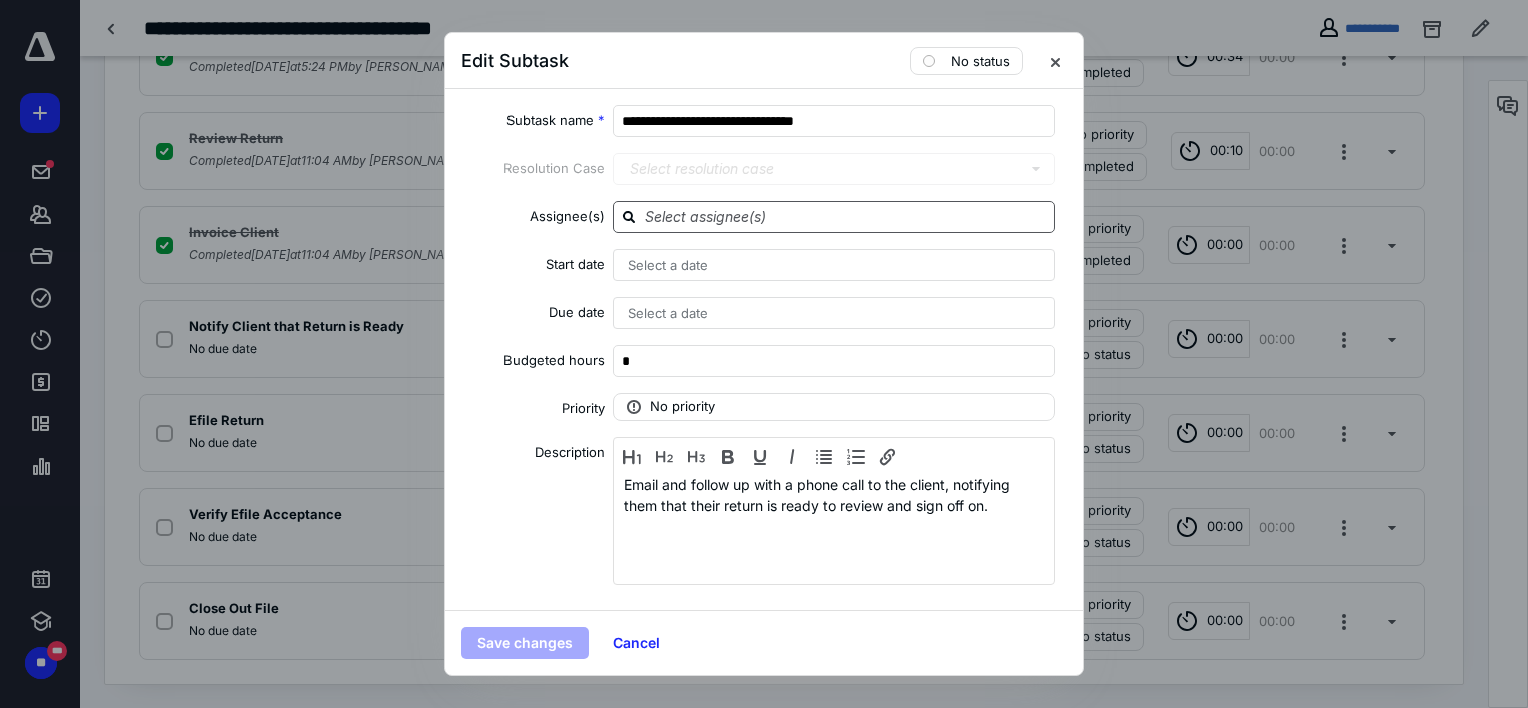 click at bounding box center (846, 216) 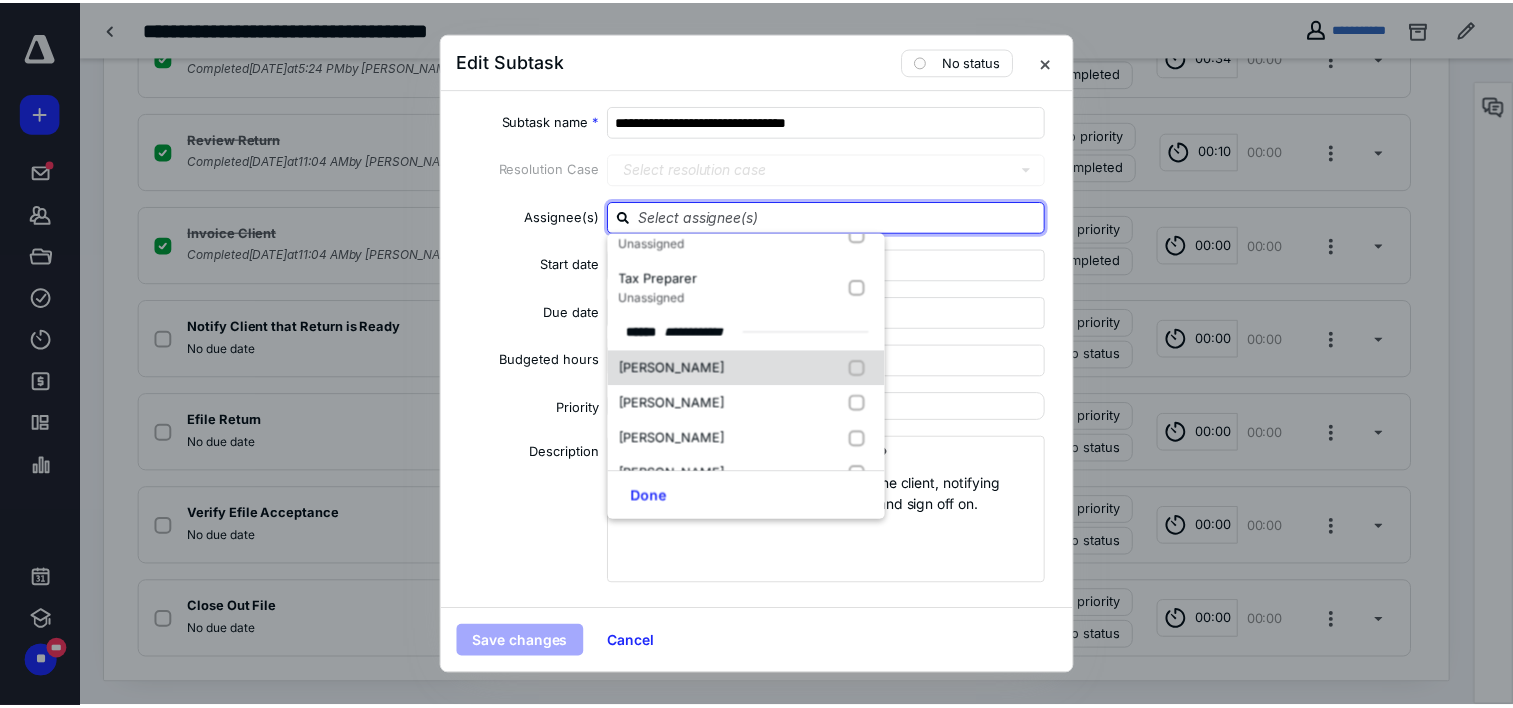 scroll, scrollTop: 100, scrollLeft: 0, axis: vertical 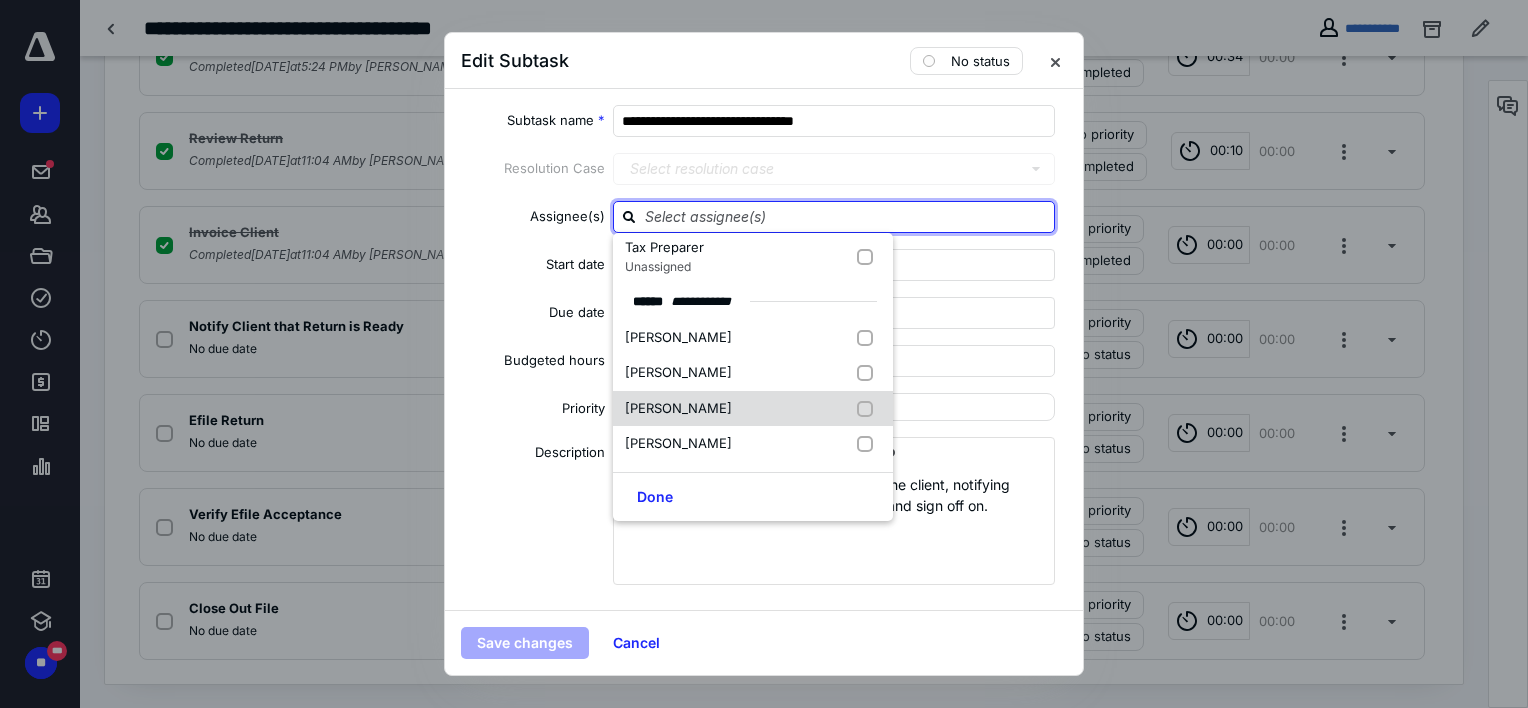 click on "[PERSON_NAME]" at bounding box center [678, 408] 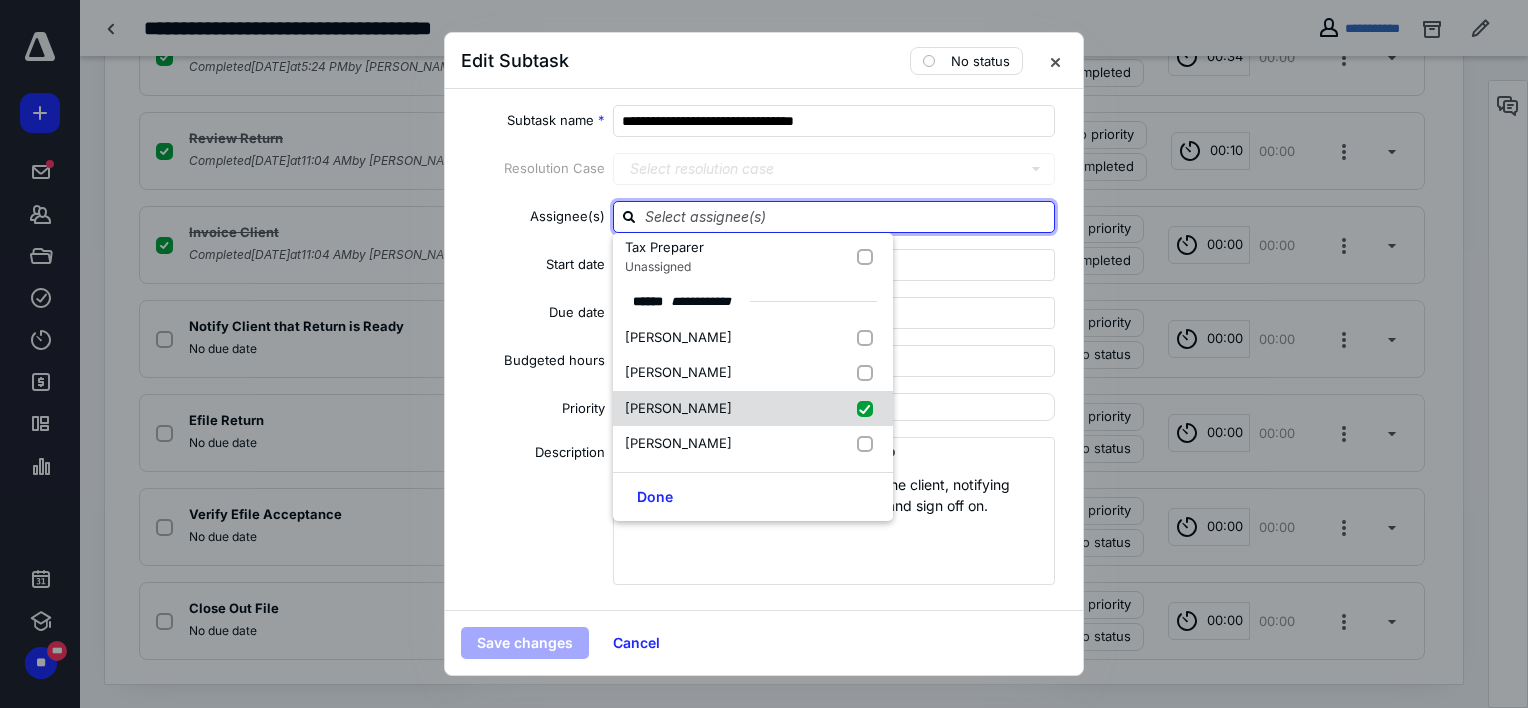 checkbox on "true" 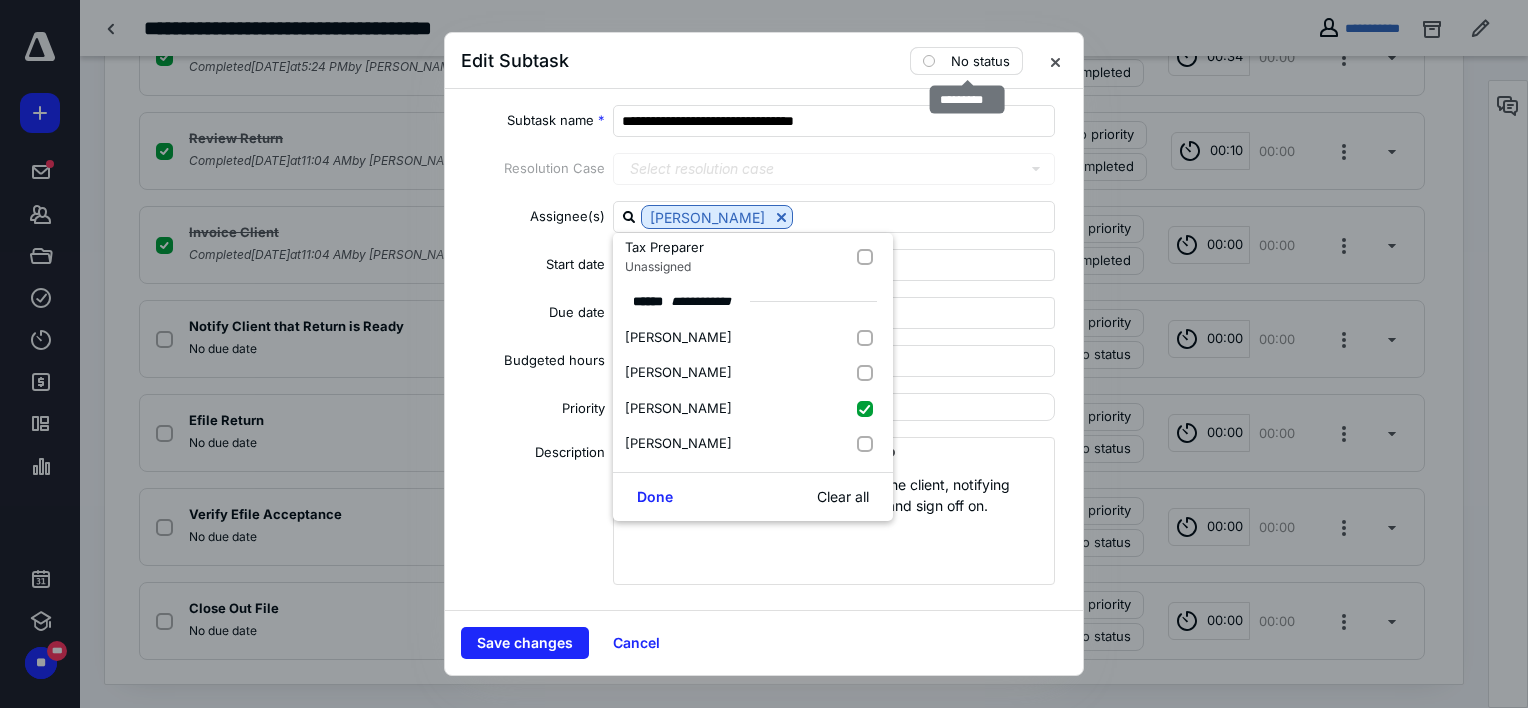click on "No status" at bounding box center (980, 61) 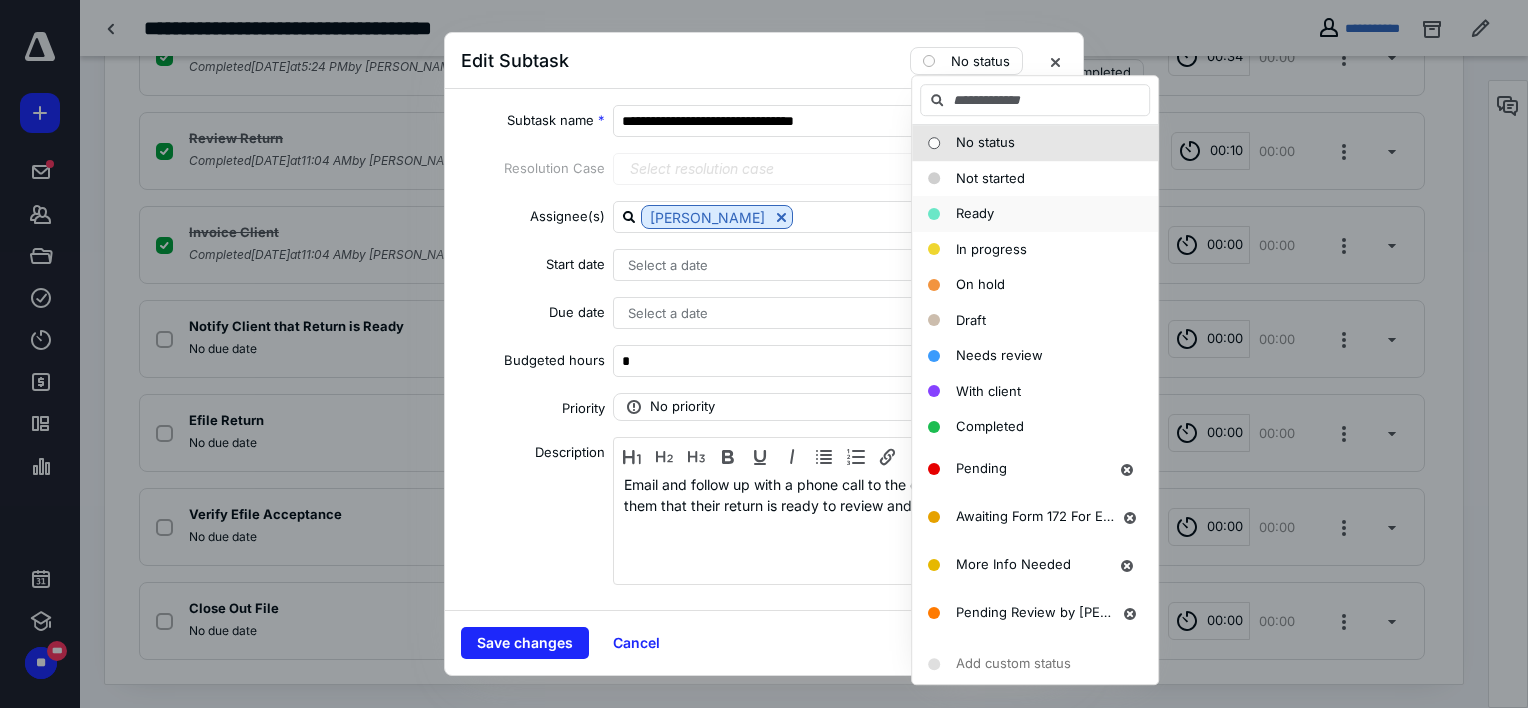 click on "Ready" at bounding box center [975, 213] 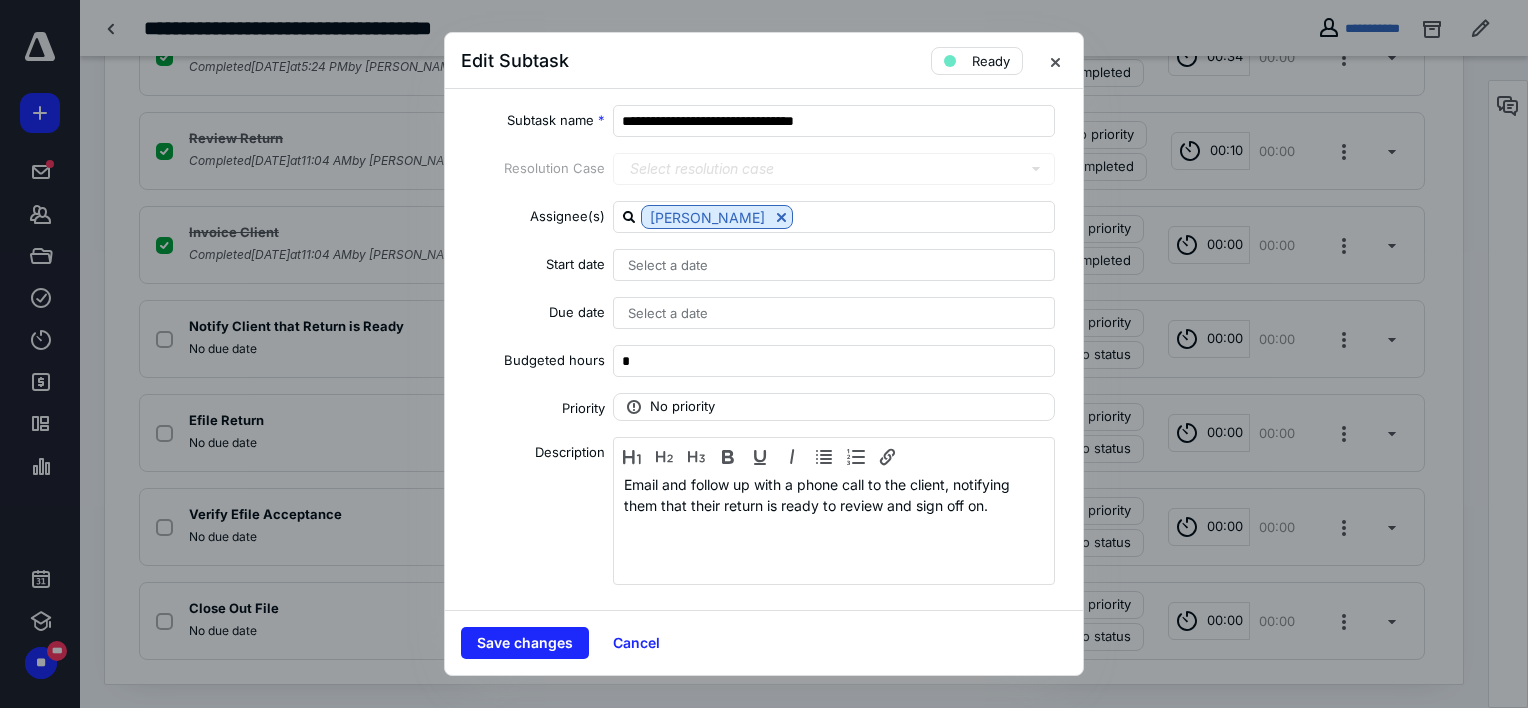 click on "Select a date" at bounding box center (668, 313) 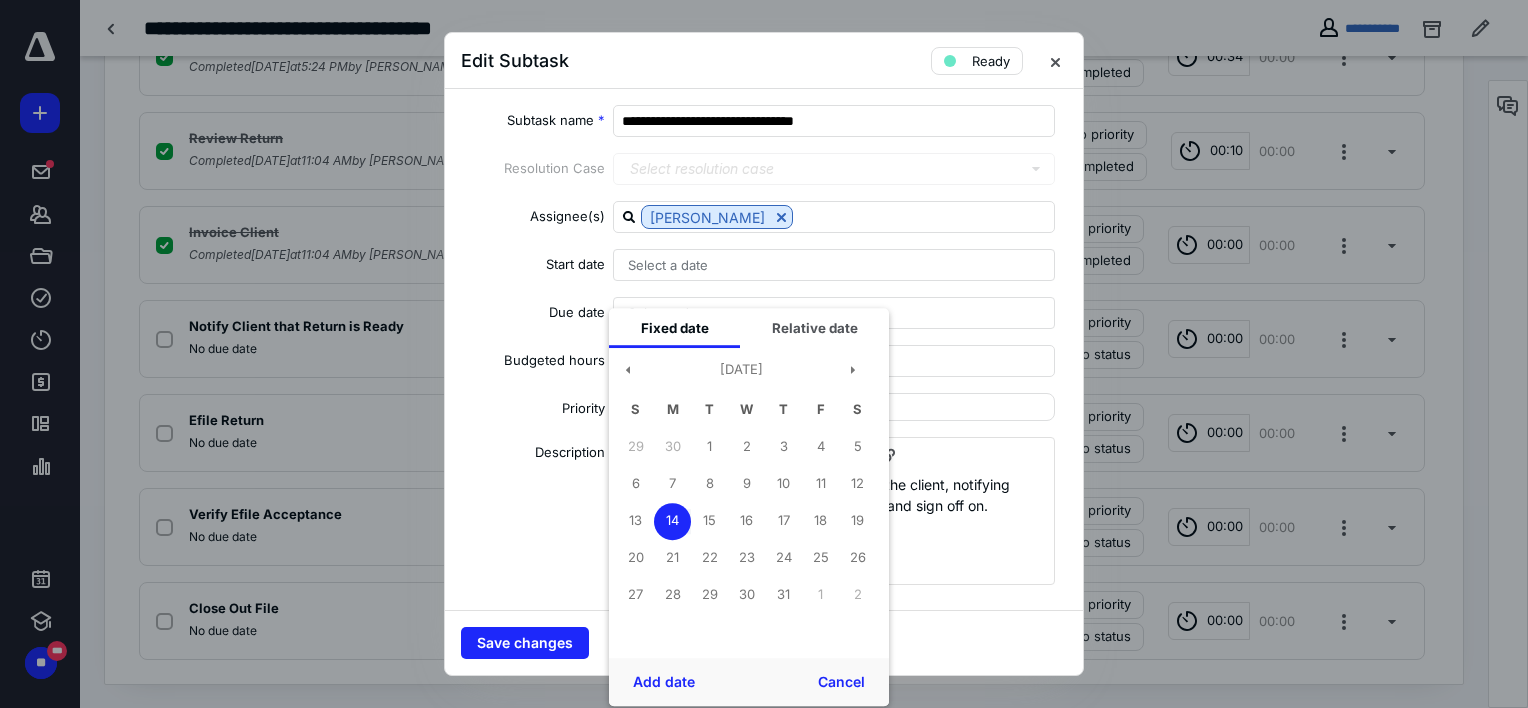 click on "14" at bounding box center [672, 521] 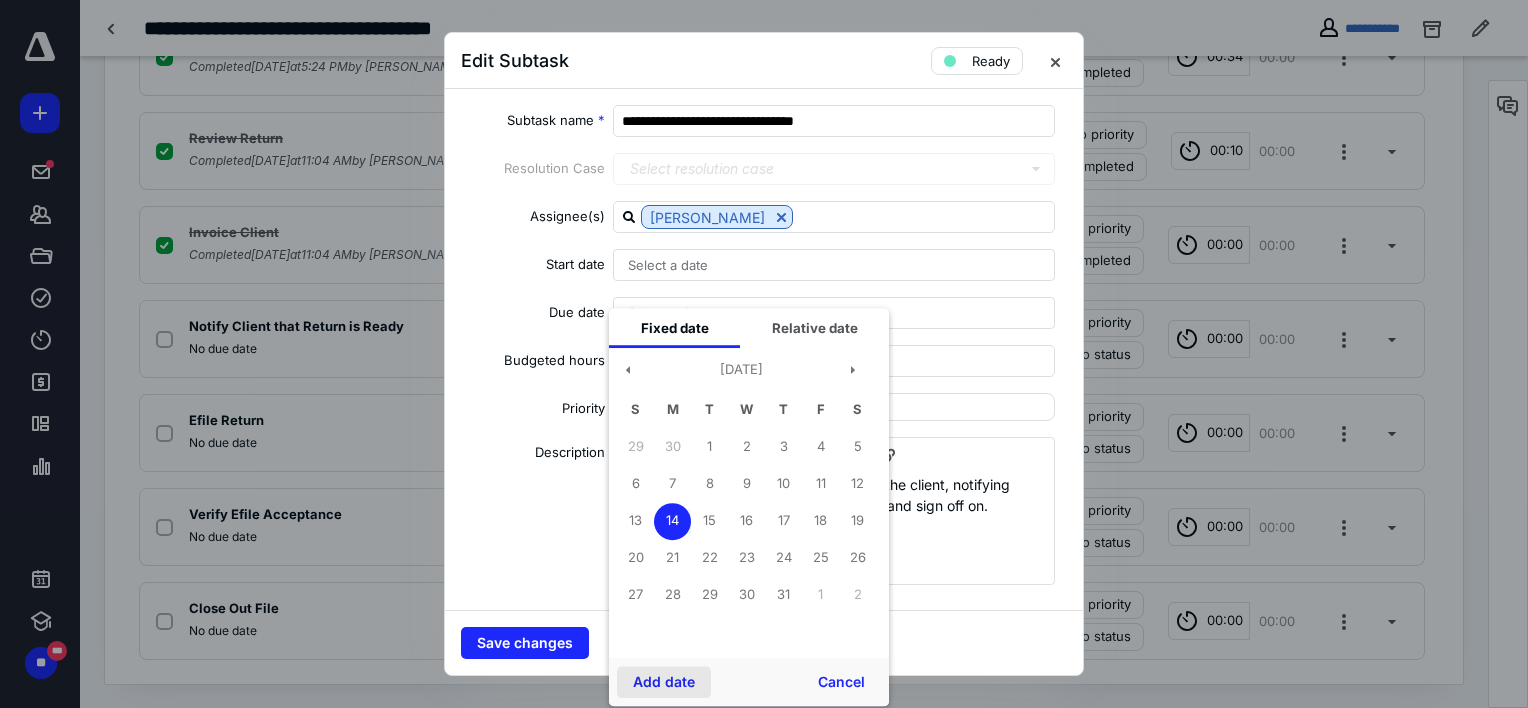 click on "Add date" at bounding box center (664, 682) 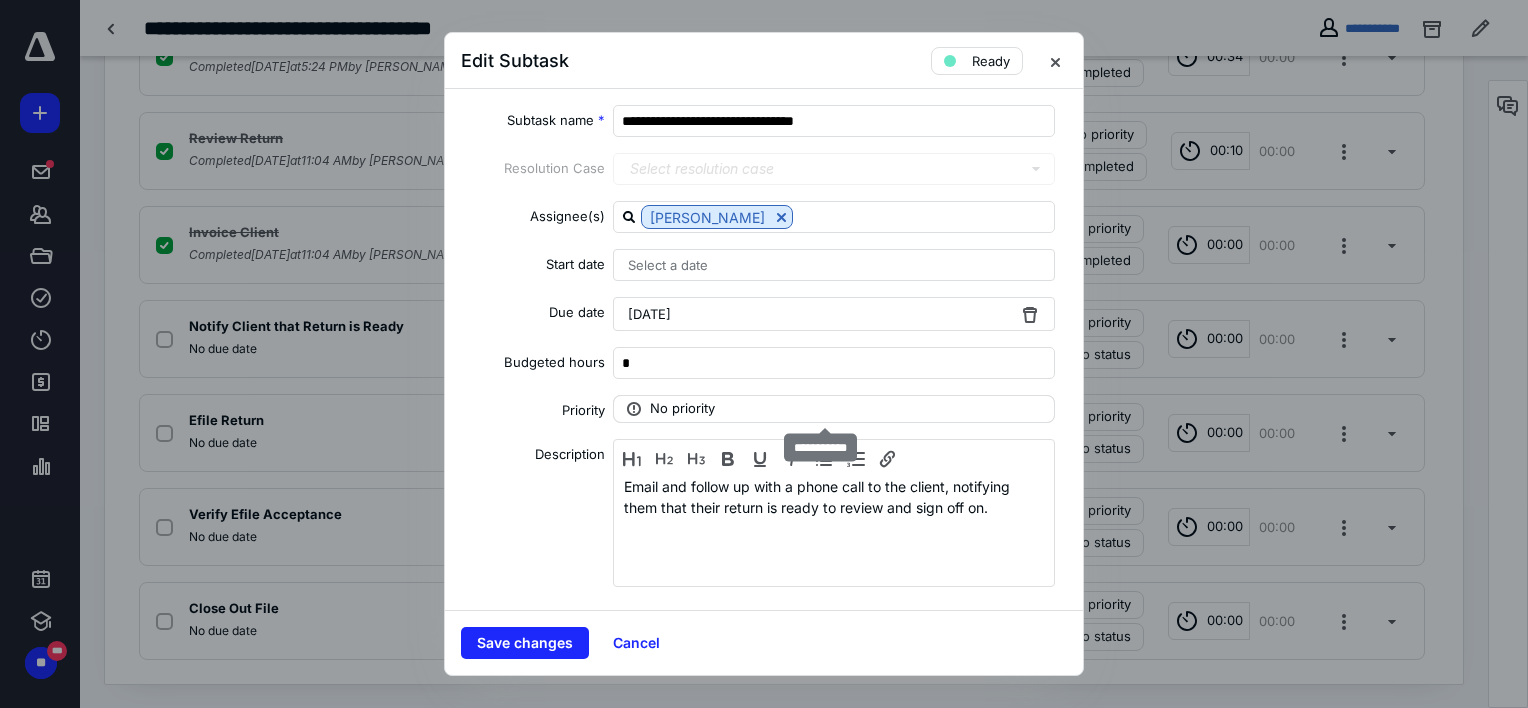 click on "No priority" at bounding box center (682, 409) 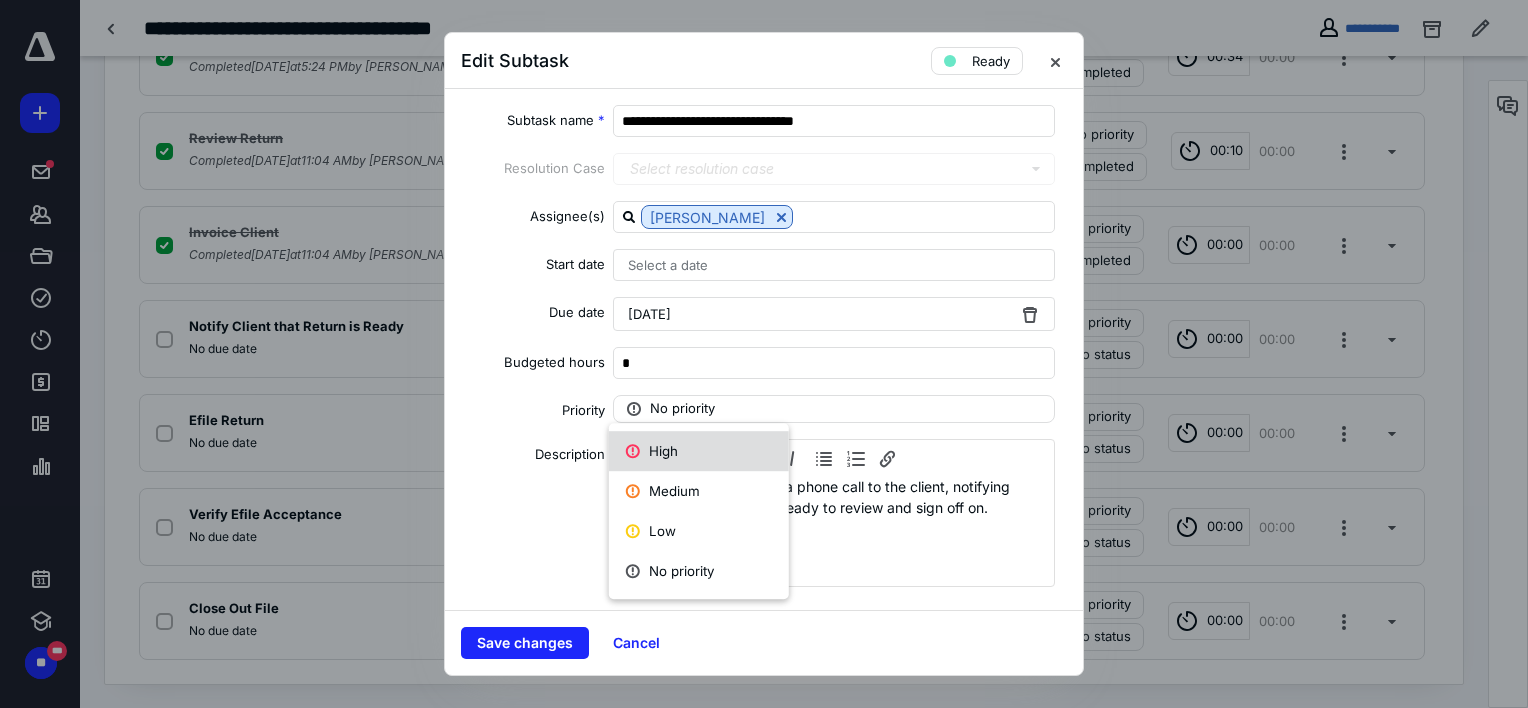click on "High" at bounding box center [699, 451] 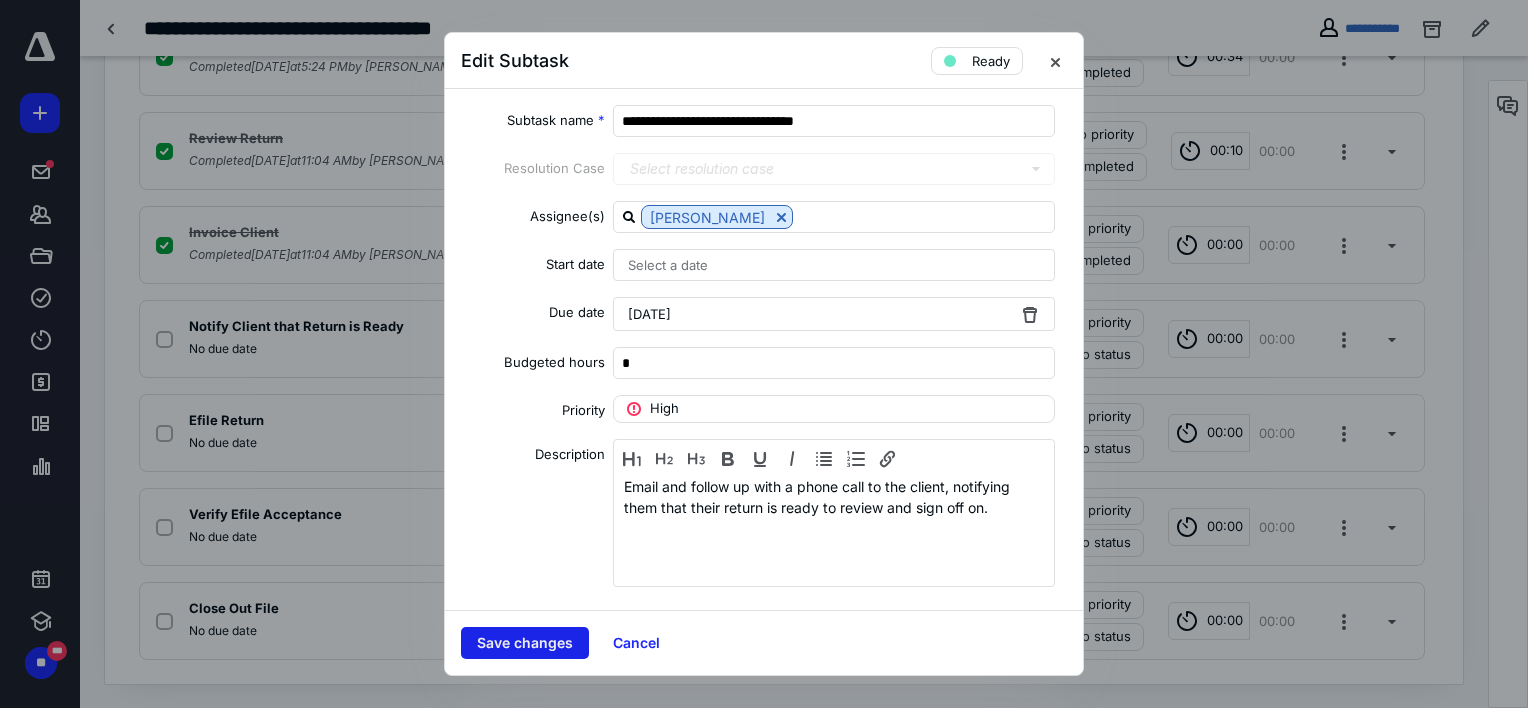 click on "Save changes" at bounding box center [525, 643] 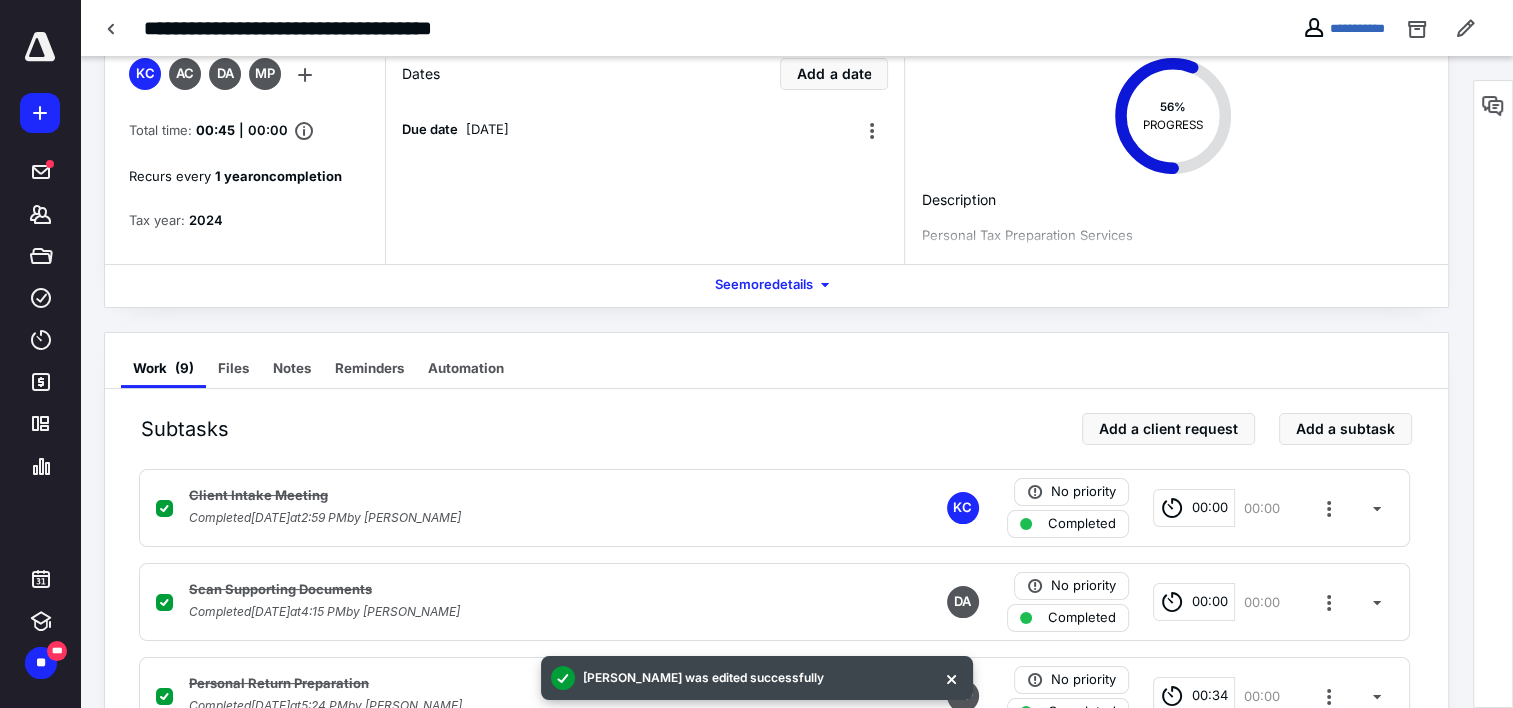 scroll, scrollTop: 0, scrollLeft: 0, axis: both 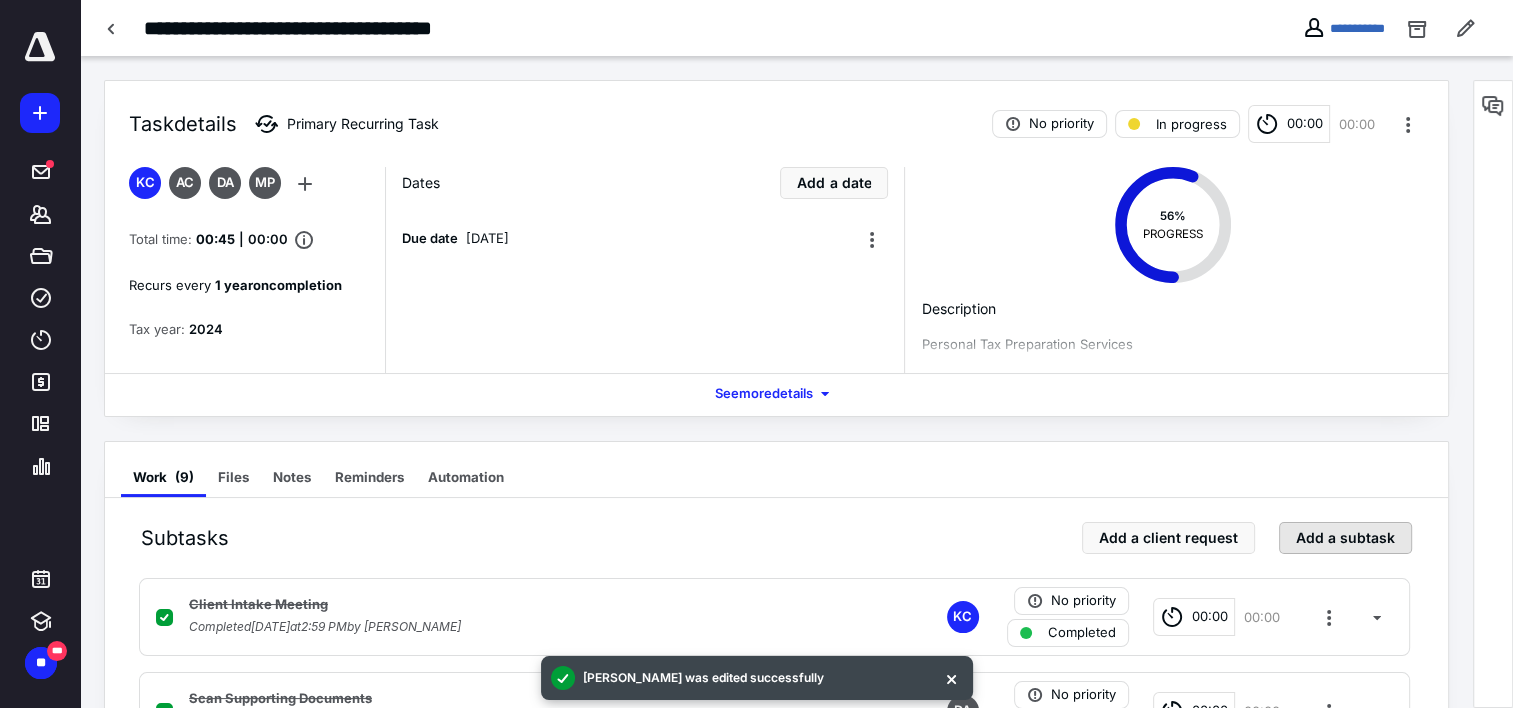 click on "Add a subtask" at bounding box center (1345, 538) 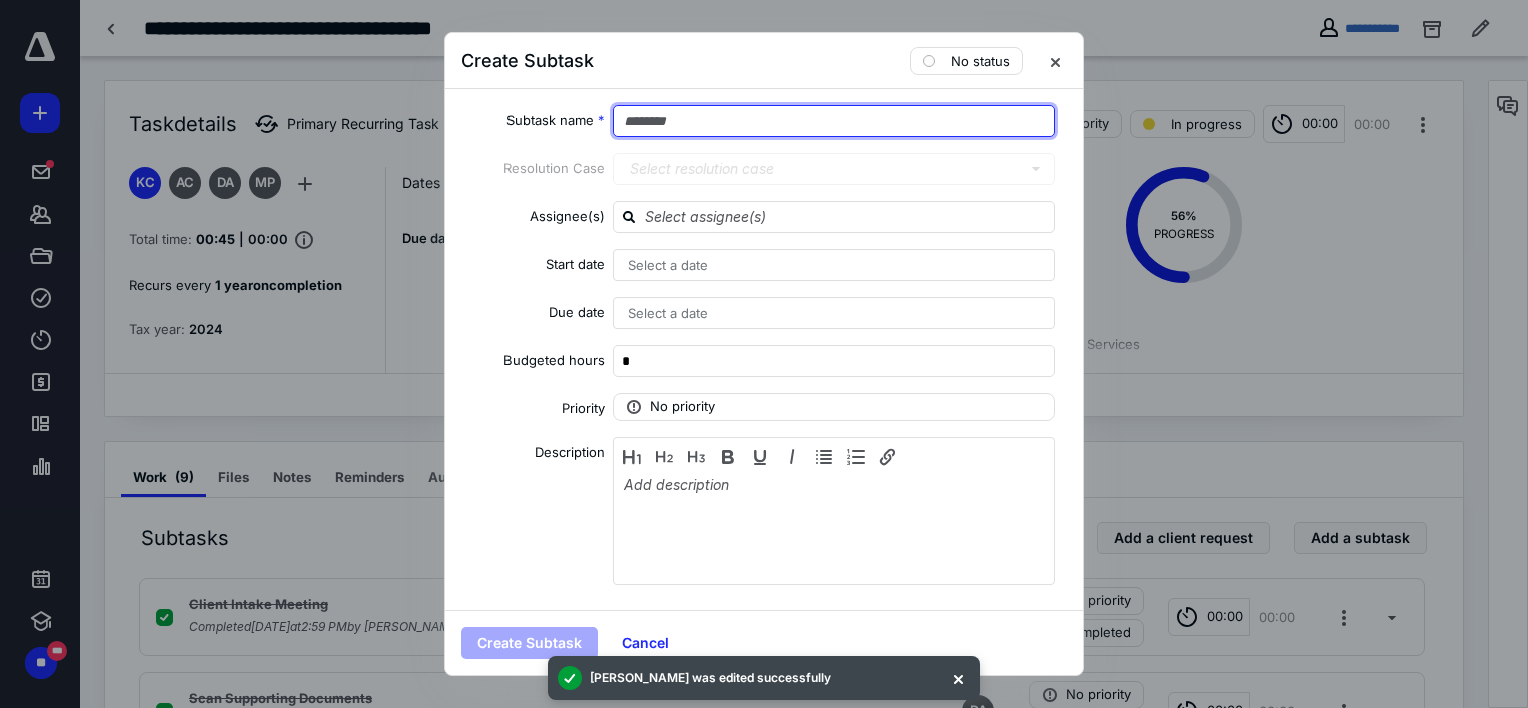 click at bounding box center (834, 121) 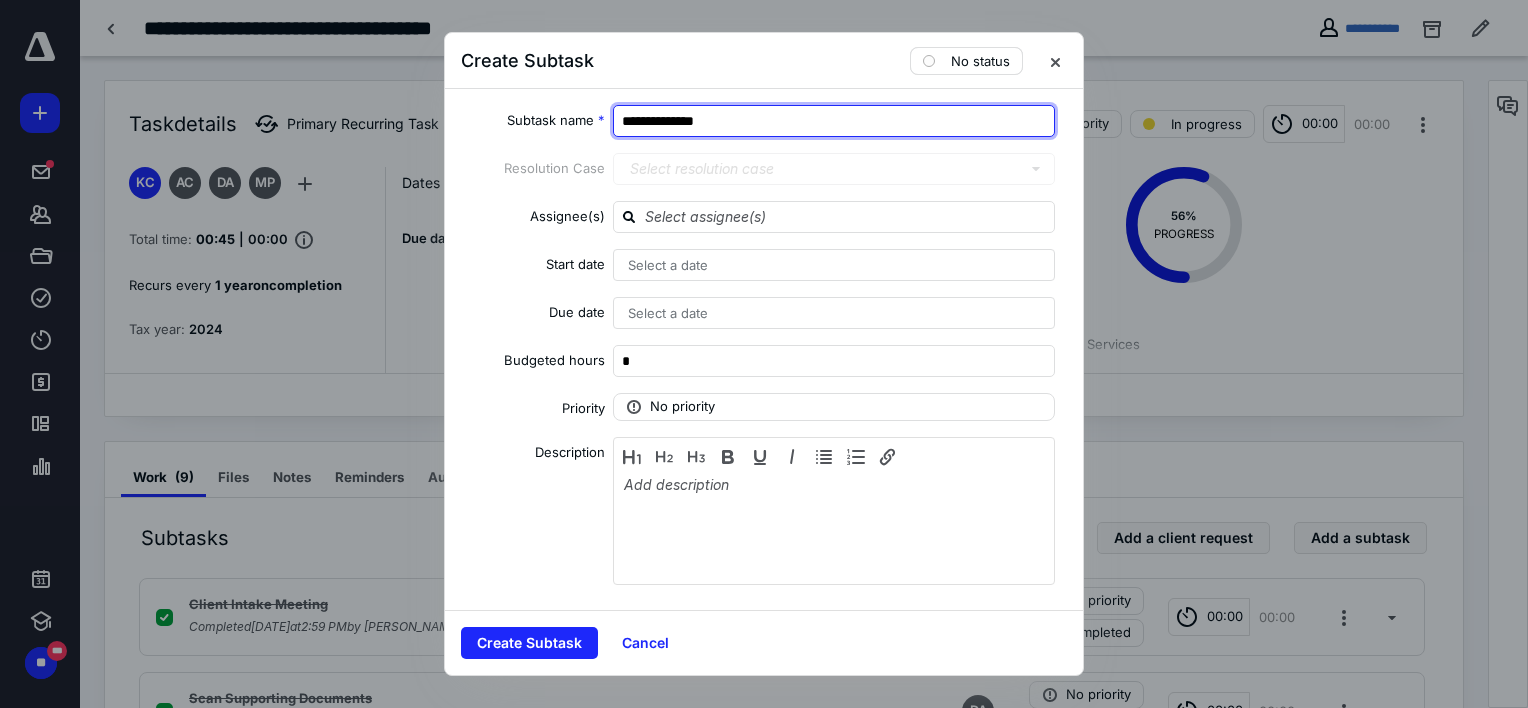type on "**********" 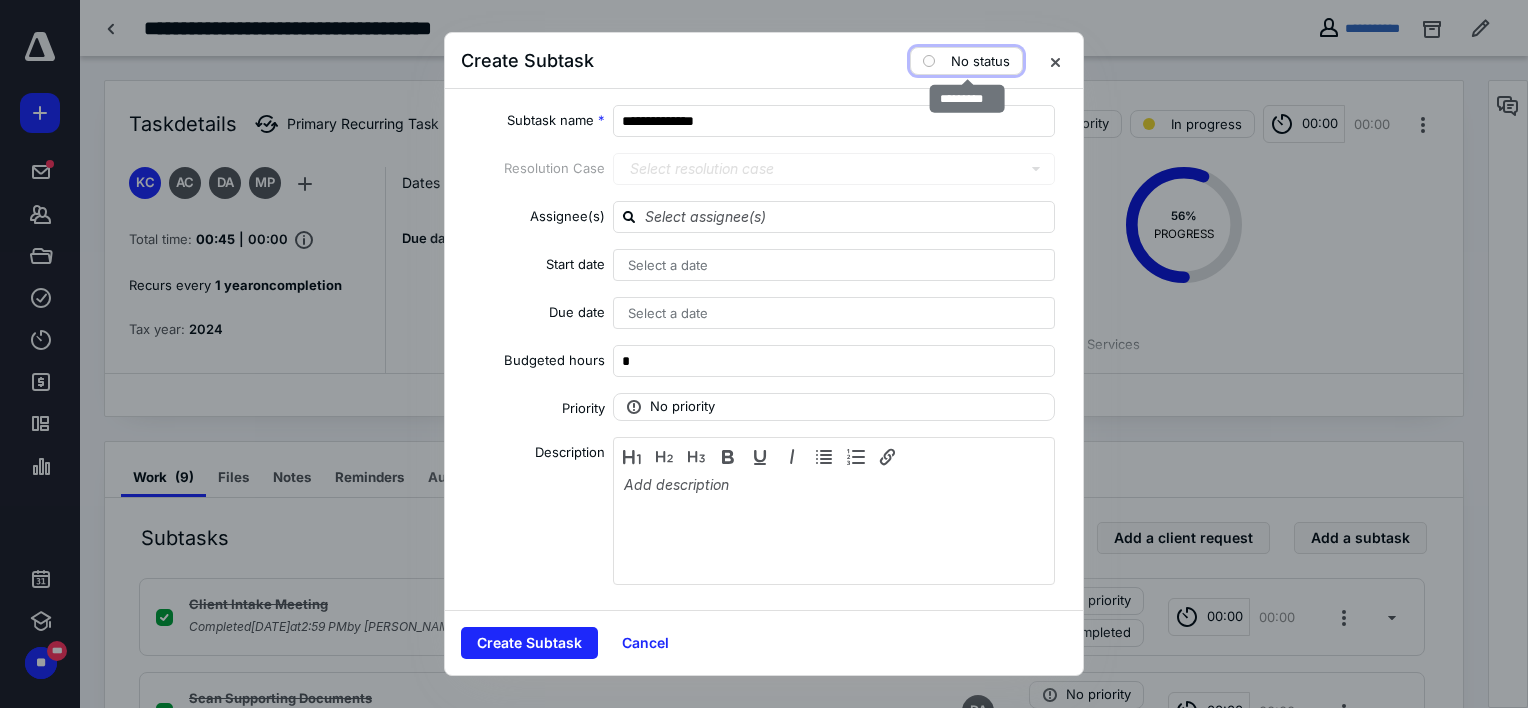 click on "No status" at bounding box center (980, 61) 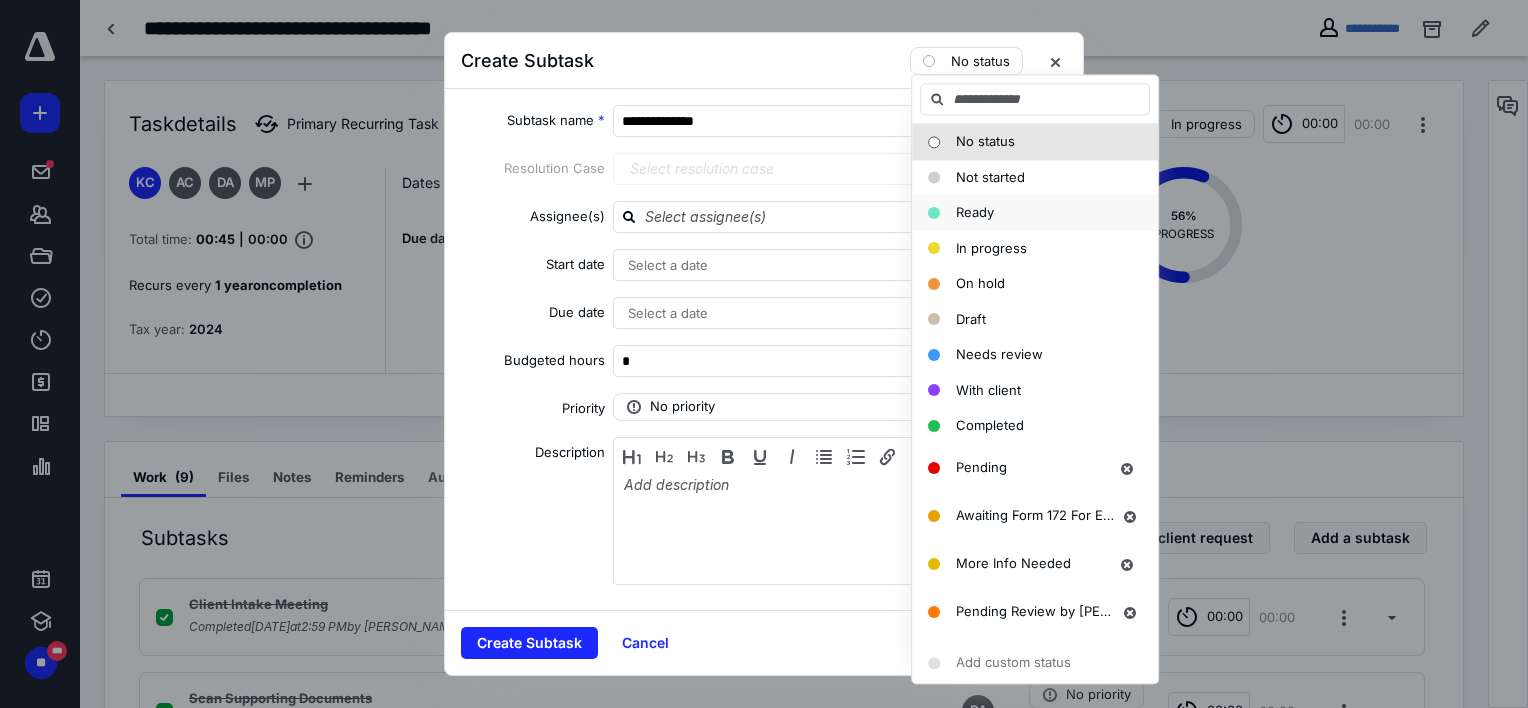 click on "Ready" at bounding box center [975, 212] 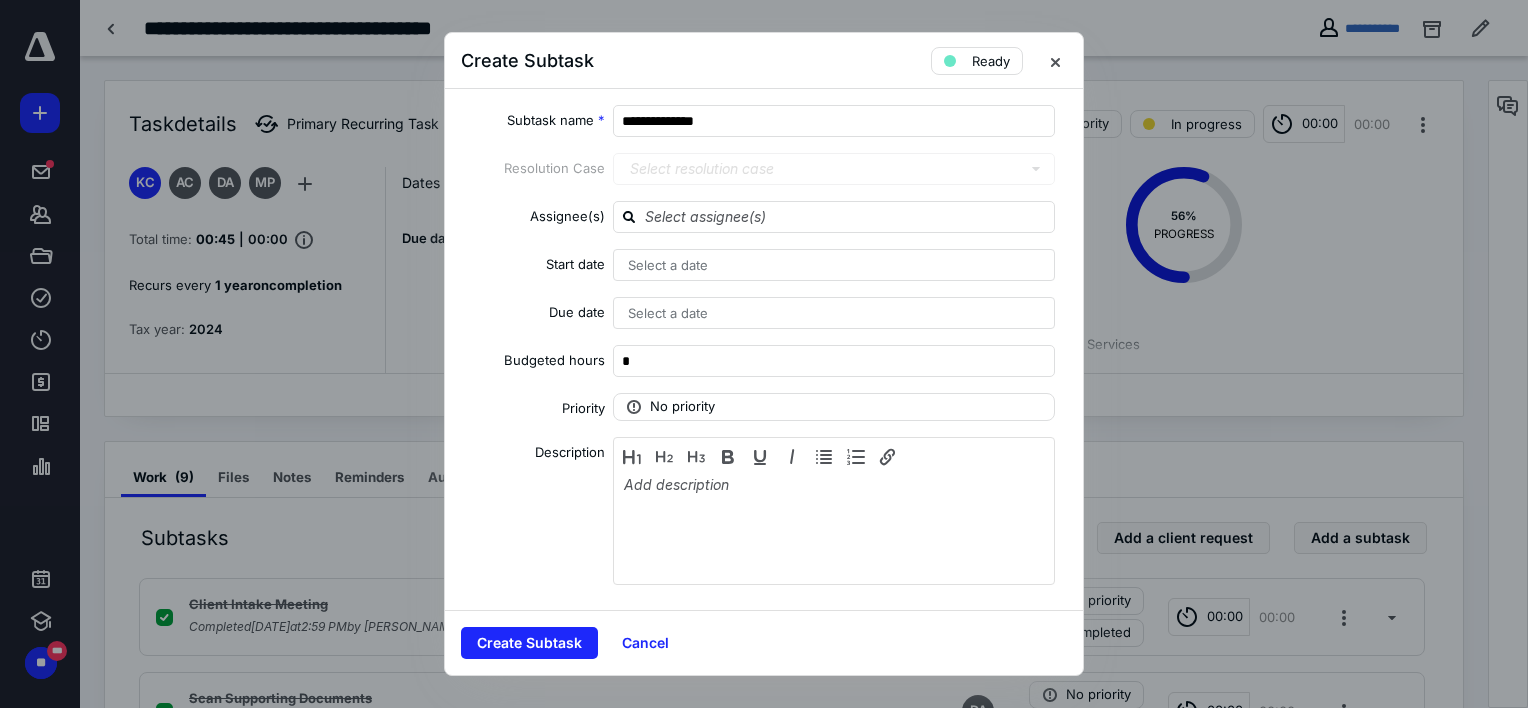 click on "Select a date" at bounding box center (668, 313) 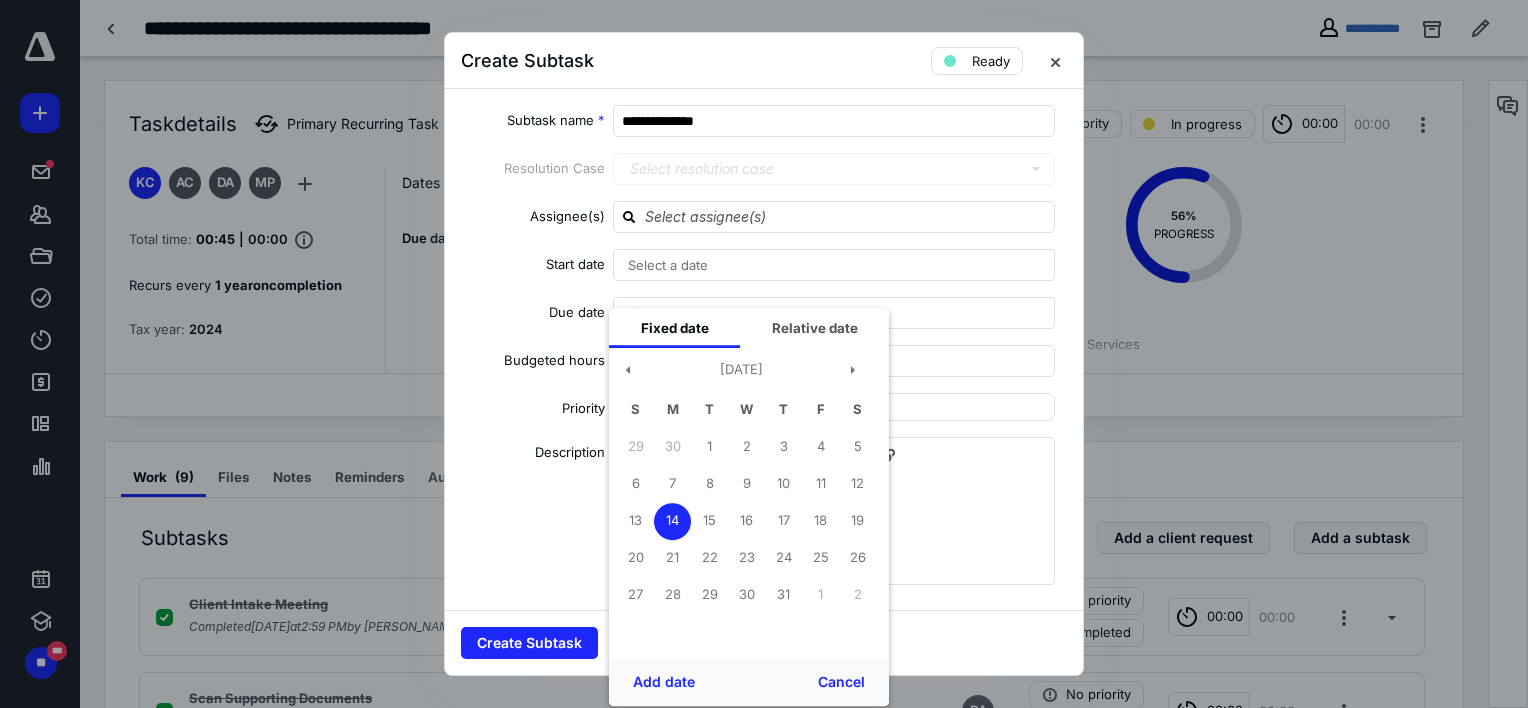 click on "14" at bounding box center (672, 521) 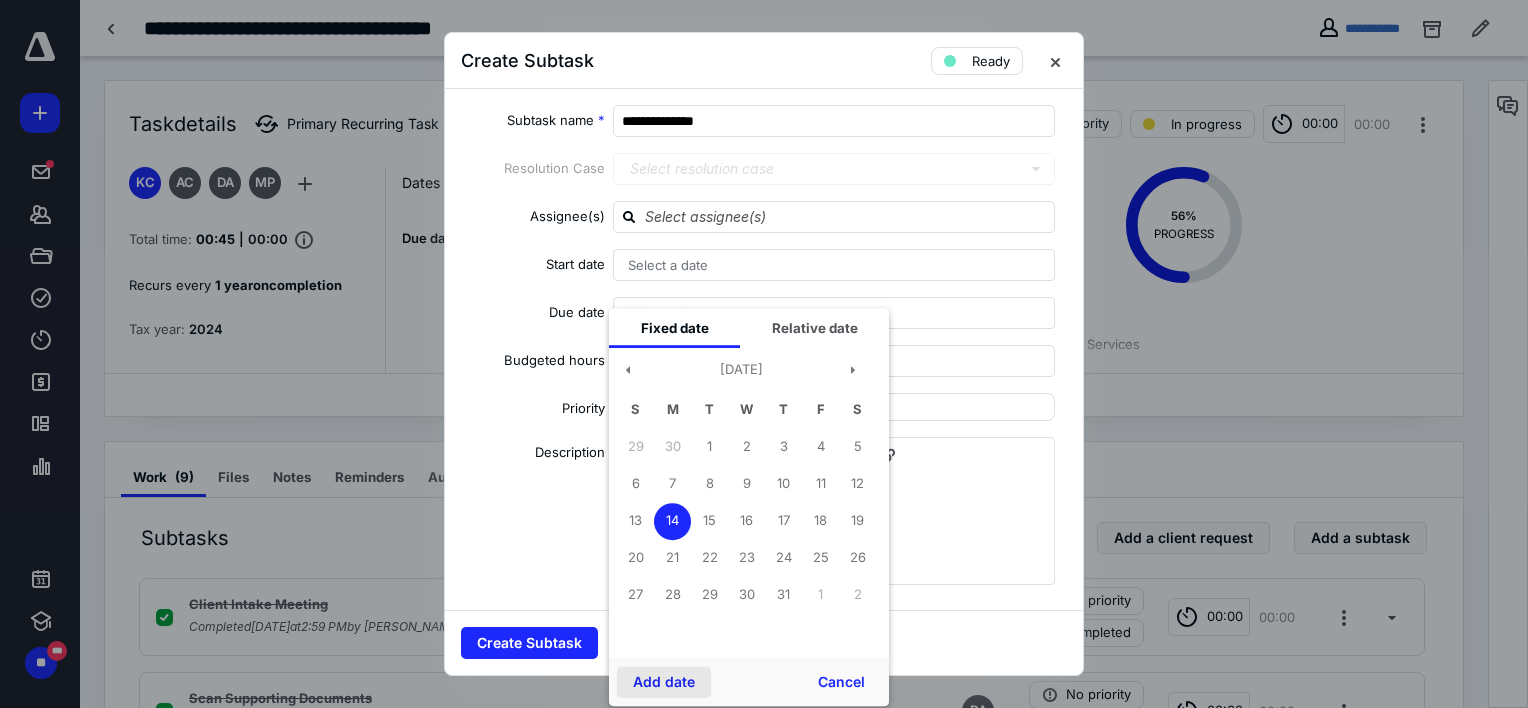 click on "Add date" at bounding box center [664, 682] 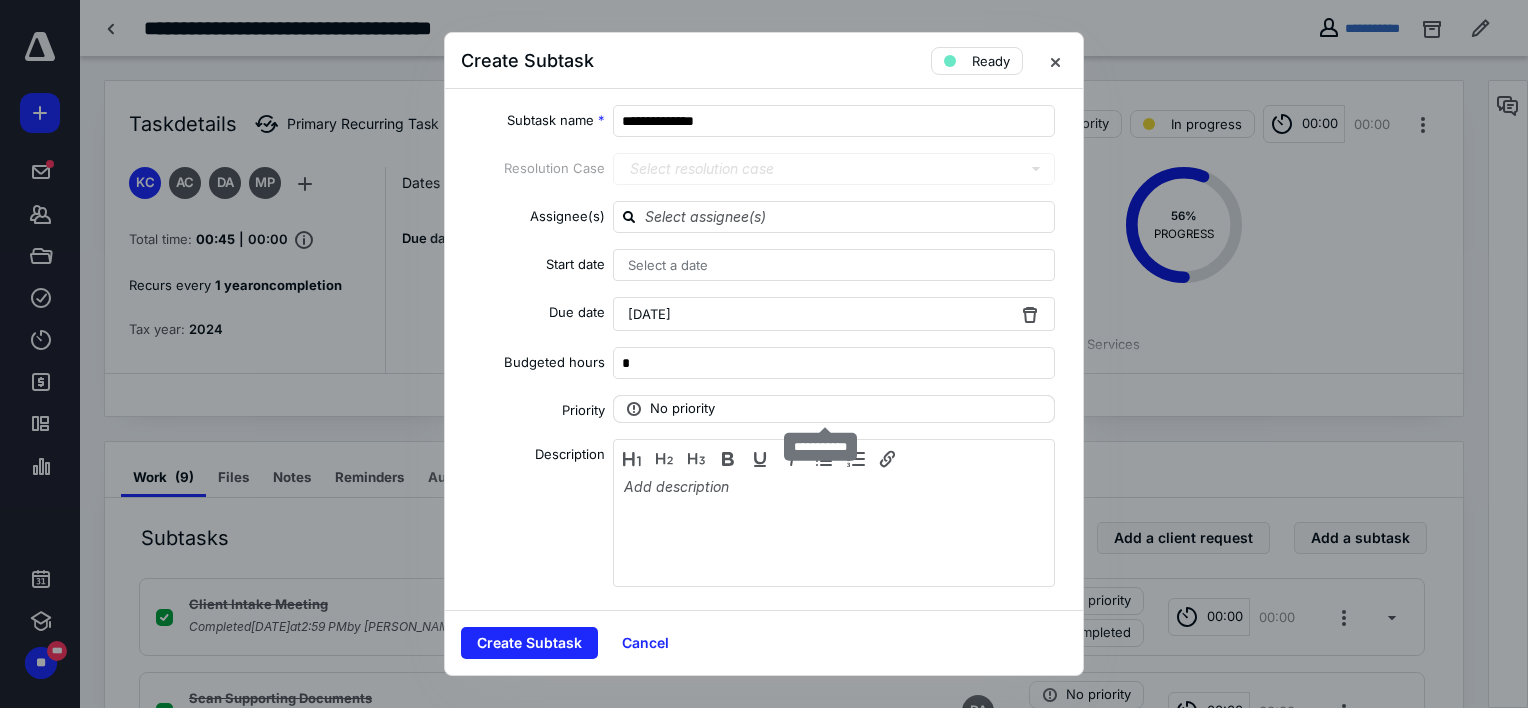 click on "No priority" at bounding box center [682, 409] 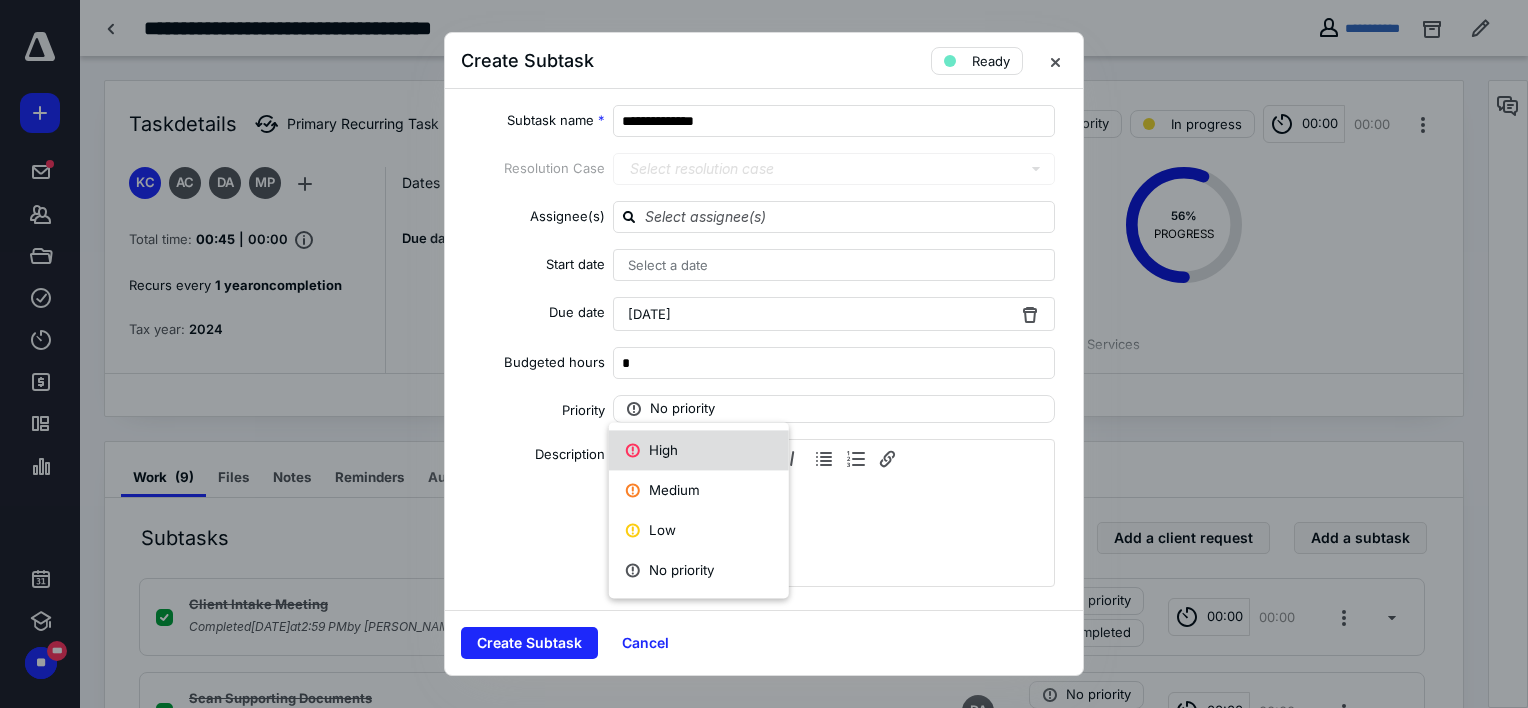 click on "High" at bounding box center (699, 450) 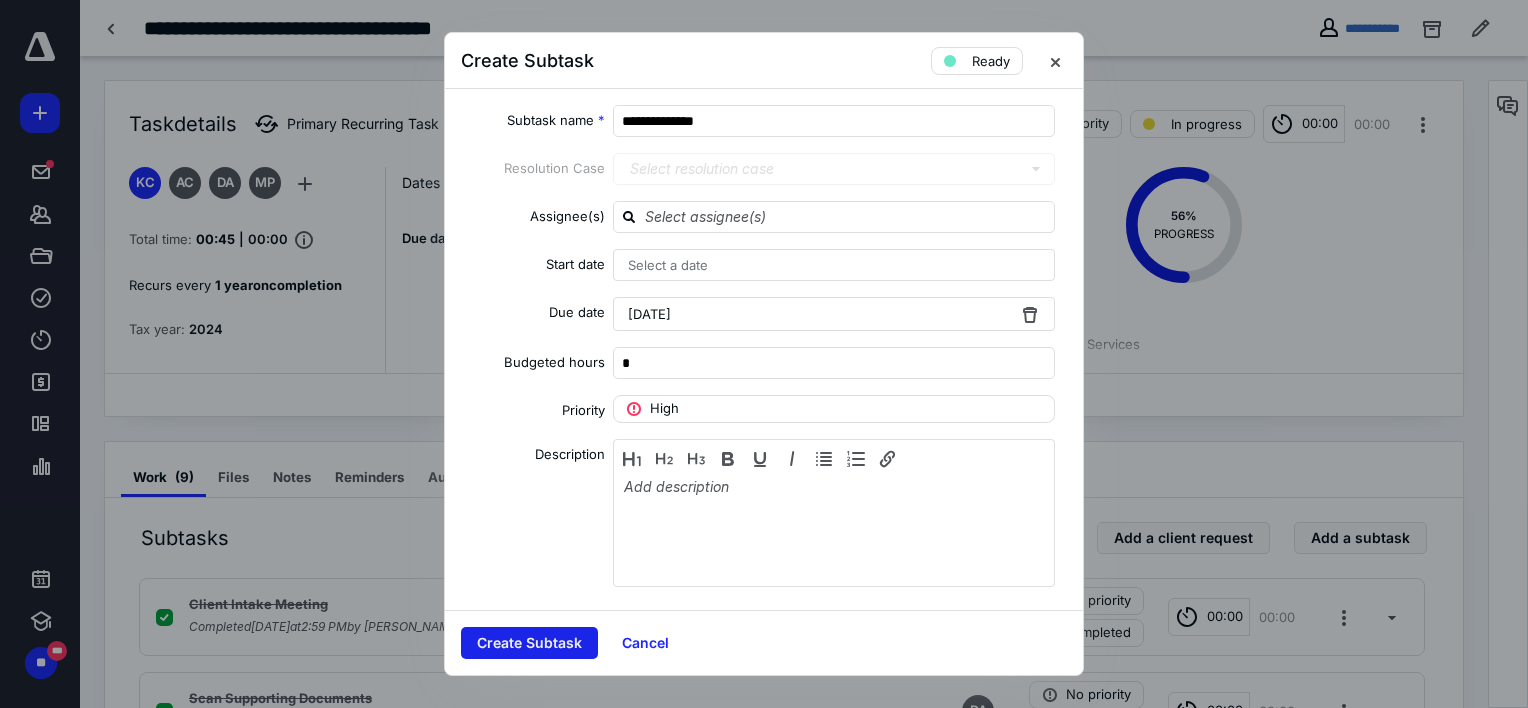 click on "Create Subtask" at bounding box center [529, 643] 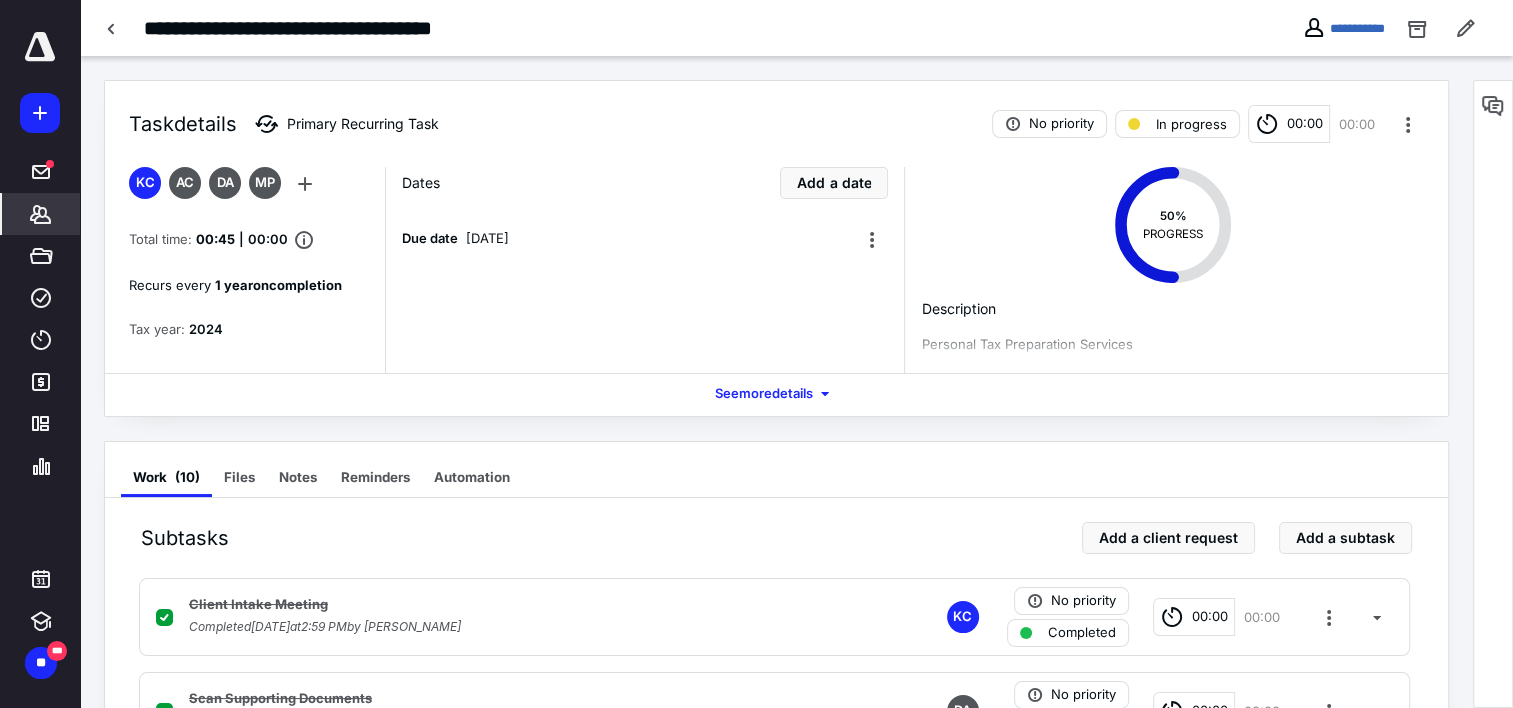 click 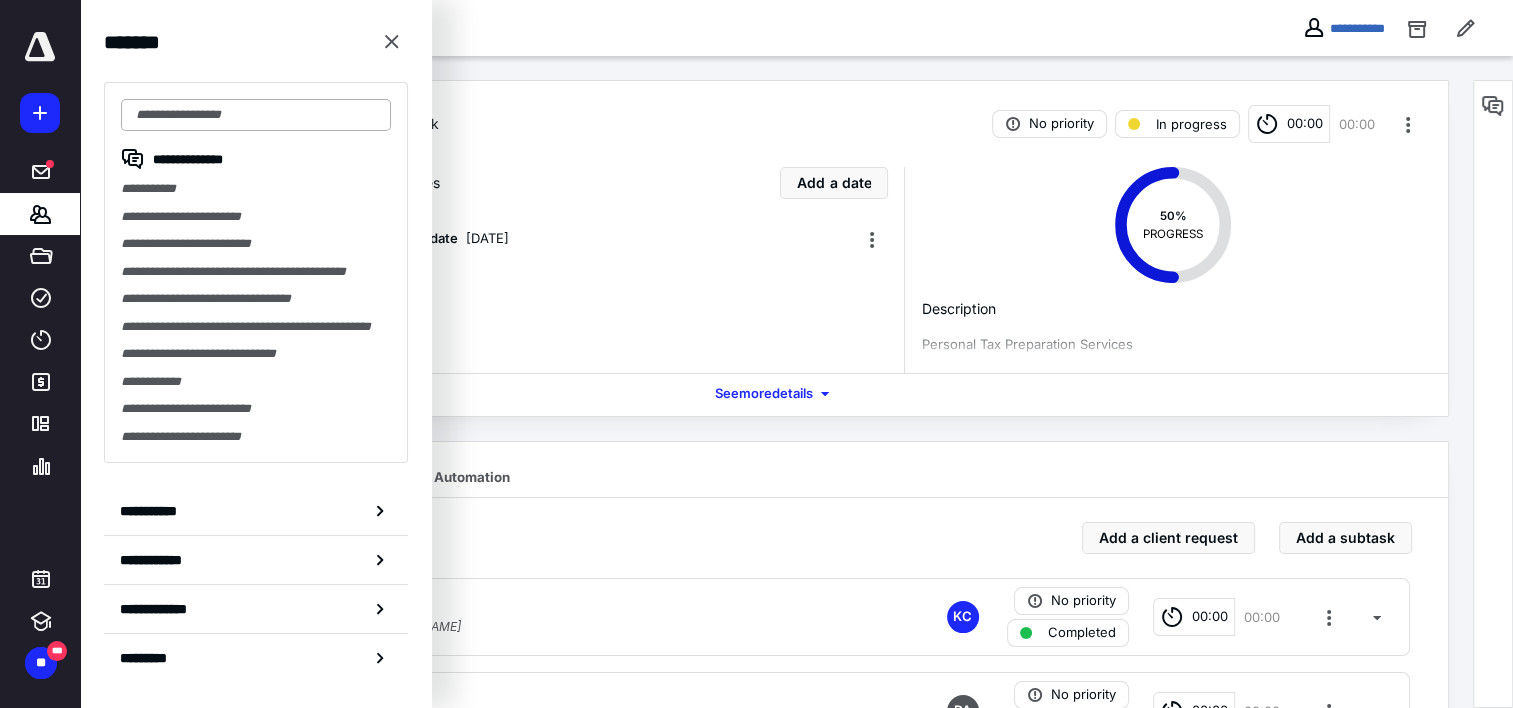 click at bounding box center [256, 115] 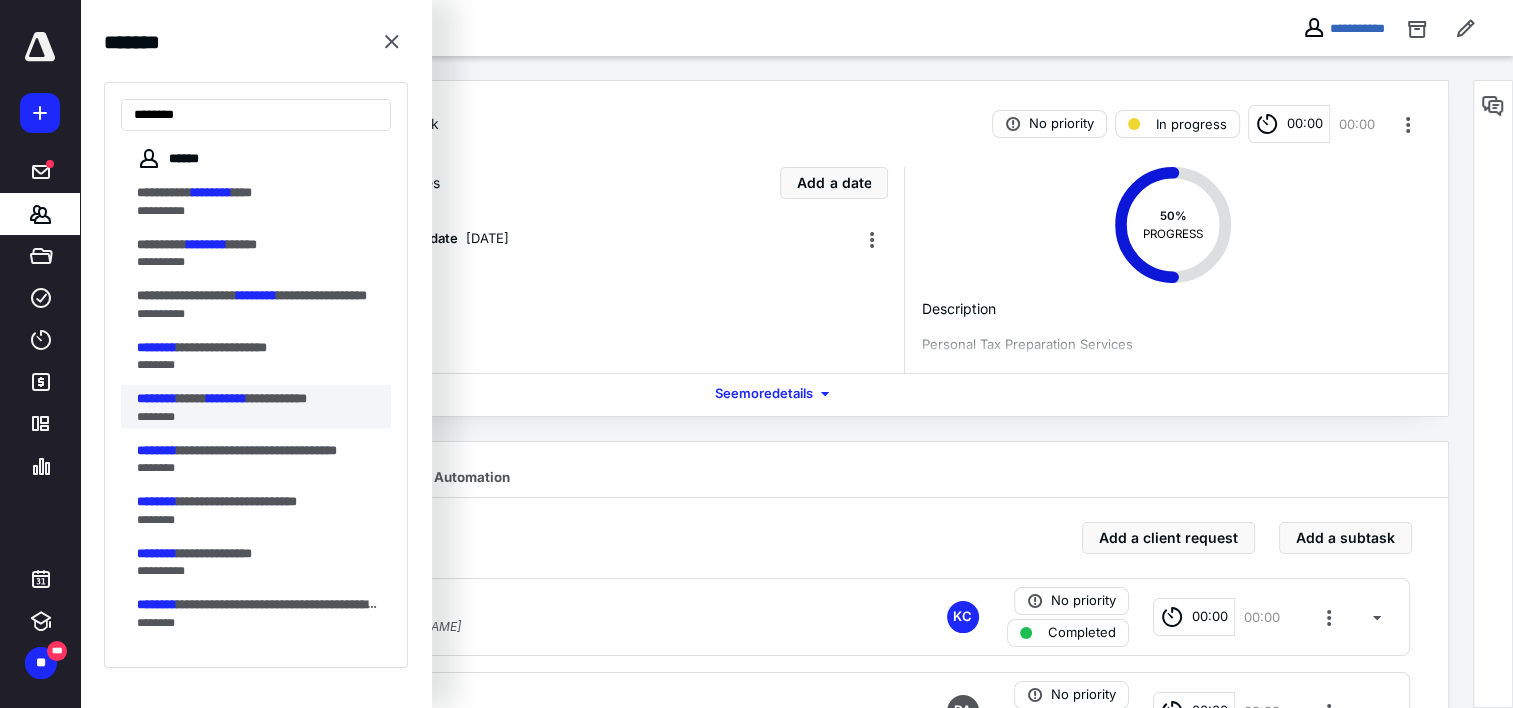 type on "********" 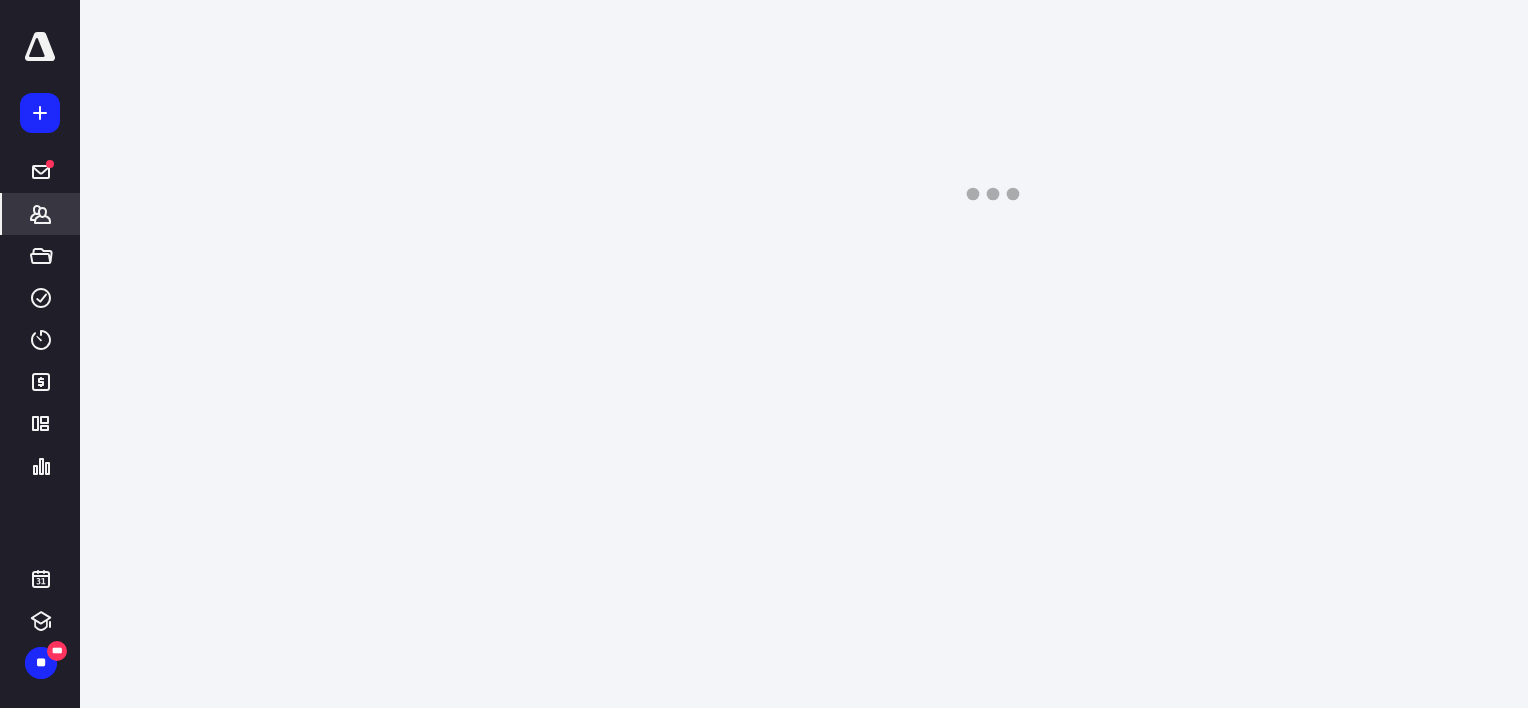 click on "**********" at bounding box center (764, 354) 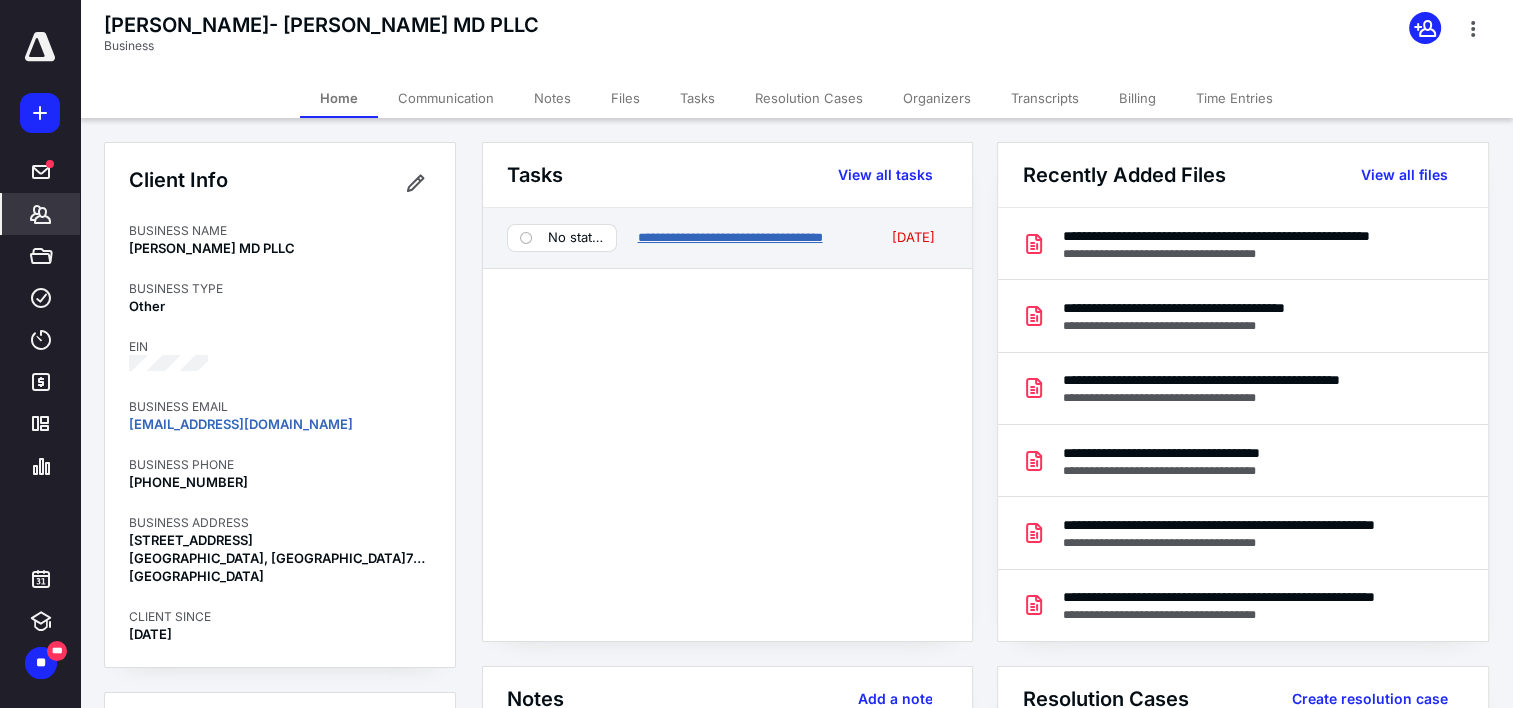 click on "**********" at bounding box center (729, 237) 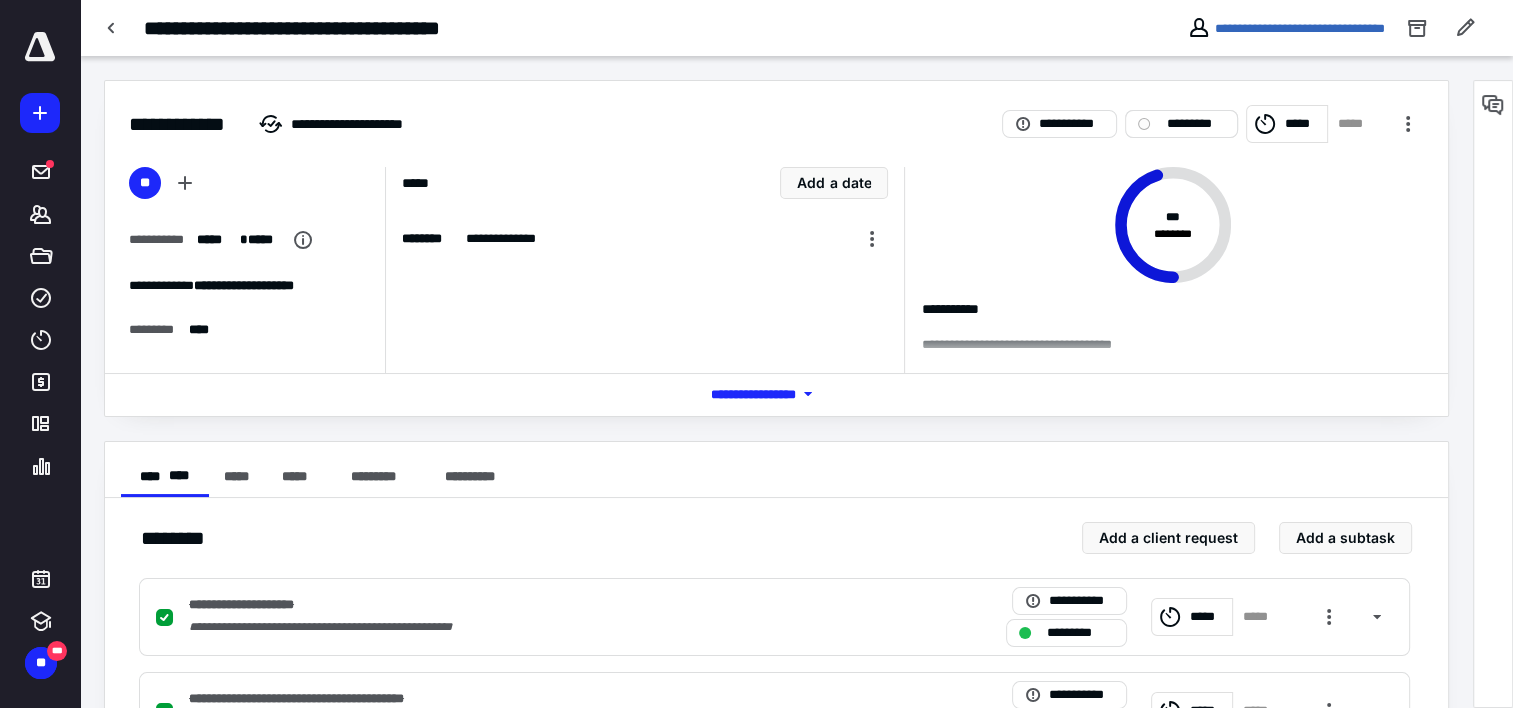 click on "*********" at bounding box center (1181, 124) 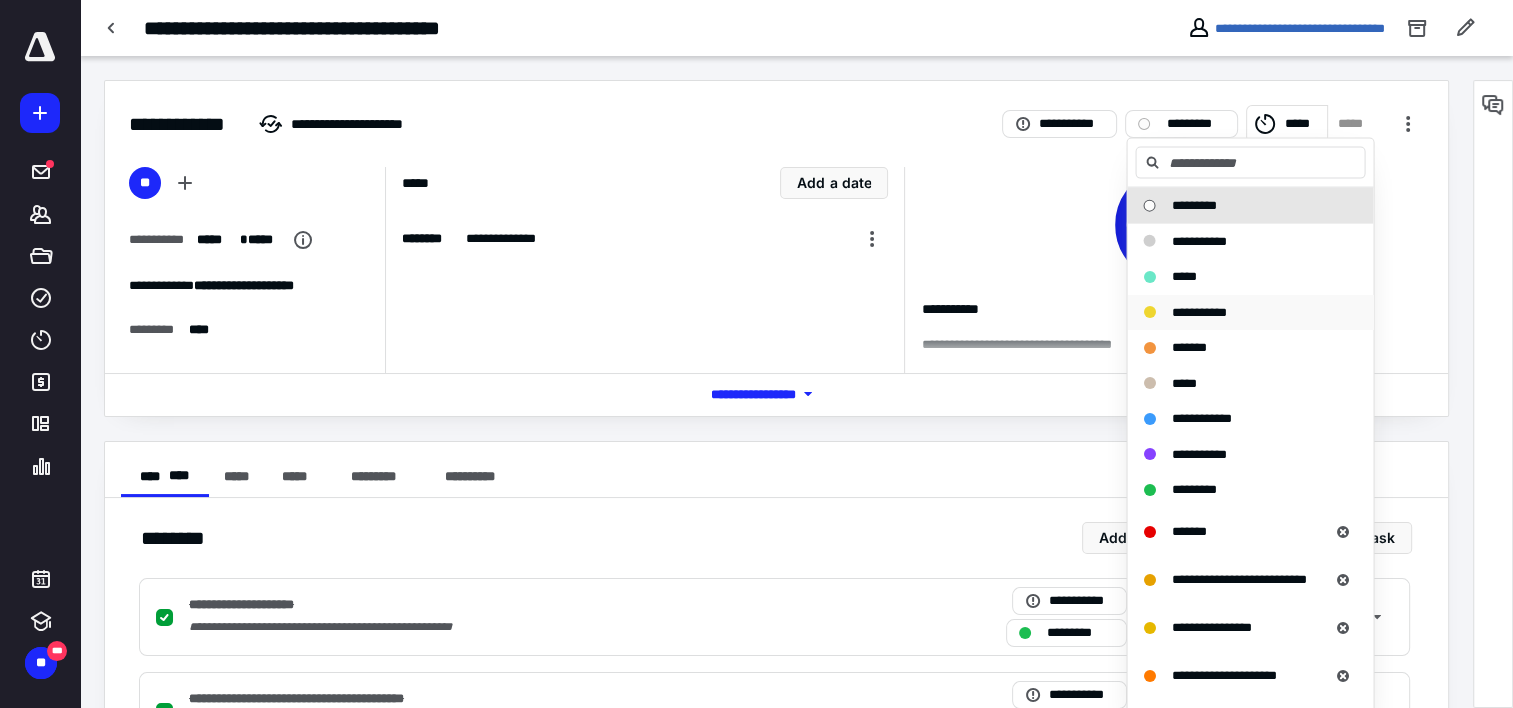 click on "**********" at bounding box center [1198, 311] 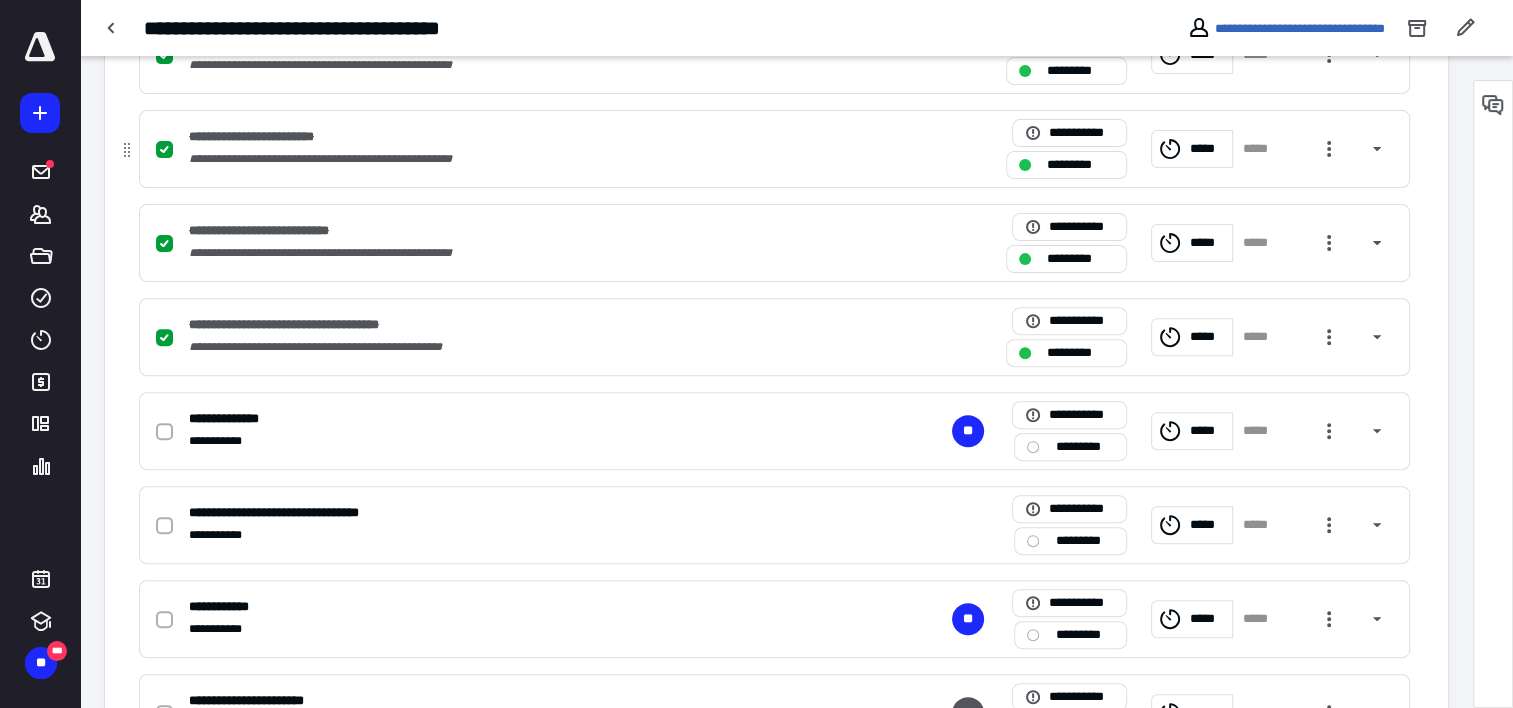 scroll, scrollTop: 700, scrollLeft: 0, axis: vertical 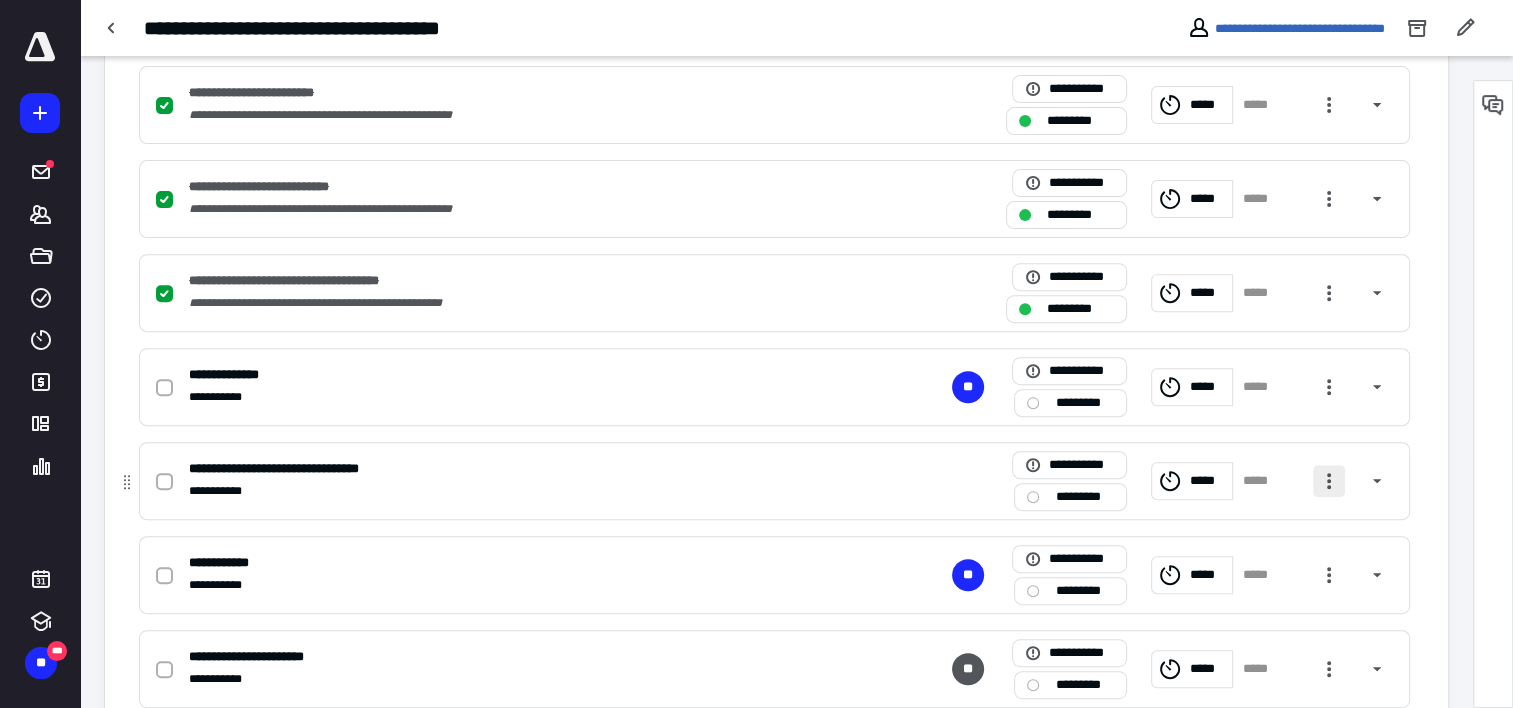 click at bounding box center (1329, 481) 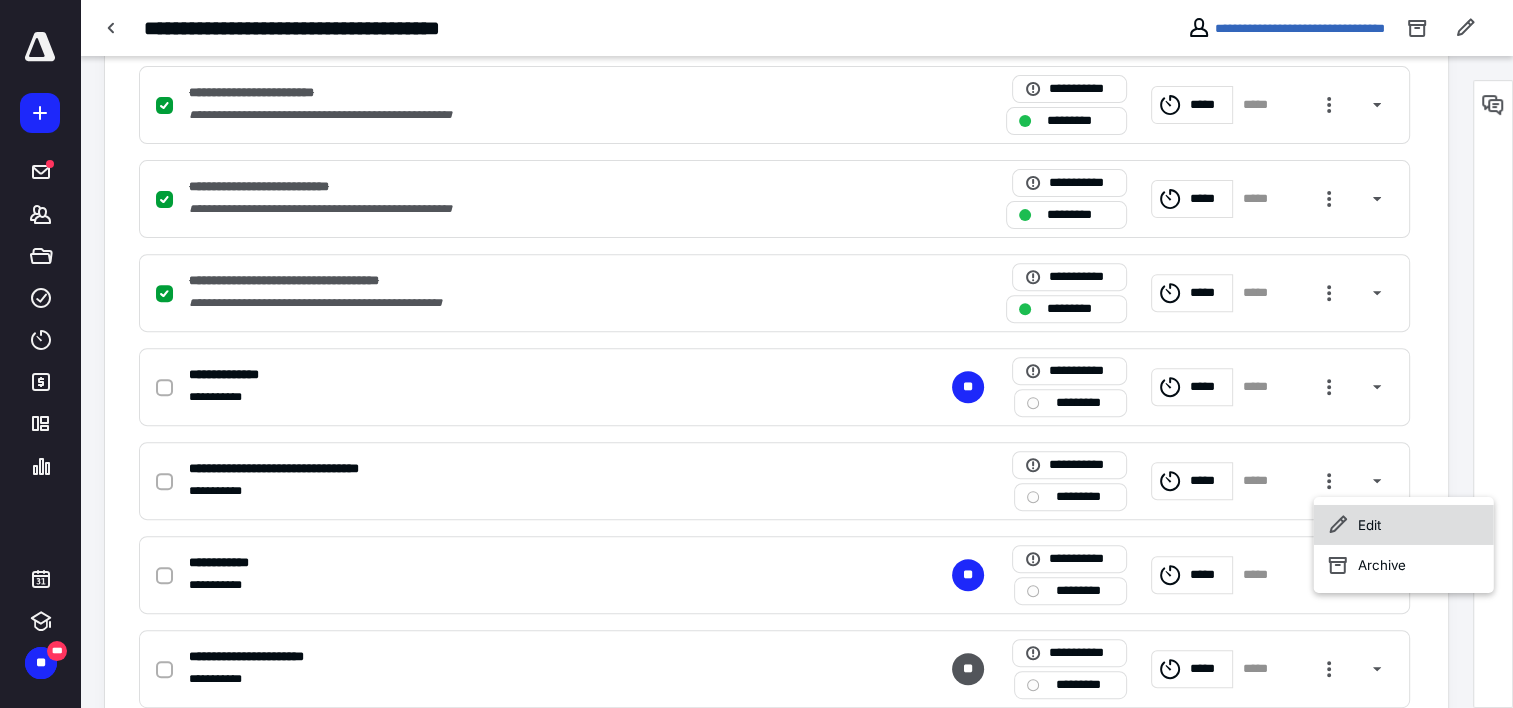 click 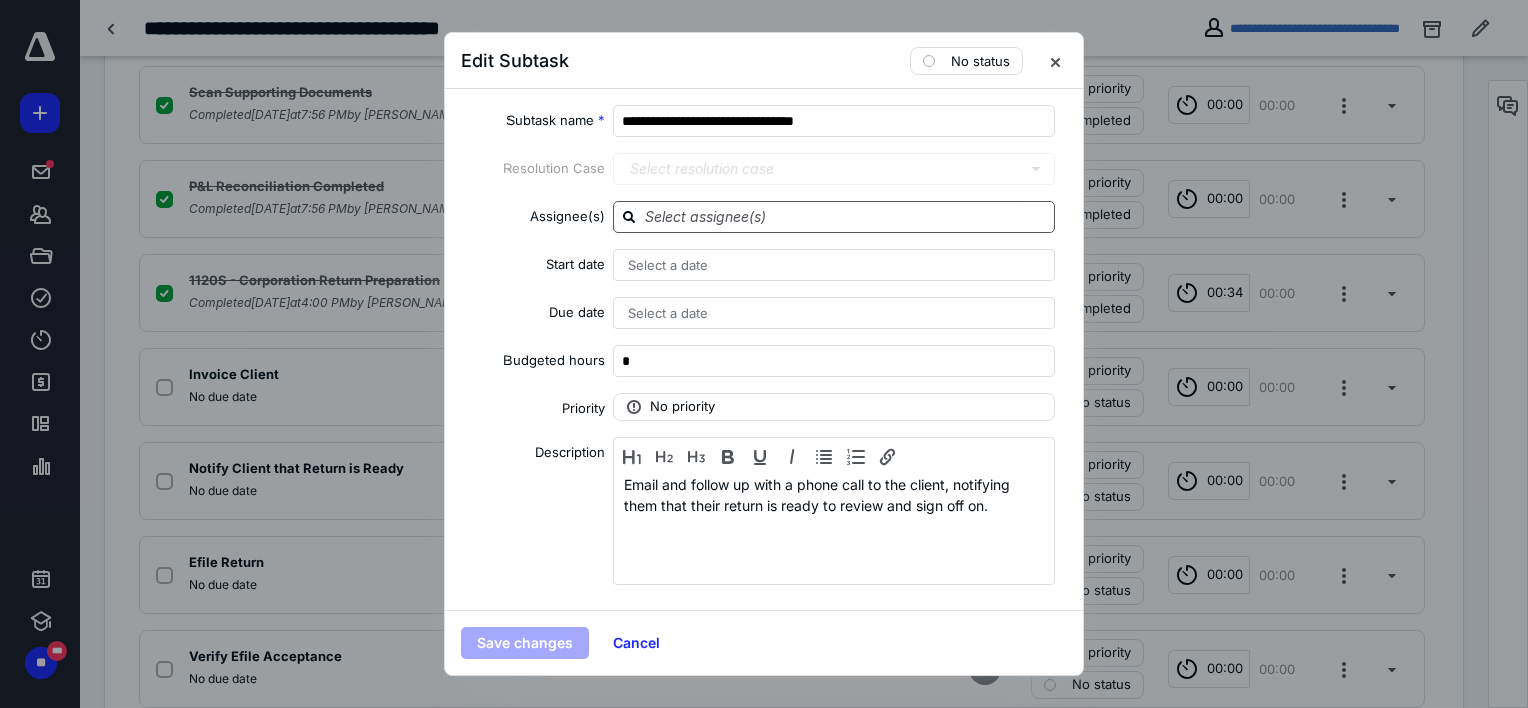 click at bounding box center [846, 216] 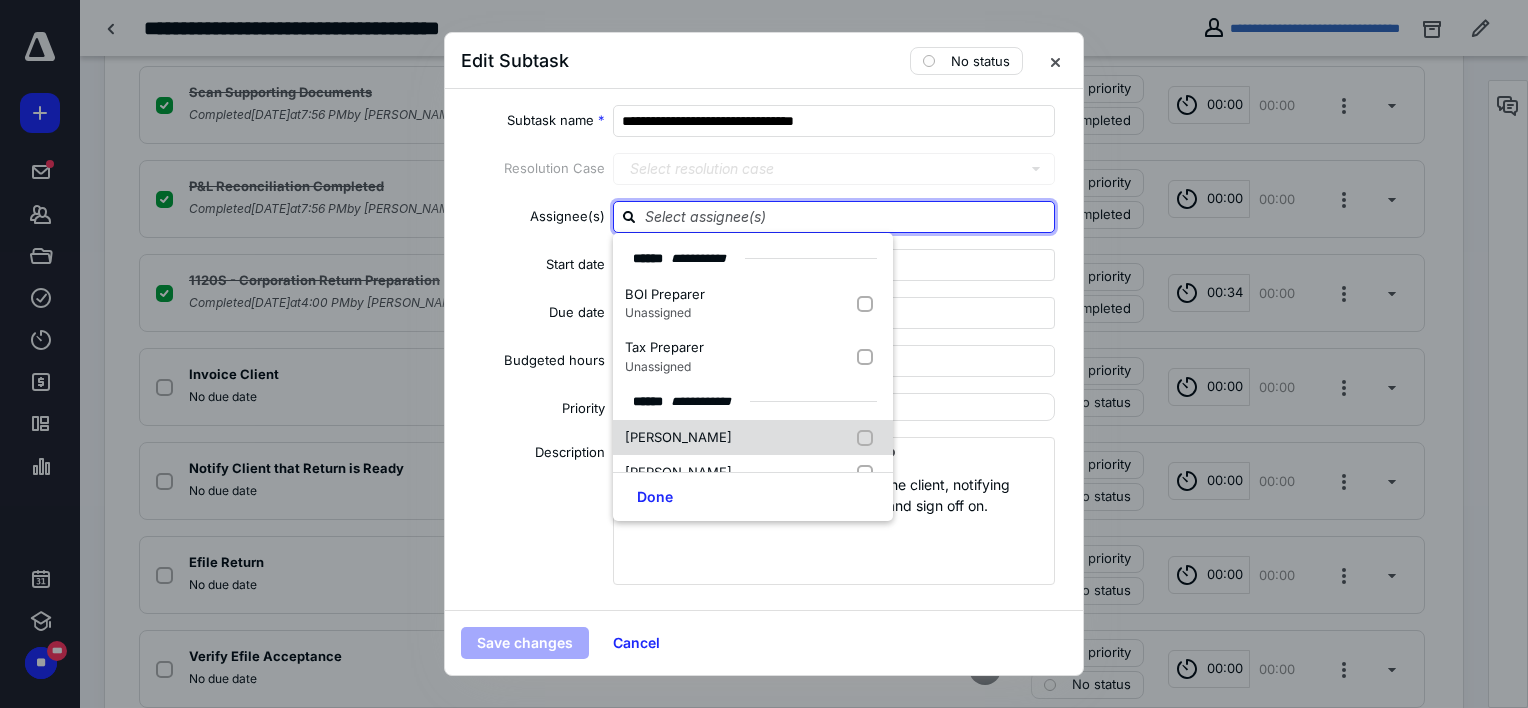 click on "[PERSON_NAME]" at bounding box center (678, 437) 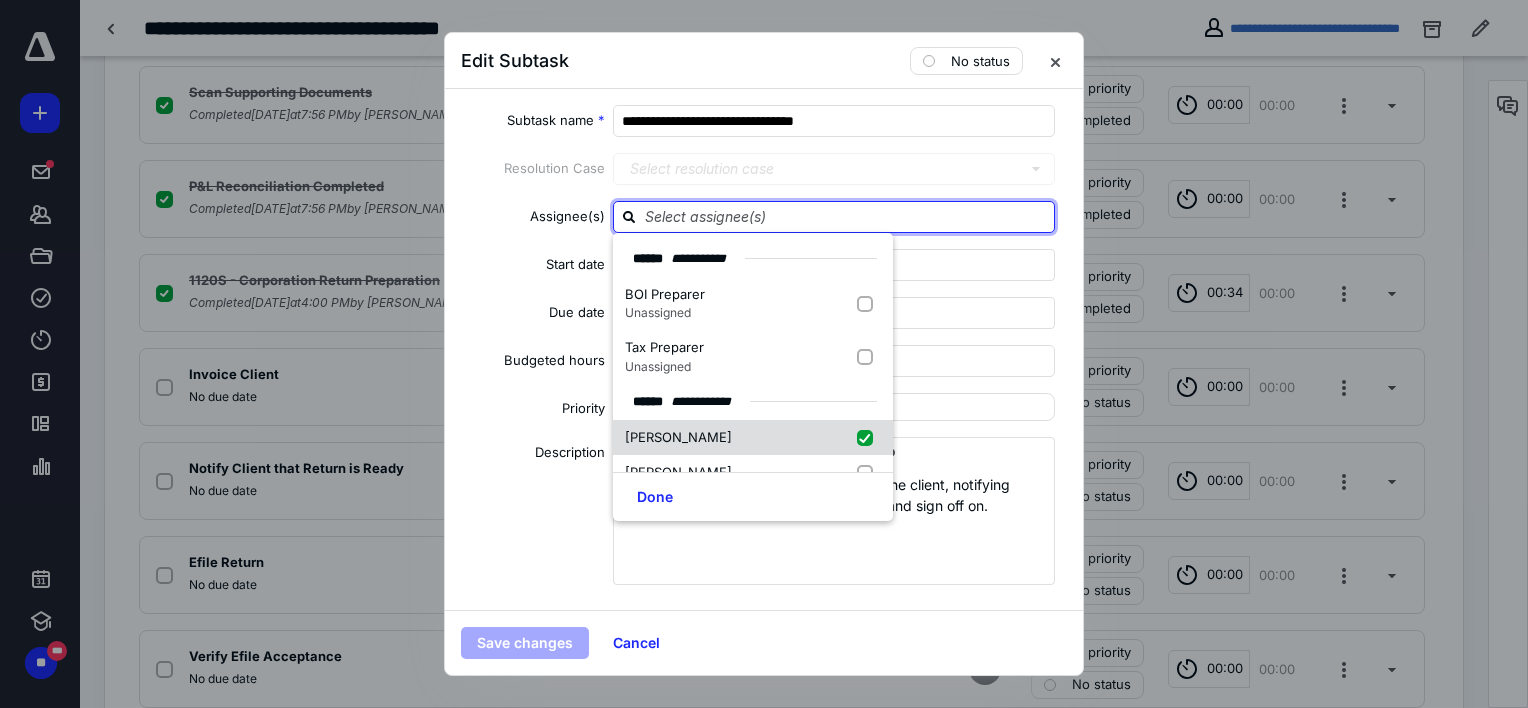 checkbox on "true" 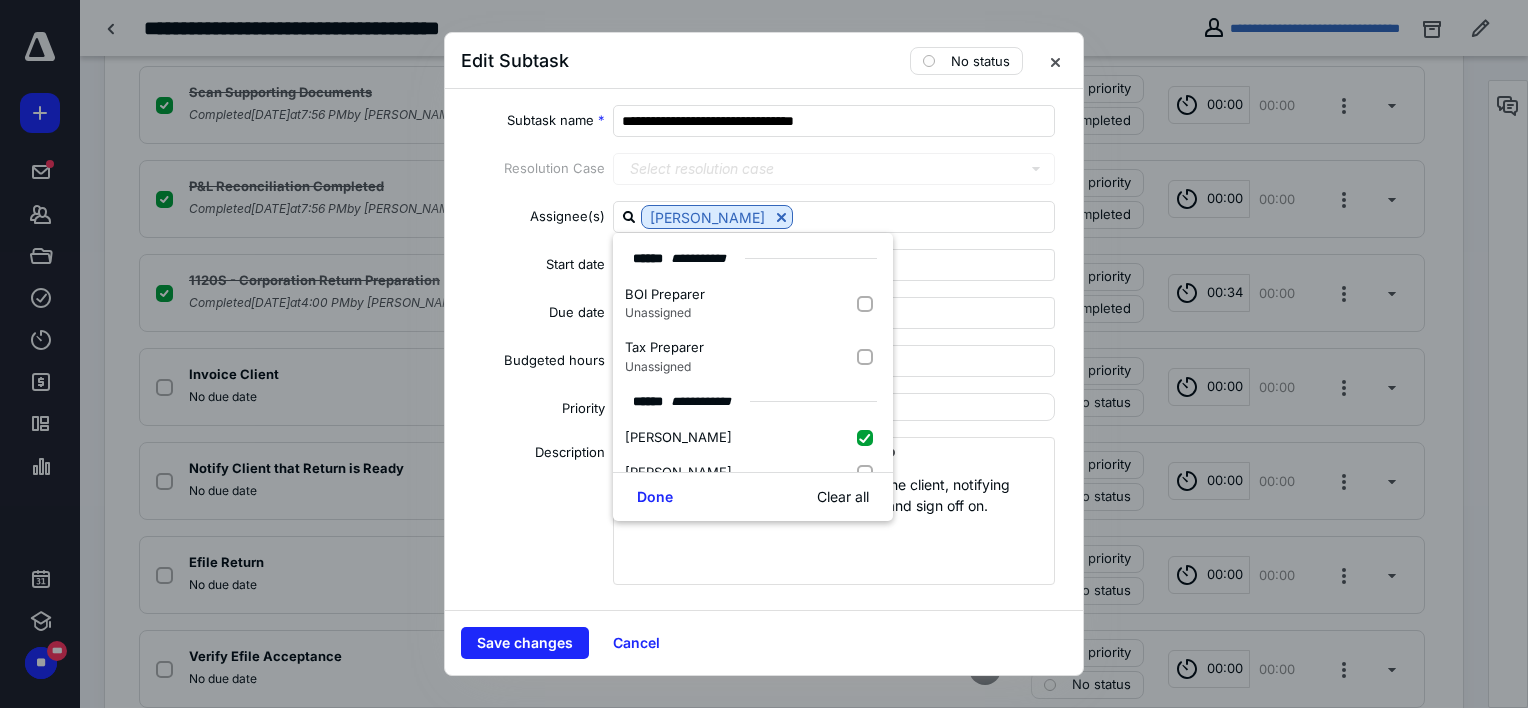 drag, startPoint x: 473, startPoint y: 376, endPoint x: 486, endPoint y: 379, distance: 13.341664 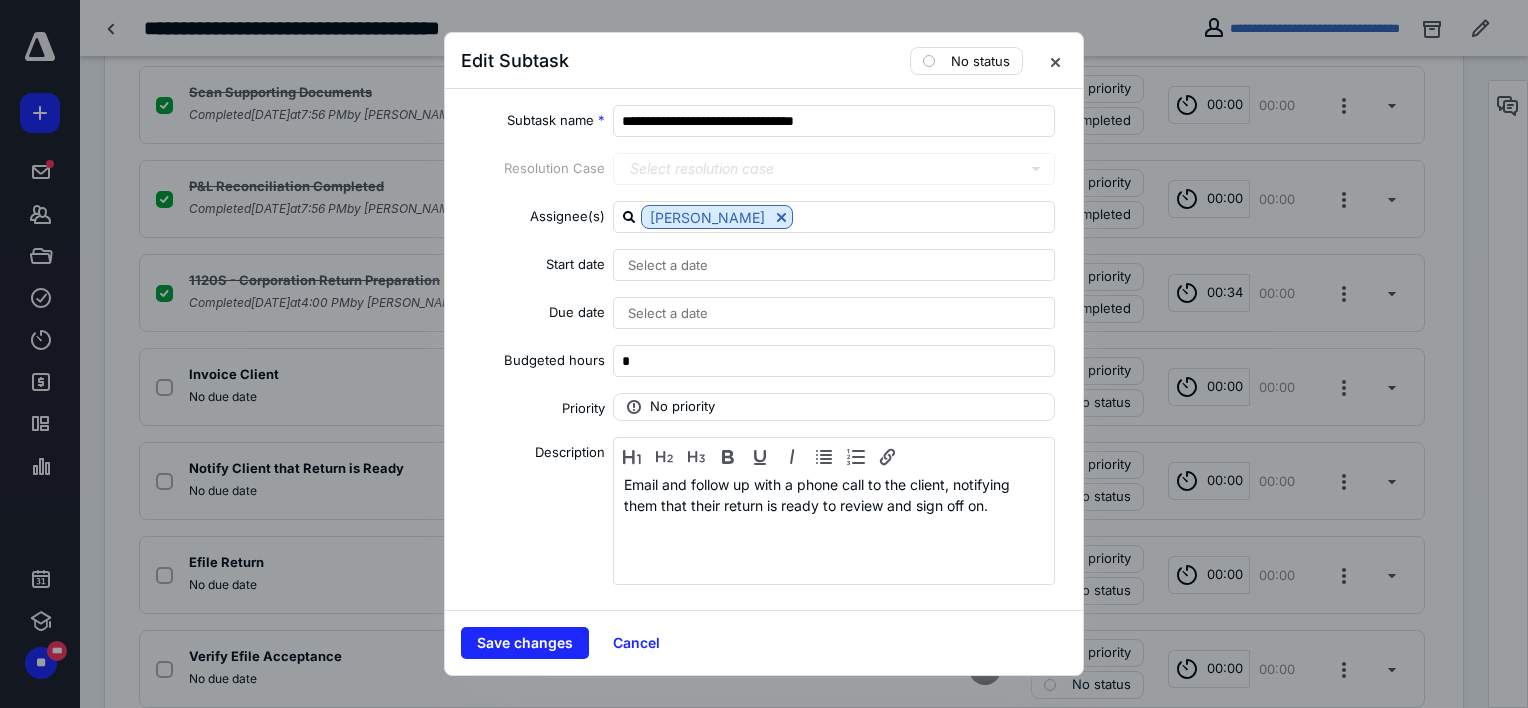 click on "Select a date" at bounding box center [668, 313] 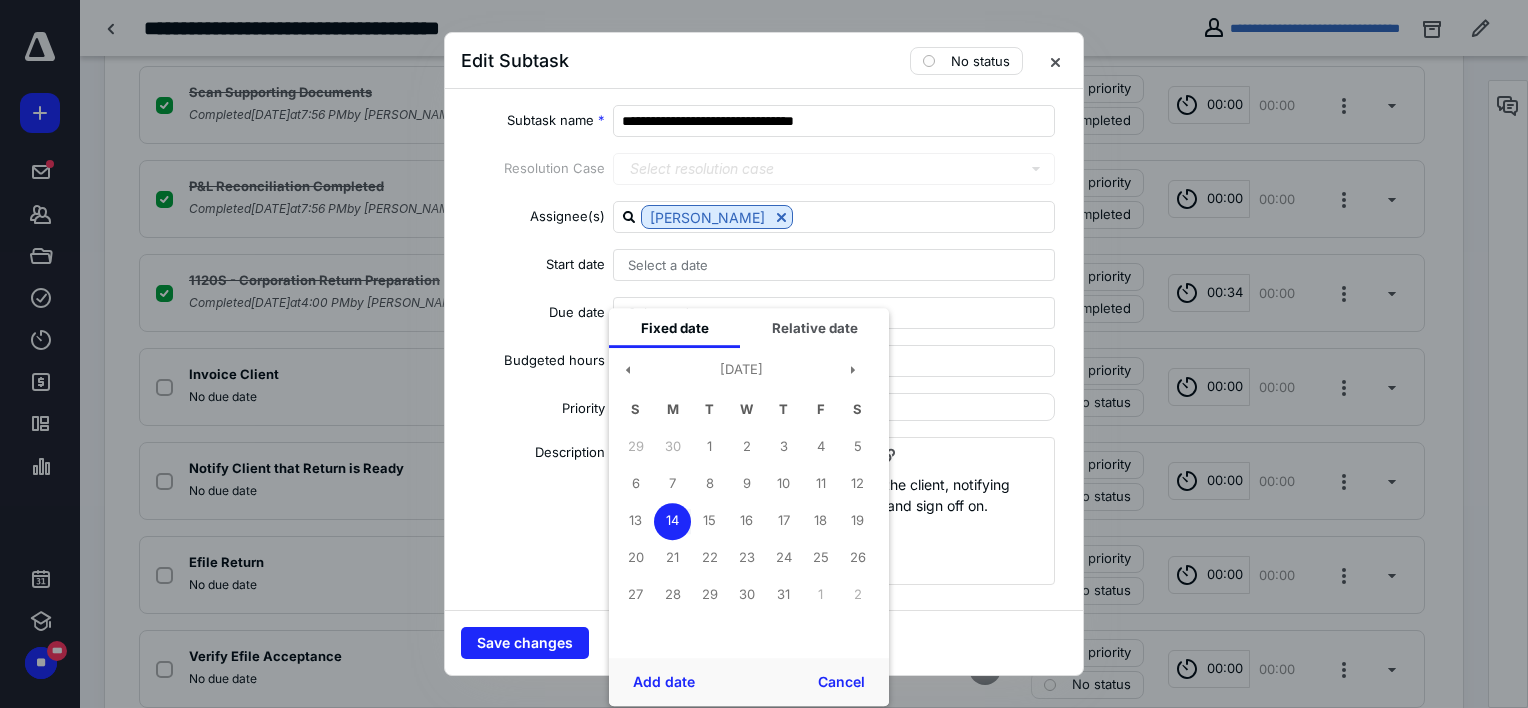 click on "14" at bounding box center [672, 521] 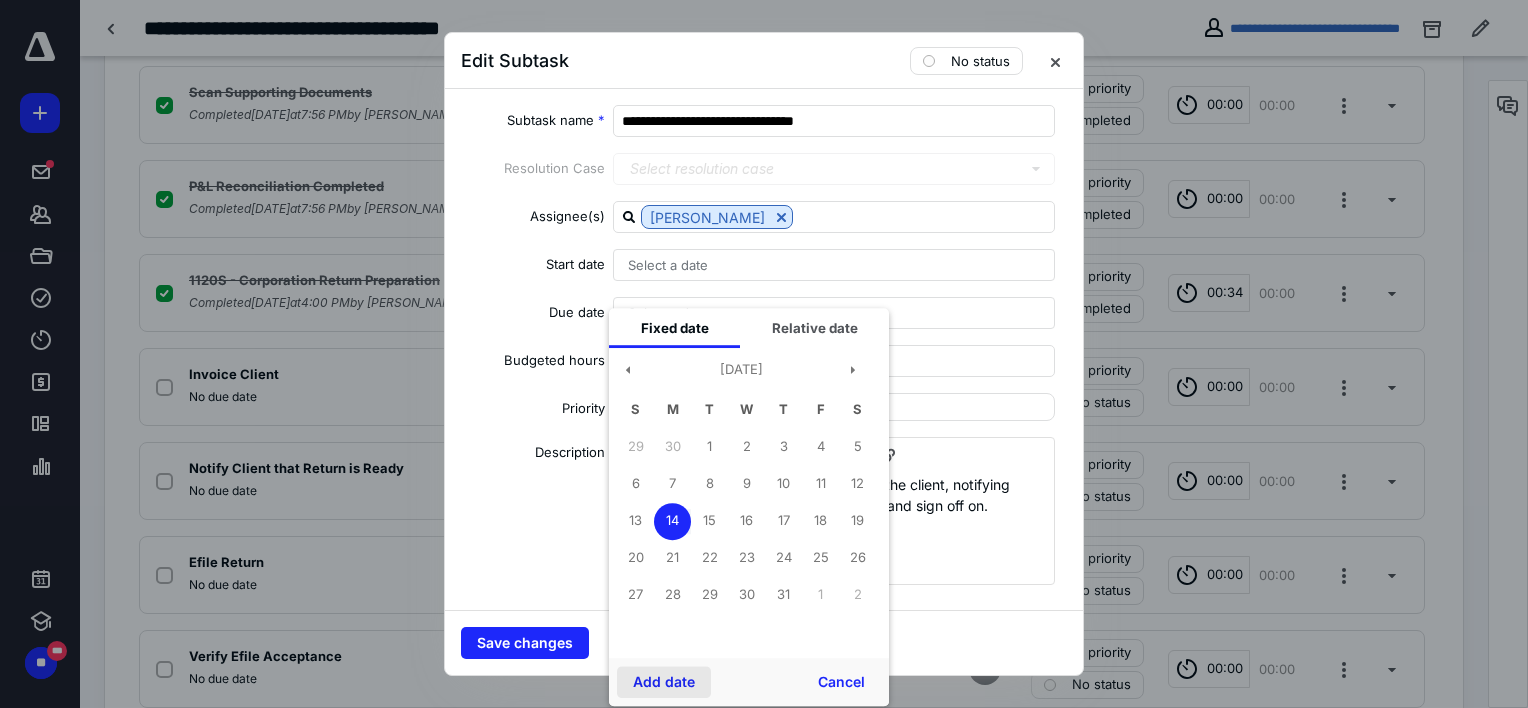 click on "Add date" at bounding box center [664, 682] 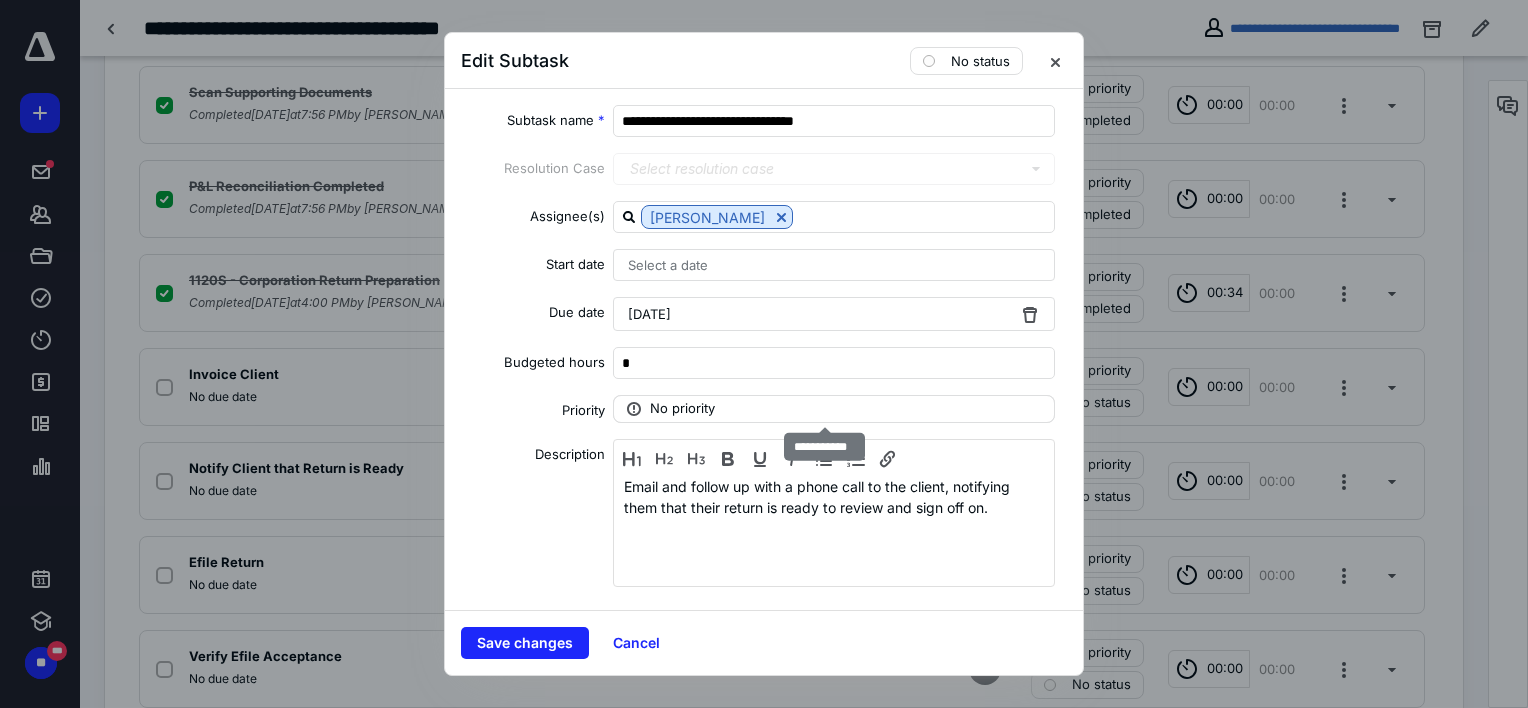click on "No priority" at bounding box center [682, 409] 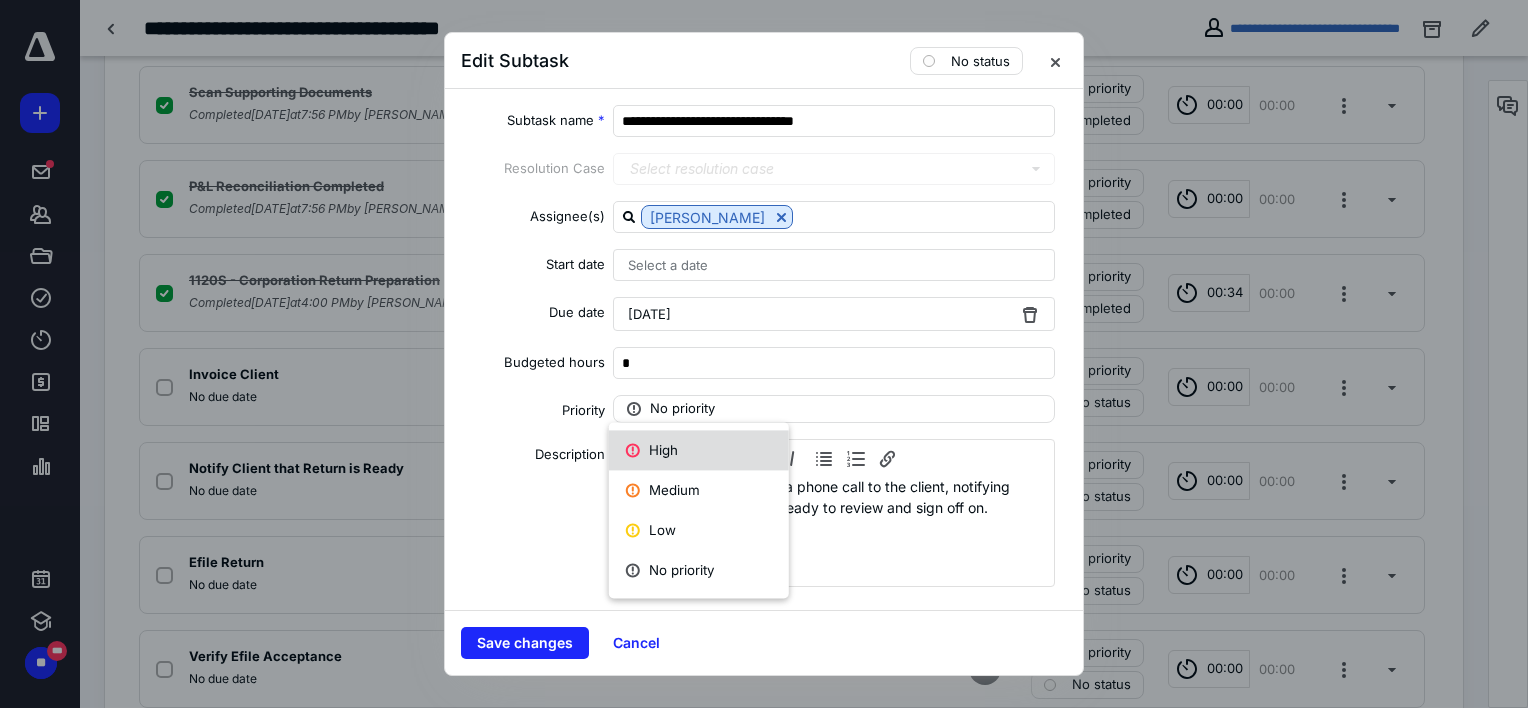 click on "High" at bounding box center [699, 450] 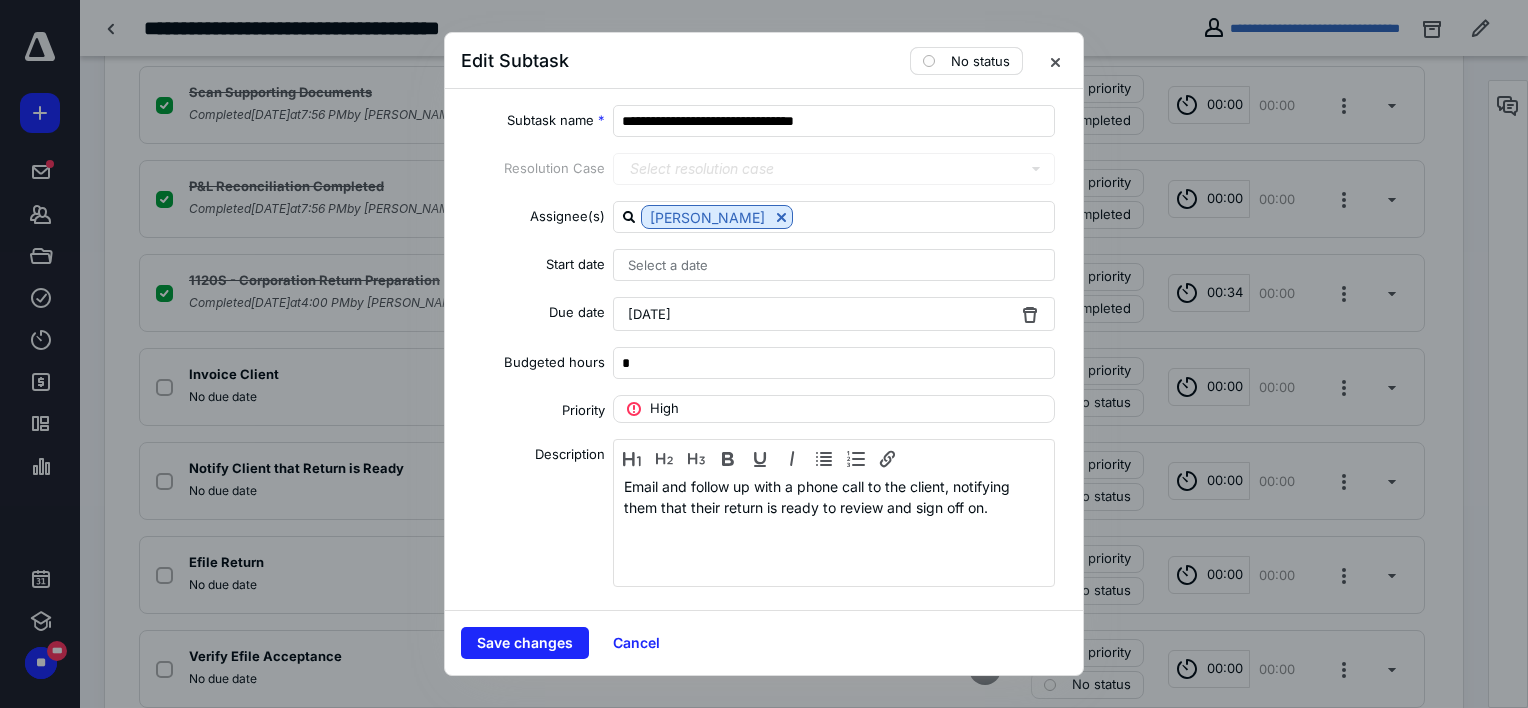 click on "No status" at bounding box center (980, 61) 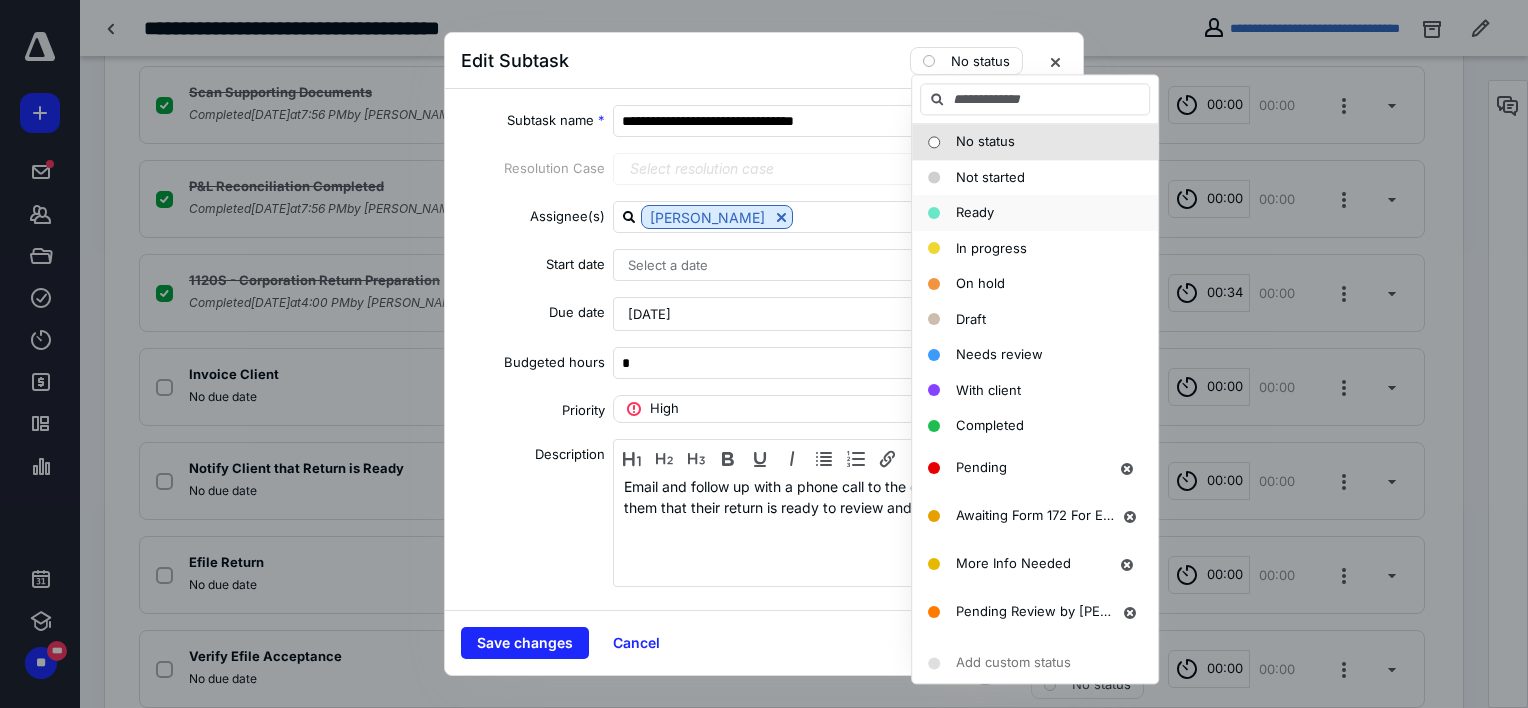 click on "Ready" at bounding box center [975, 212] 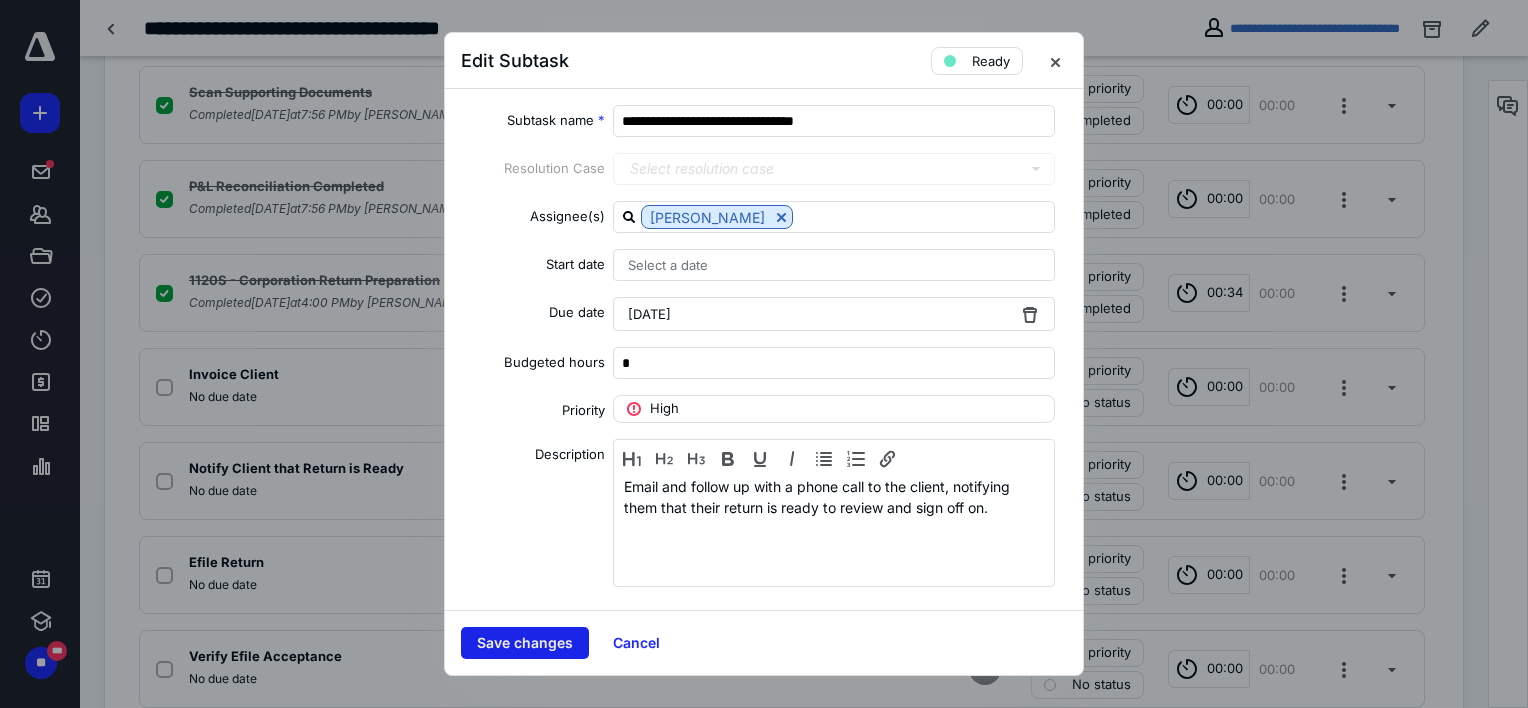 click on "Save changes" at bounding box center [525, 643] 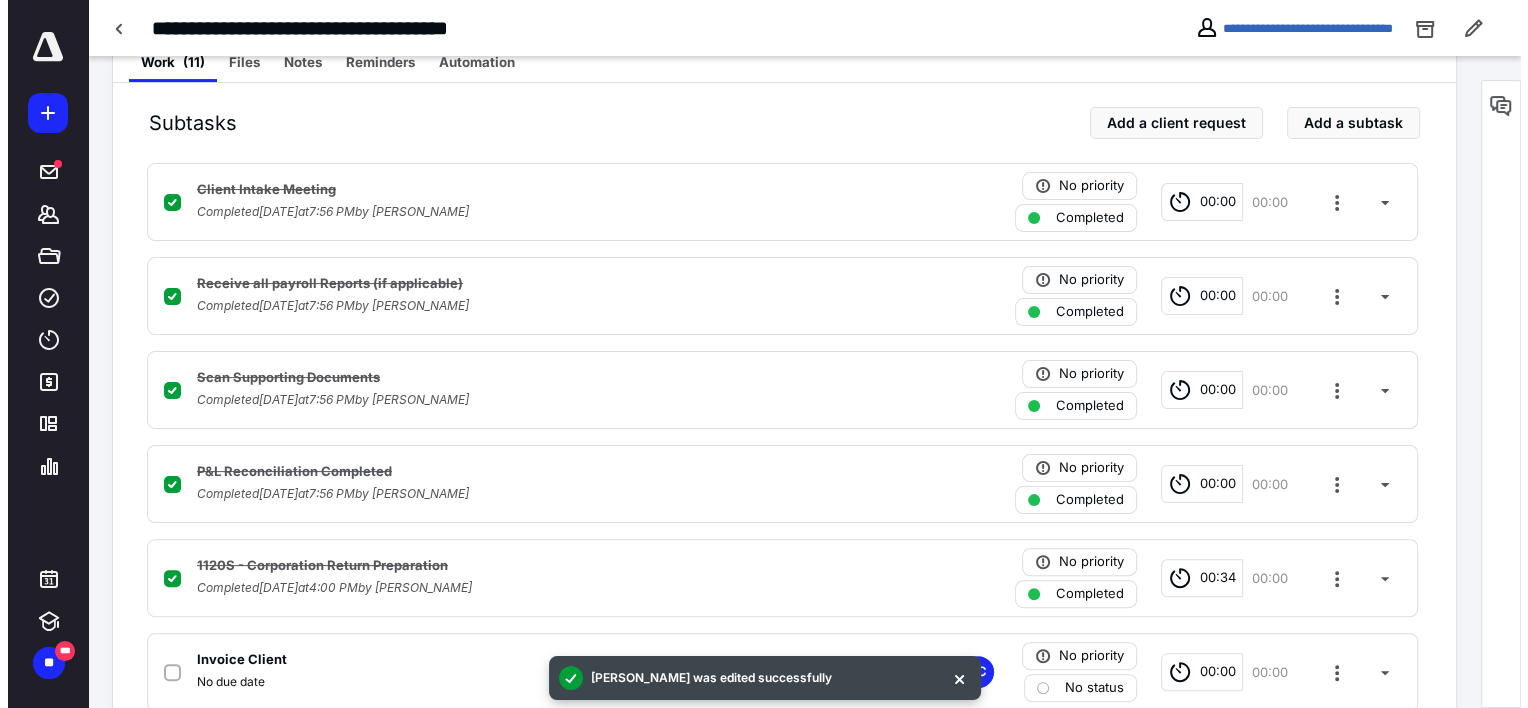 scroll, scrollTop: 400, scrollLeft: 0, axis: vertical 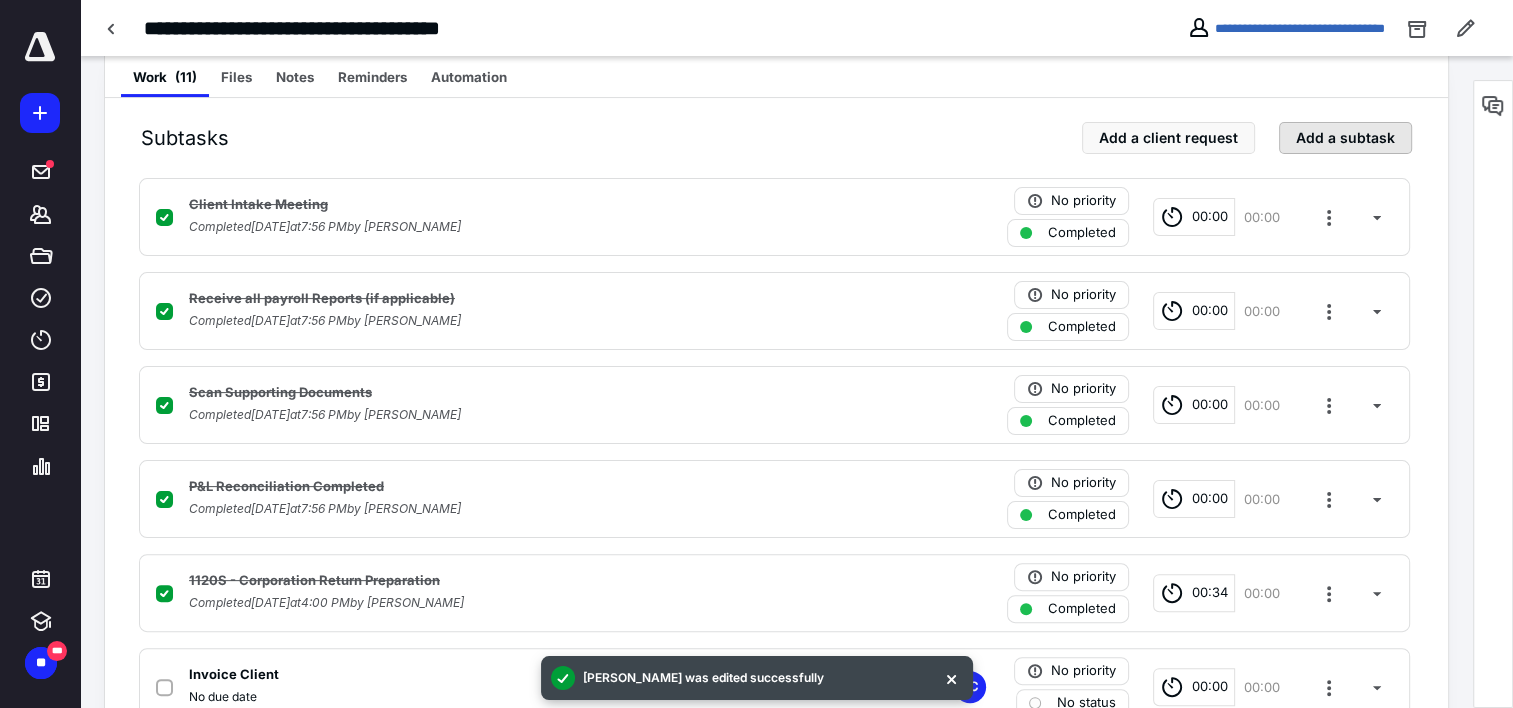 click on "Add a subtask" at bounding box center [1345, 138] 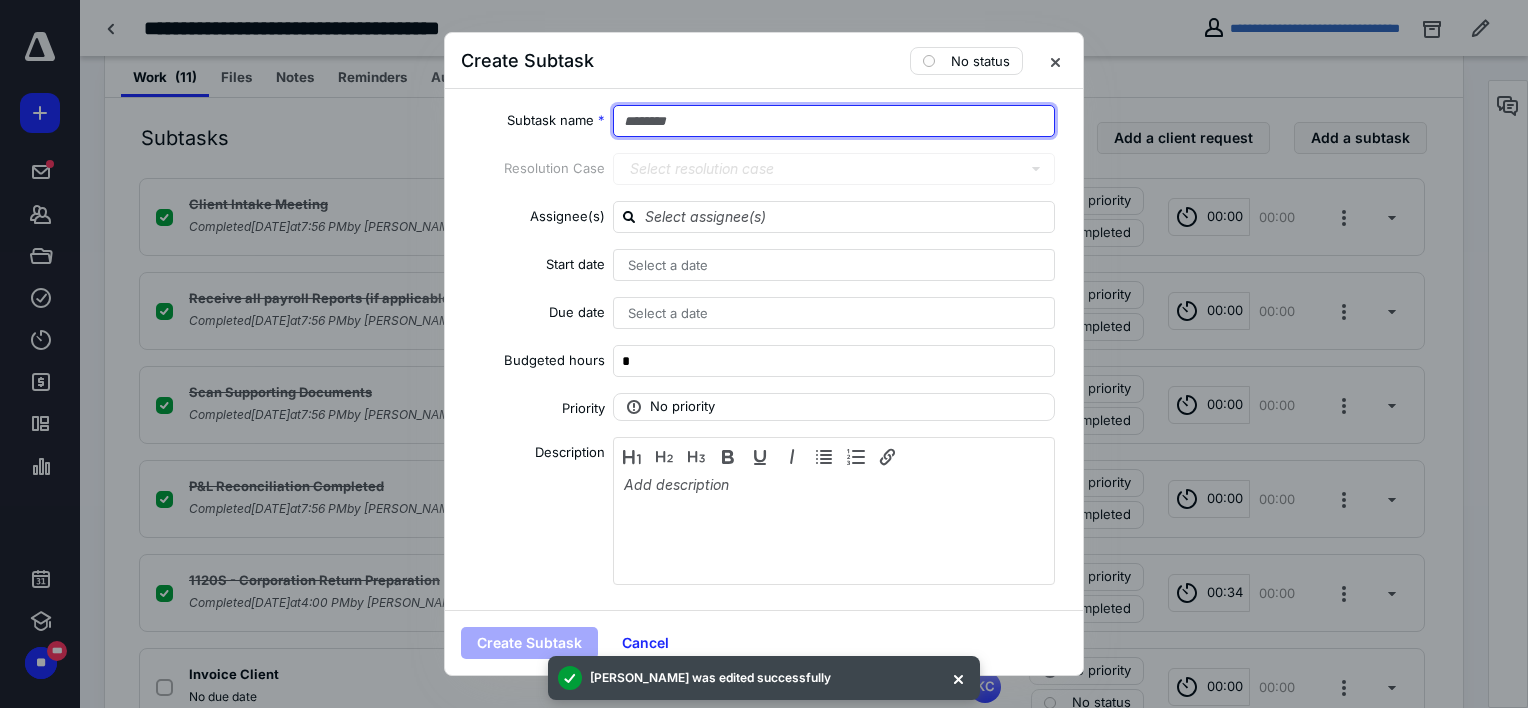 click at bounding box center (834, 121) 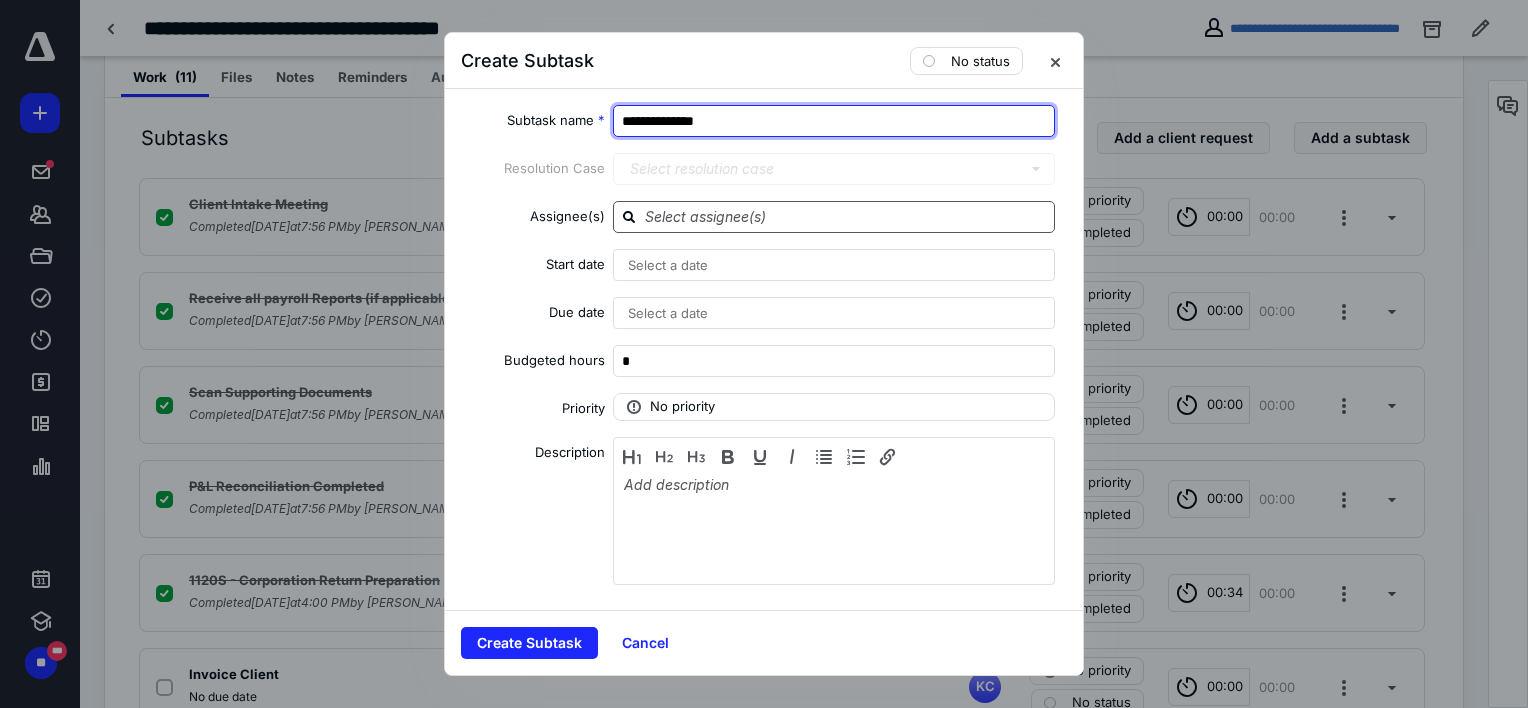 type on "**********" 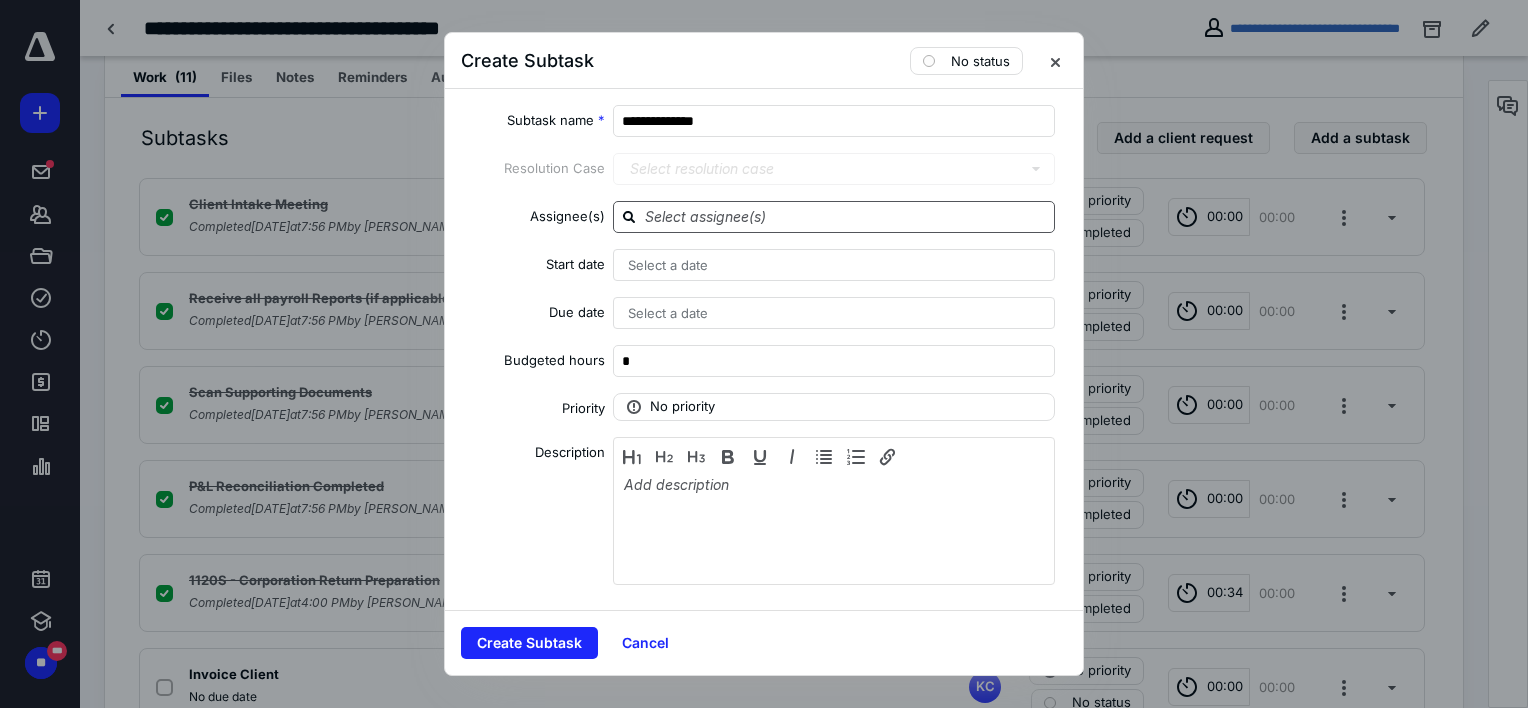 click at bounding box center (846, 216) 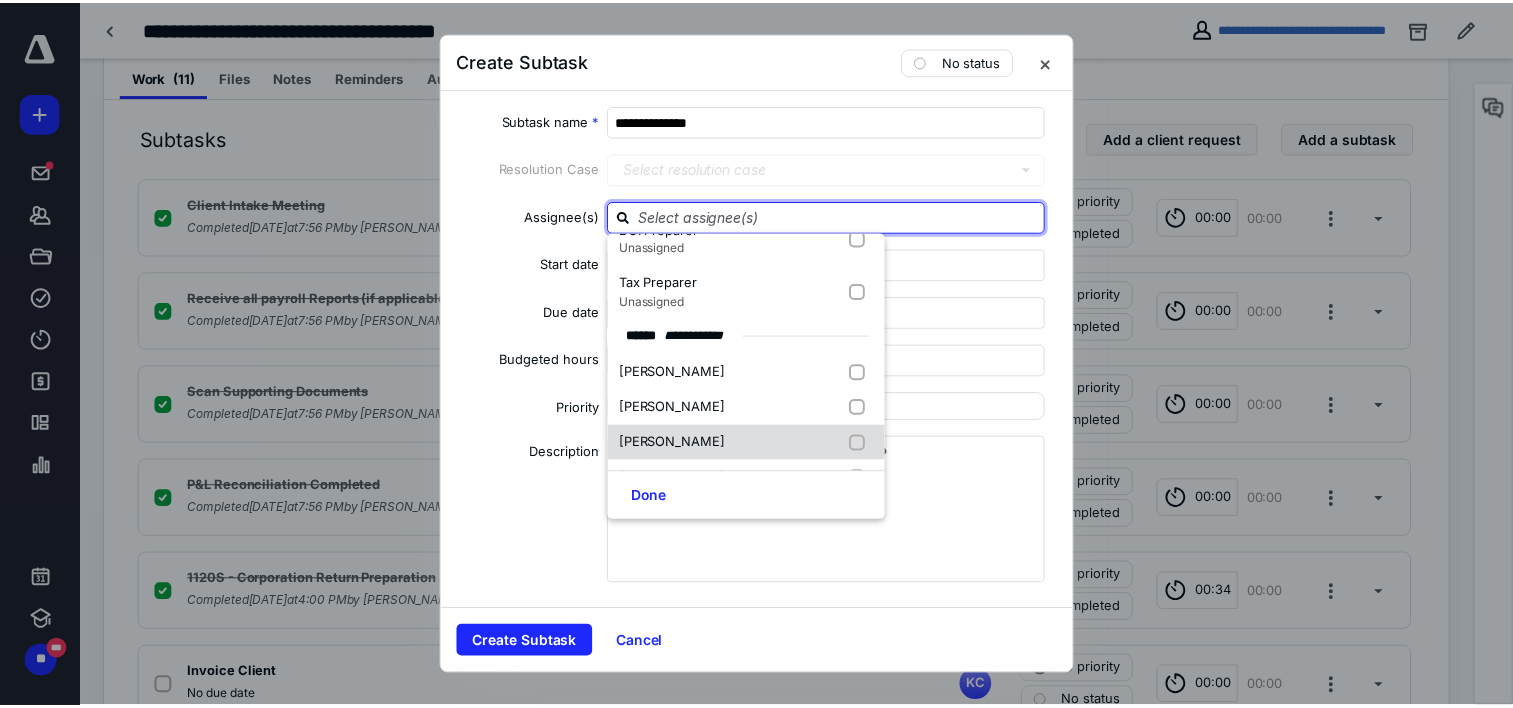 scroll, scrollTop: 100, scrollLeft: 0, axis: vertical 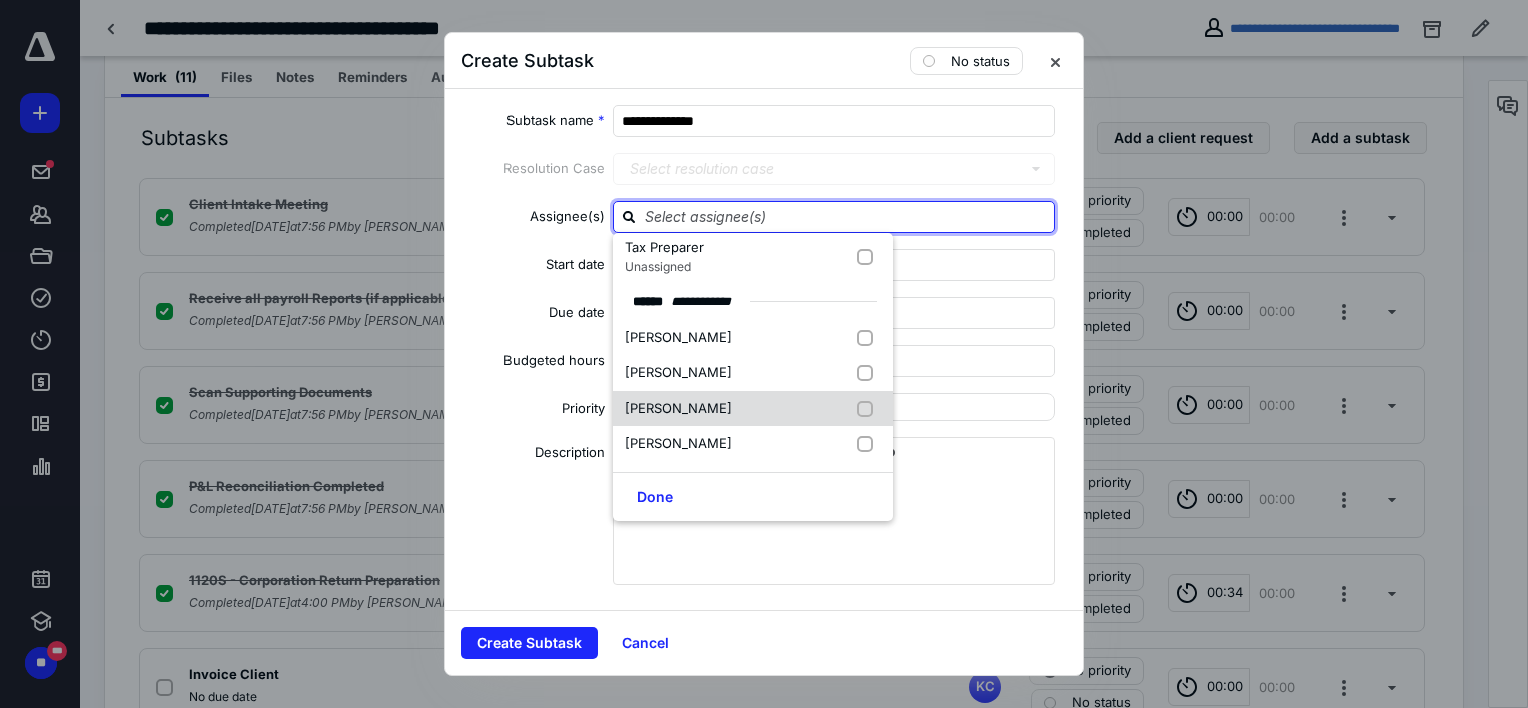 click on "[PERSON_NAME]" at bounding box center [678, 408] 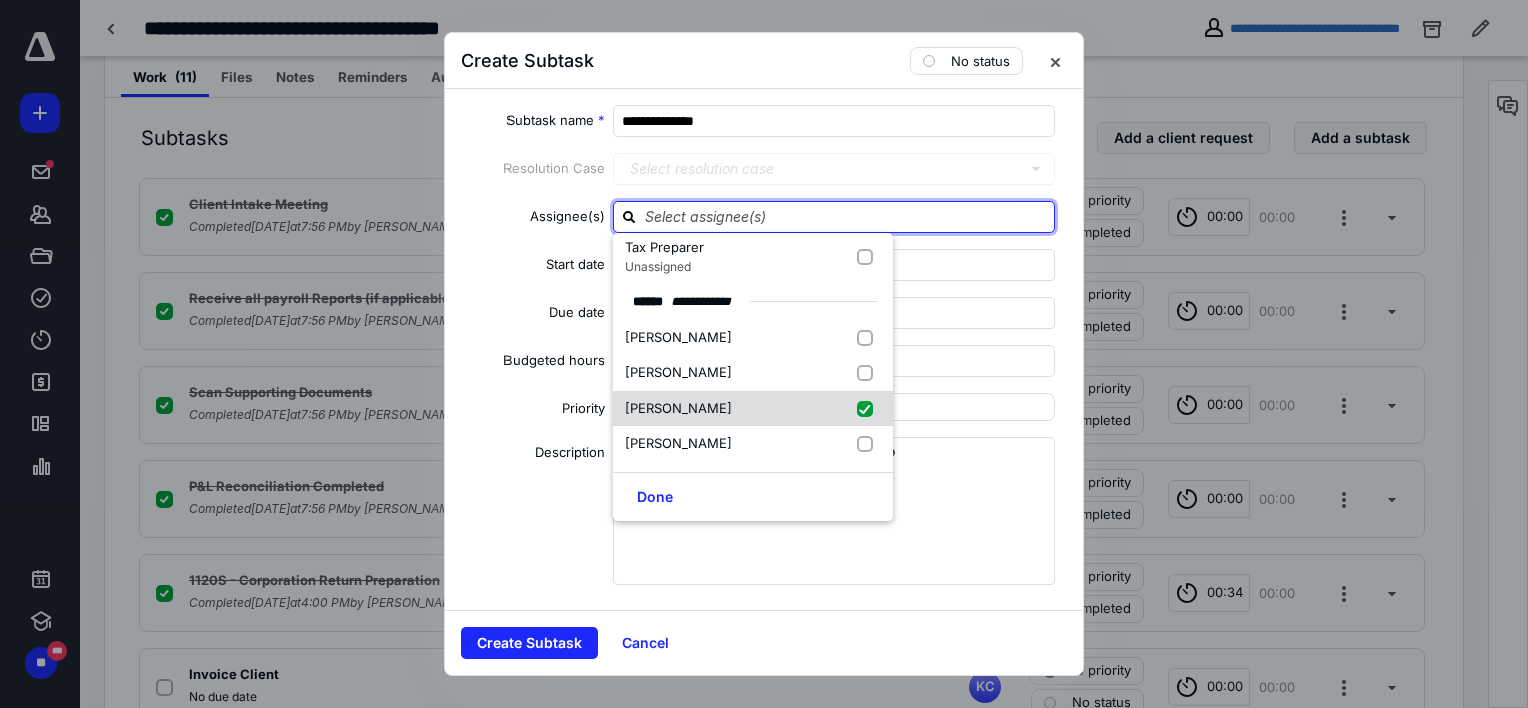 checkbox on "true" 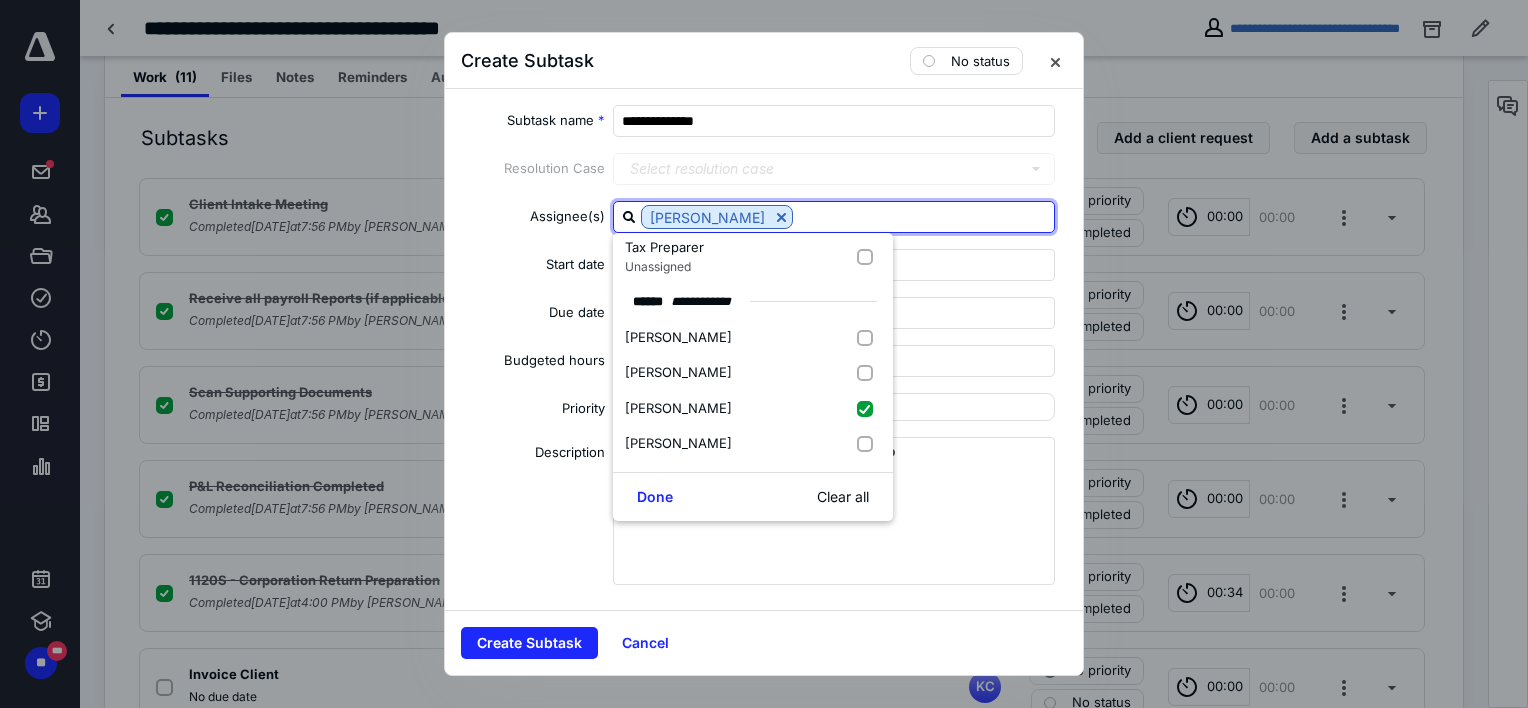 click on "Start date Select a date" at bounding box center (764, 265) 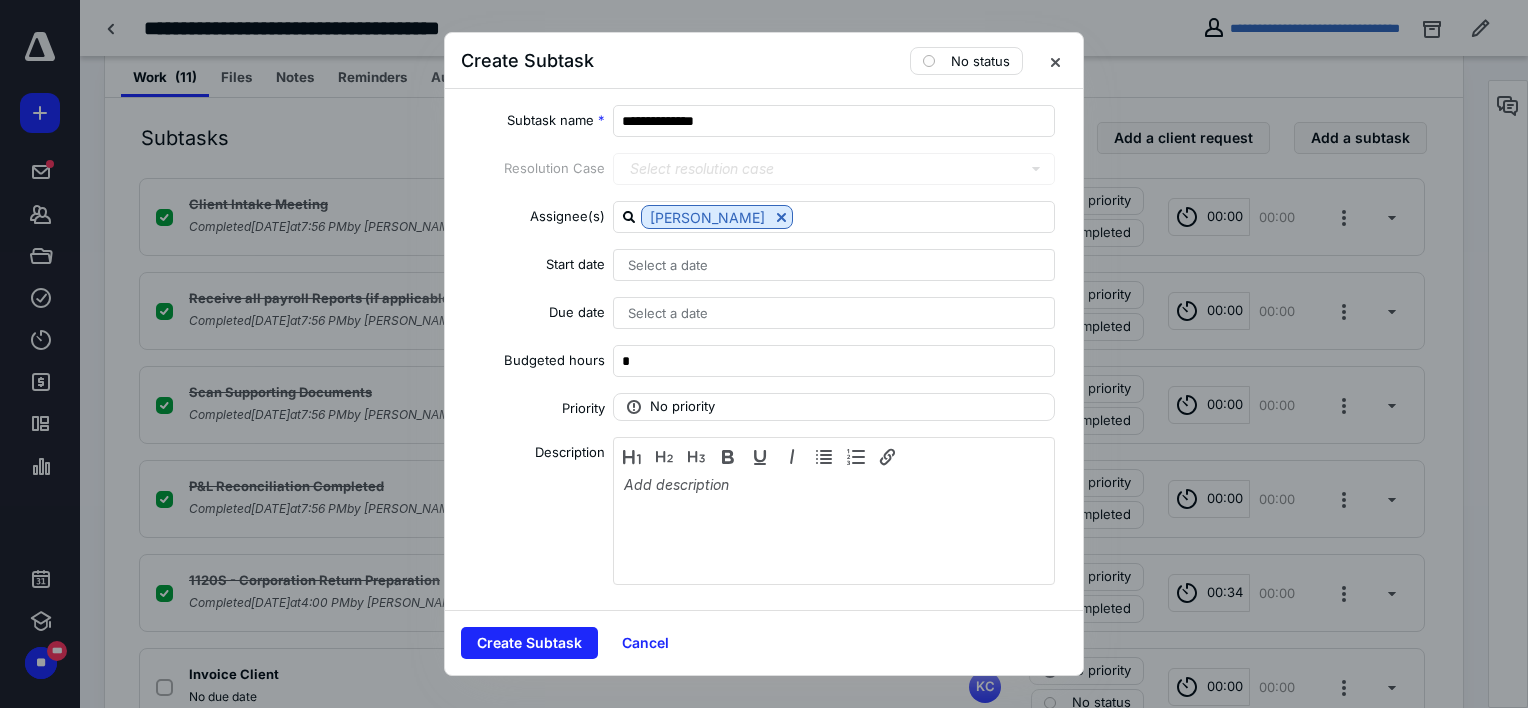 click on "Select a date" at bounding box center [834, 313] 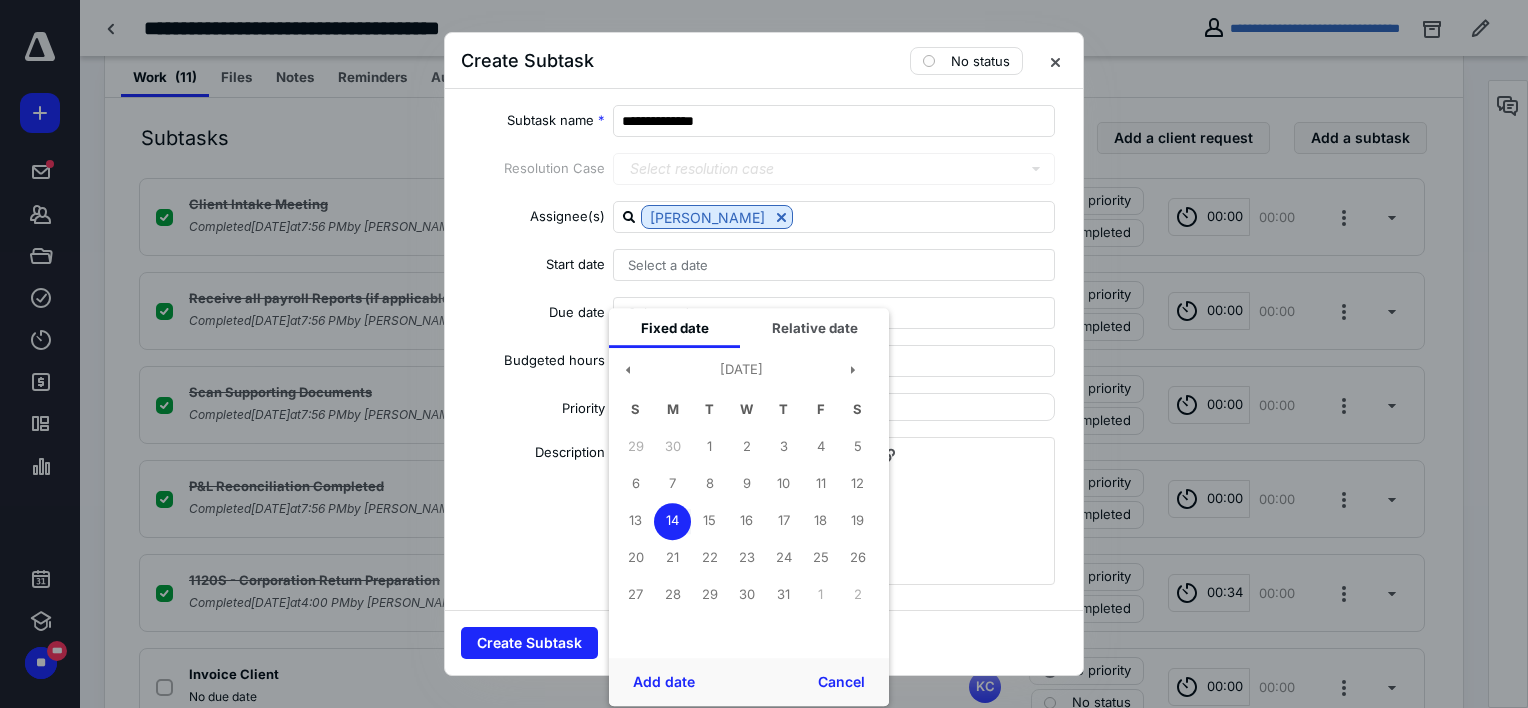 click on "14" at bounding box center [672, 521] 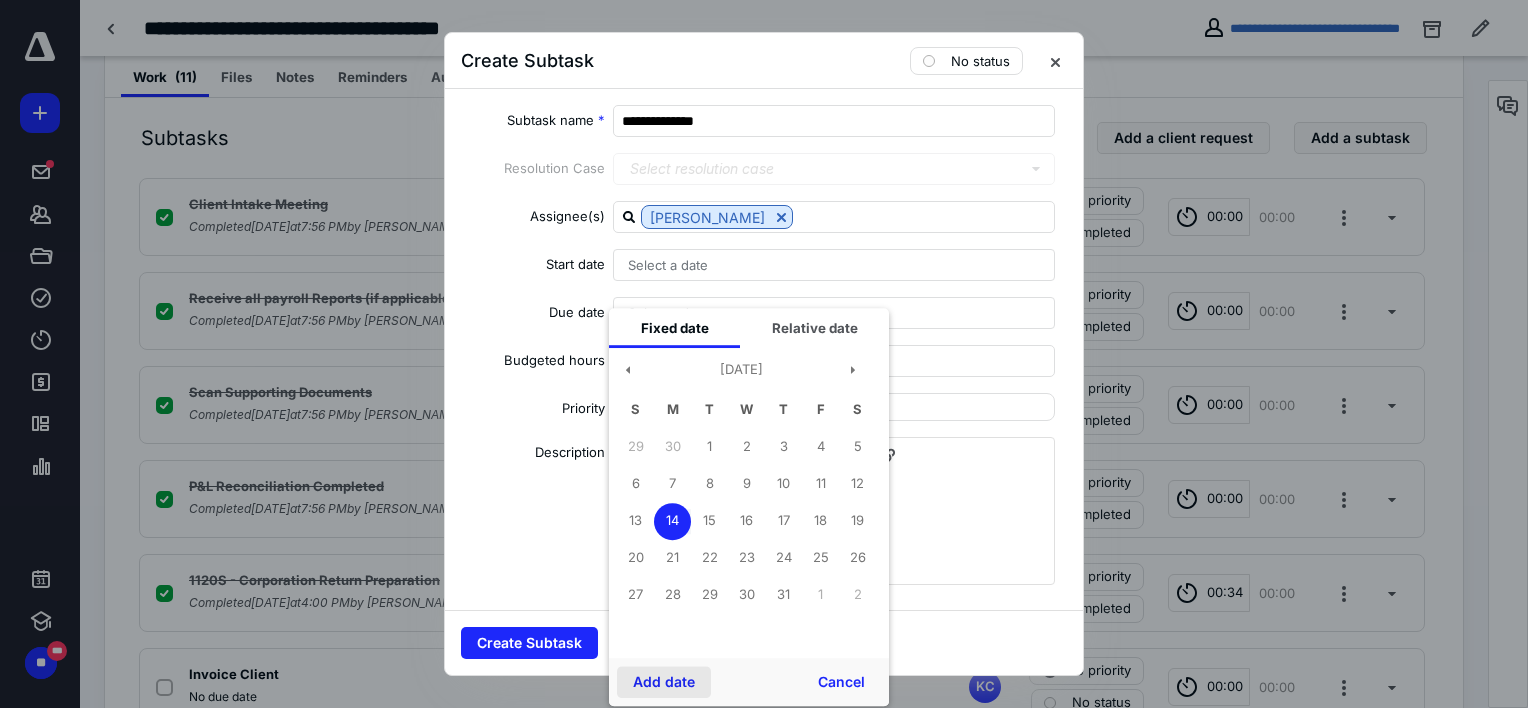 click on "Add date" at bounding box center (664, 682) 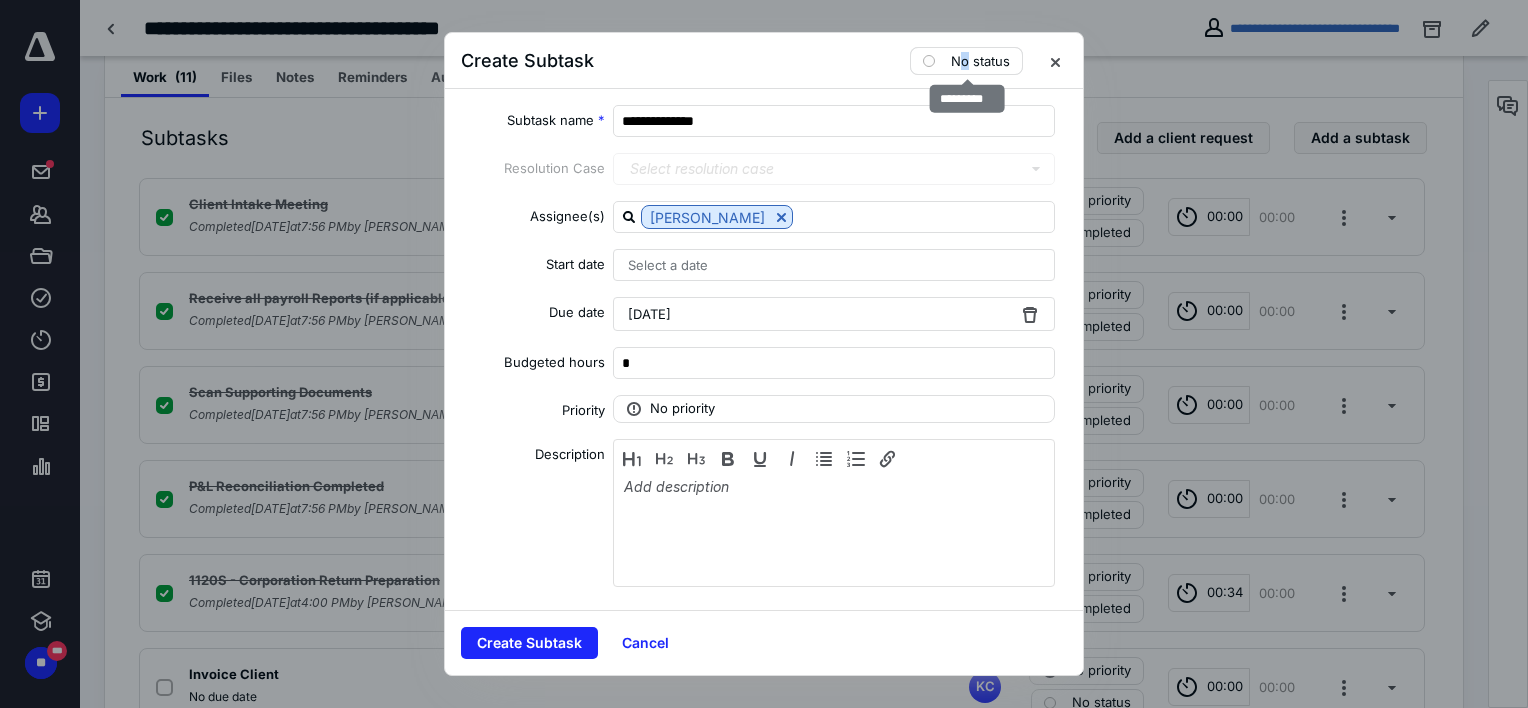 click on "No status" at bounding box center [980, 61] 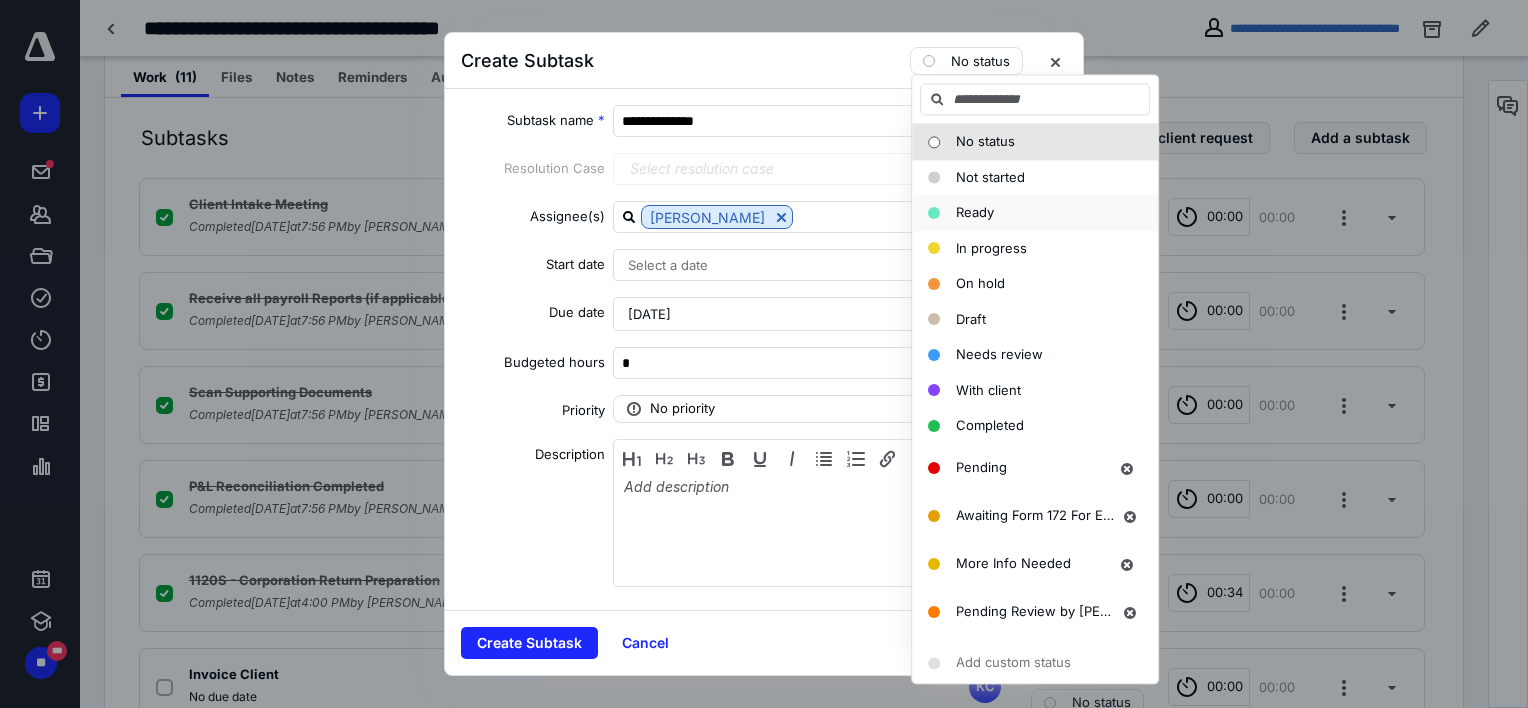 click on "Ready" at bounding box center [975, 212] 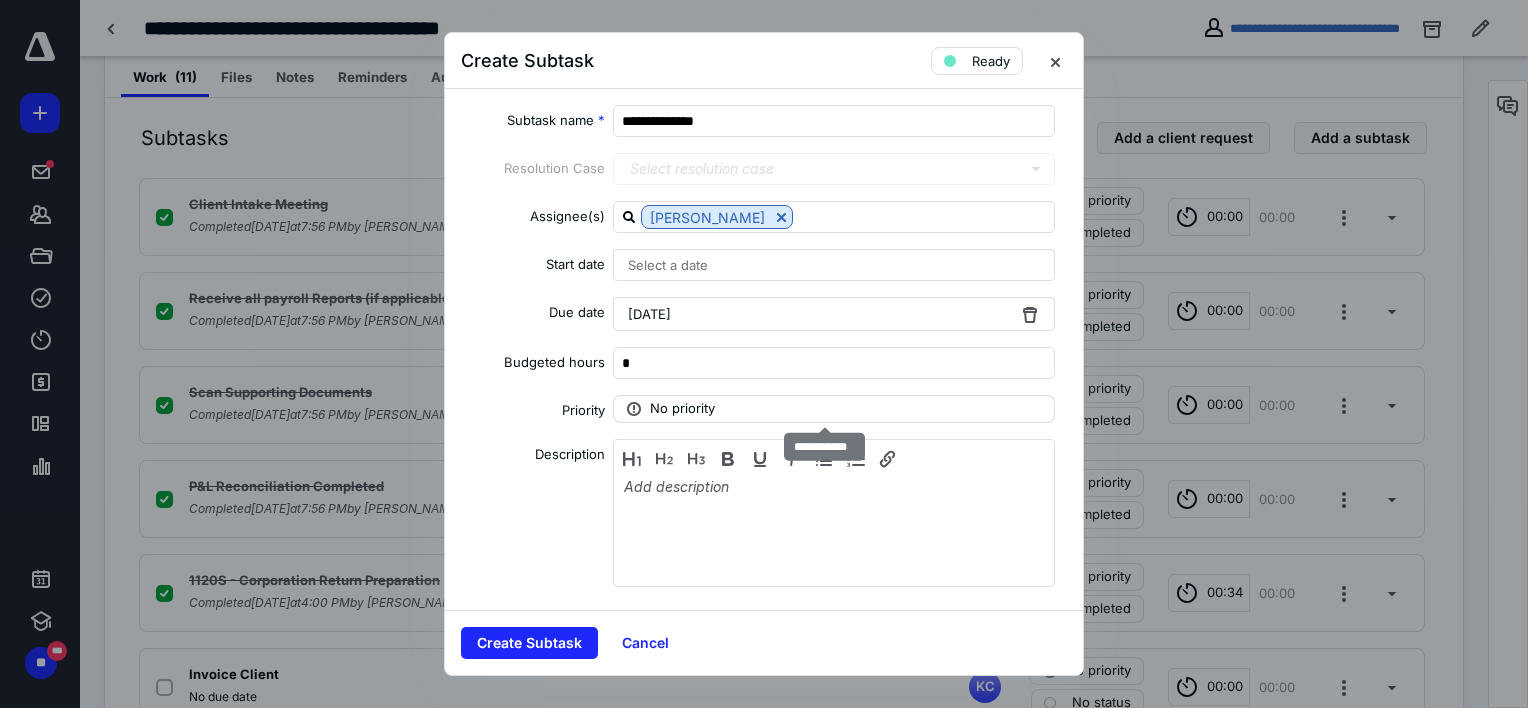 click on "No priority" at bounding box center [682, 409] 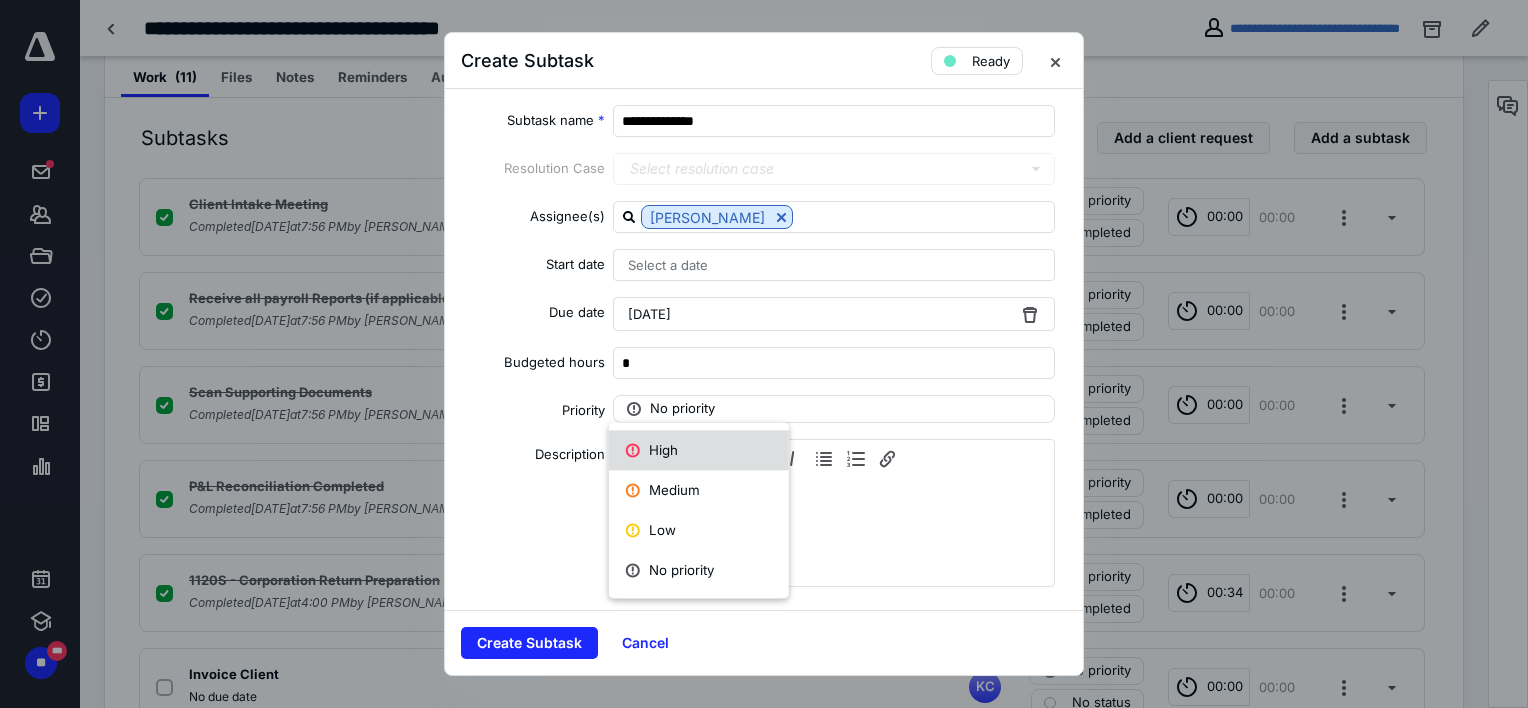 click on "High" at bounding box center (699, 450) 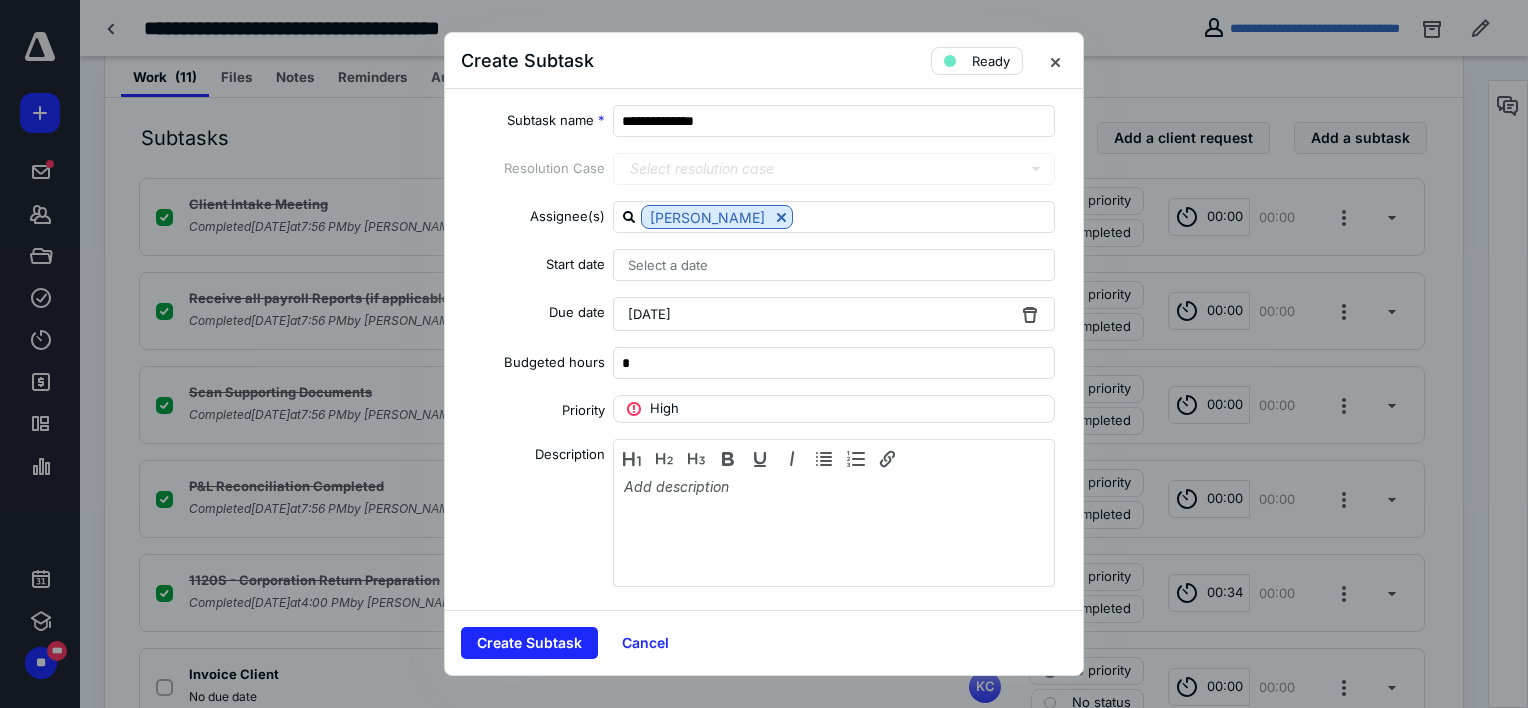 click on "Create Subtask Cancel" at bounding box center (764, 642) 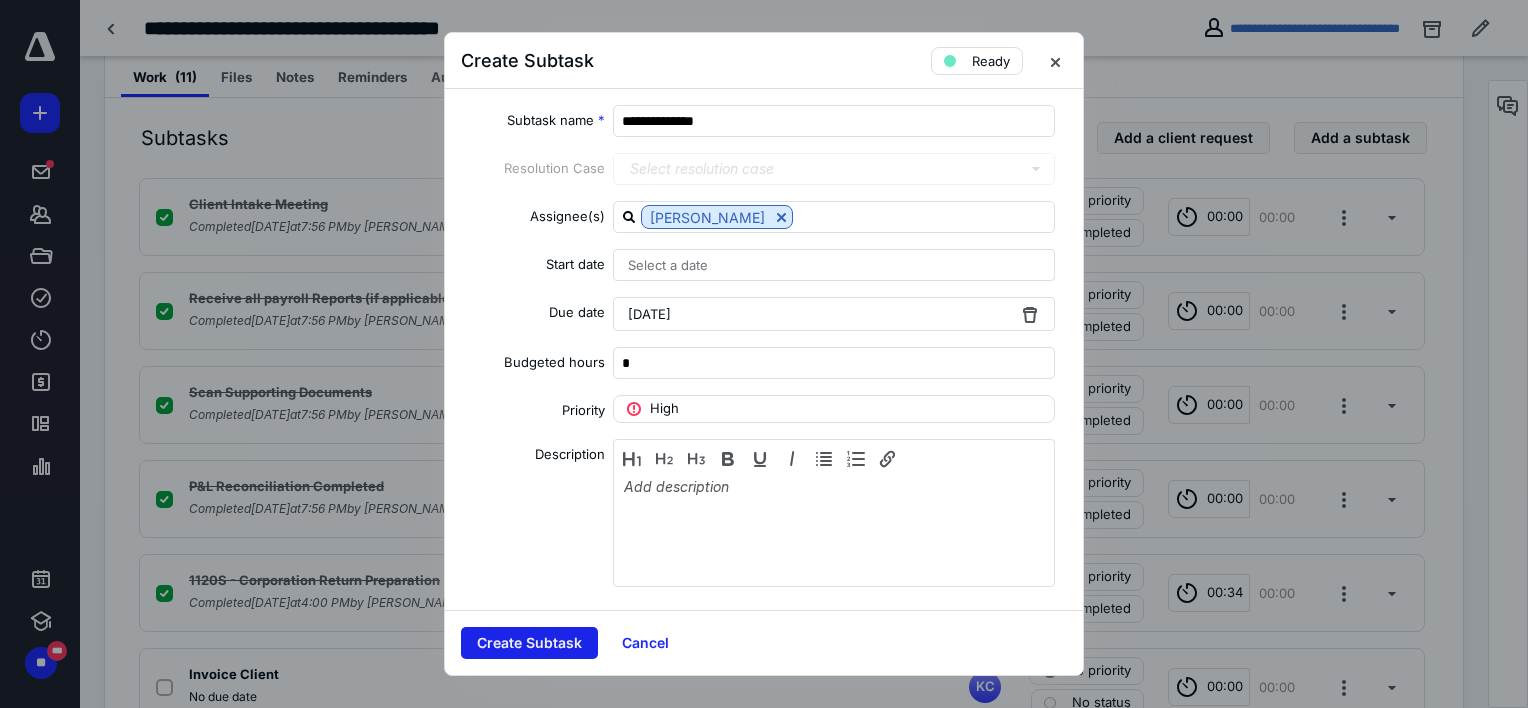 click on "Create Subtask" at bounding box center (529, 643) 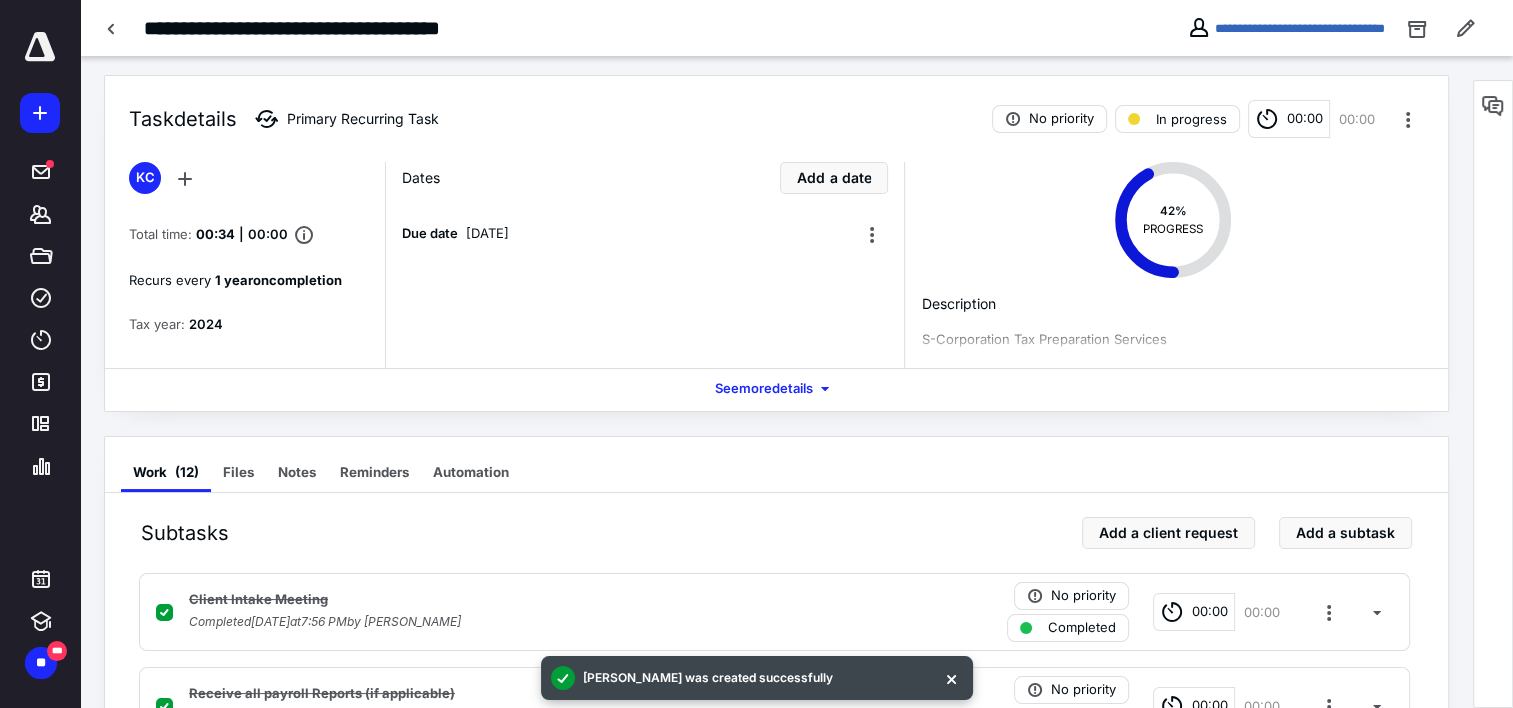 scroll, scrollTop: 0, scrollLeft: 0, axis: both 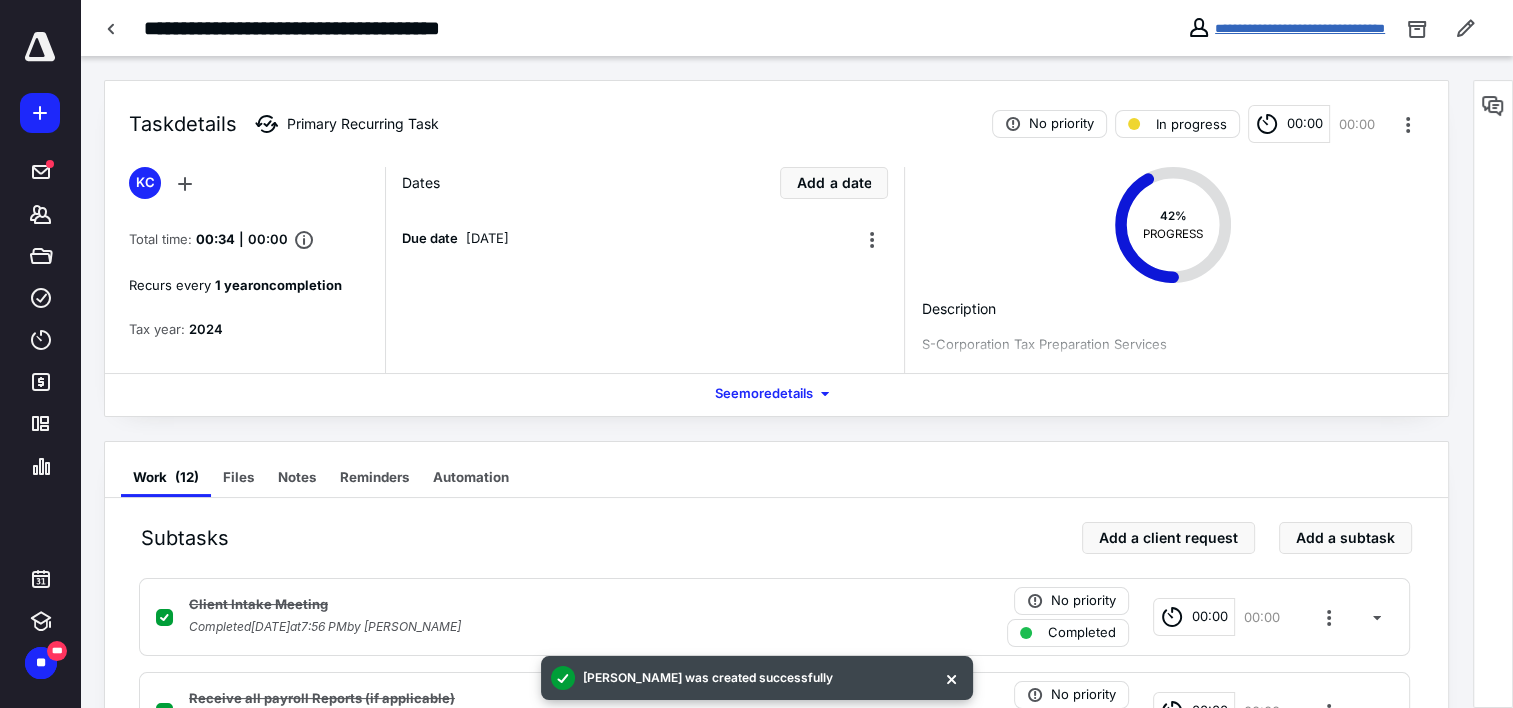 click on "**********" at bounding box center [1300, 28] 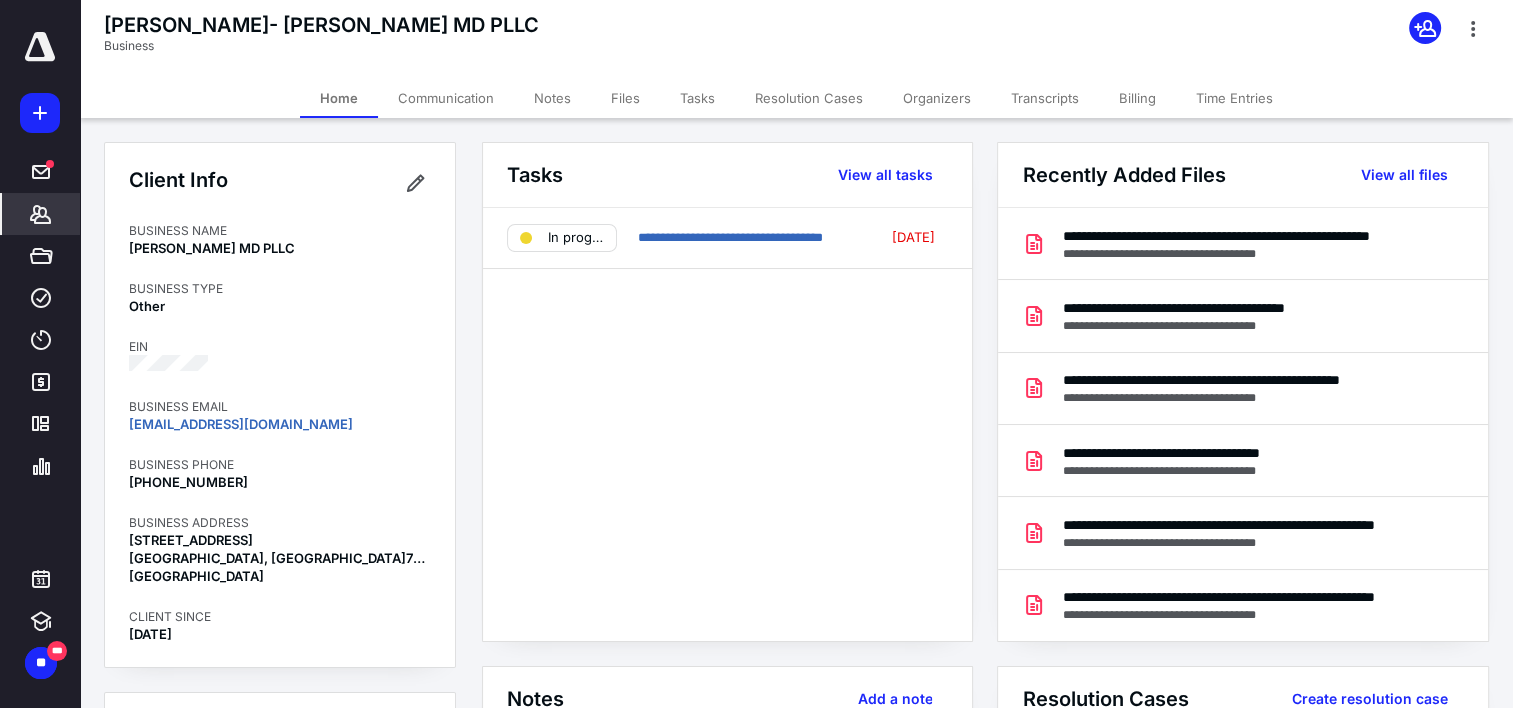 click on "Time Entries" at bounding box center [1234, 98] 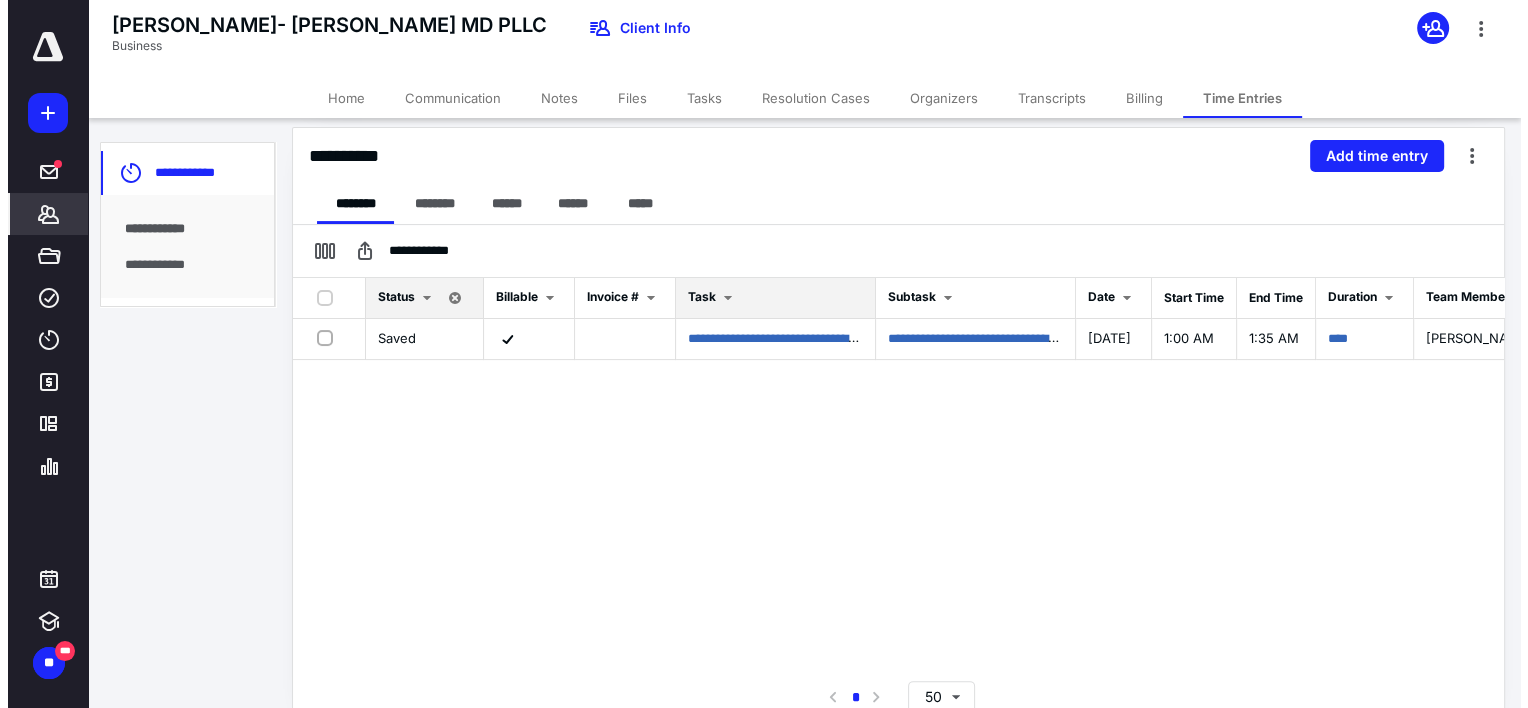 scroll, scrollTop: 444, scrollLeft: 0, axis: vertical 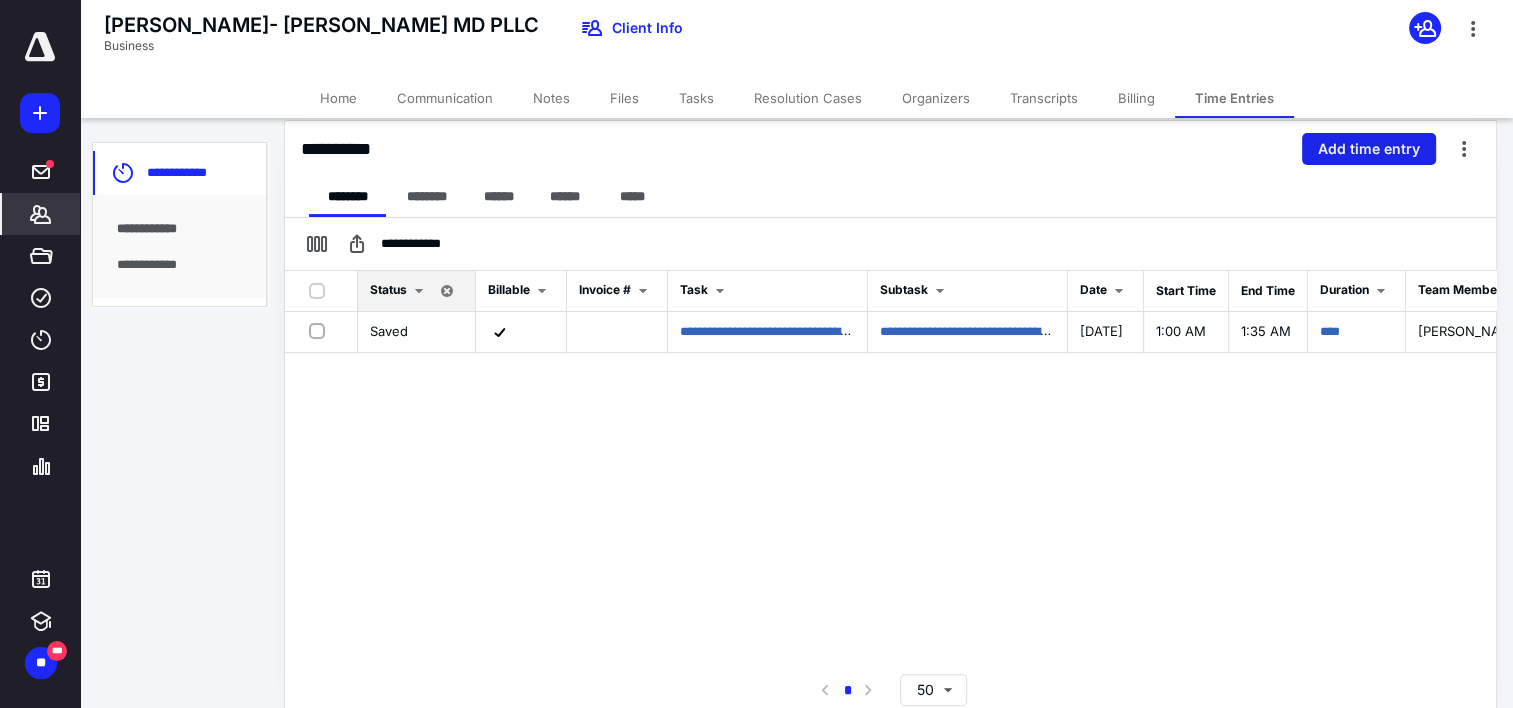click on "Add time entry" at bounding box center [1369, 149] 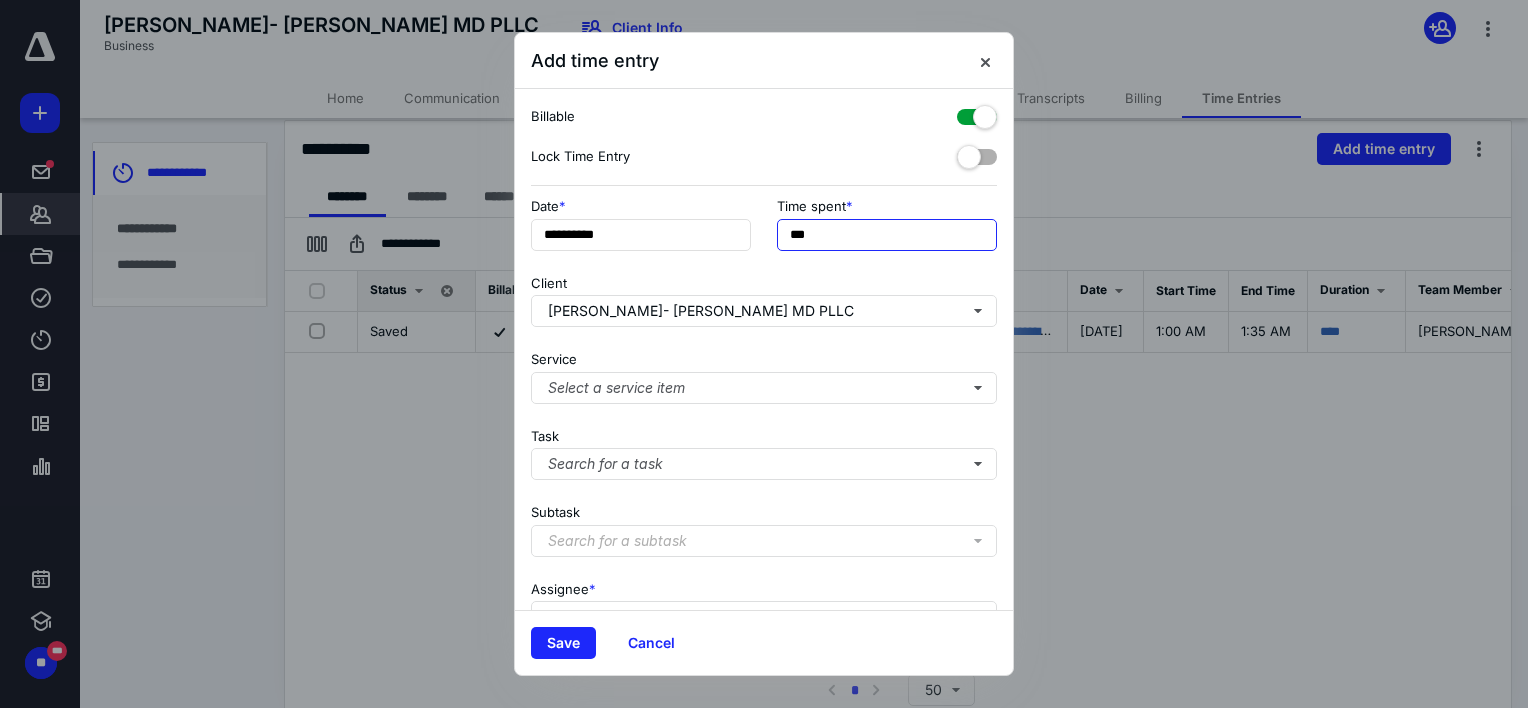 click on "***" at bounding box center (887, 235) 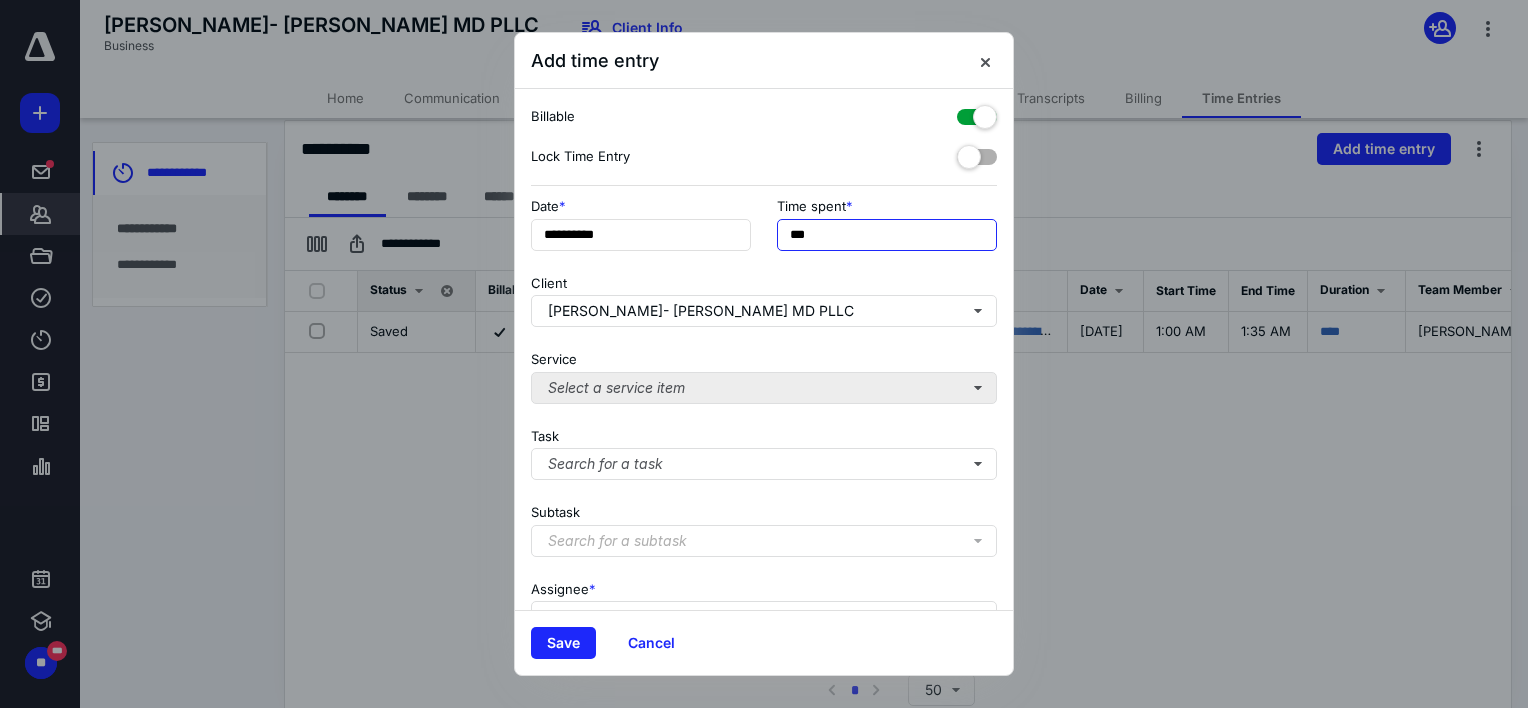 type on "***" 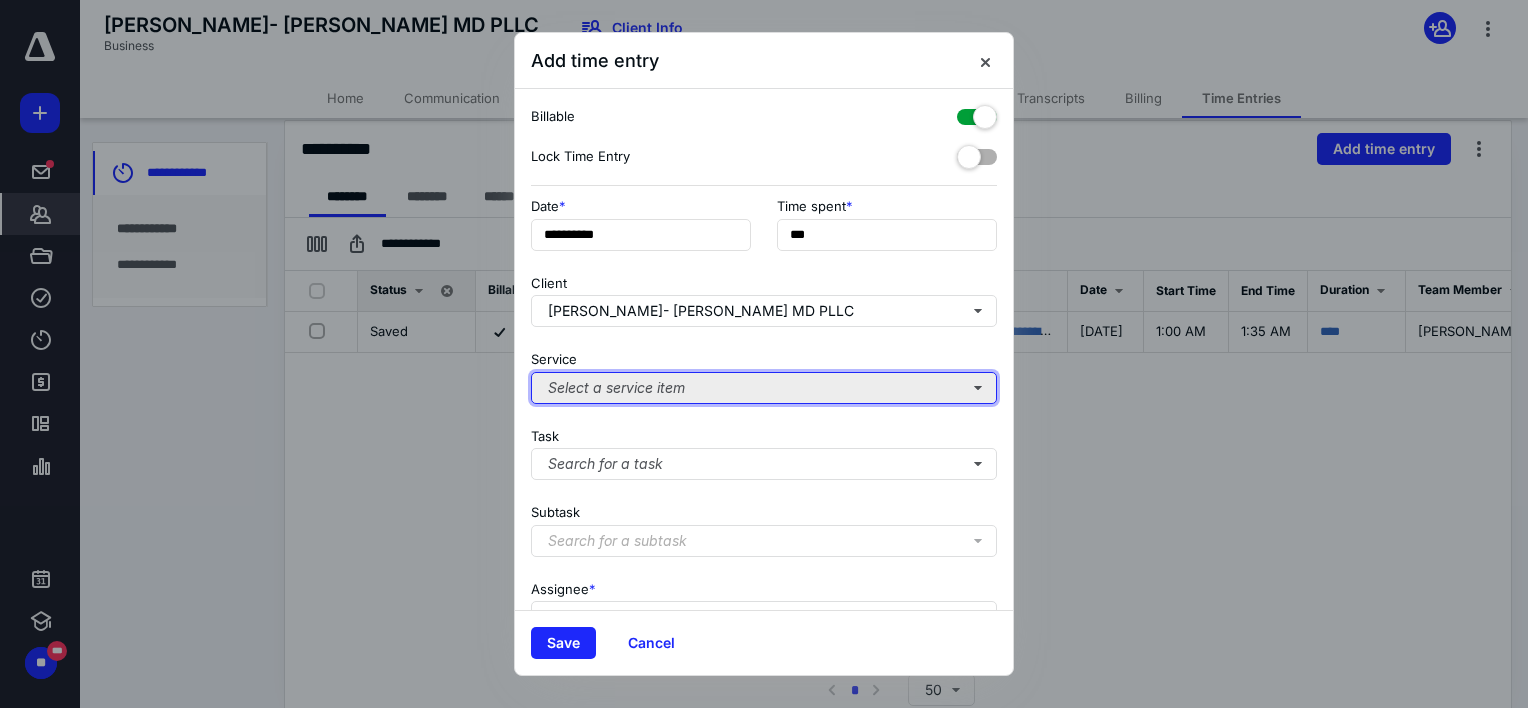 click on "Select a service item" at bounding box center [764, 388] 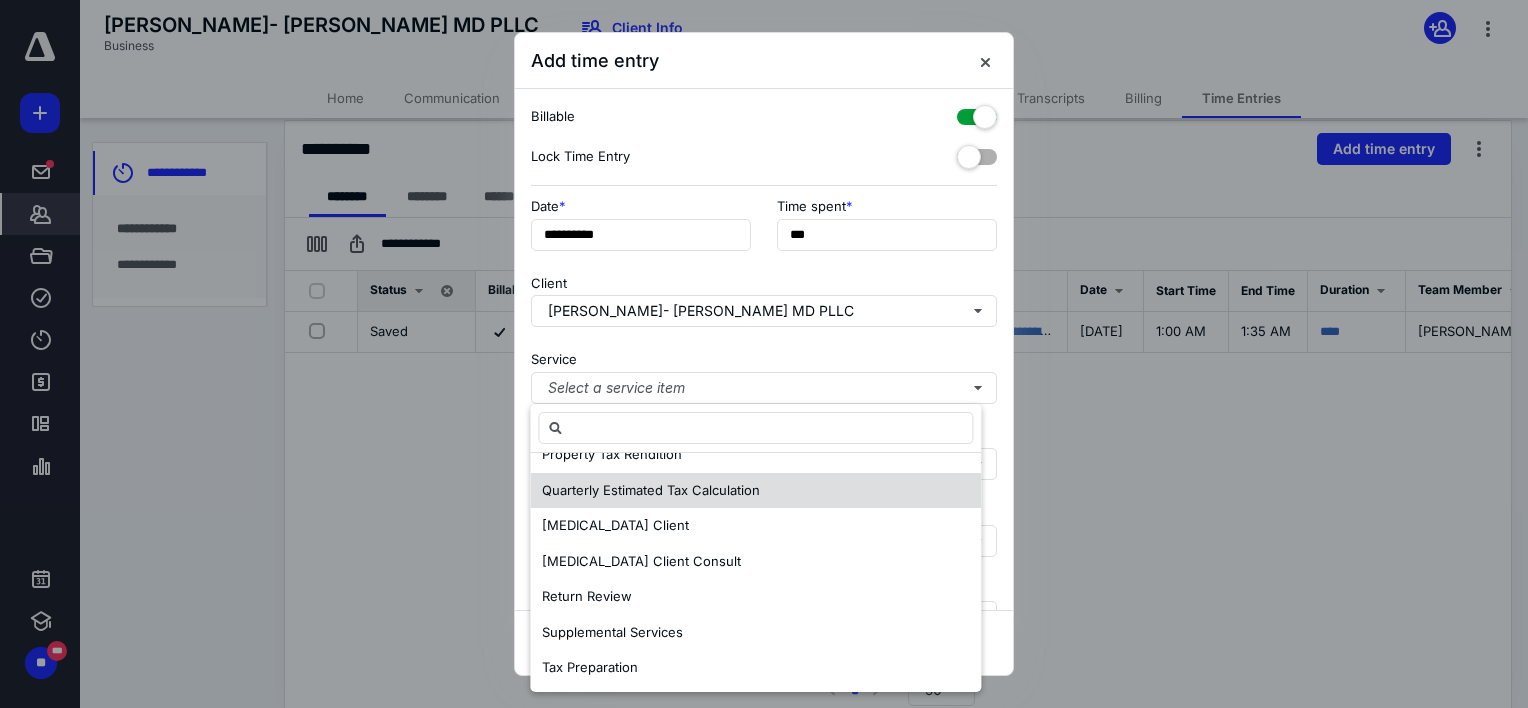 scroll, scrollTop: 593, scrollLeft: 0, axis: vertical 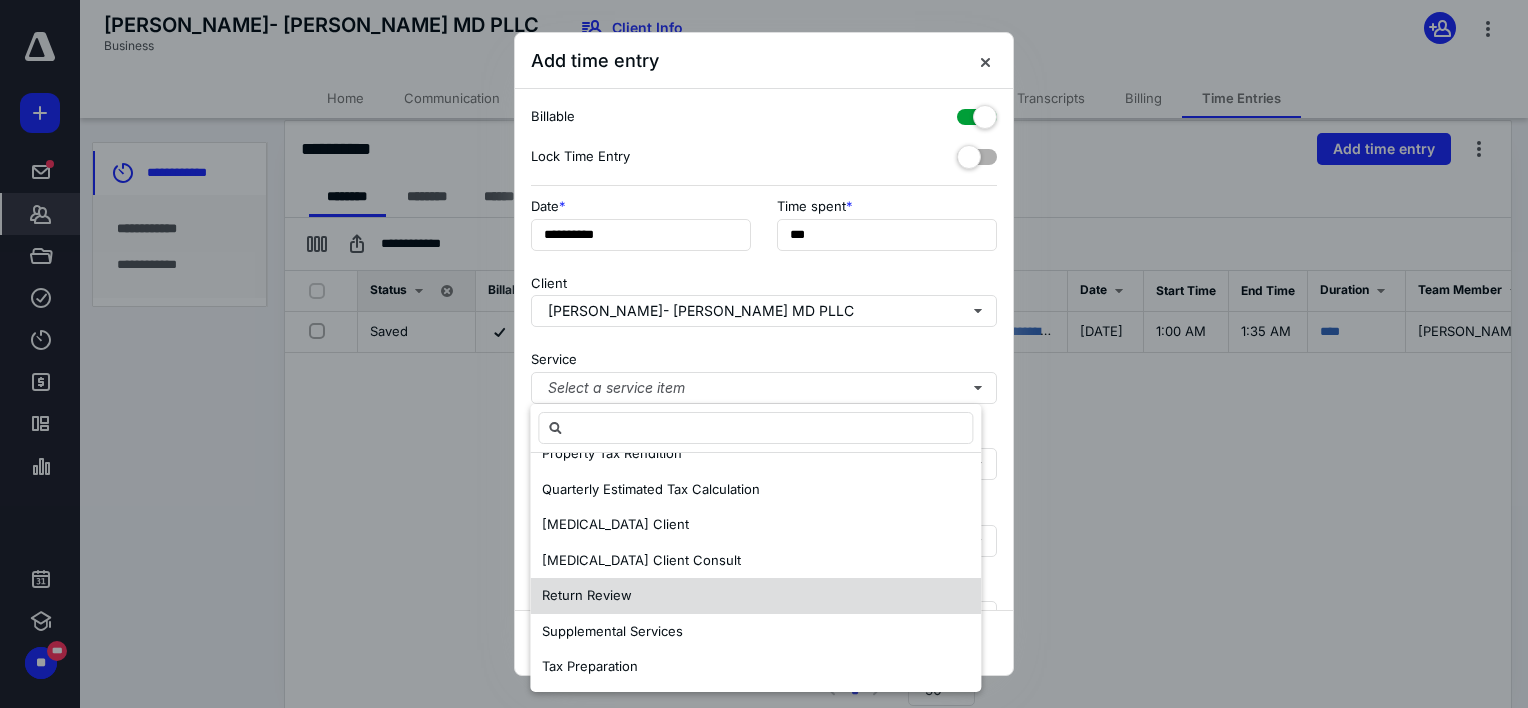 click on "Return Review" at bounding box center [587, 595] 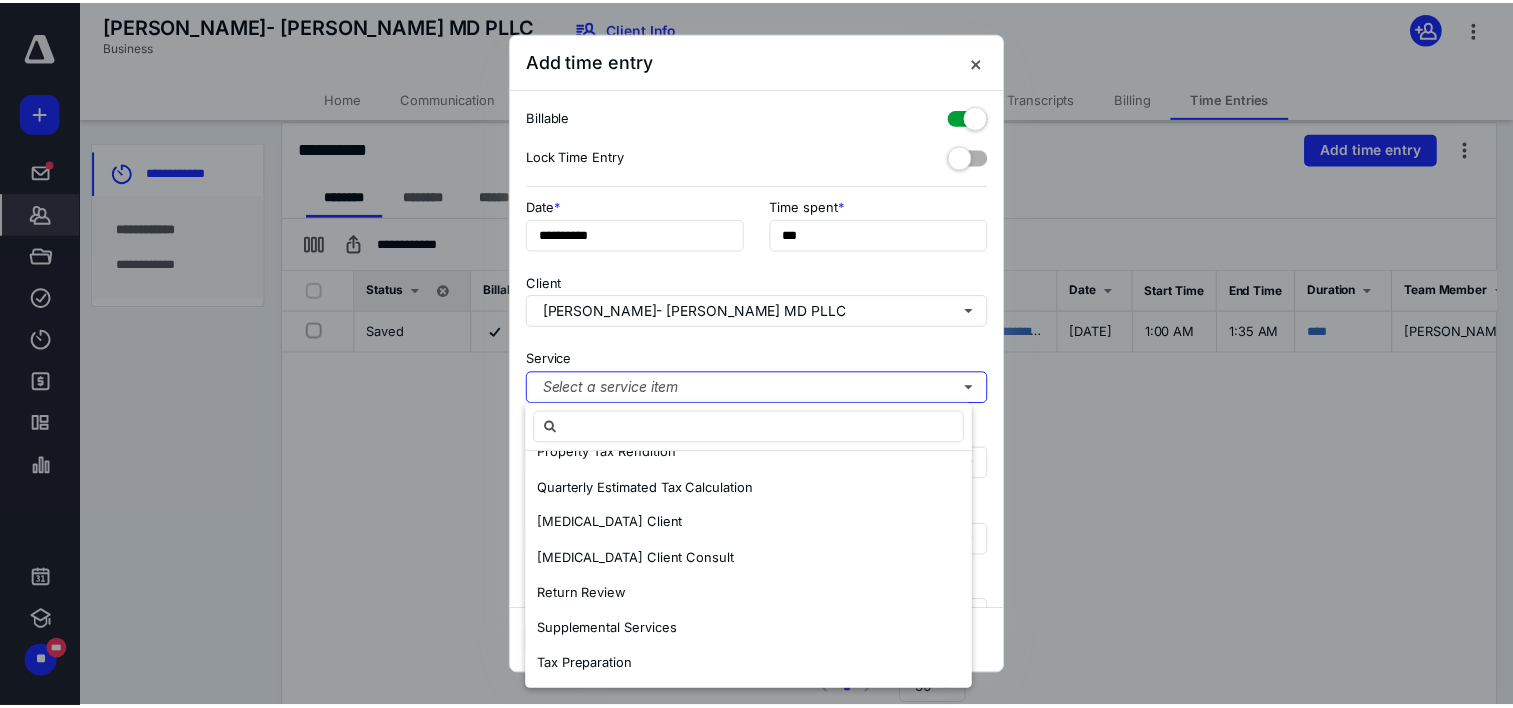 scroll, scrollTop: 0, scrollLeft: 0, axis: both 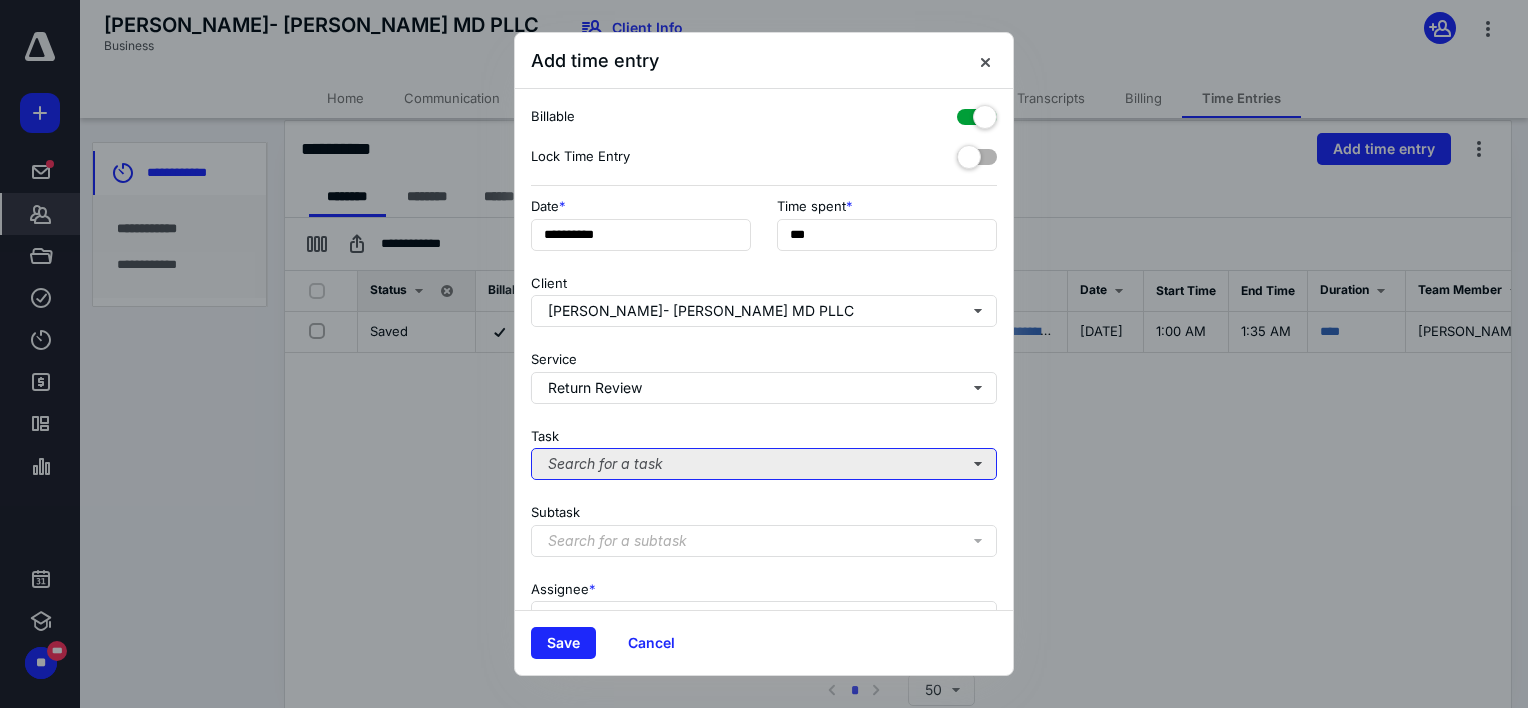 click on "Search for a task" at bounding box center (764, 464) 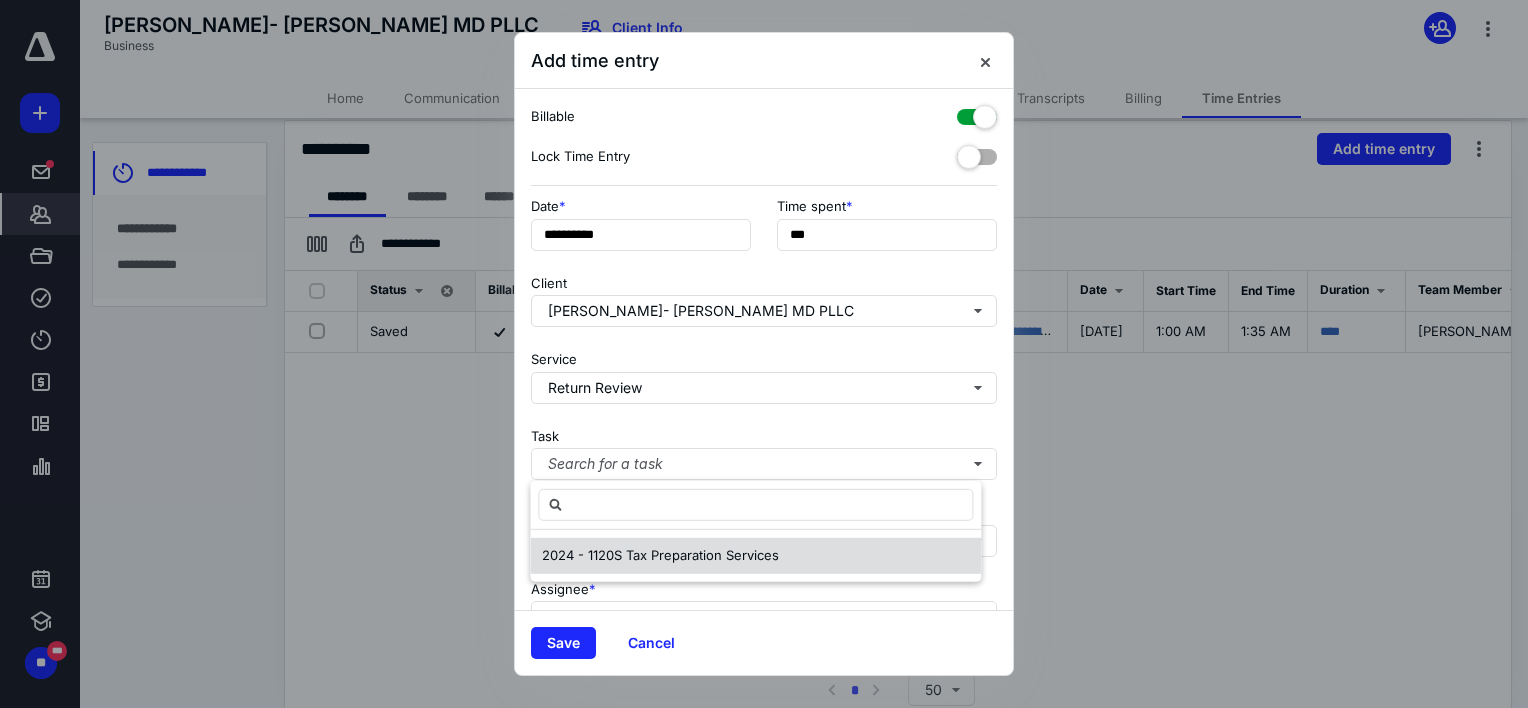 click on "2024 - 1120S Tax Preparation Services" at bounding box center [660, 556] 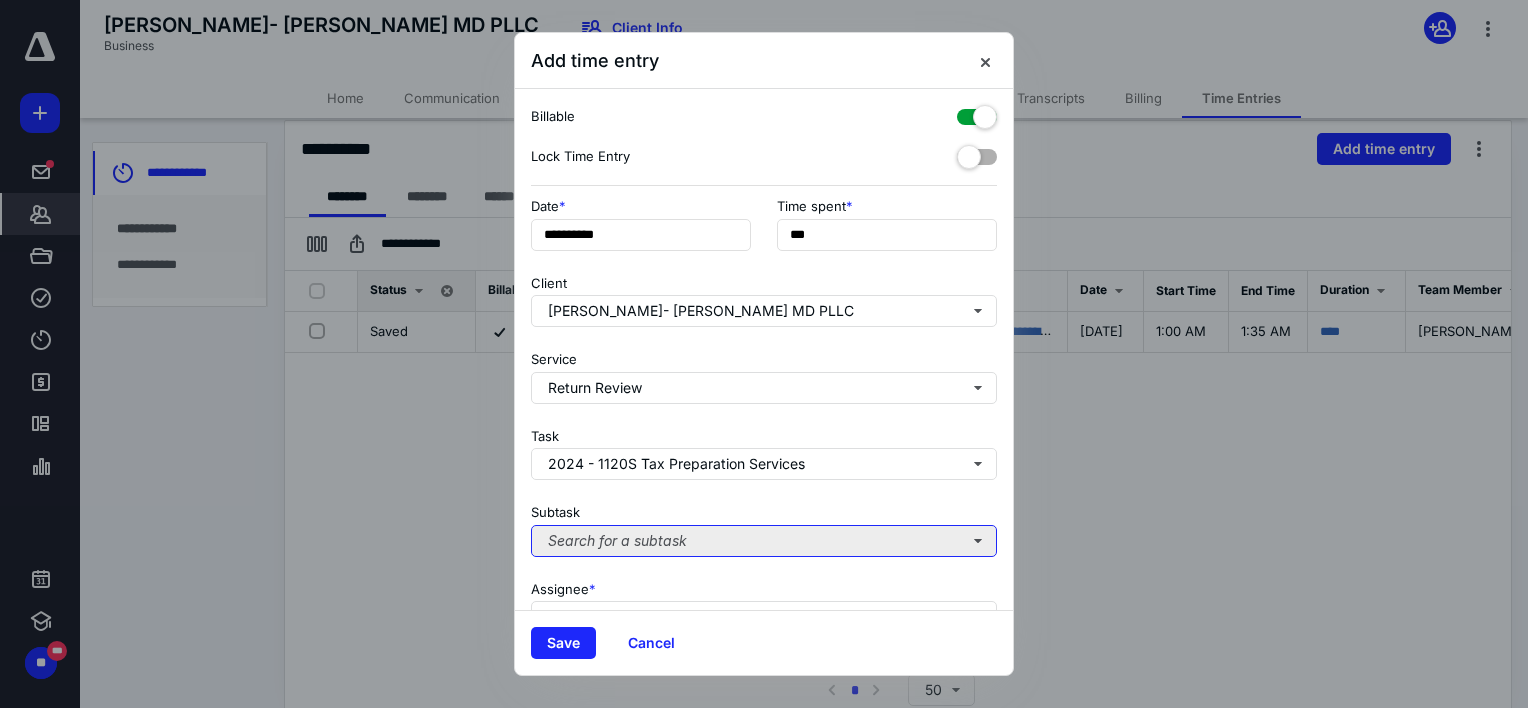 click on "Search for a subtask" at bounding box center [764, 541] 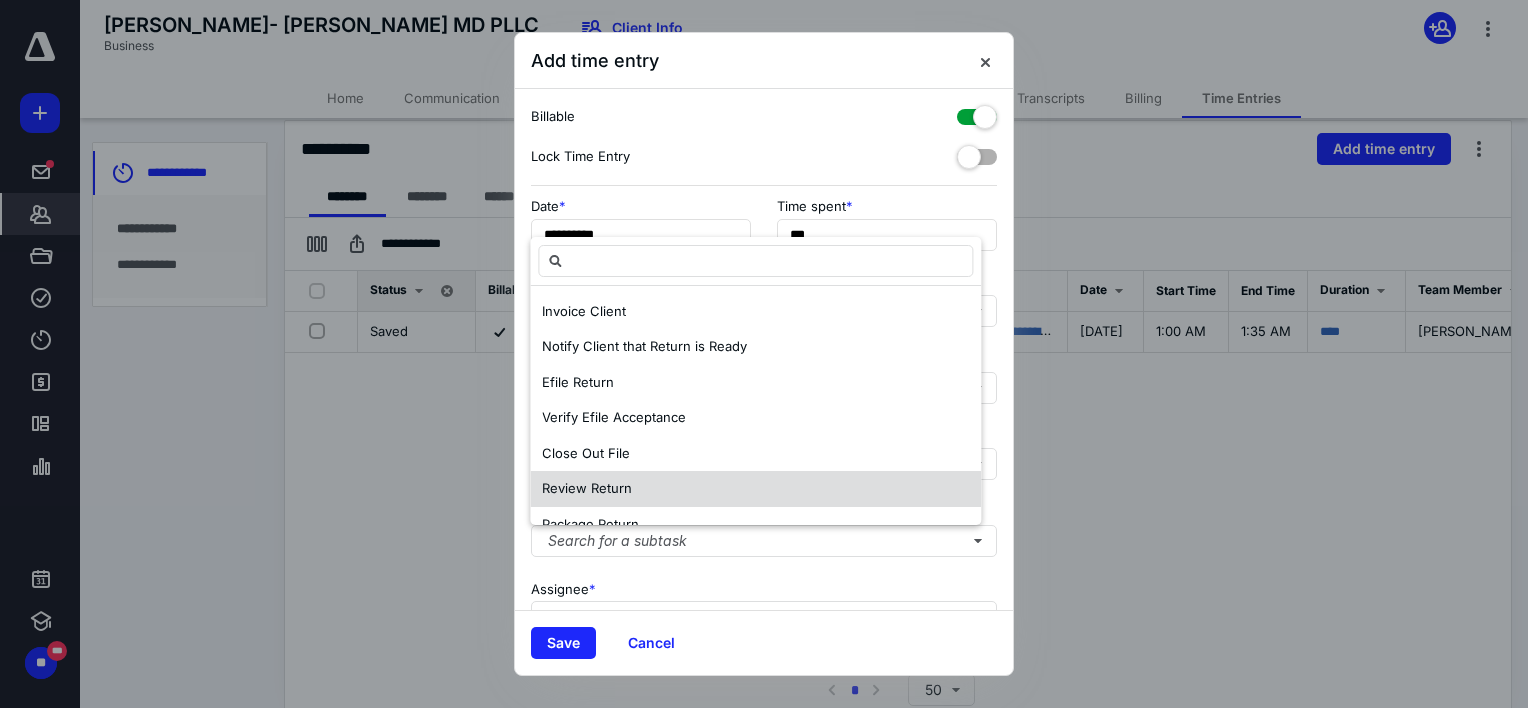 click on "Review Return" at bounding box center (587, 488) 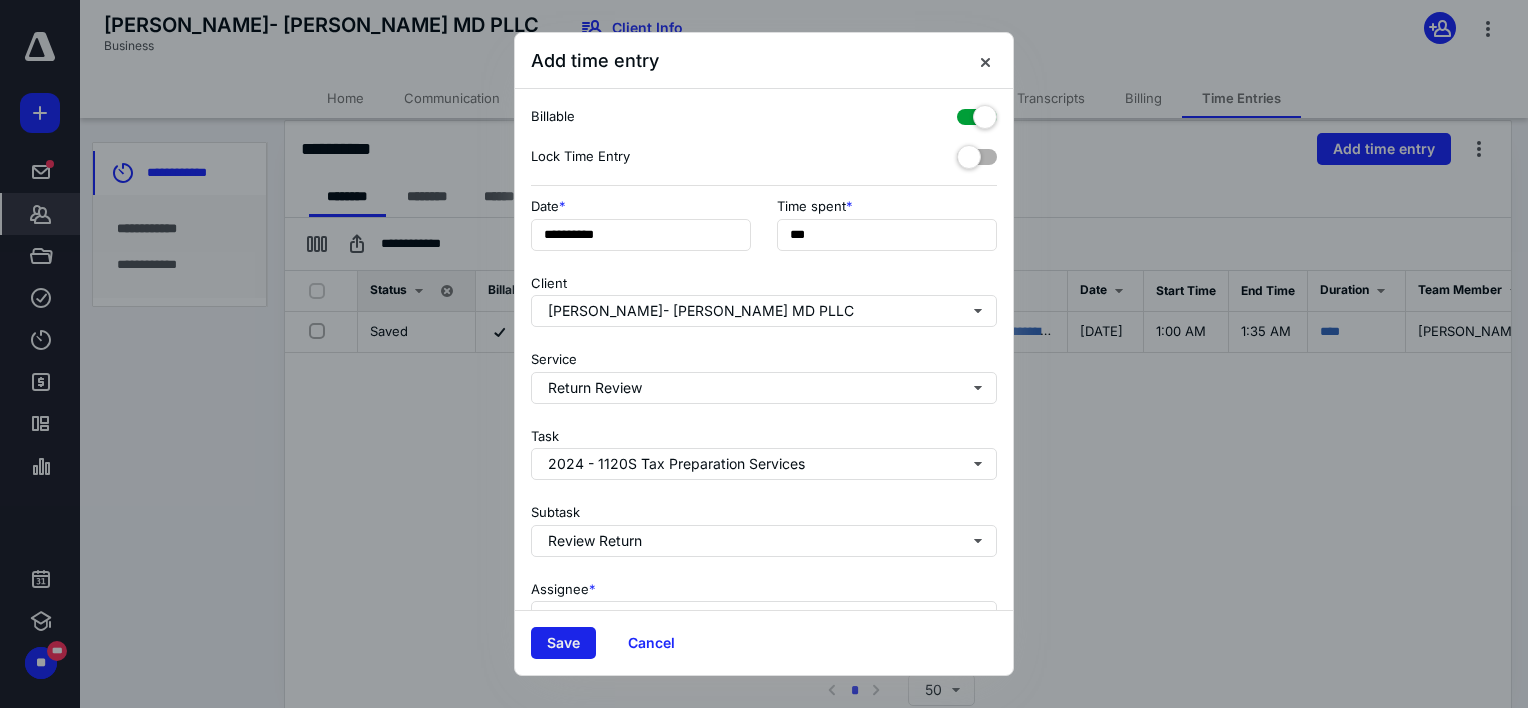 click on "Save" at bounding box center (563, 643) 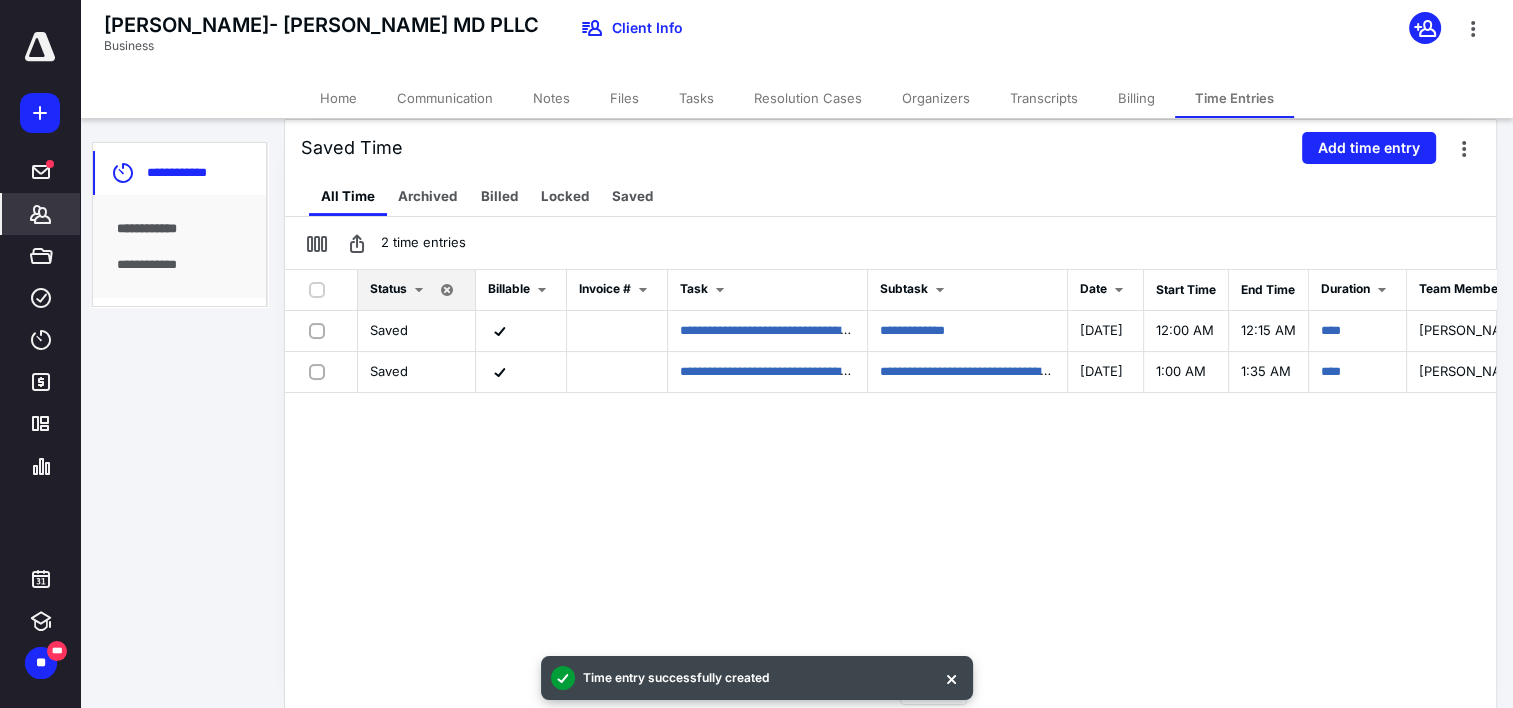 click on "Billing" at bounding box center (1136, 98) 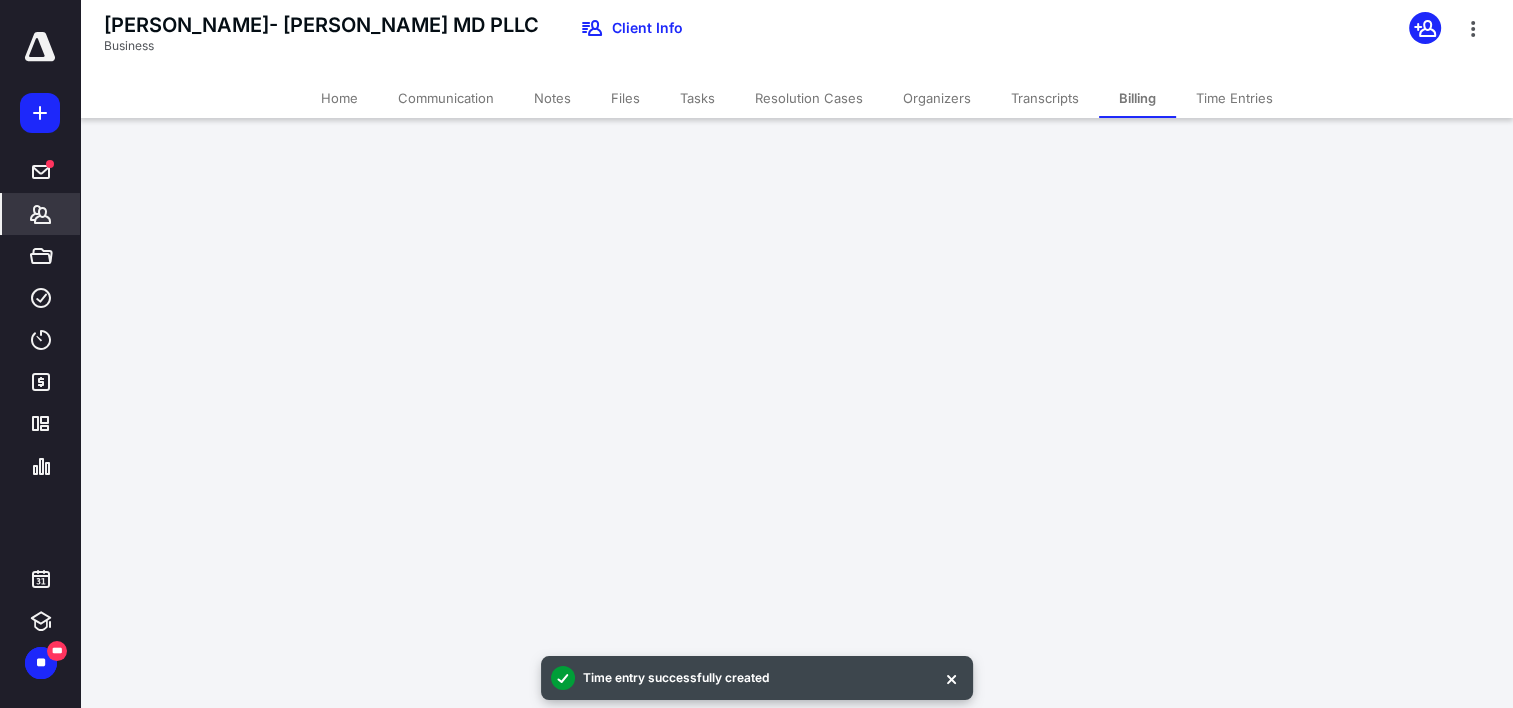 scroll, scrollTop: 0, scrollLeft: 0, axis: both 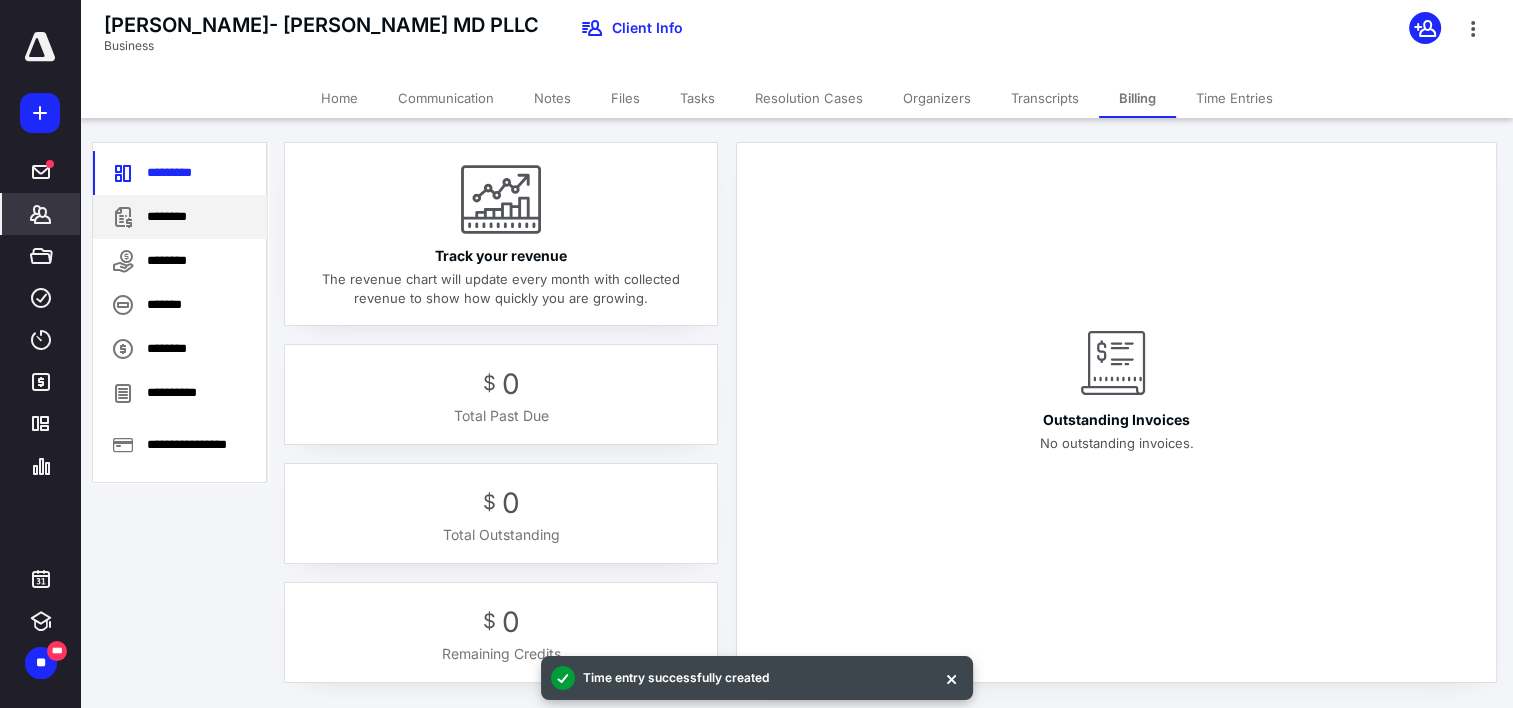 click on "********" at bounding box center [180, 217] 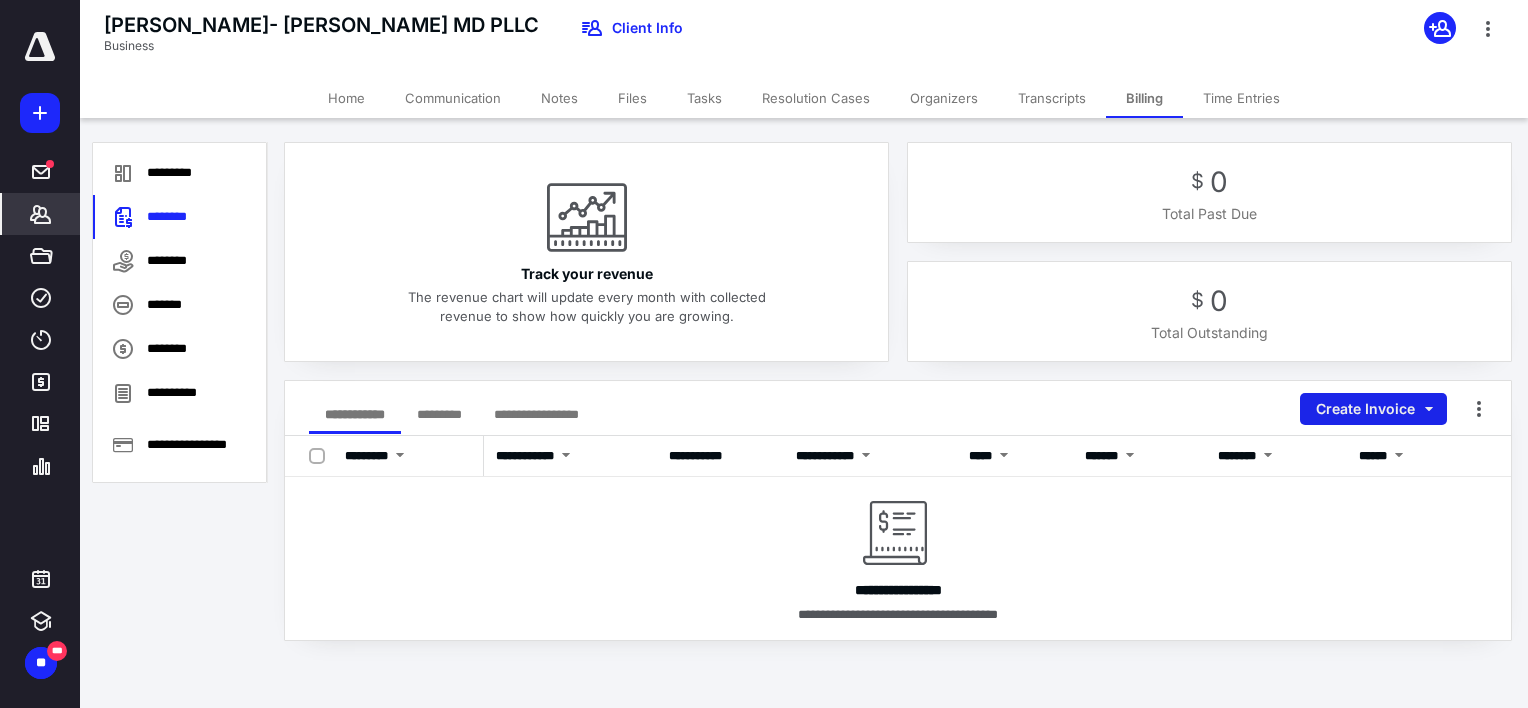 click on "Create Invoice" at bounding box center (1373, 409) 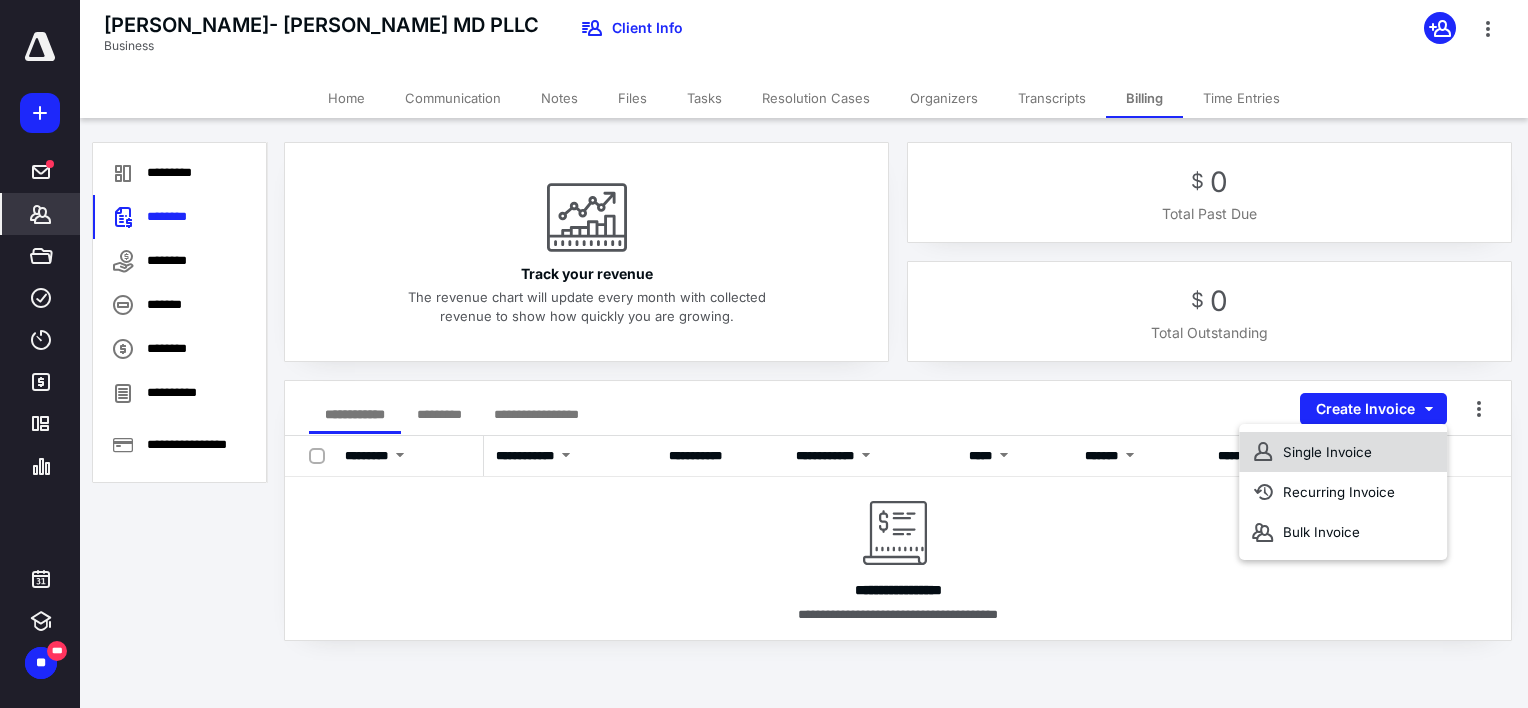 click on "Single Invoice" at bounding box center (1343, 452) 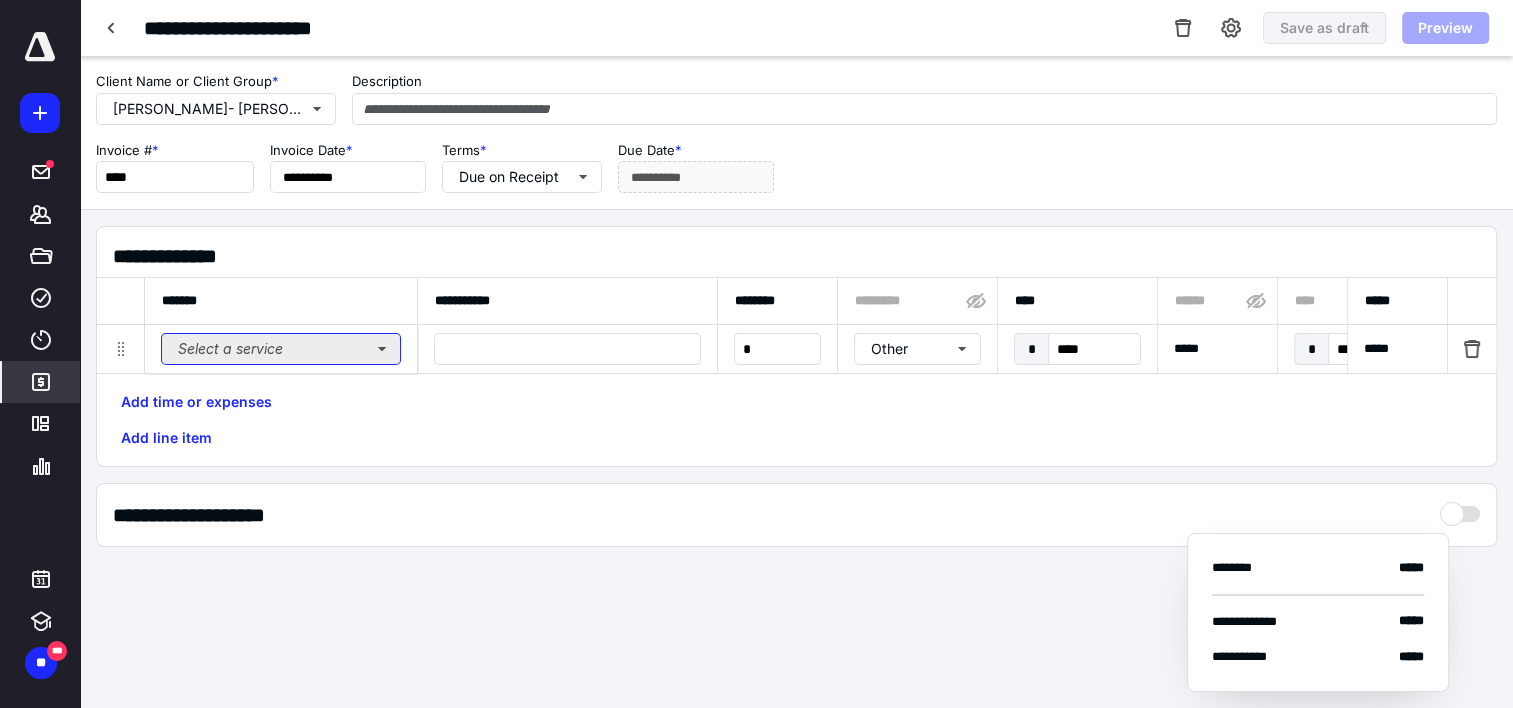 click on "Select a service" at bounding box center [281, 349] 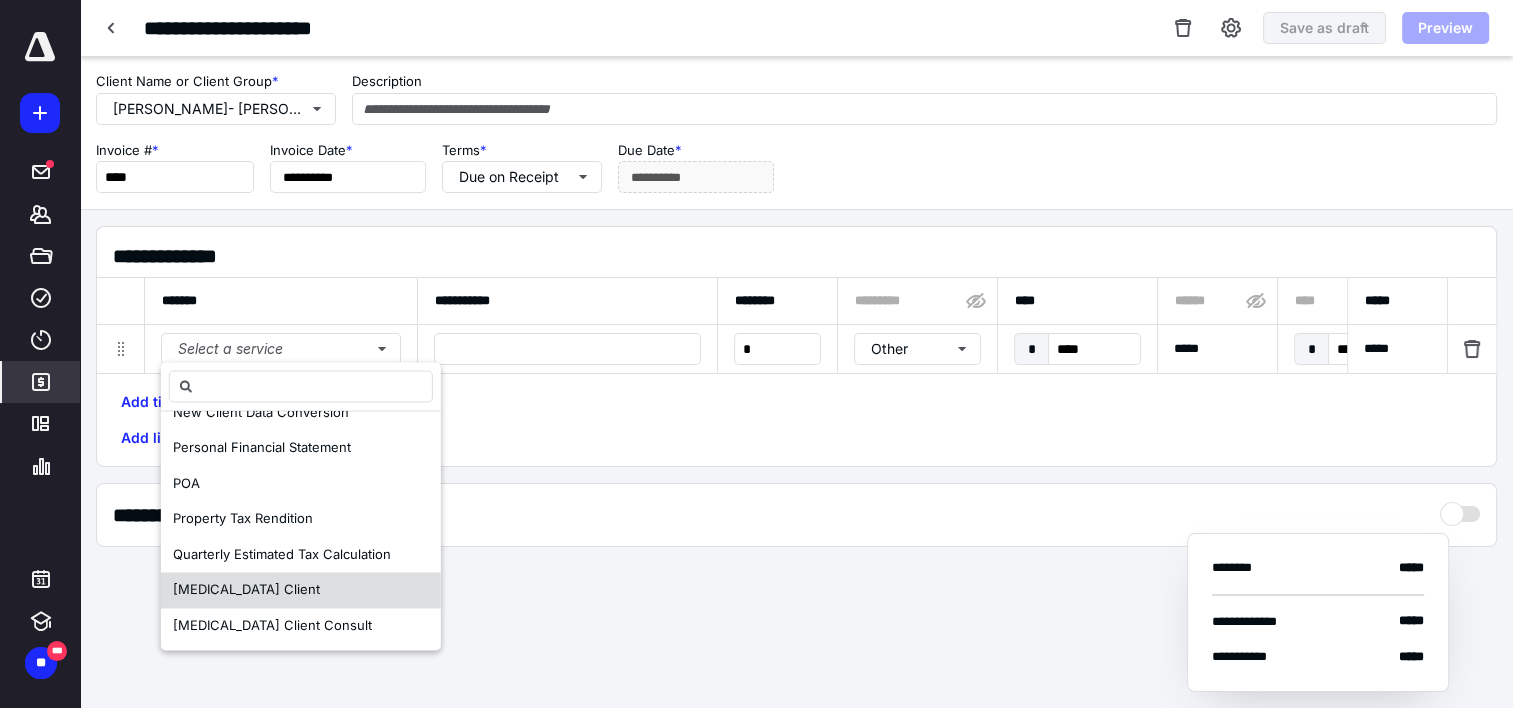 scroll, scrollTop: 593, scrollLeft: 0, axis: vertical 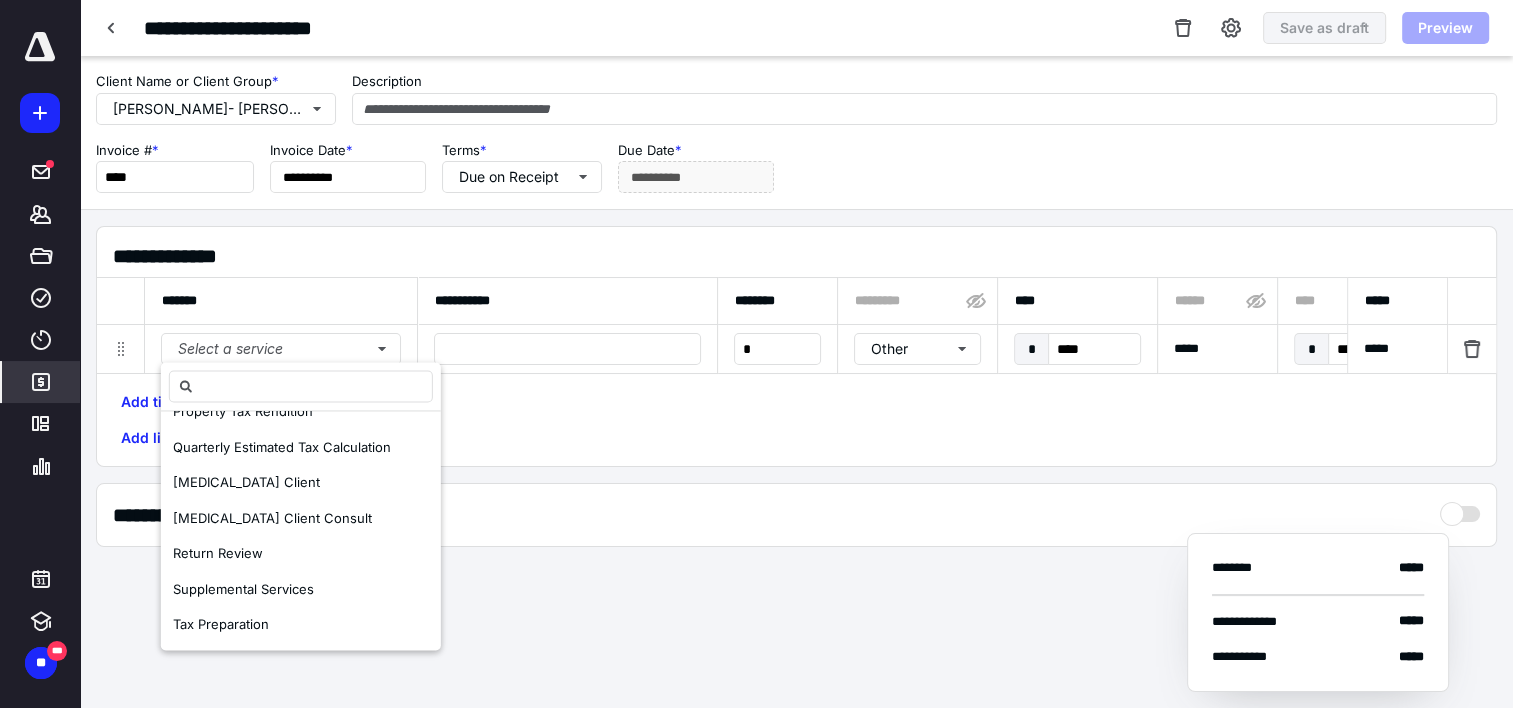 drag, startPoint x: 236, startPoint y: 625, endPoint x: 319, endPoint y: 576, distance: 96.38464 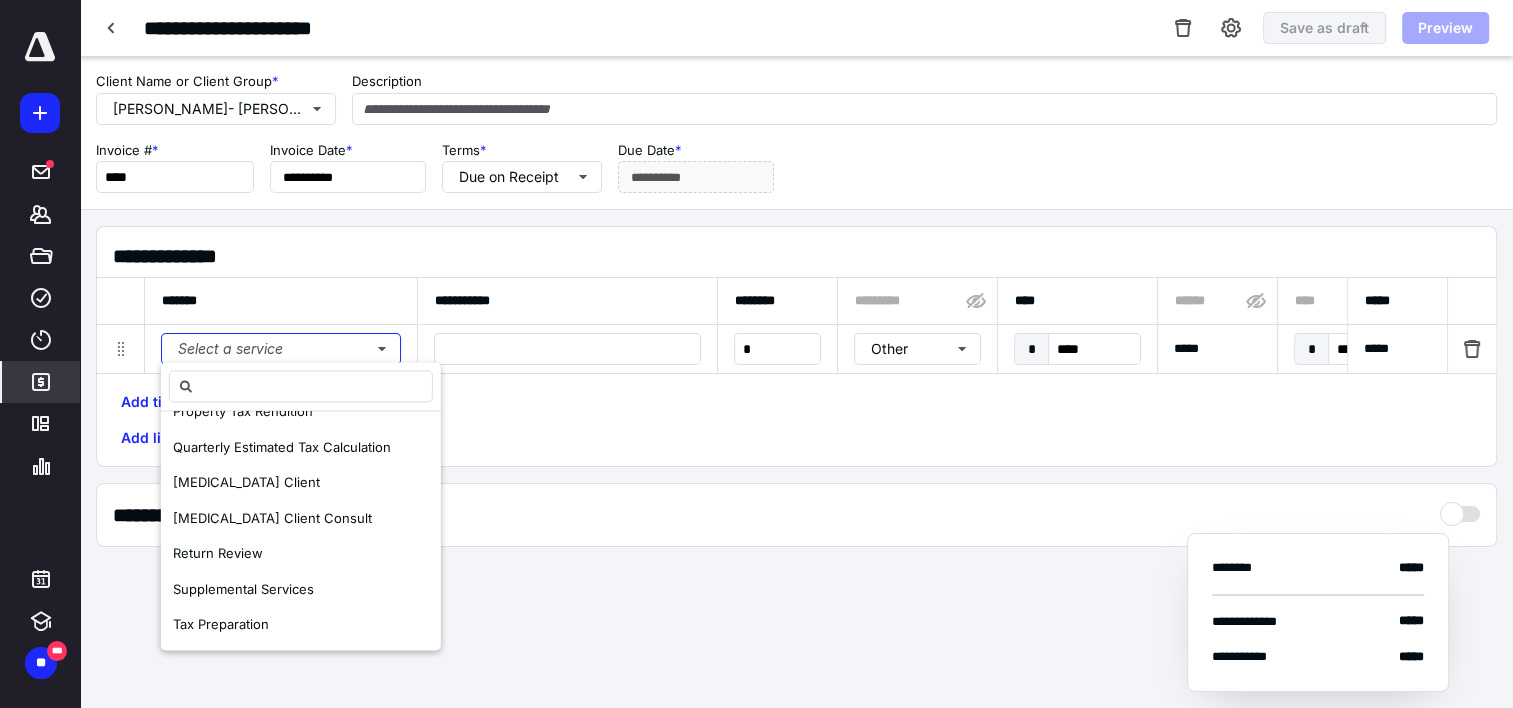 scroll, scrollTop: 0, scrollLeft: 0, axis: both 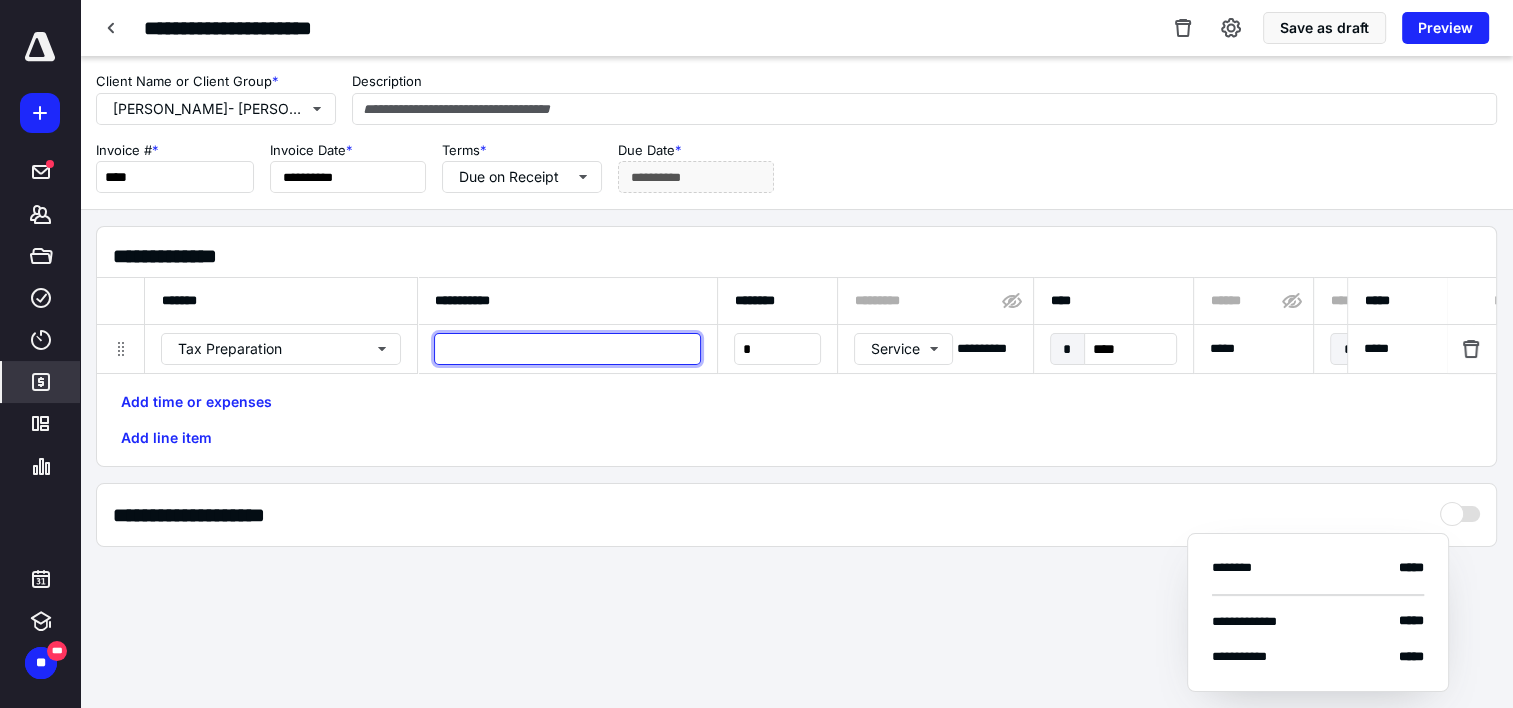 click at bounding box center (567, 349) 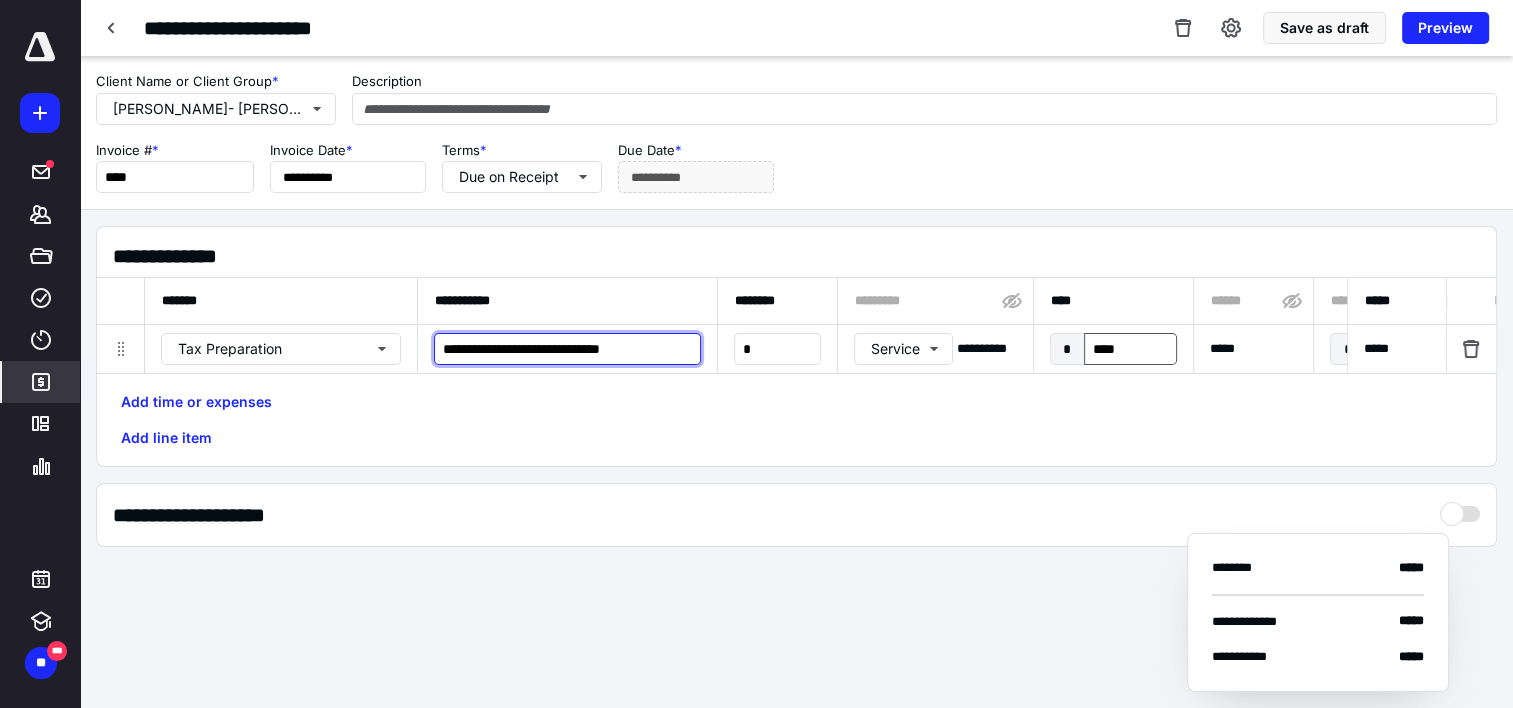 type on "**********" 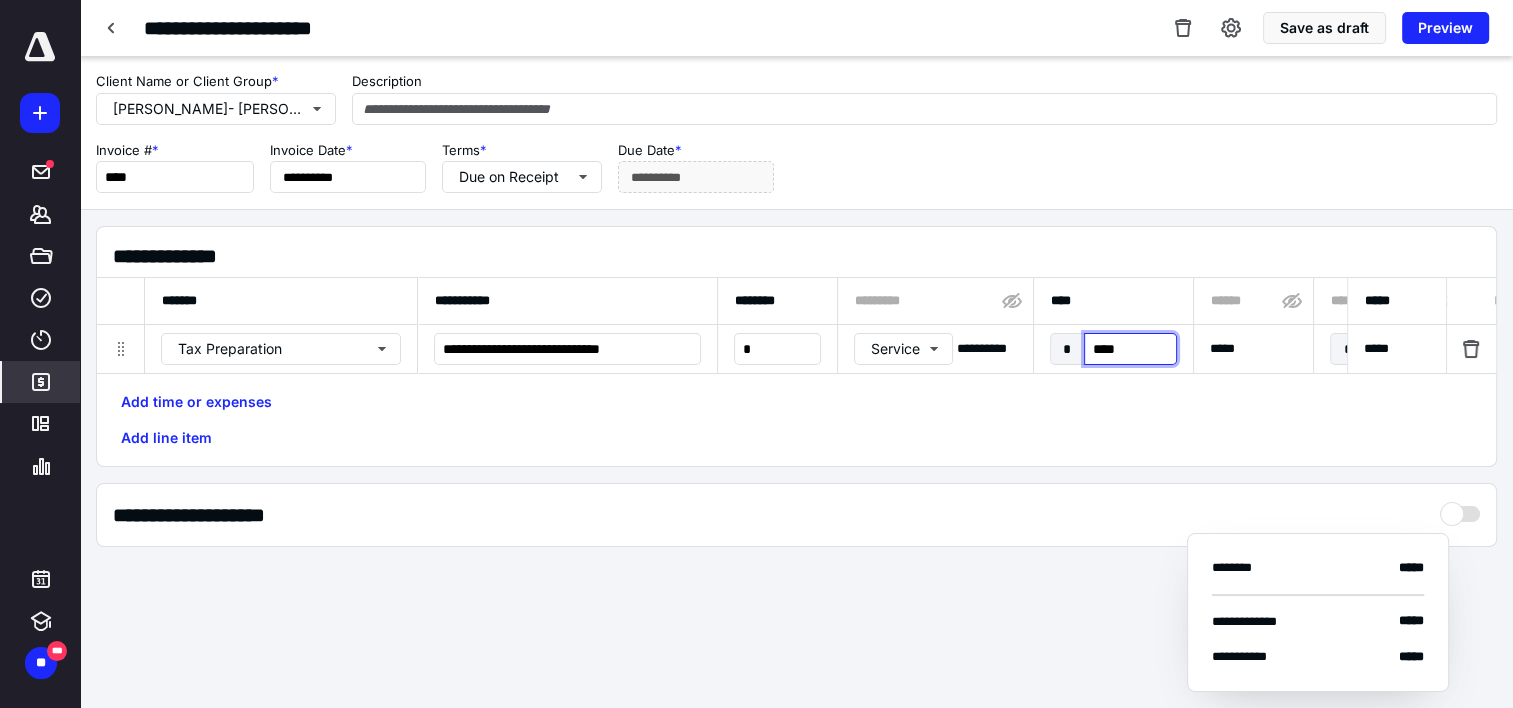 click on "****" at bounding box center (1130, 349) 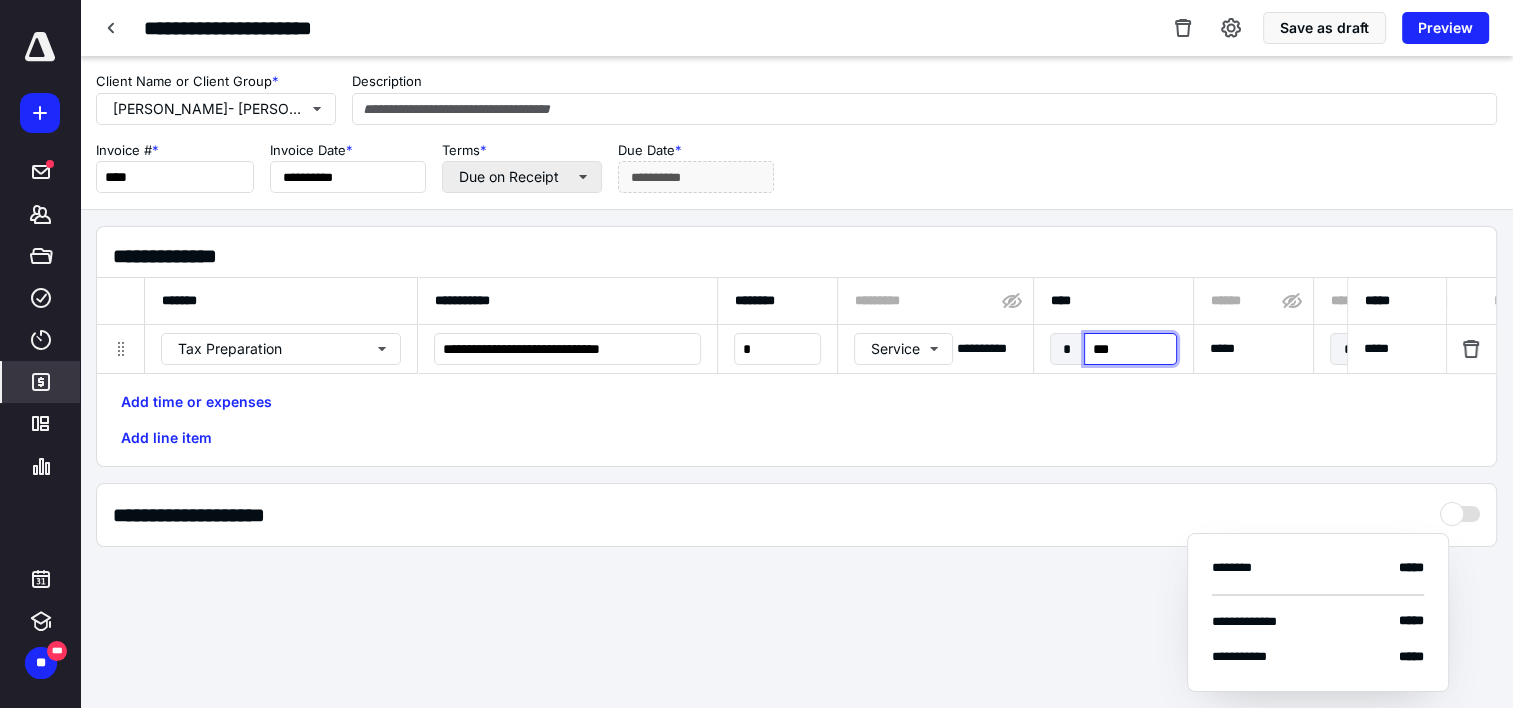 type on "****" 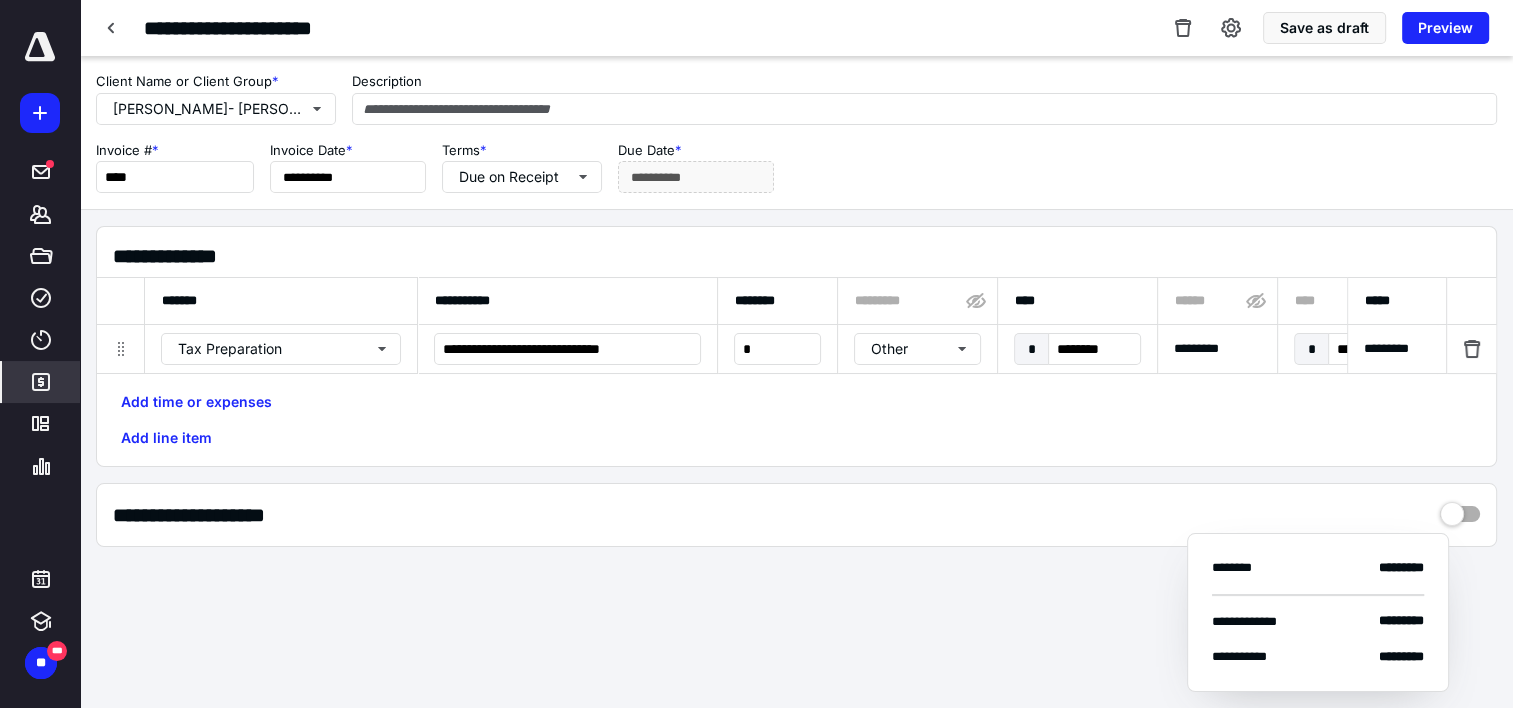click on "**********" at bounding box center [796, 167] 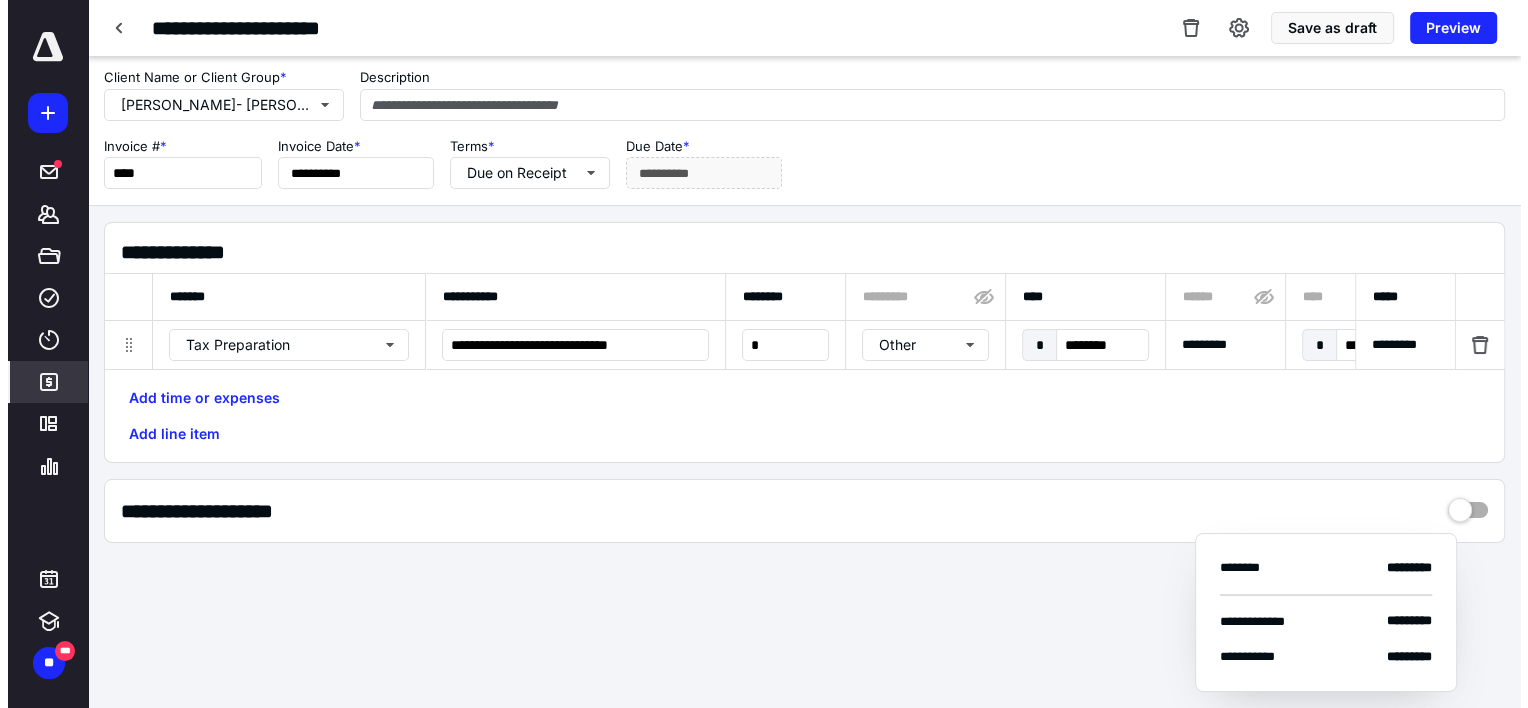 scroll, scrollTop: 0, scrollLeft: 0, axis: both 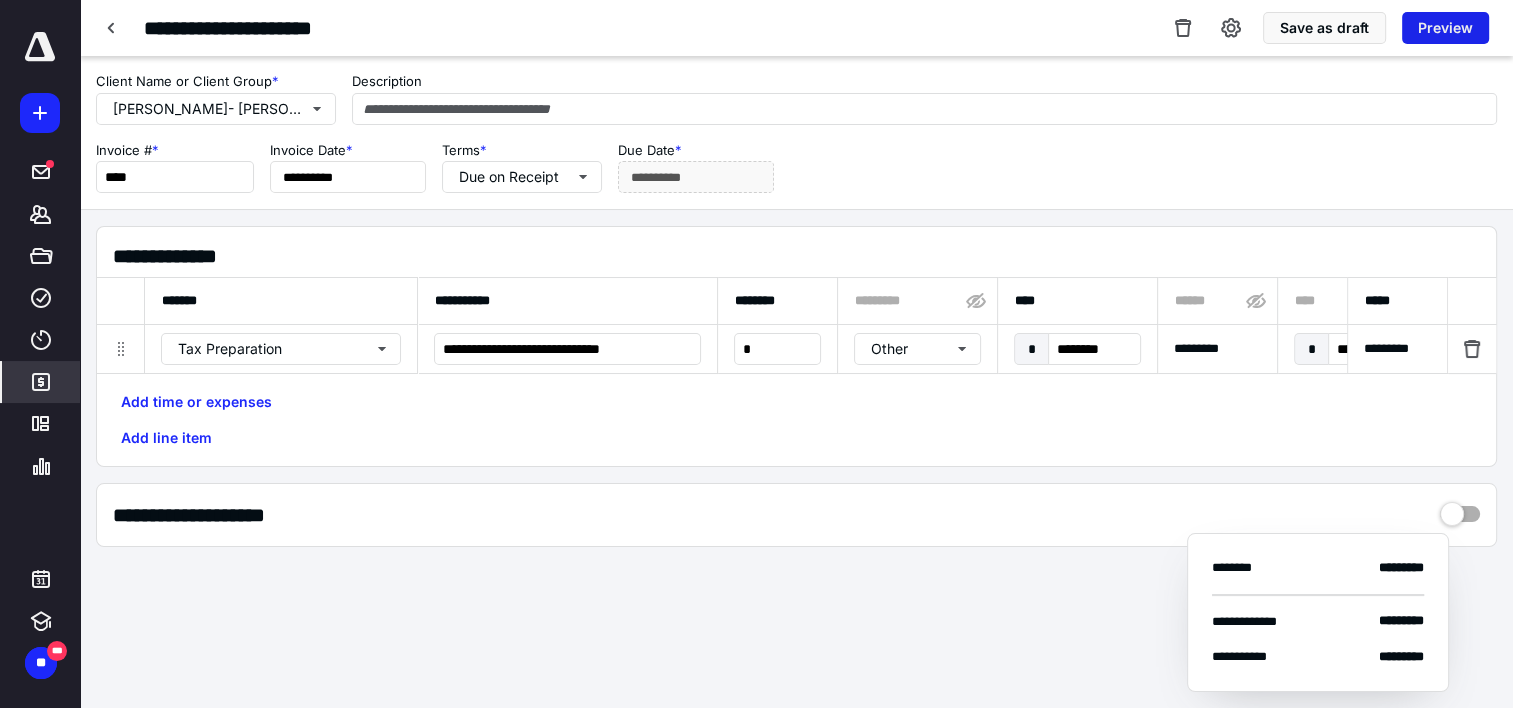click on "Preview" at bounding box center [1445, 28] 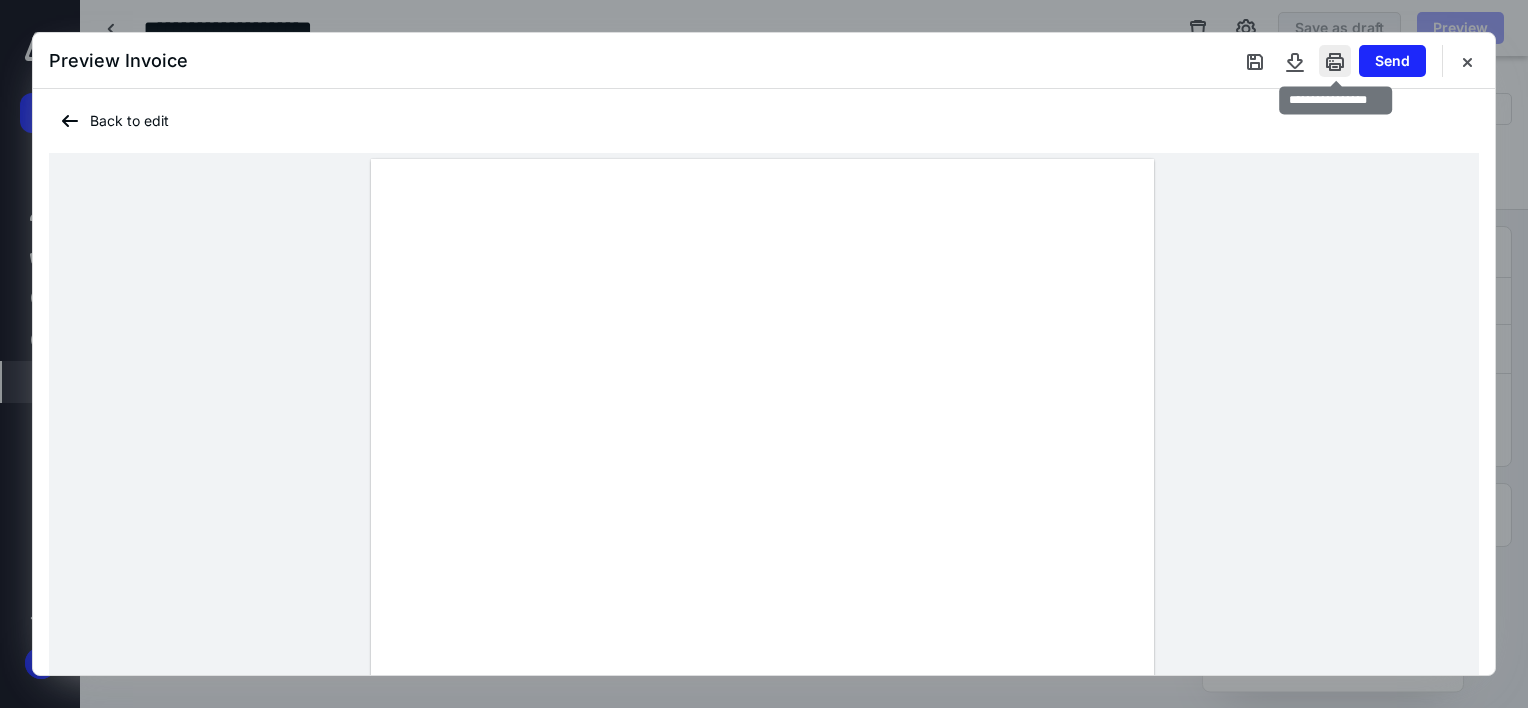 click at bounding box center (1335, 61) 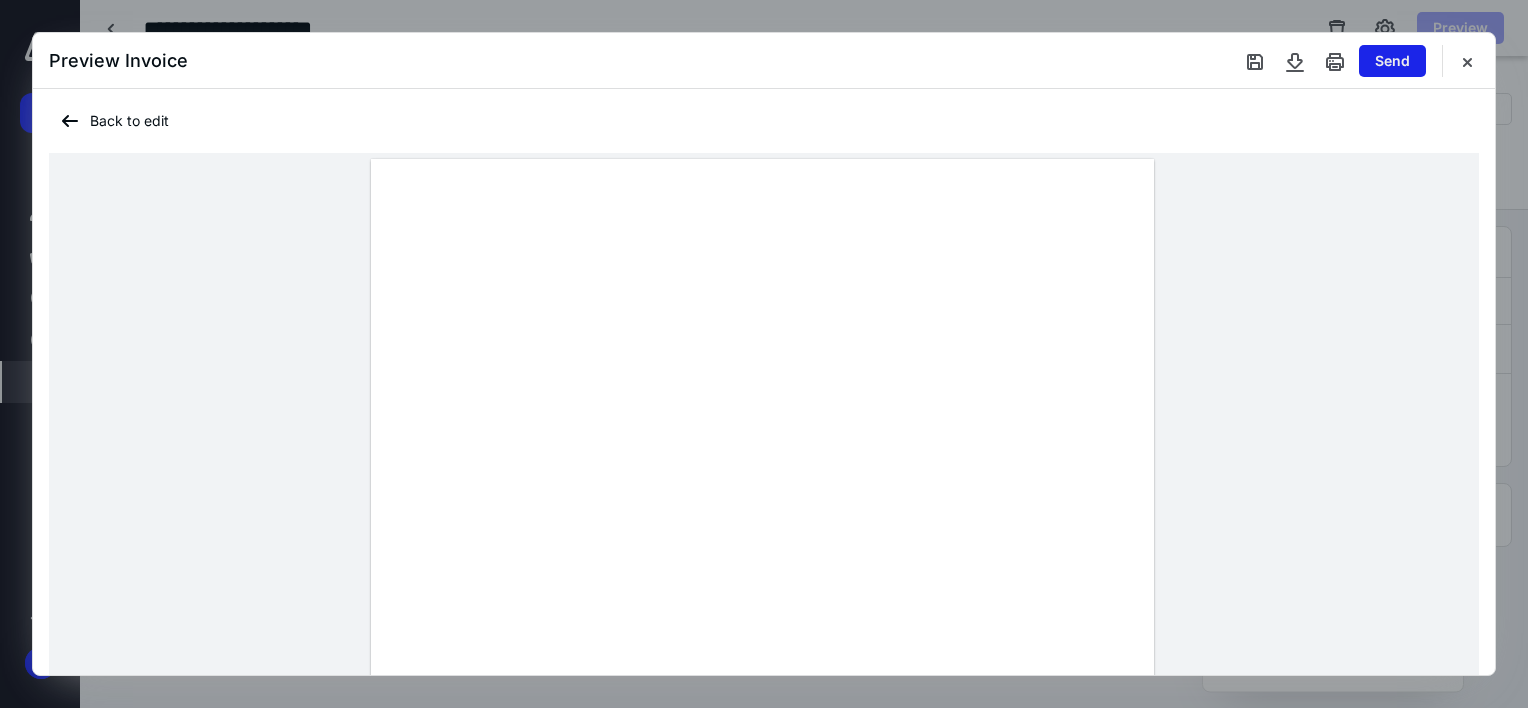 click on "Send" at bounding box center [1392, 61] 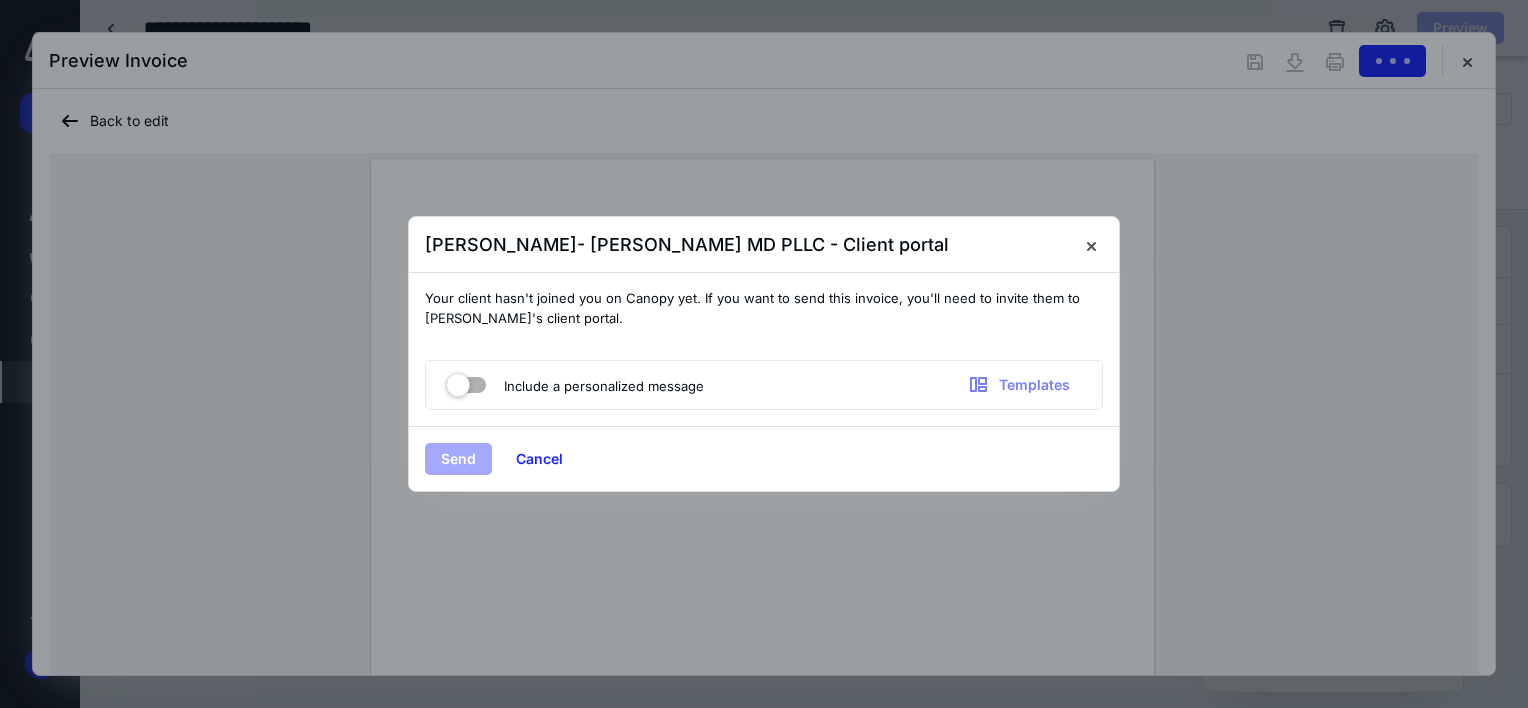 click on "Include a personalized message Templates" at bounding box center [764, 385] 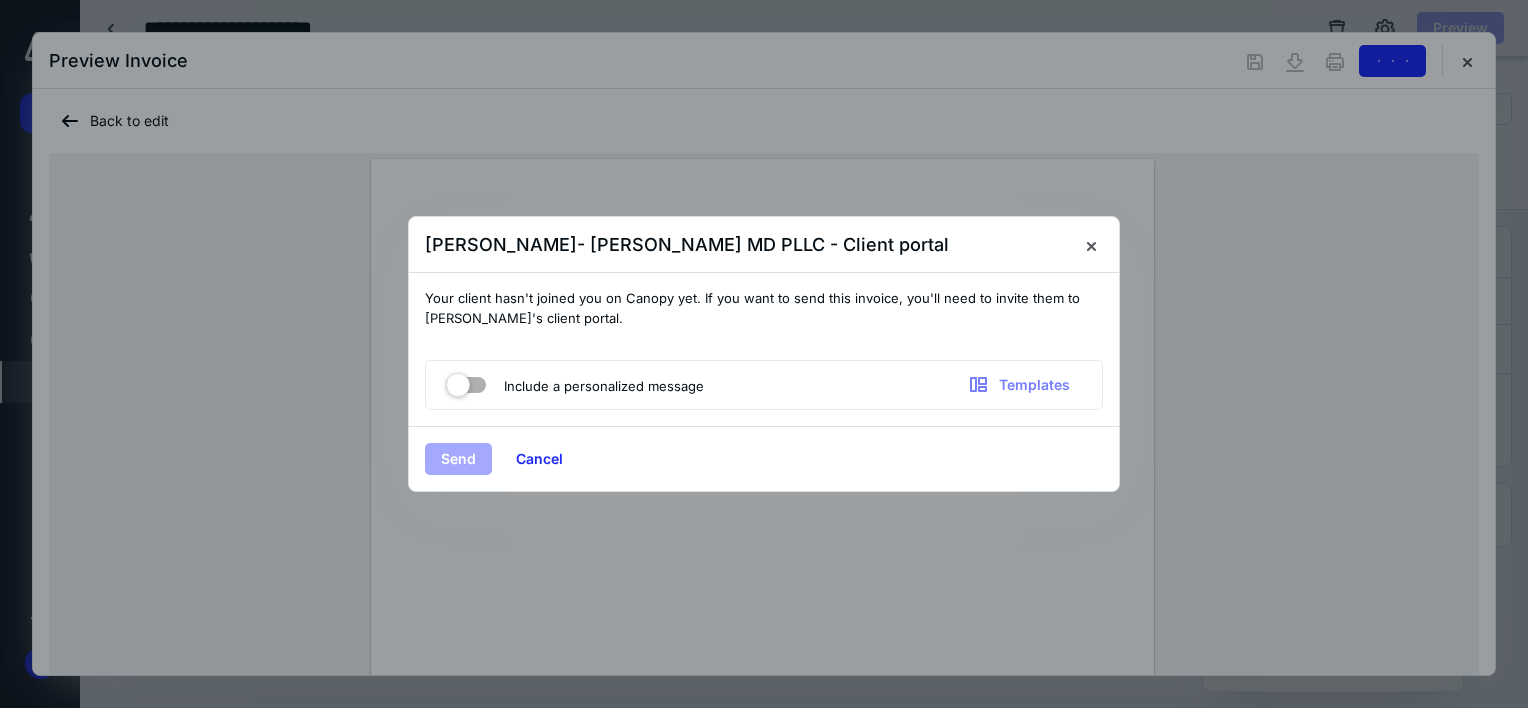 click at bounding box center [466, 381] 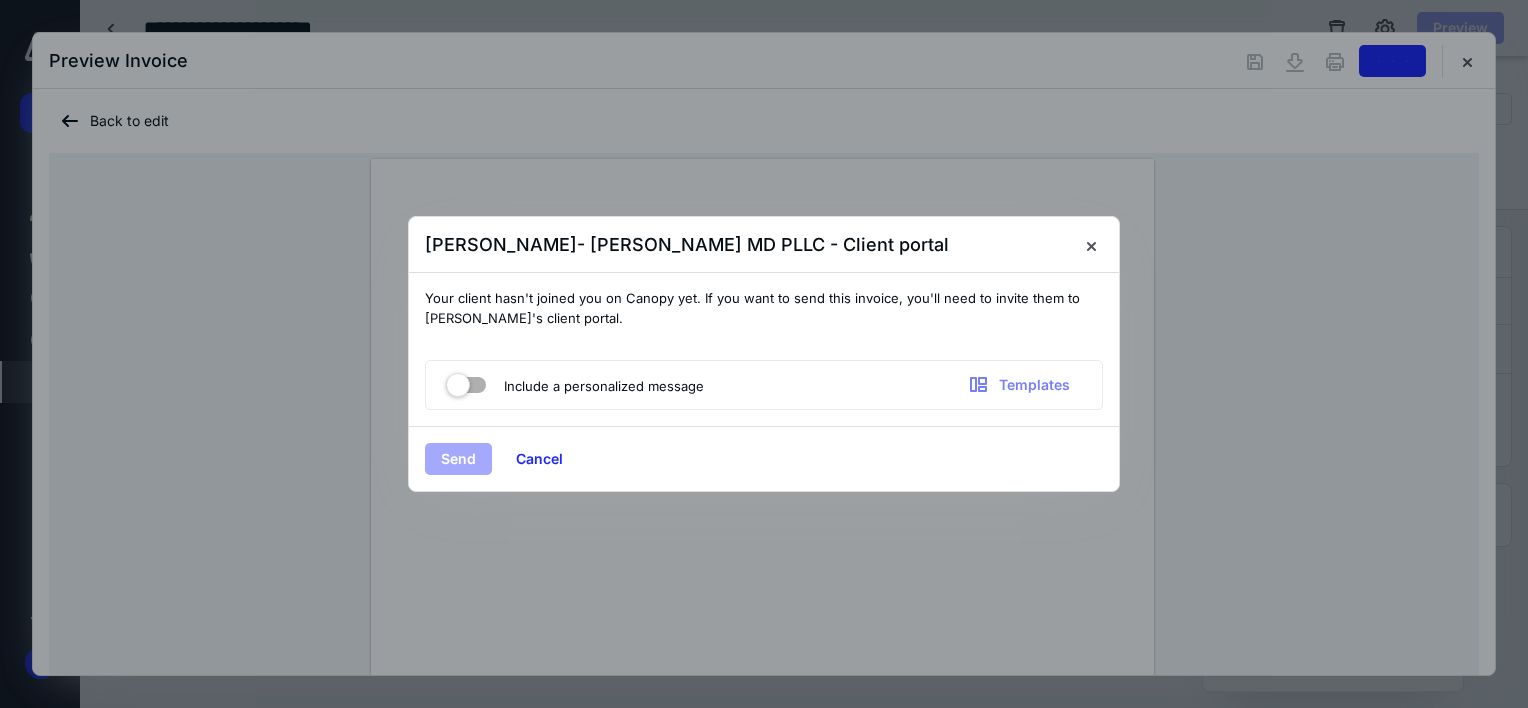 click at bounding box center [456, 382] 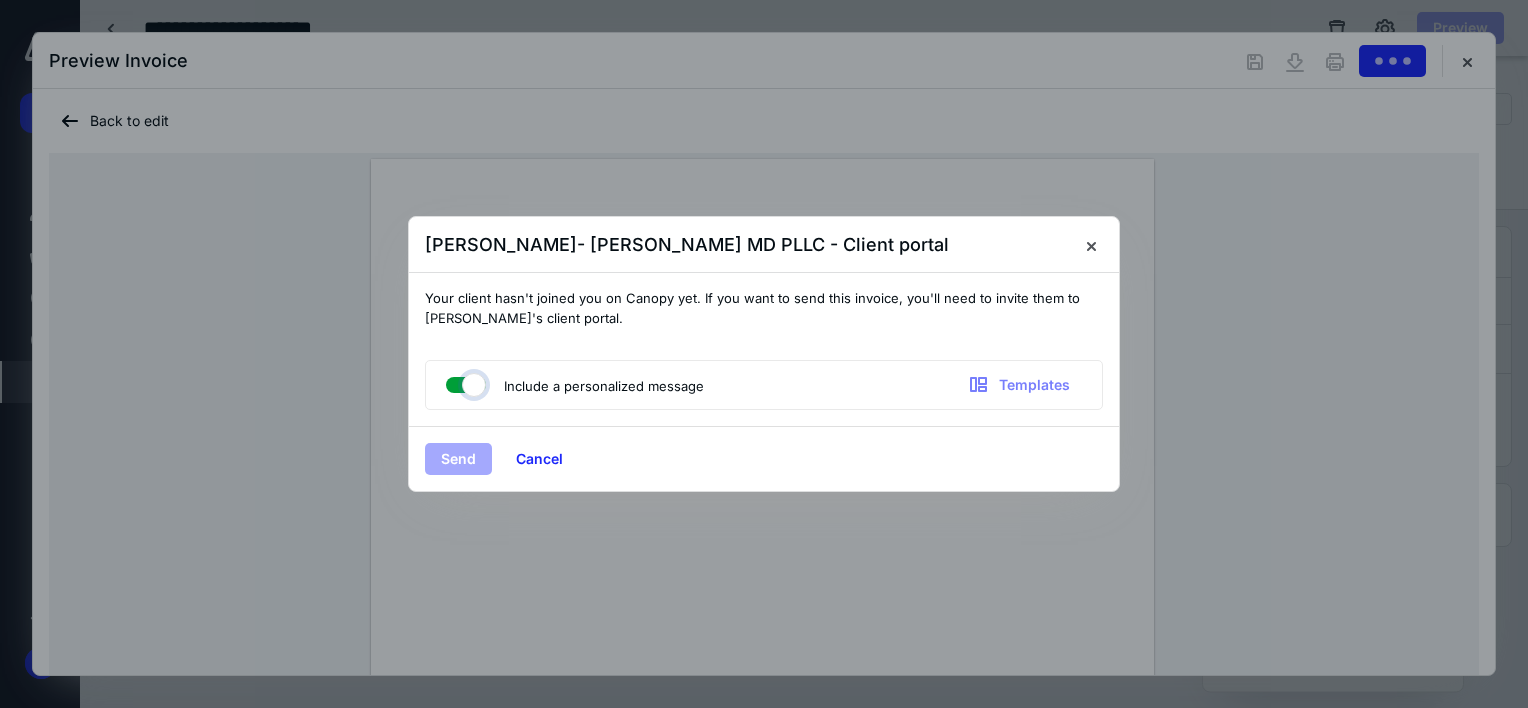 checkbox on "true" 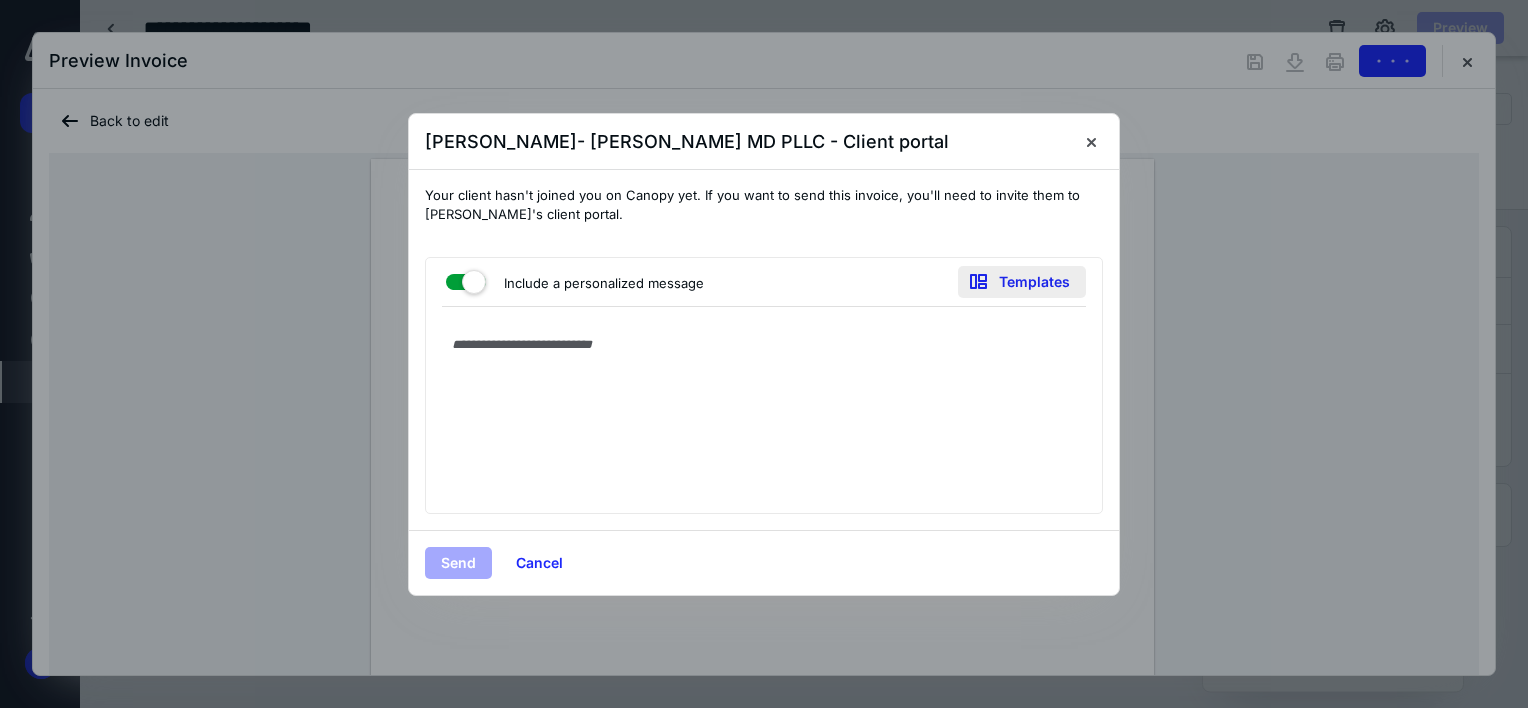 click on "Templates" at bounding box center [1022, 282] 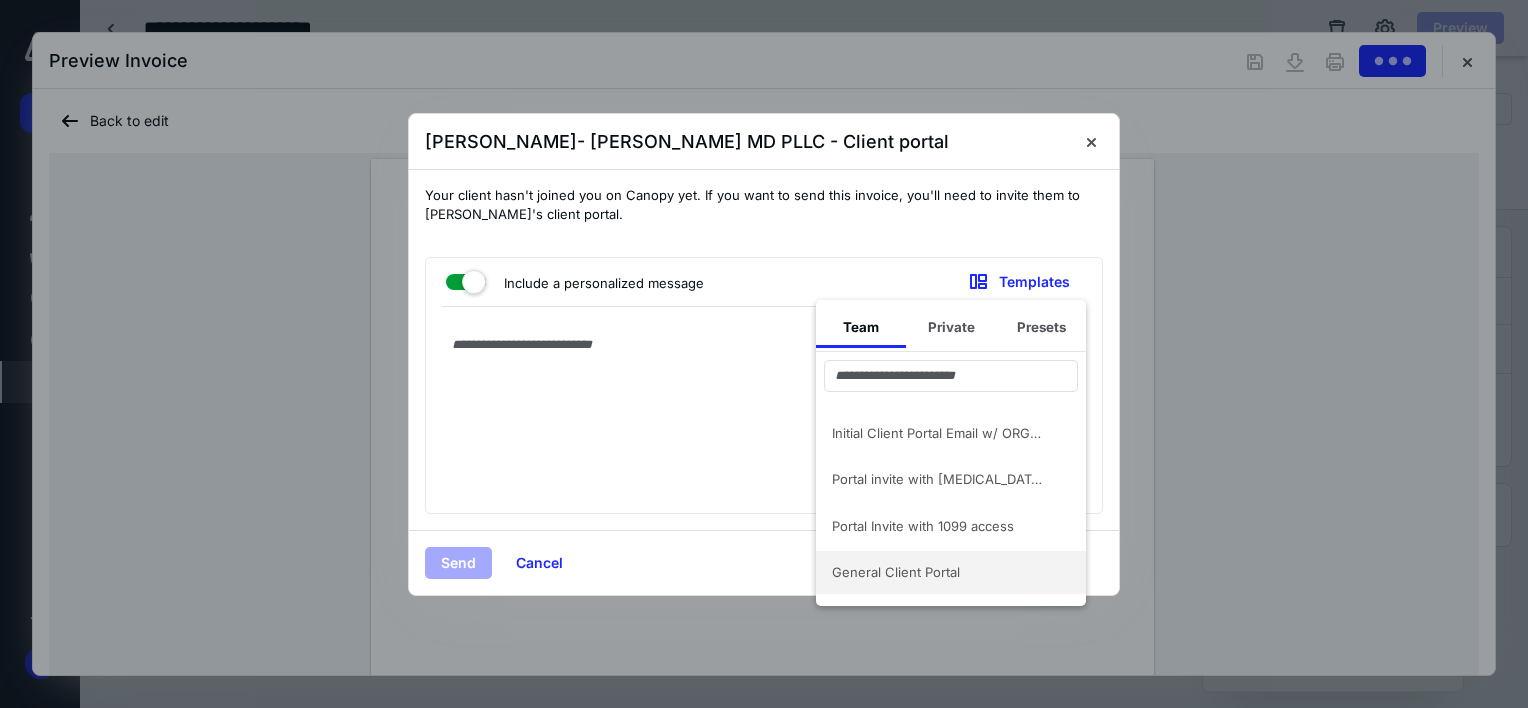 click on "General Client Portal" at bounding box center (951, 572) 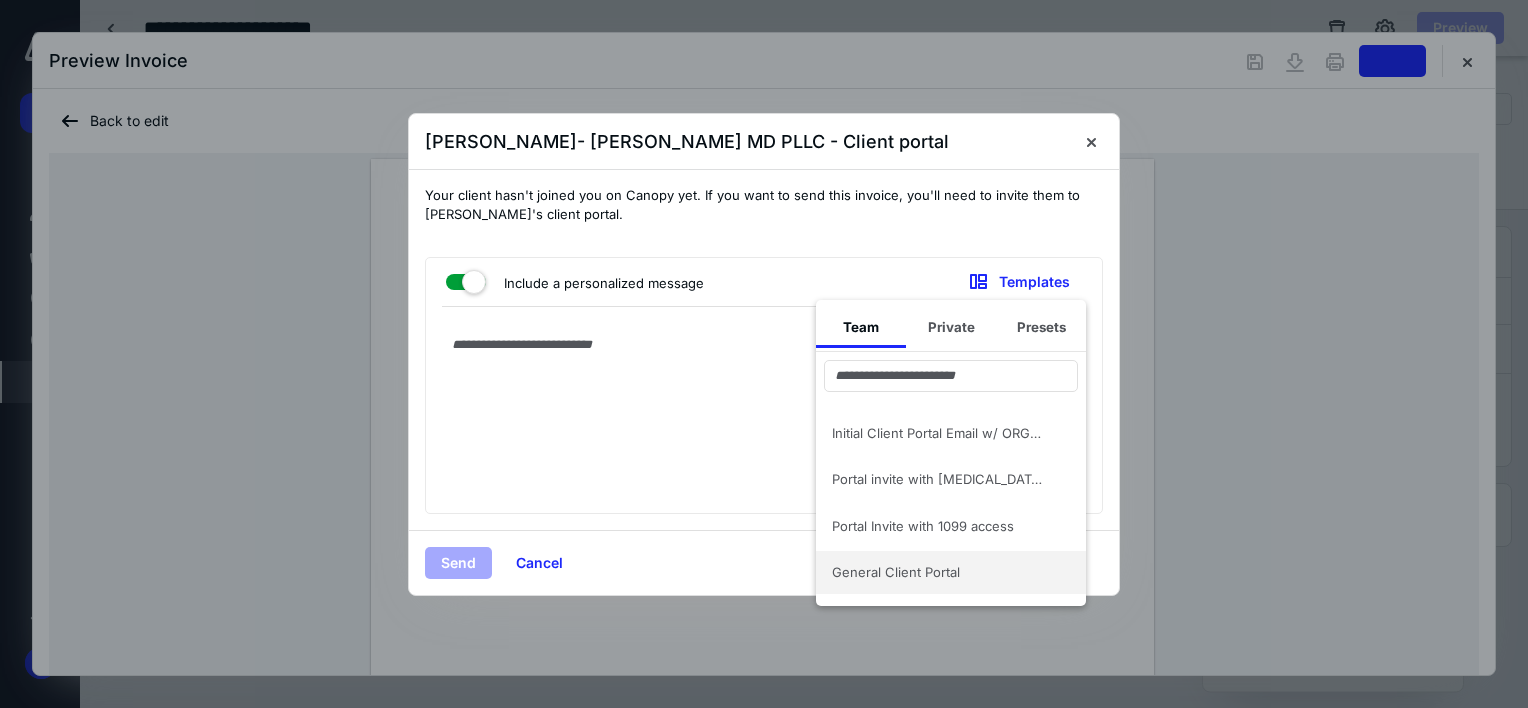 type on "**********" 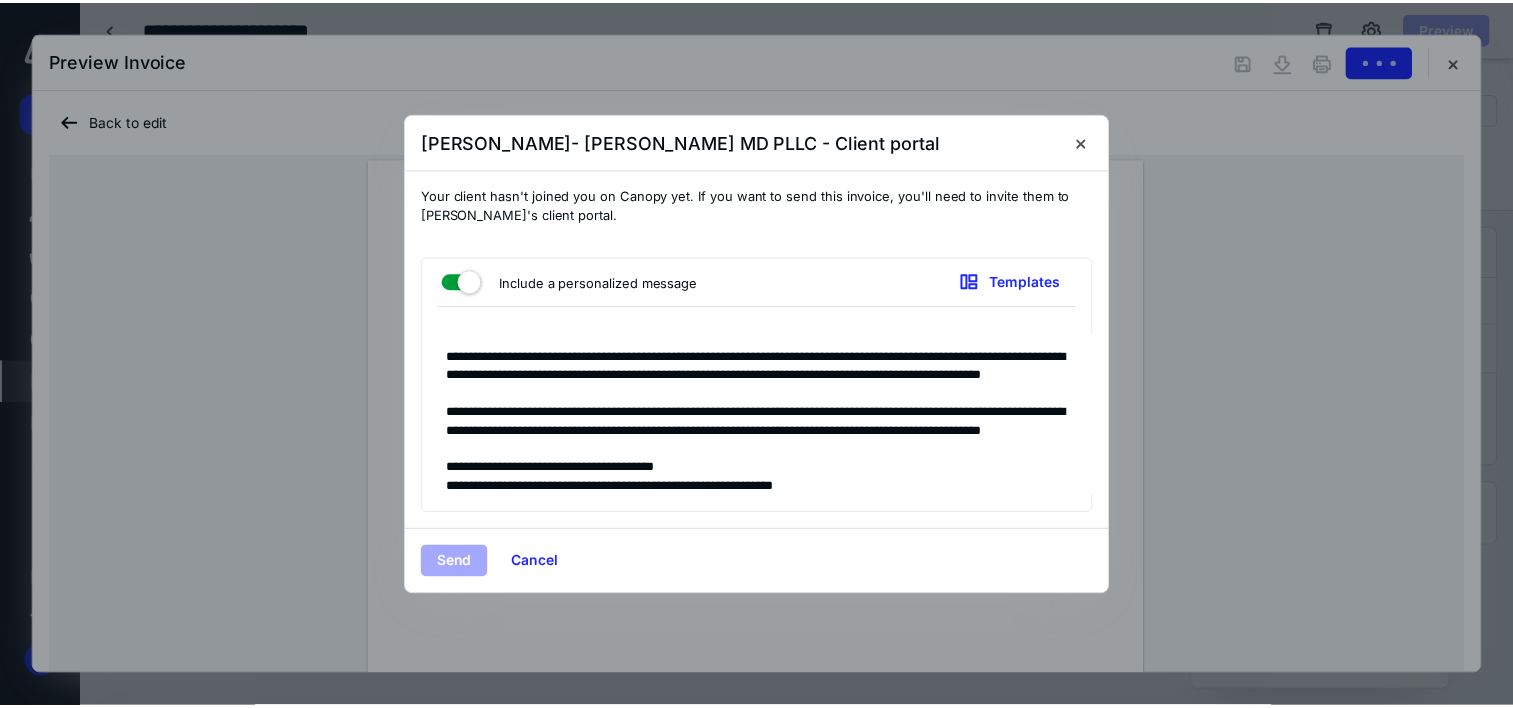 scroll, scrollTop: 79, scrollLeft: 0, axis: vertical 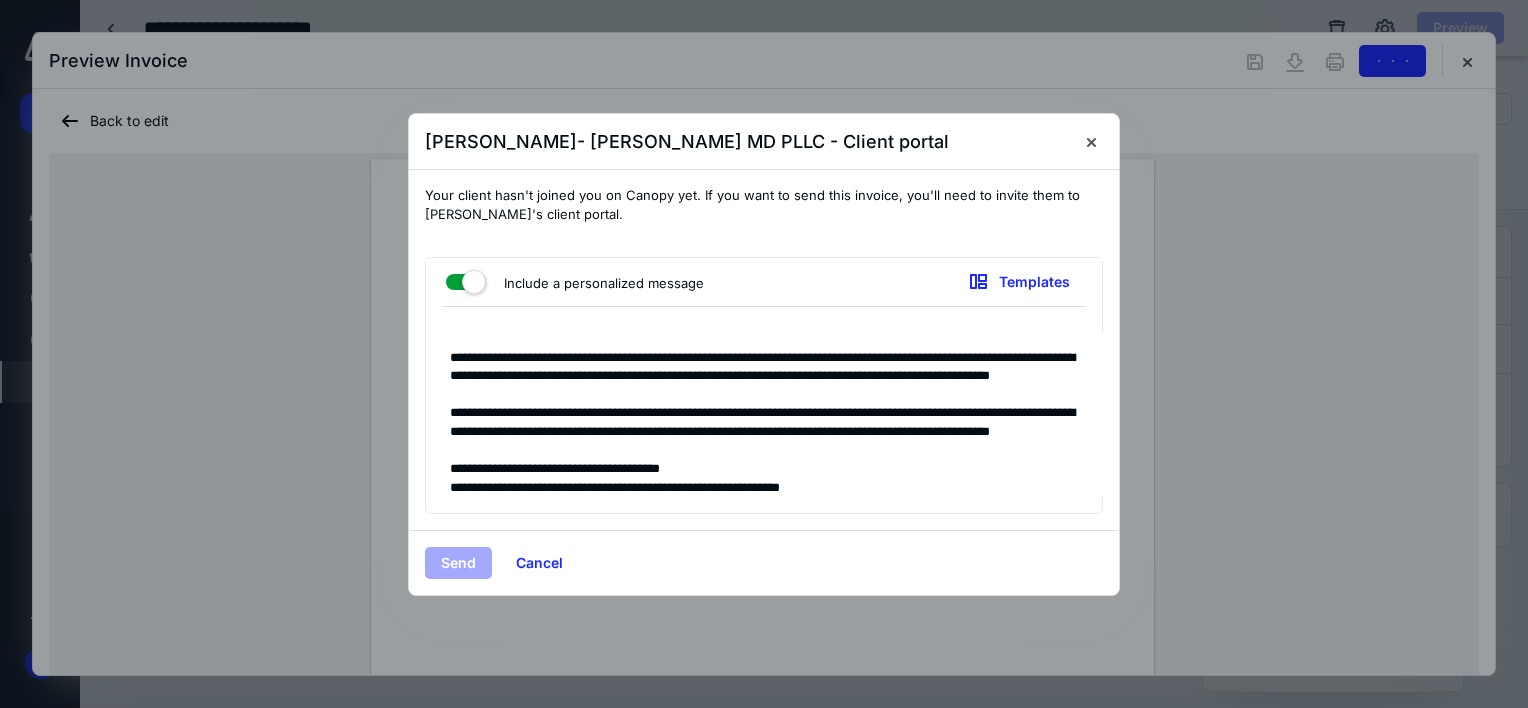 click on "Send" at bounding box center (458, 563) 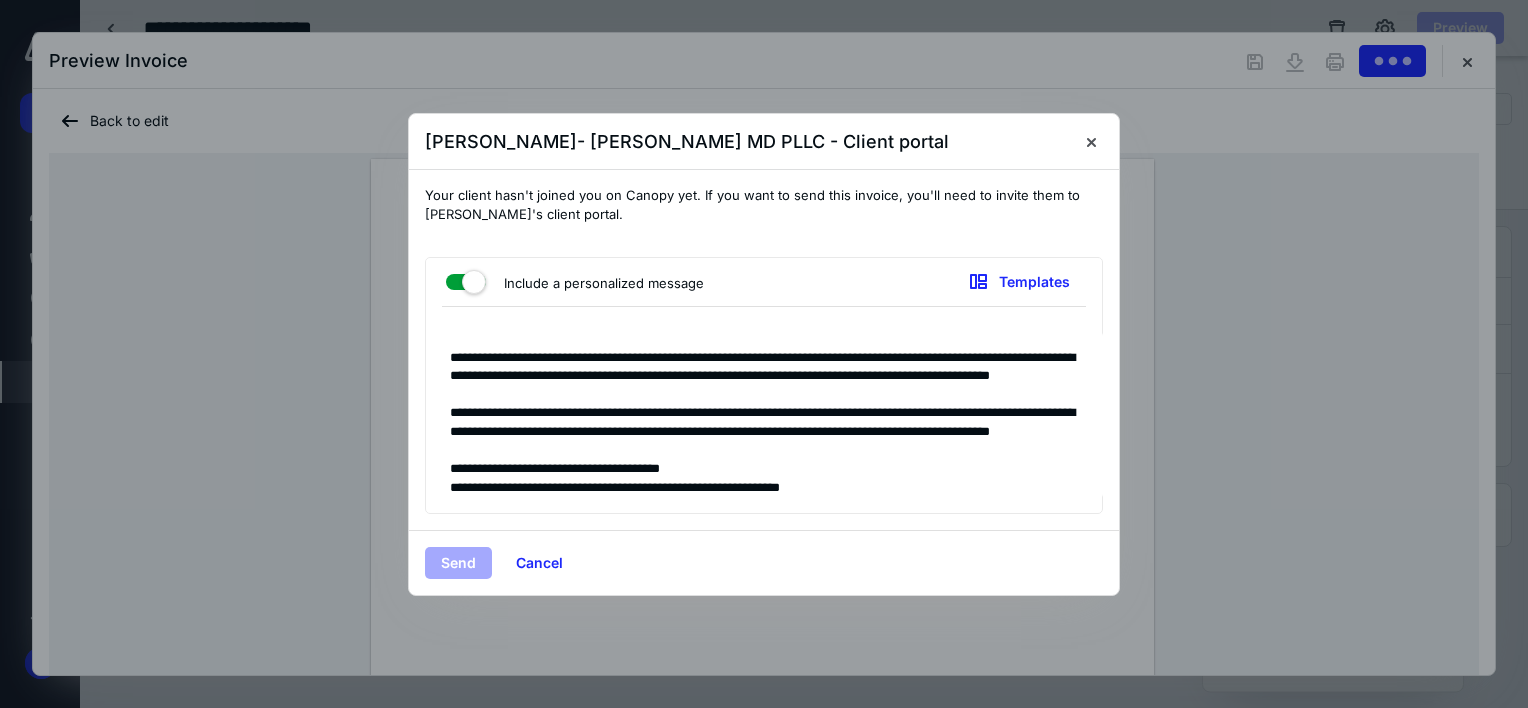 click on "Send" at bounding box center (458, 563) 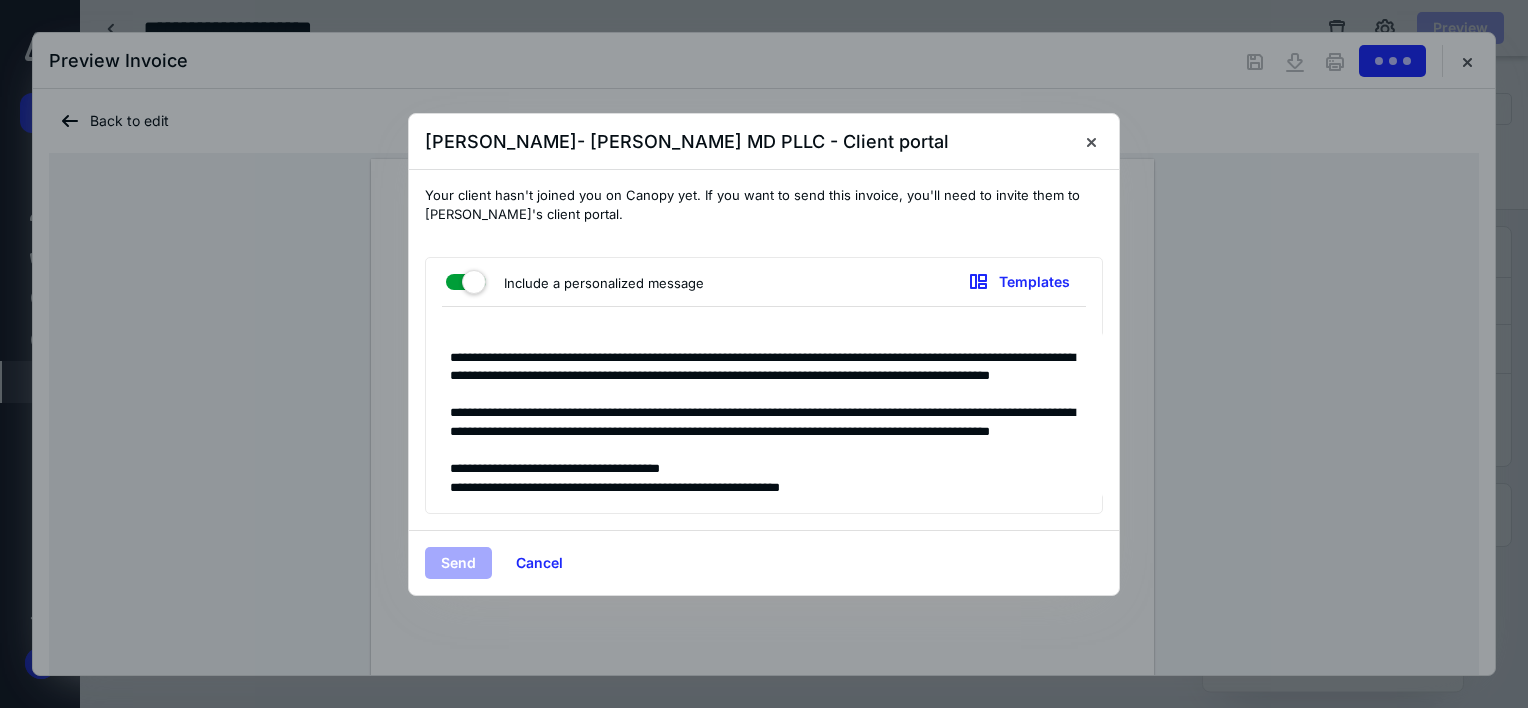 click on "**********" at bounding box center (764, 415) 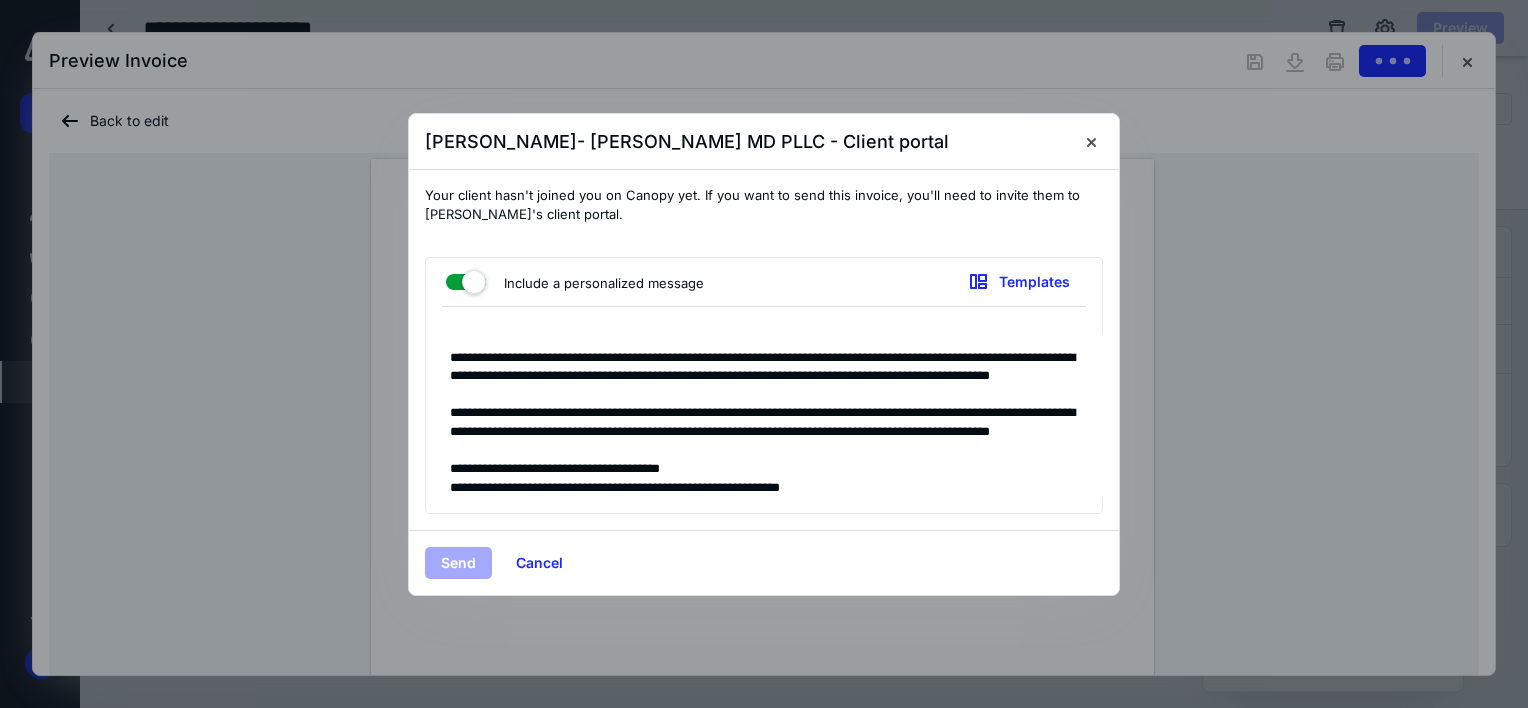 click on "**********" at bounding box center (764, 415) 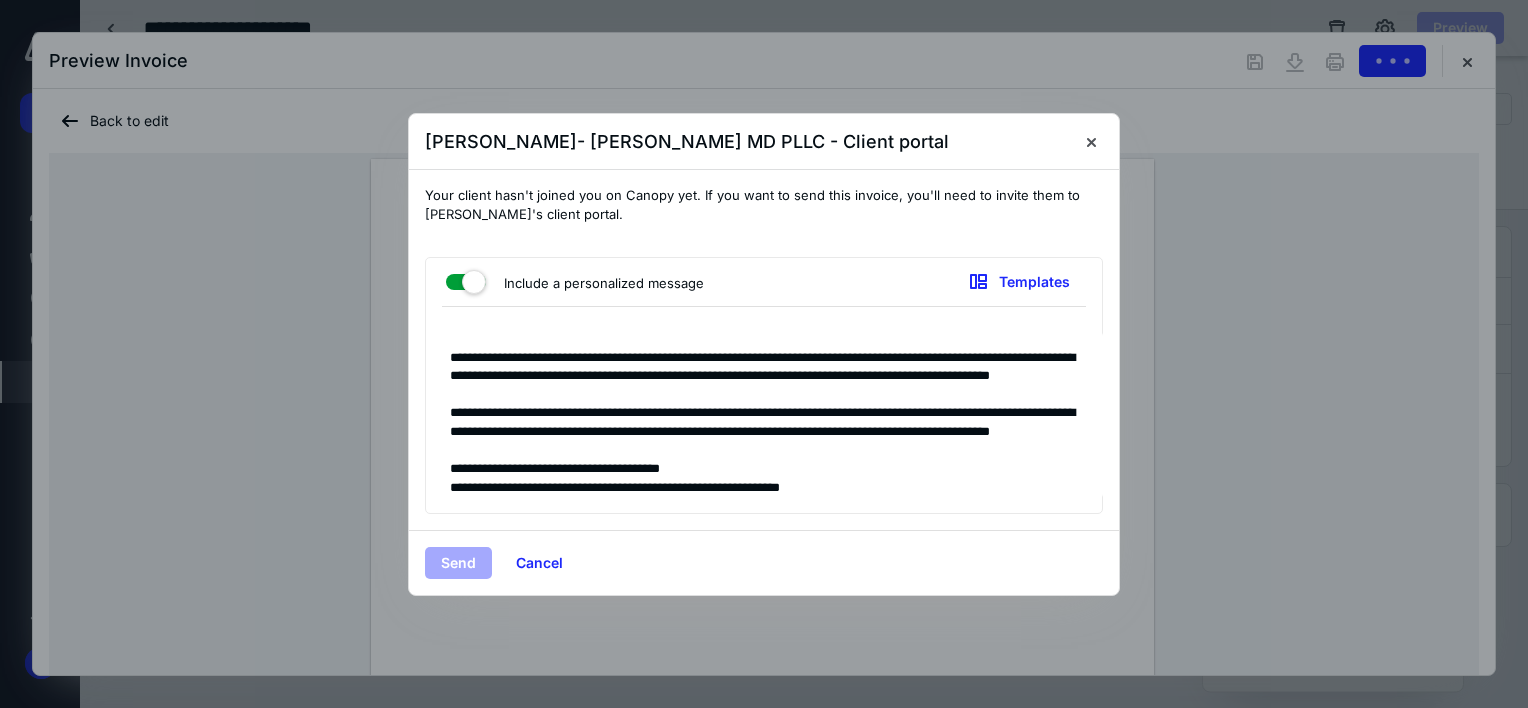 click on "**********" at bounding box center (764, 415) 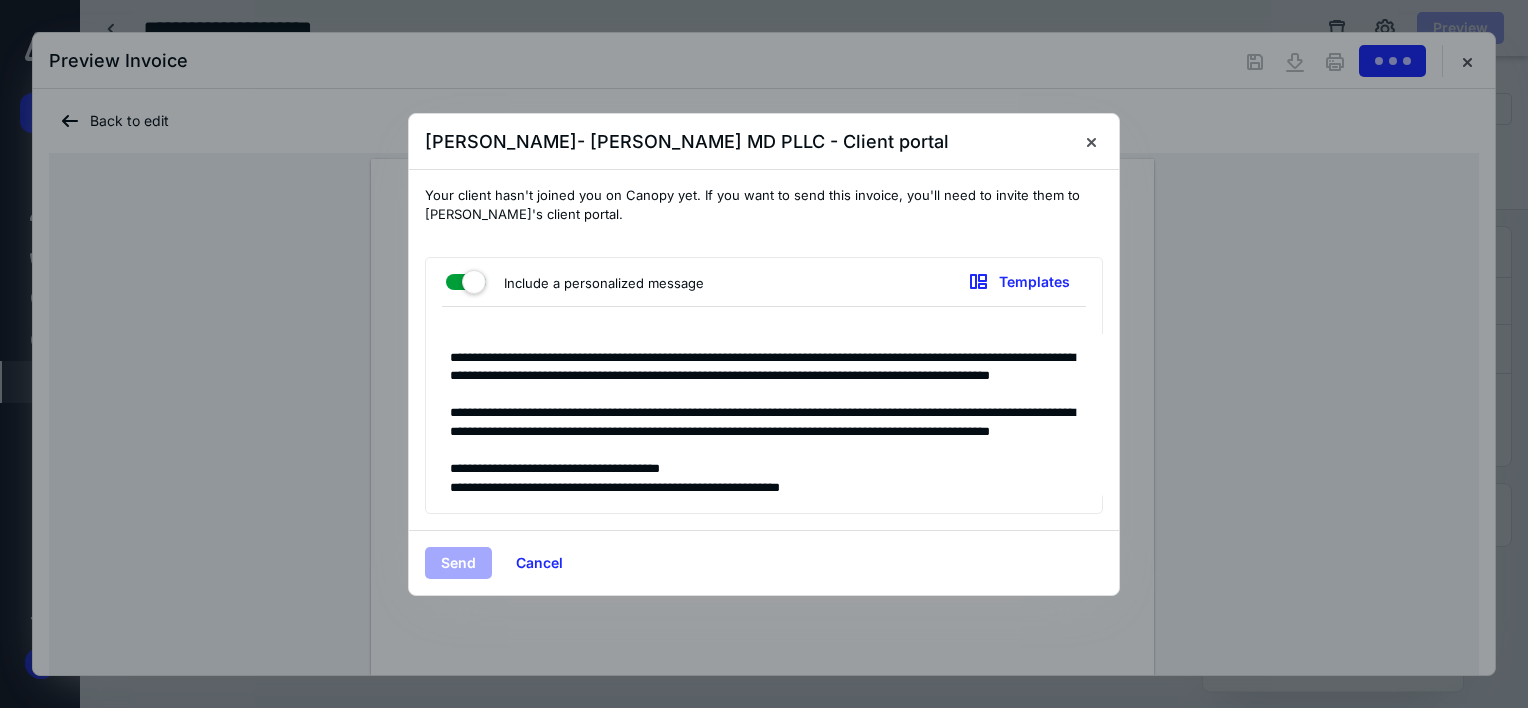 click on "Send Cancel" at bounding box center [764, 563] 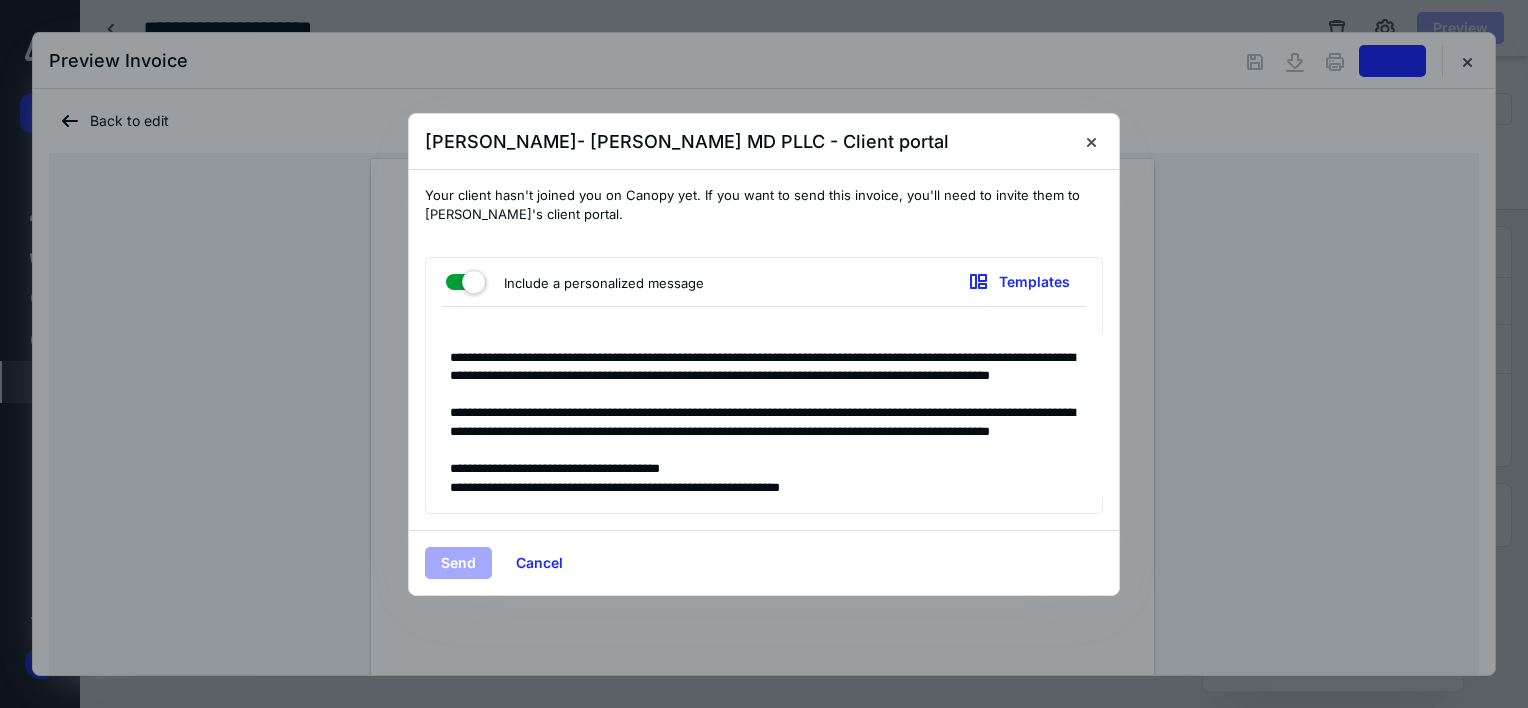 click on "Send" at bounding box center (458, 563) 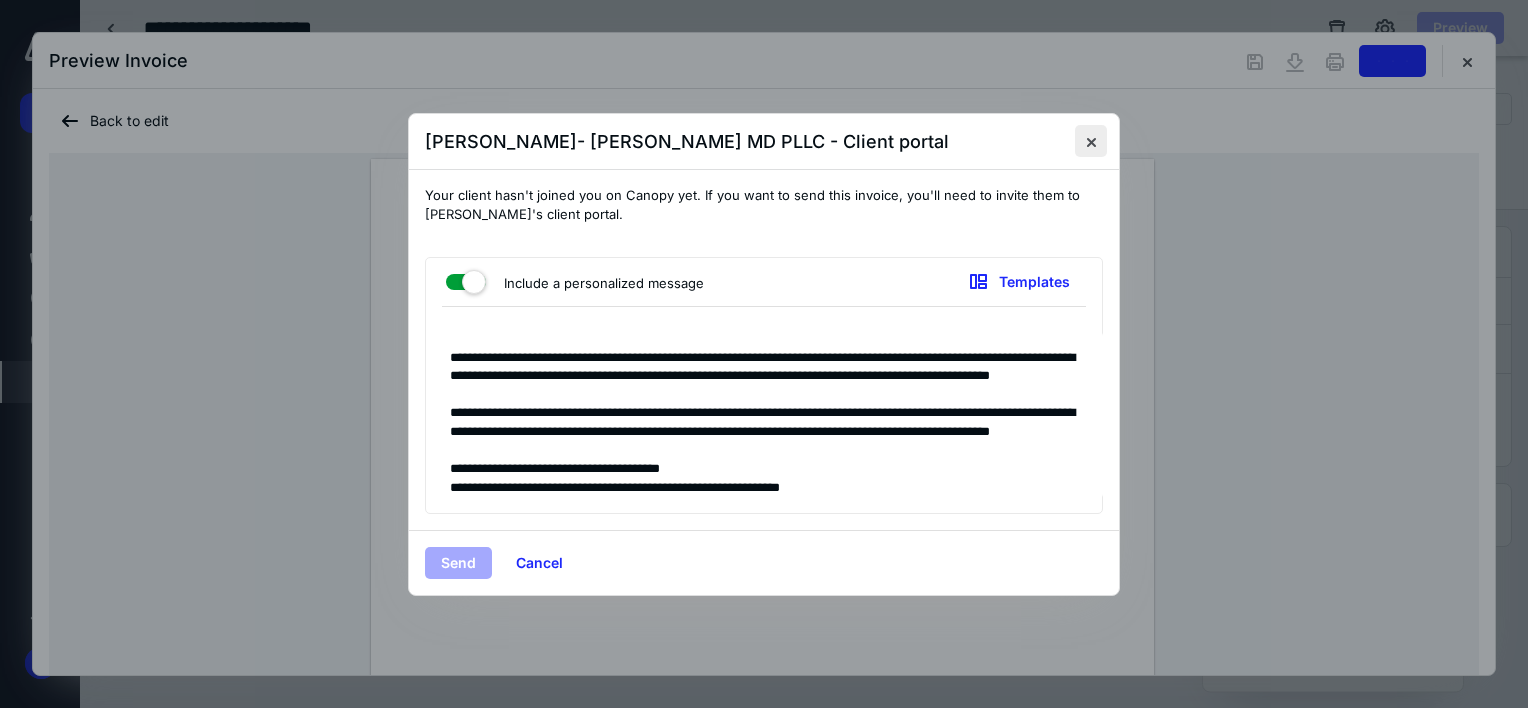 click at bounding box center [1091, 141] 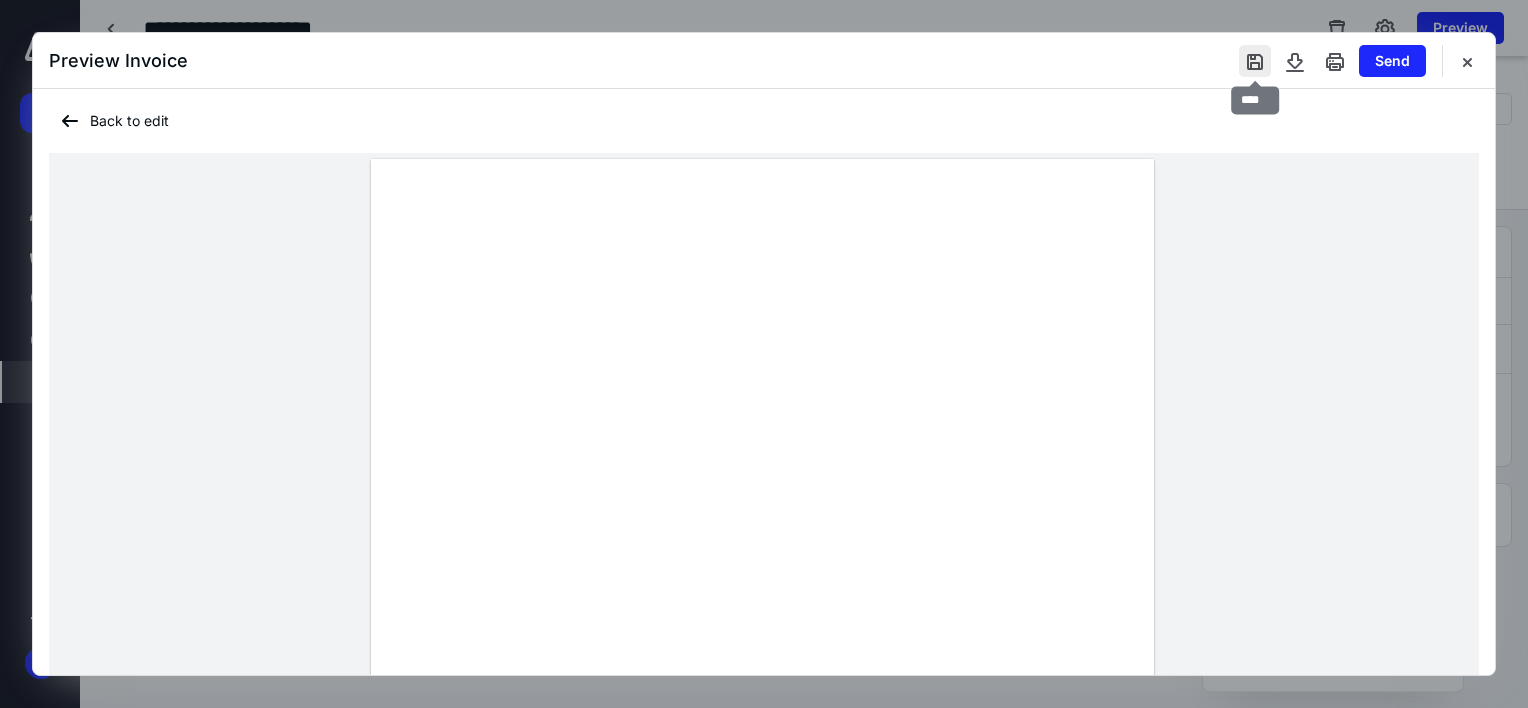 click at bounding box center [1255, 61] 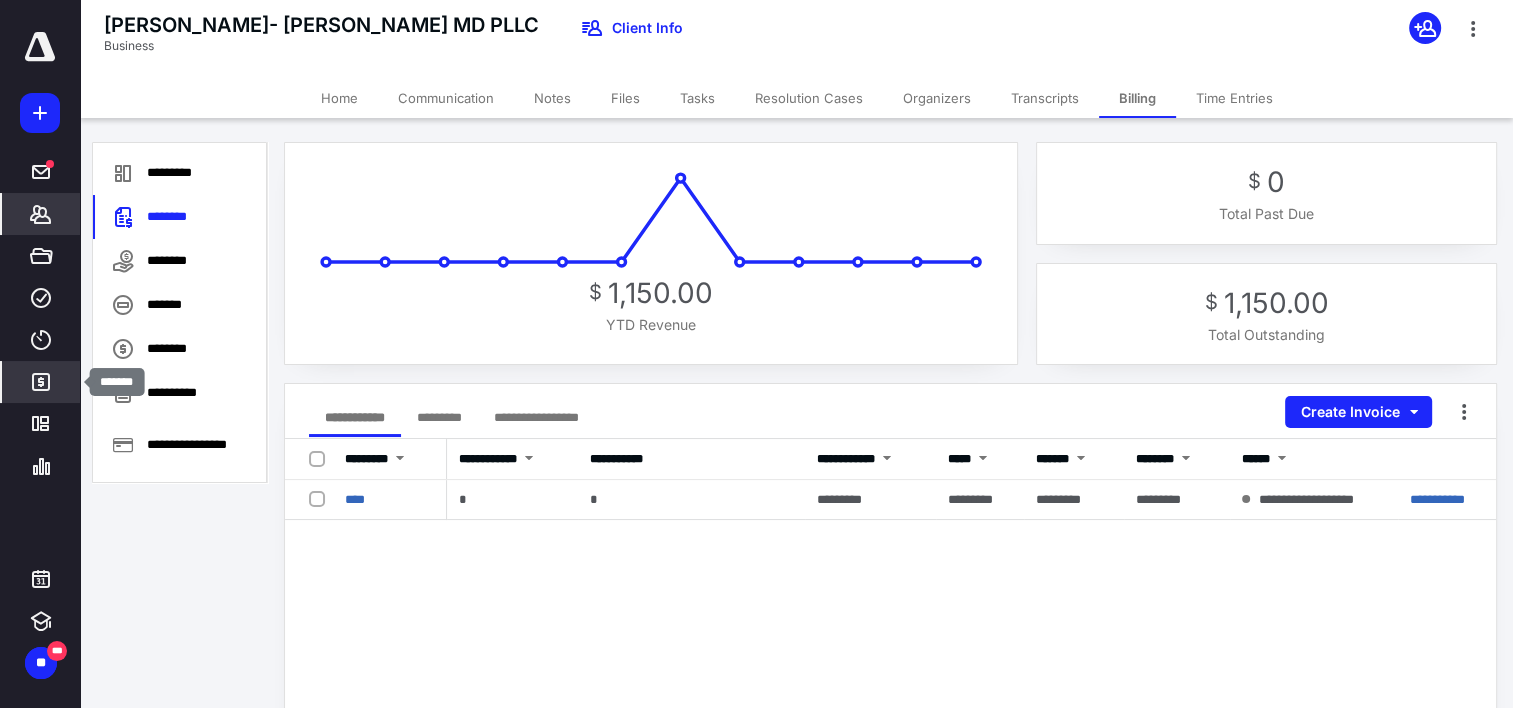 click on "*******" at bounding box center [41, 382] 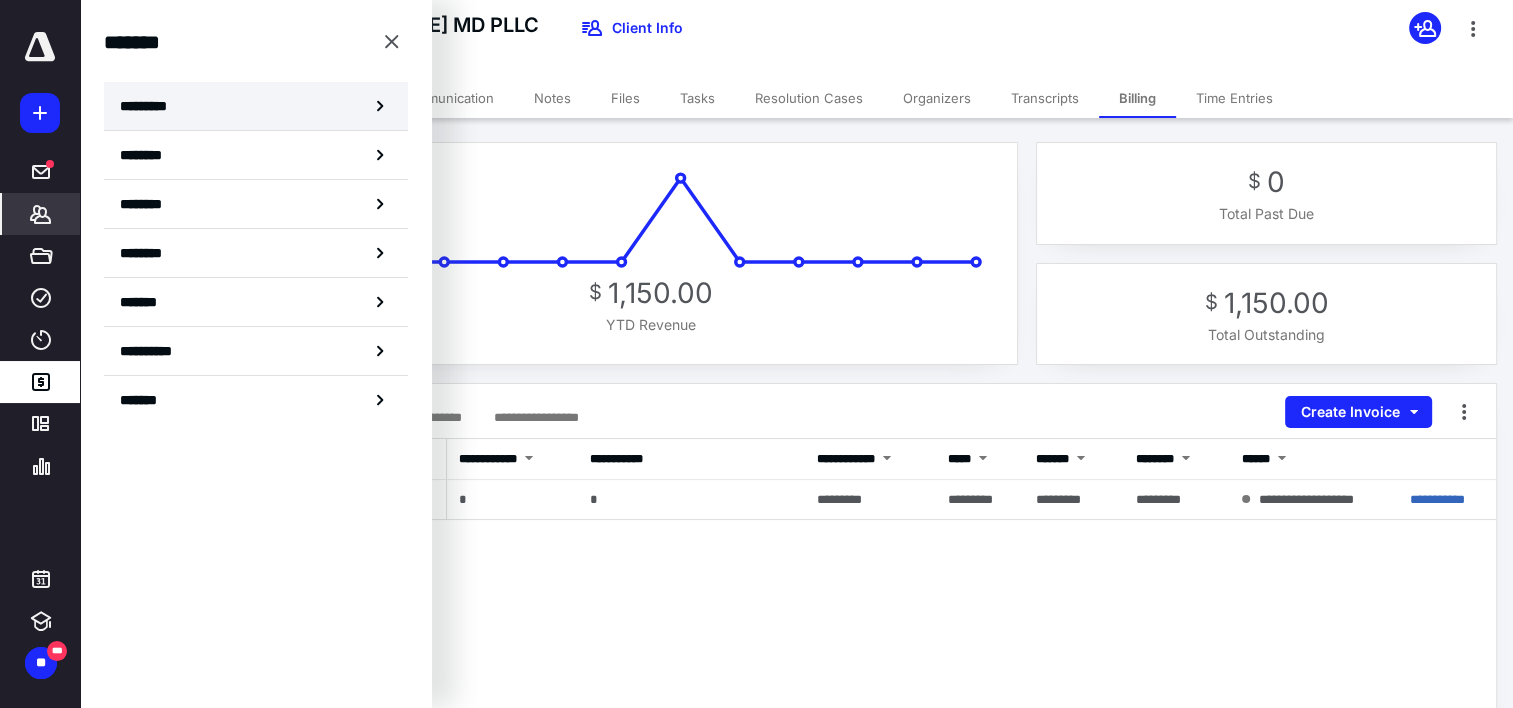 click on "*********" at bounding box center [256, 106] 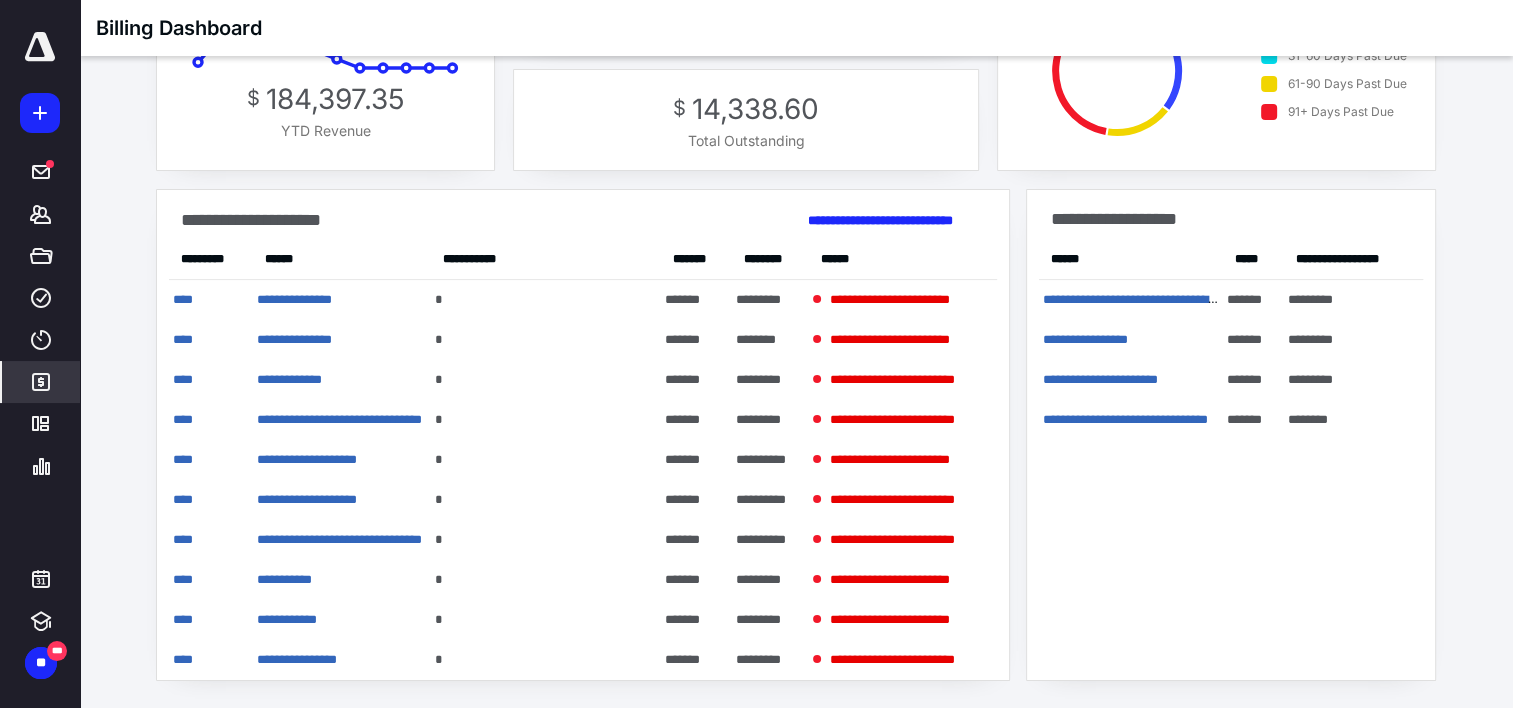 scroll, scrollTop: 148, scrollLeft: 0, axis: vertical 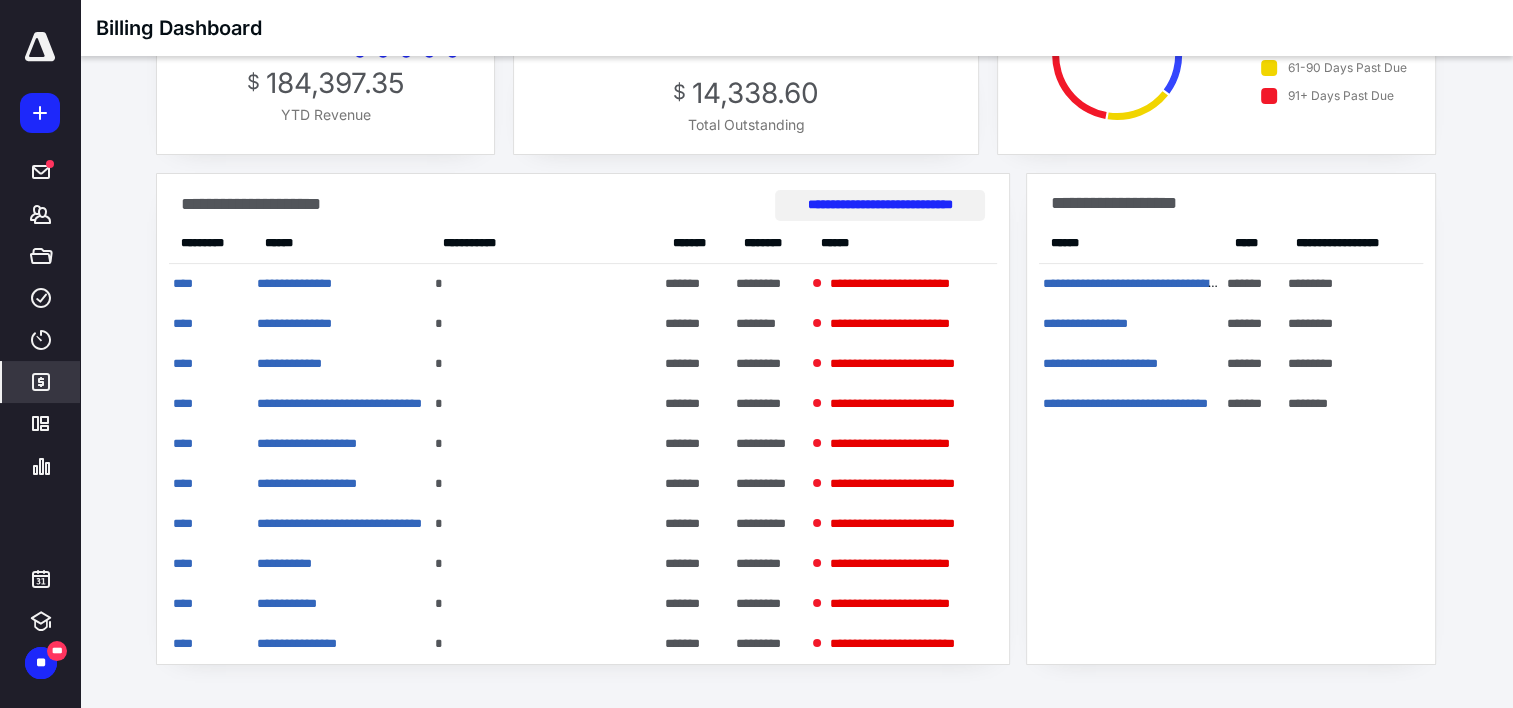 click on "**********" at bounding box center (879, 205) 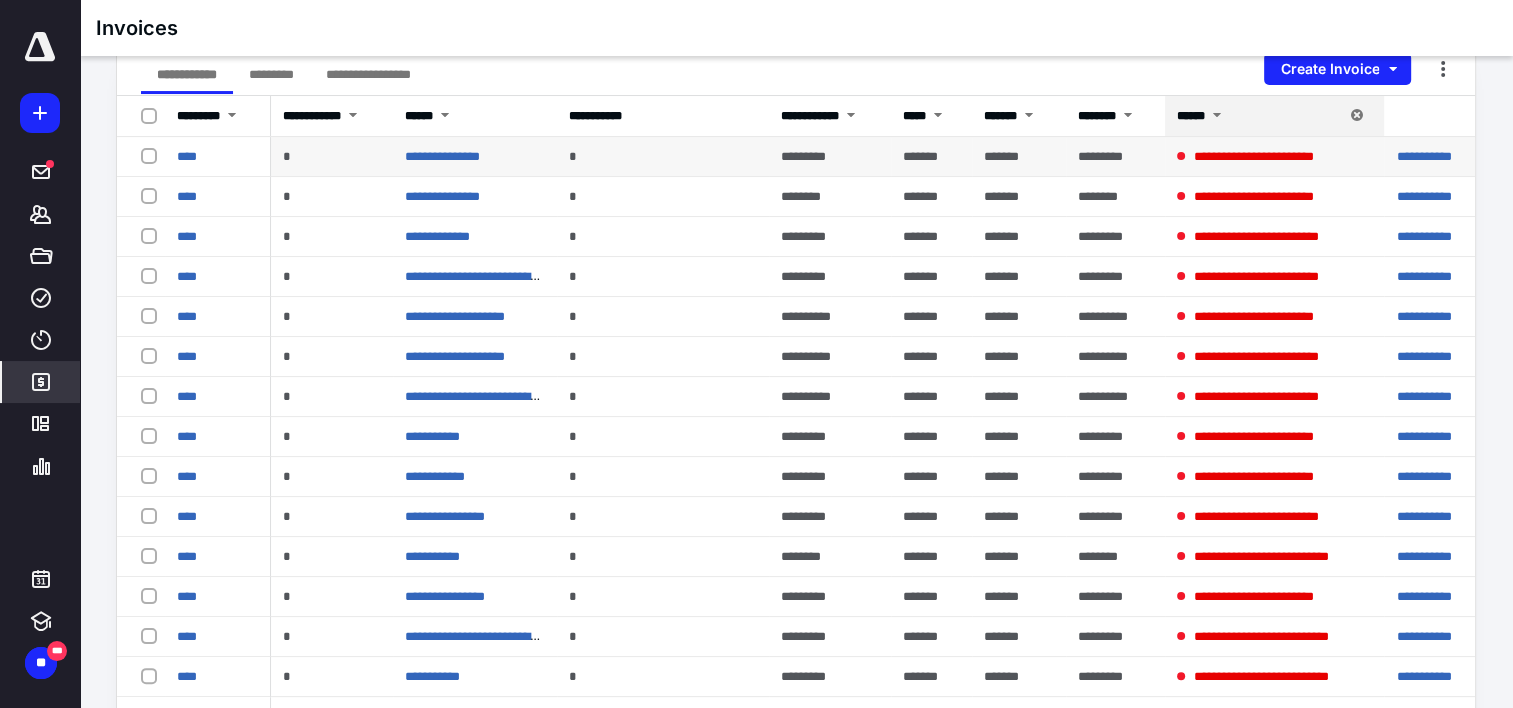 scroll, scrollTop: 300, scrollLeft: 0, axis: vertical 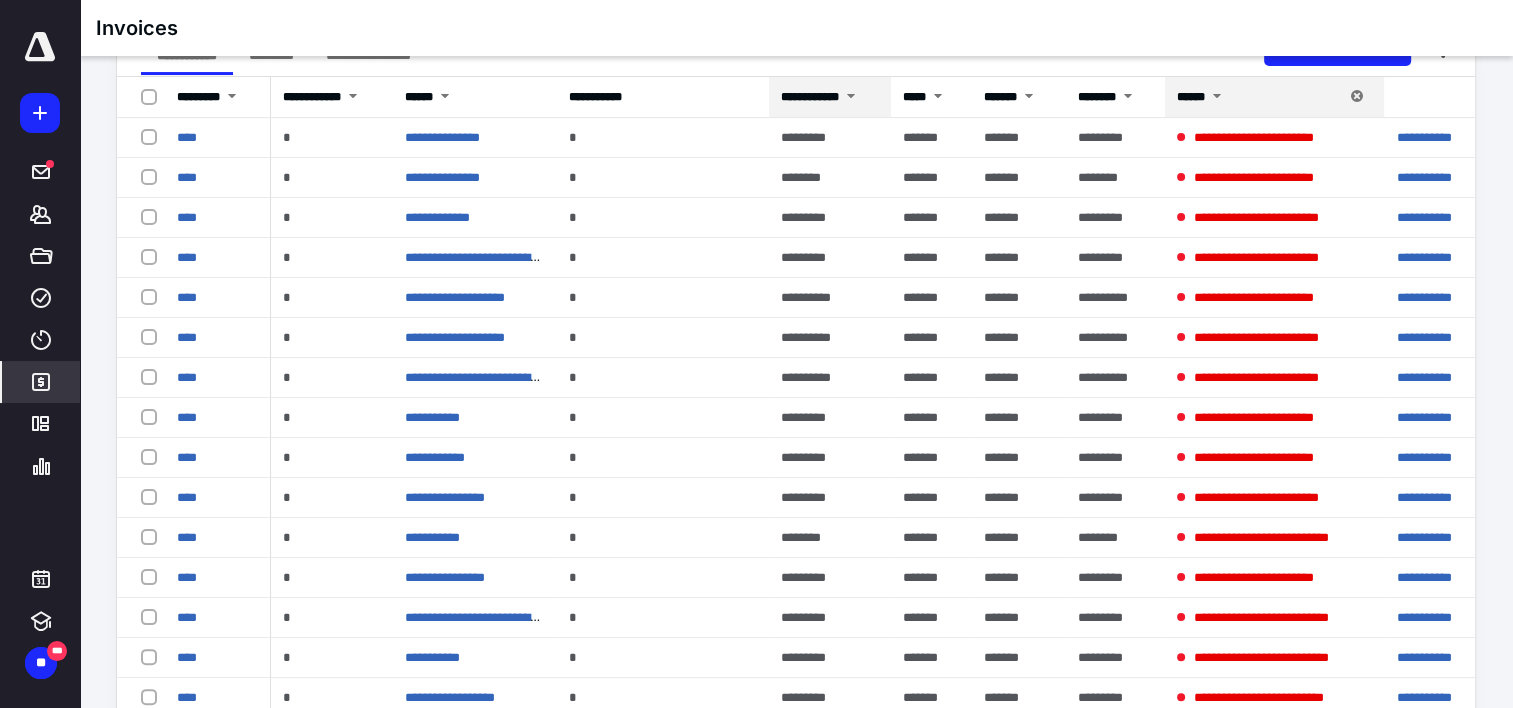 click on "**********" at bounding box center [810, 97] 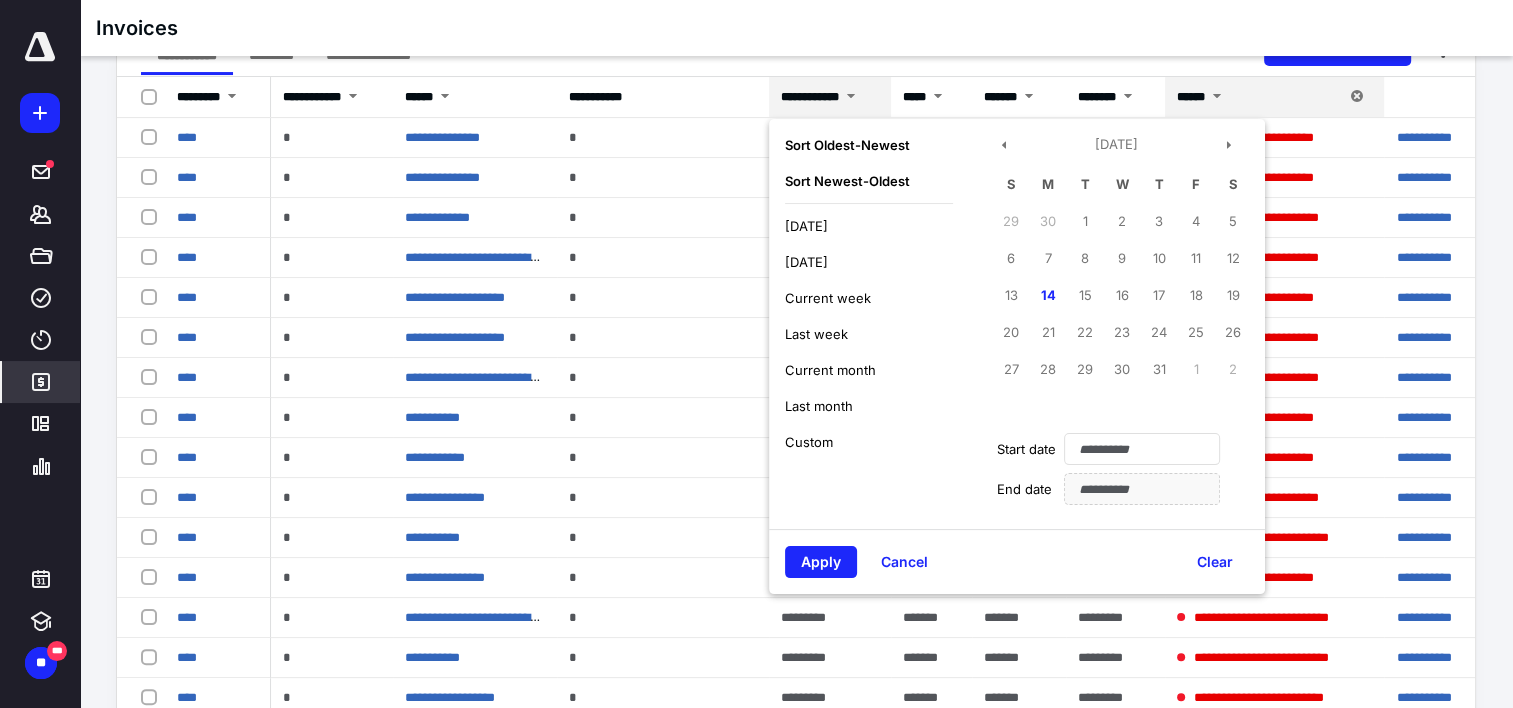 click on "Newest  -  Oldest" at bounding box center [860, 181] 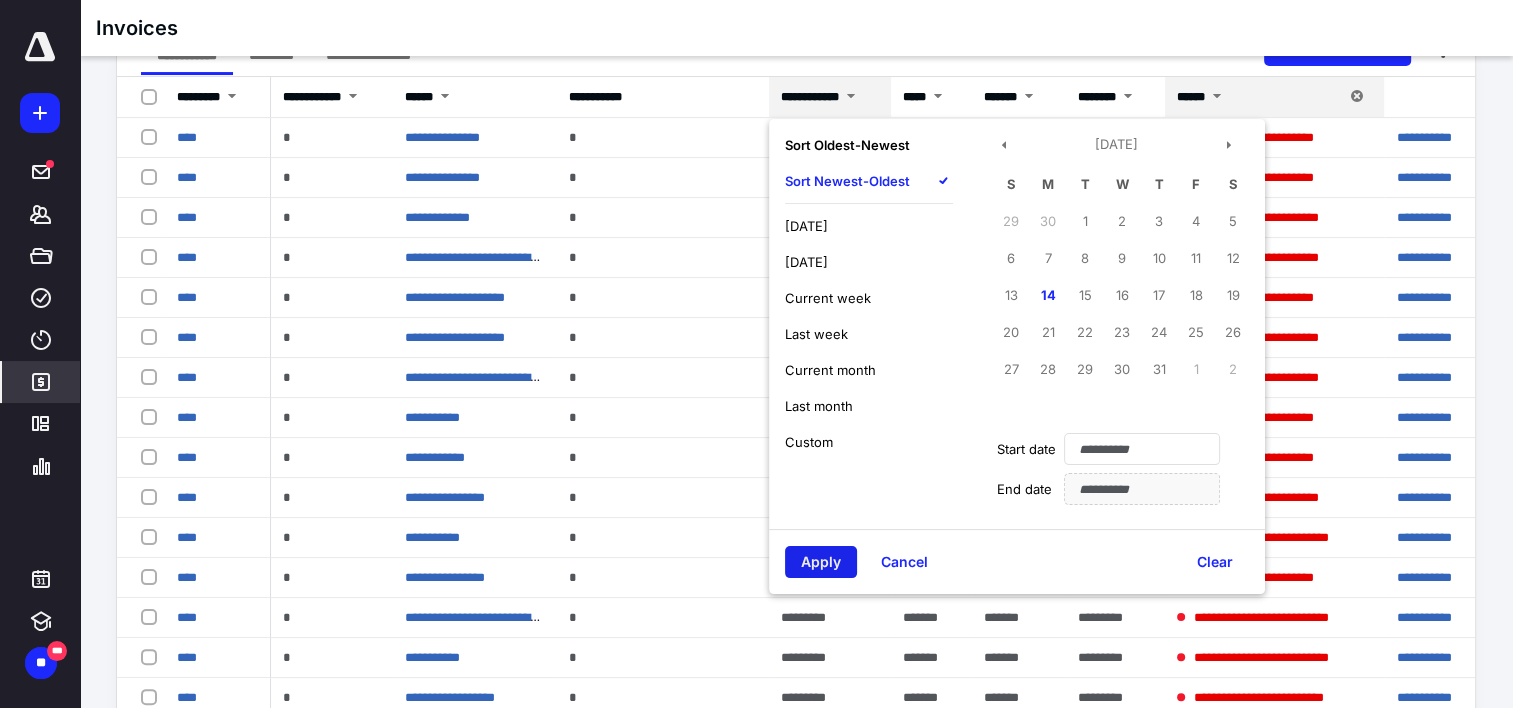 click on "Apply" at bounding box center (821, 562) 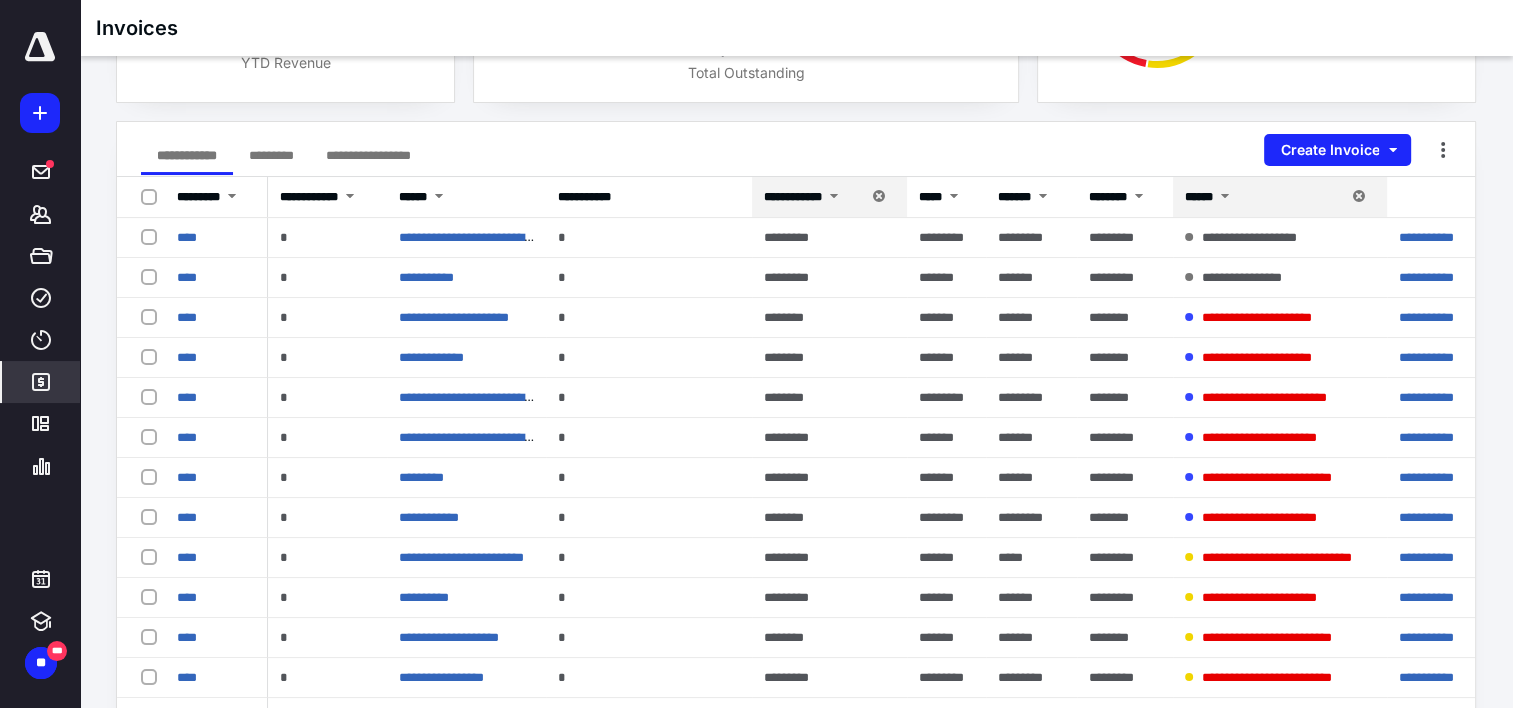scroll, scrollTop: 0, scrollLeft: 0, axis: both 